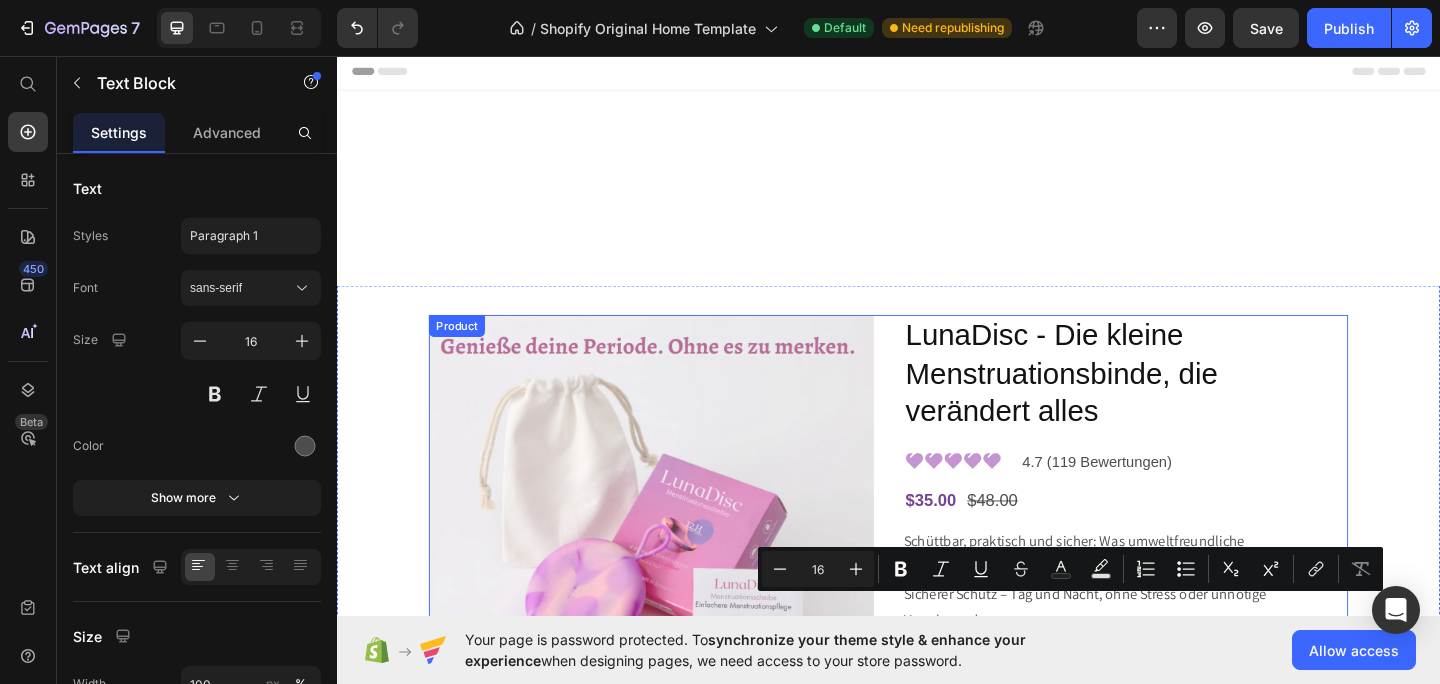 scroll, scrollTop: 1027, scrollLeft: 0, axis: vertical 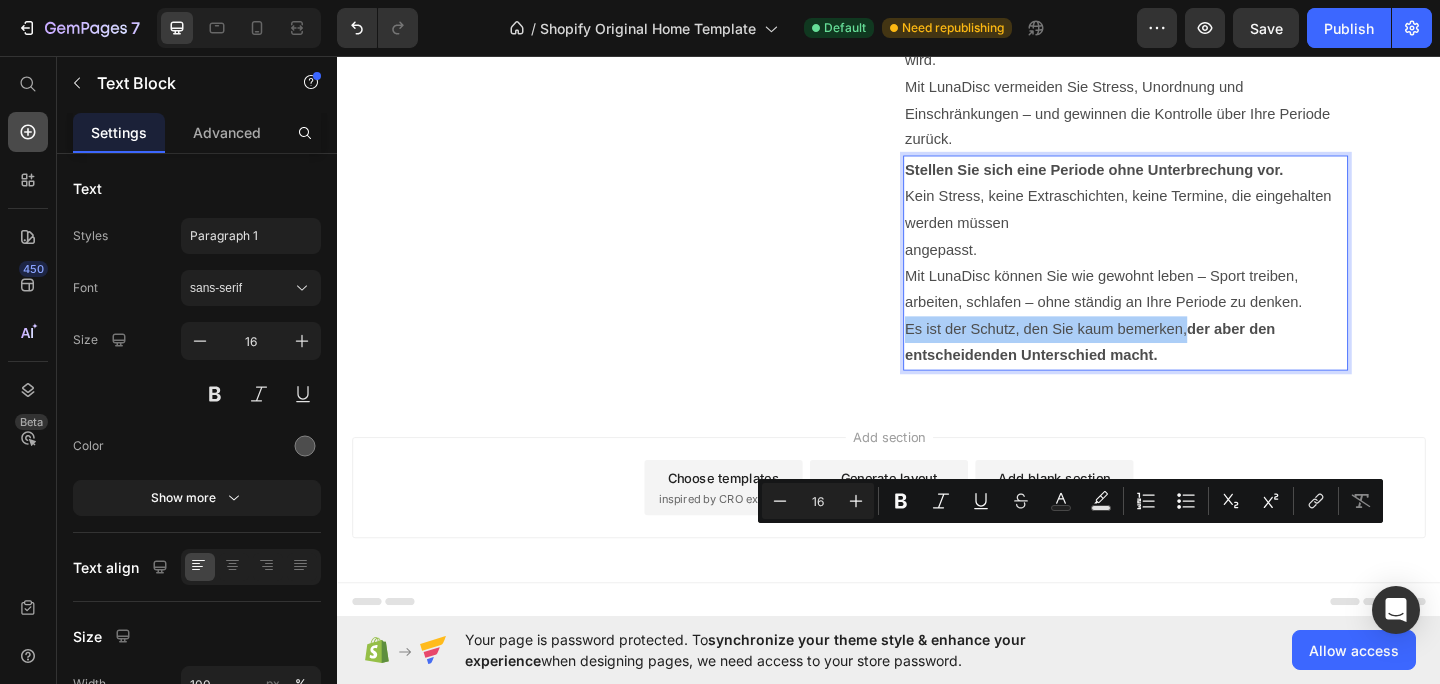 click 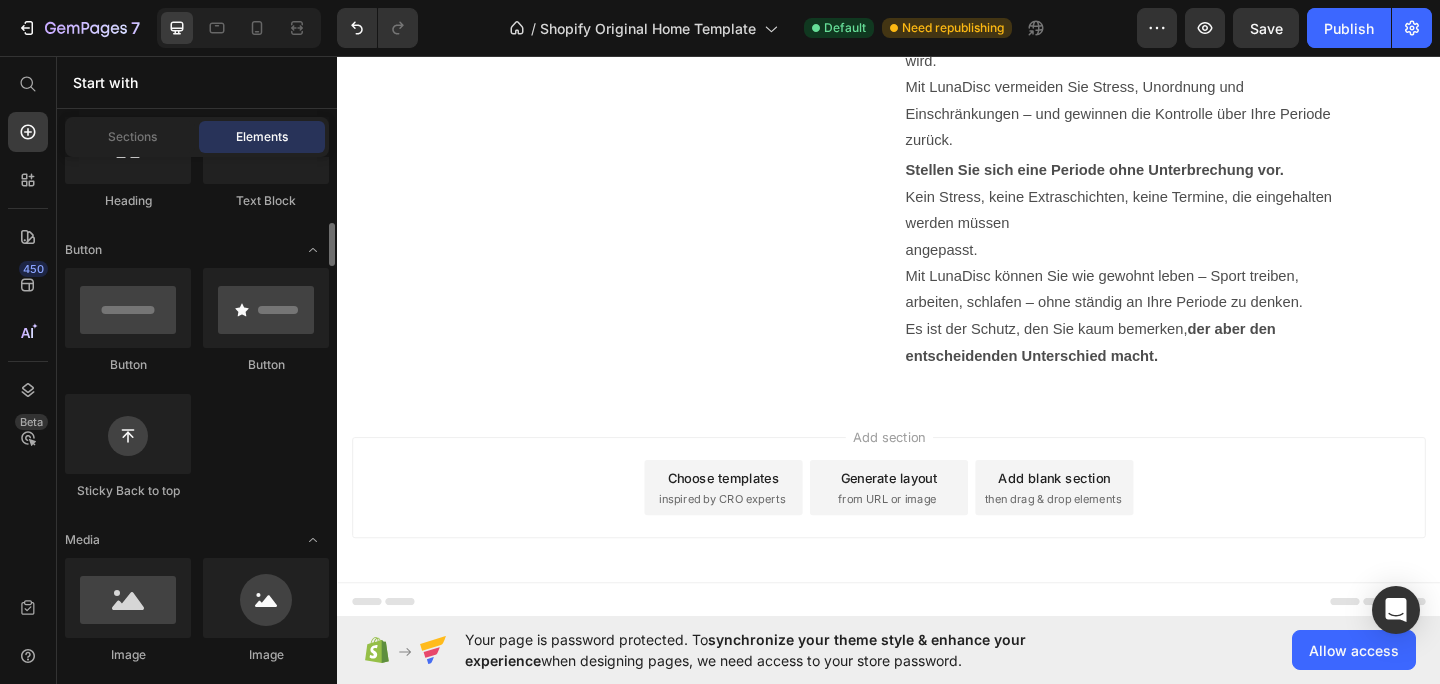 scroll, scrollTop: 418, scrollLeft: 0, axis: vertical 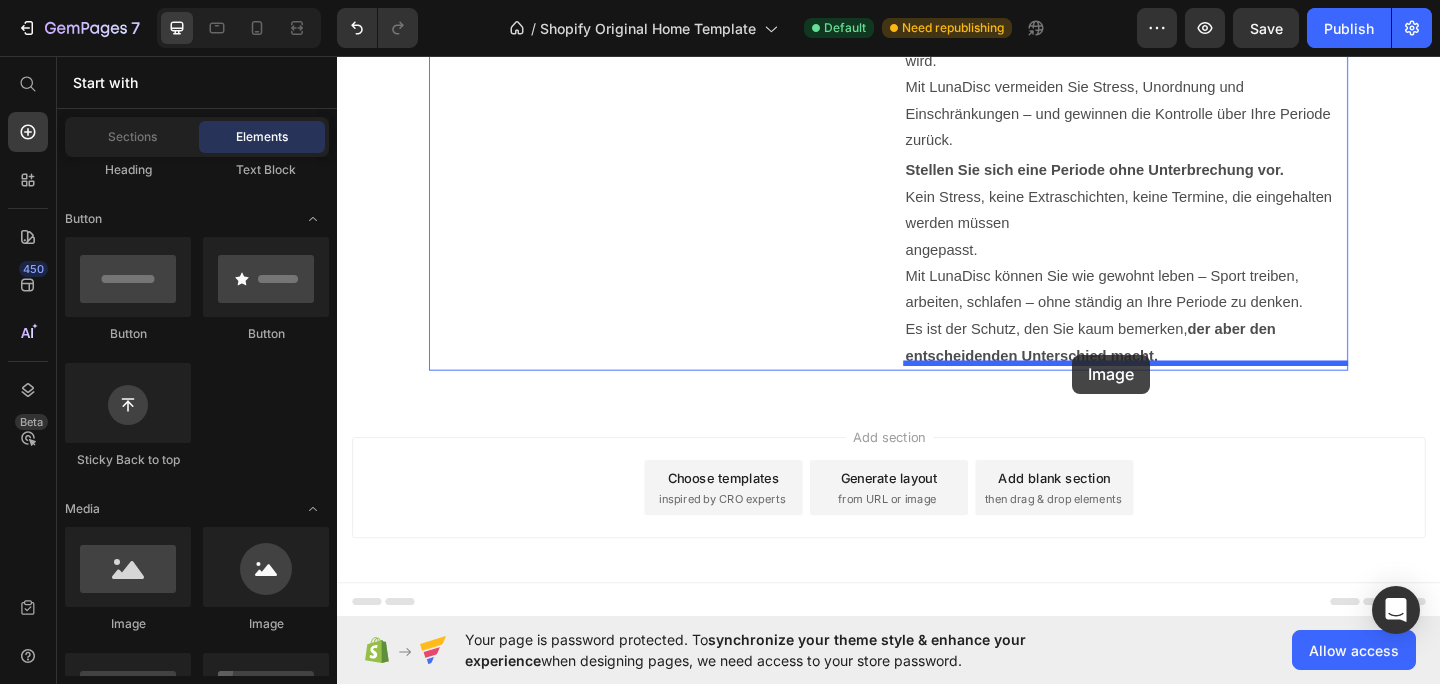 drag, startPoint x: 469, startPoint y: 630, endPoint x: 1137, endPoint y: 381, distance: 712.899 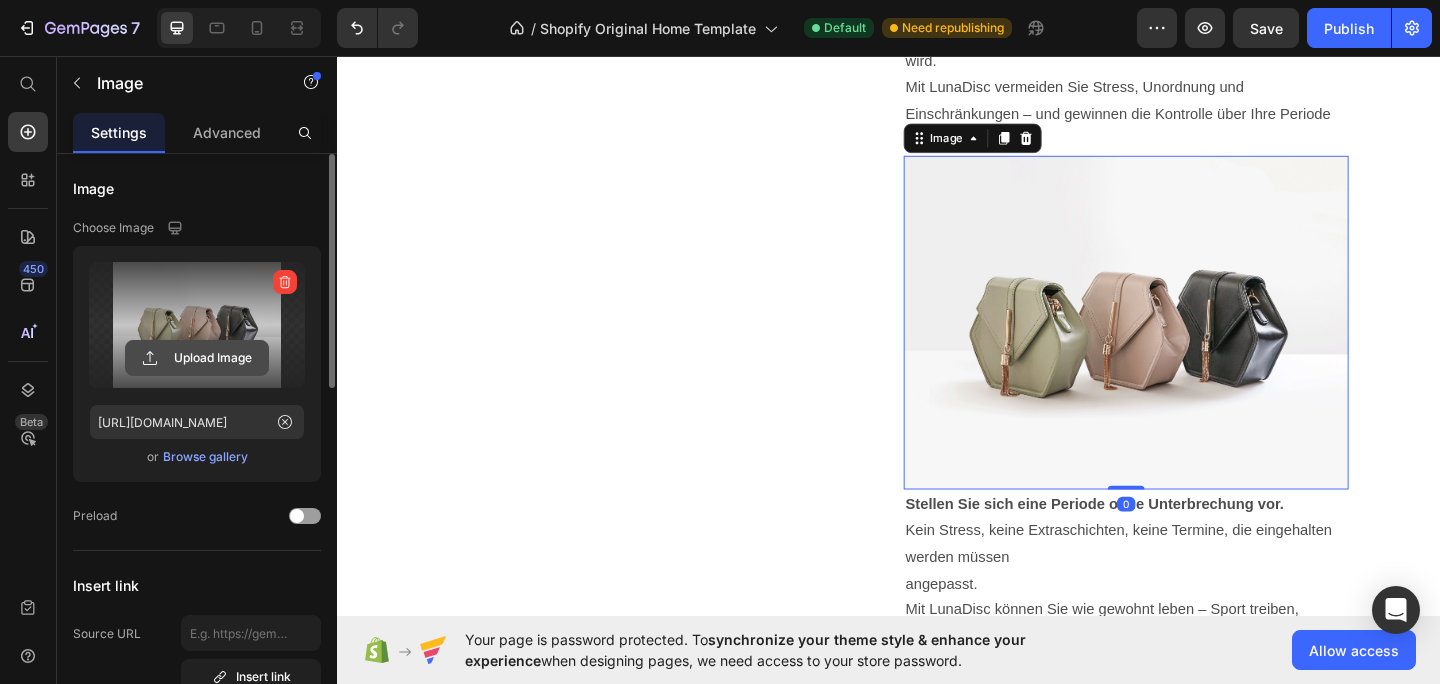 click 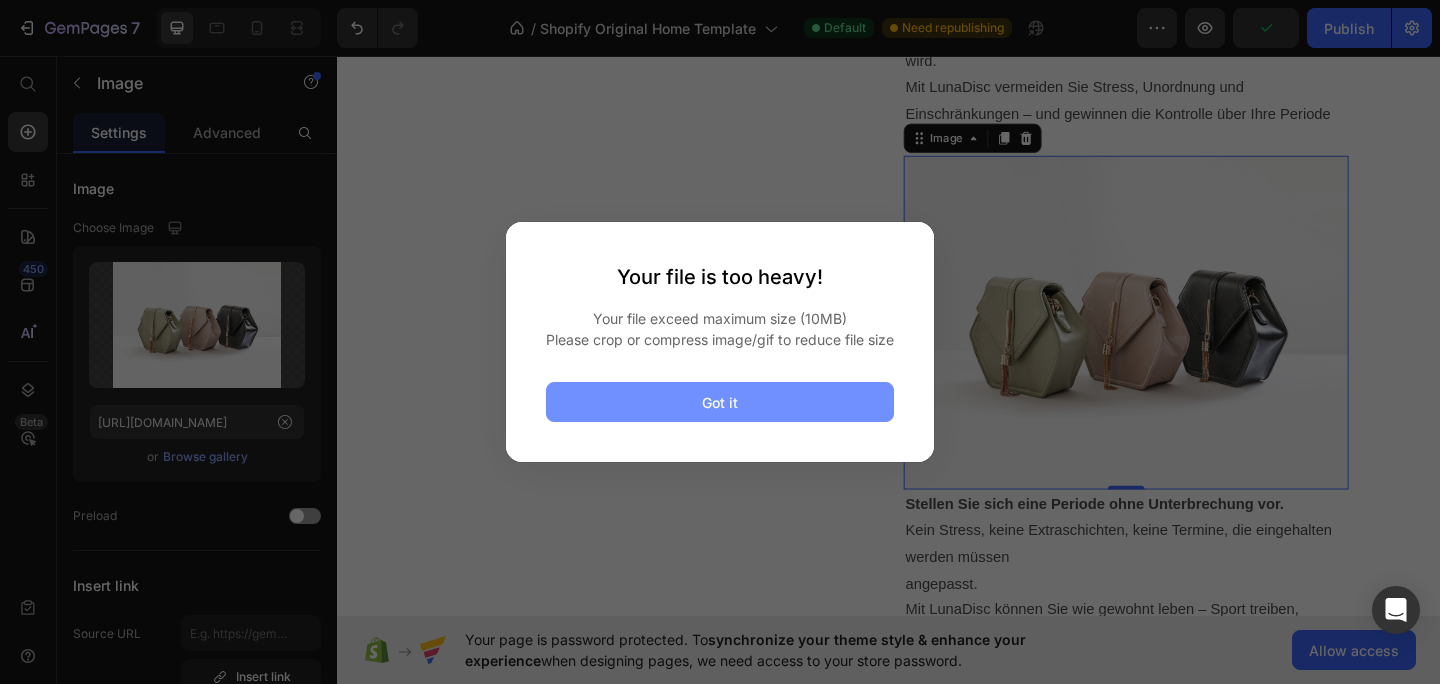 click on "Got it" at bounding box center [720, 402] 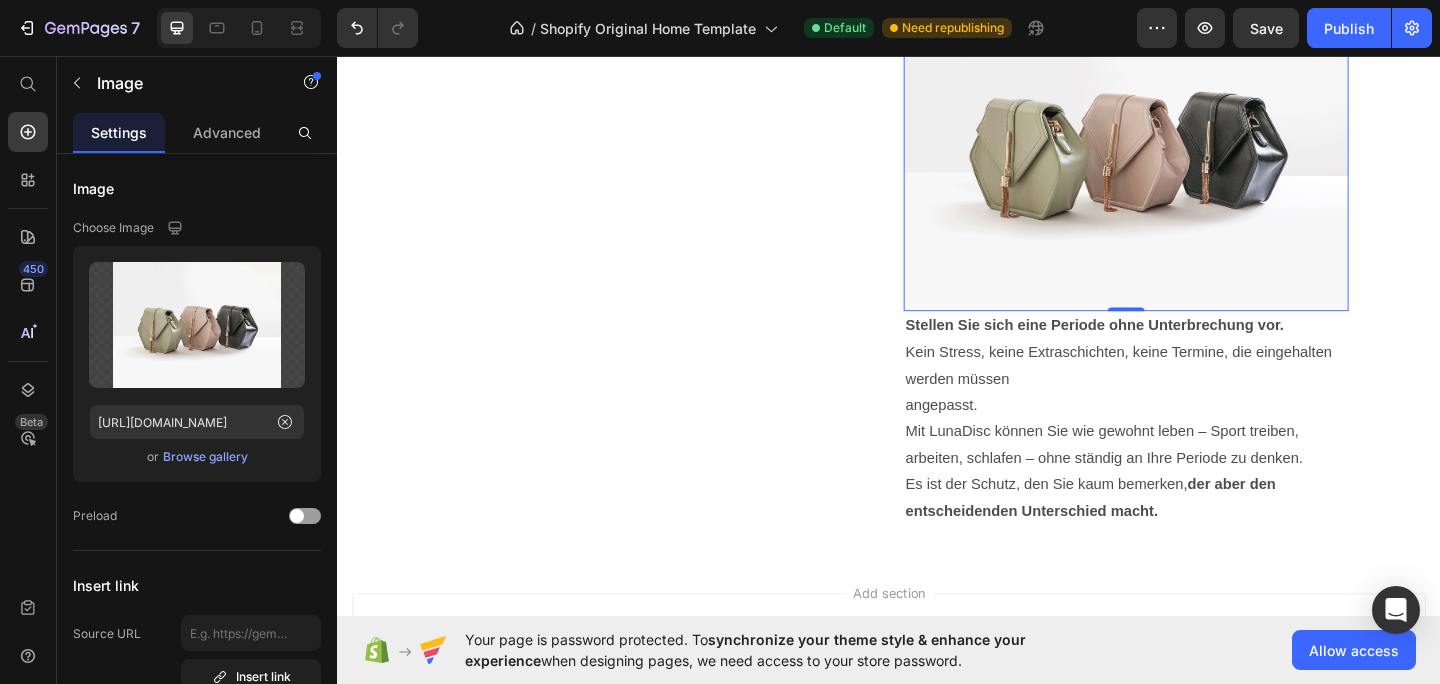 scroll, scrollTop: 1504, scrollLeft: 0, axis: vertical 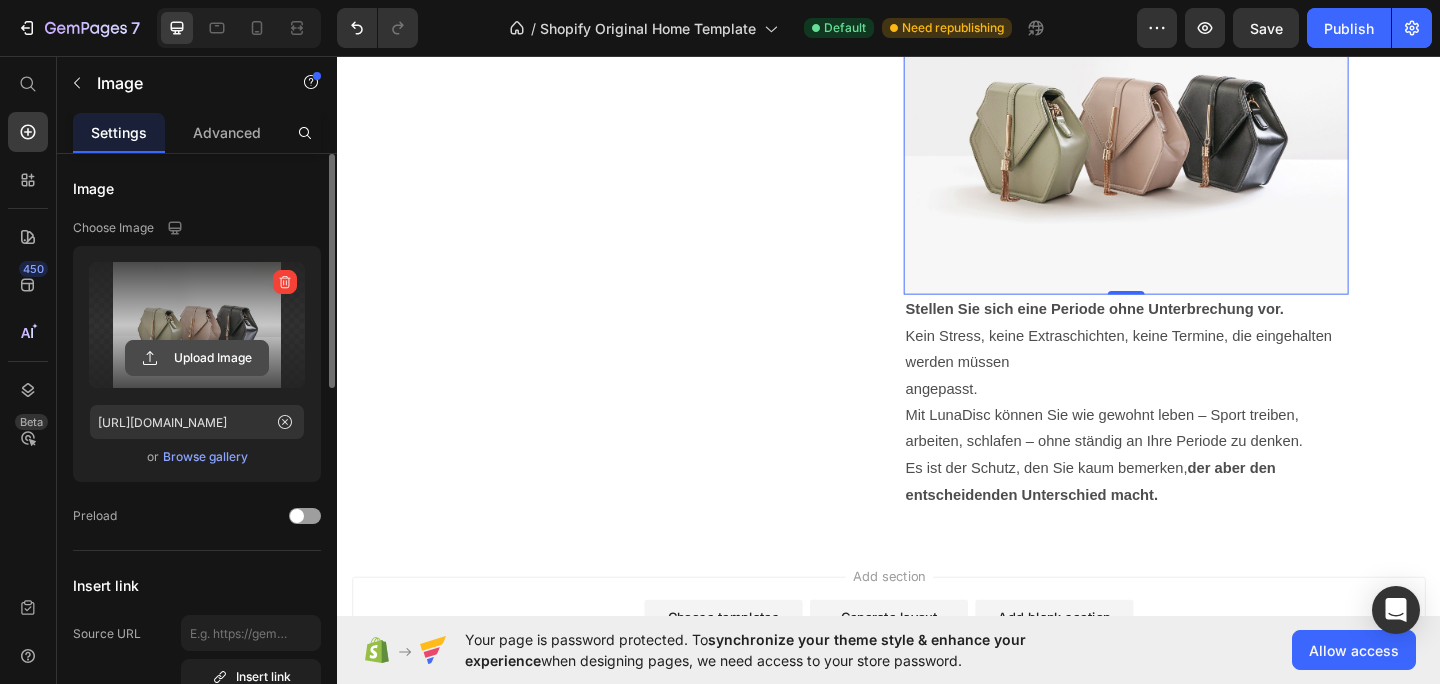 click 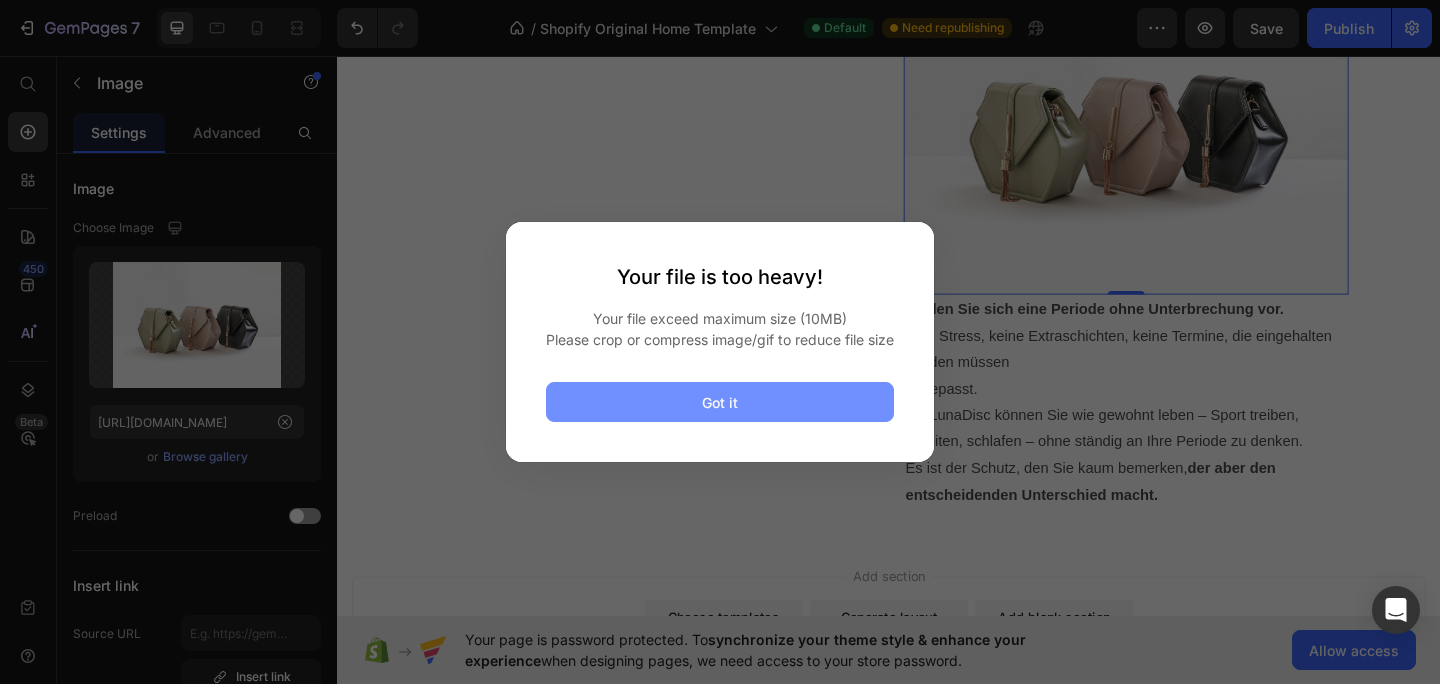 click on "Got it" at bounding box center (720, 402) 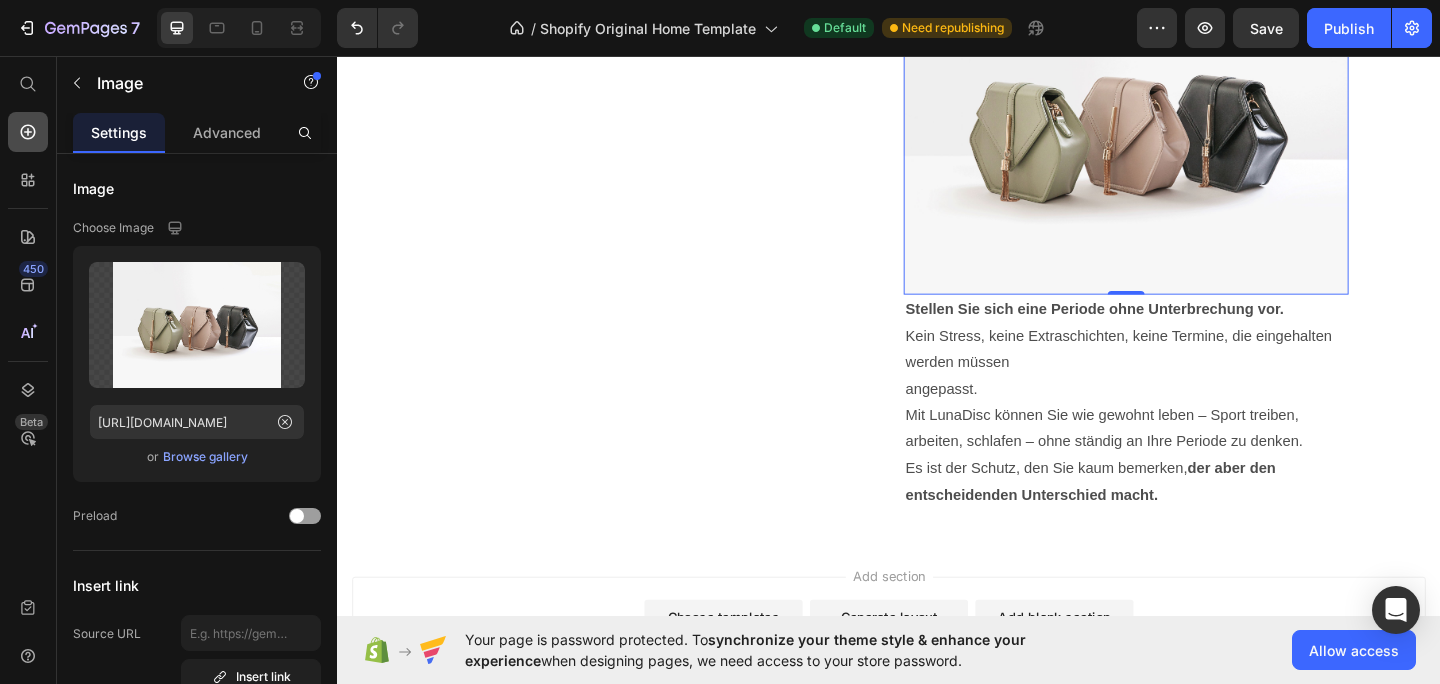 click 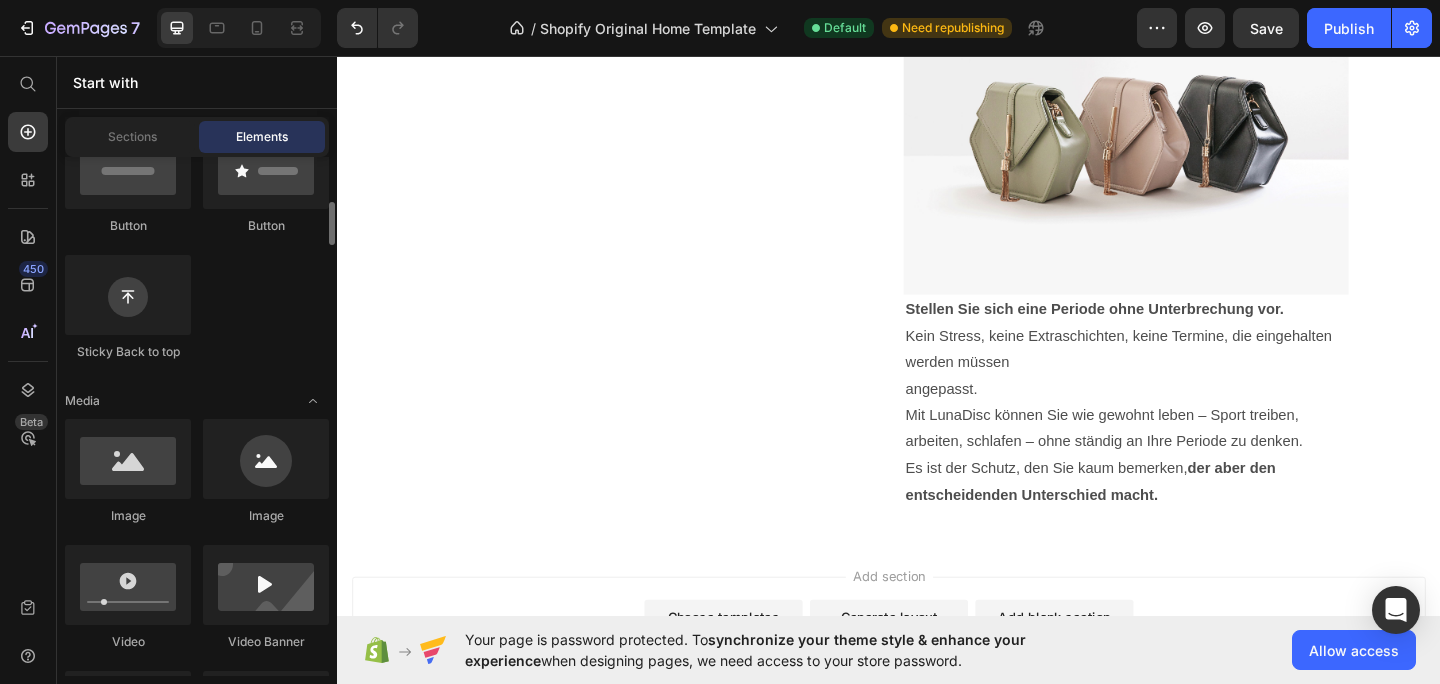 scroll, scrollTop: 523, scrollLeft: 0, axis: vertical 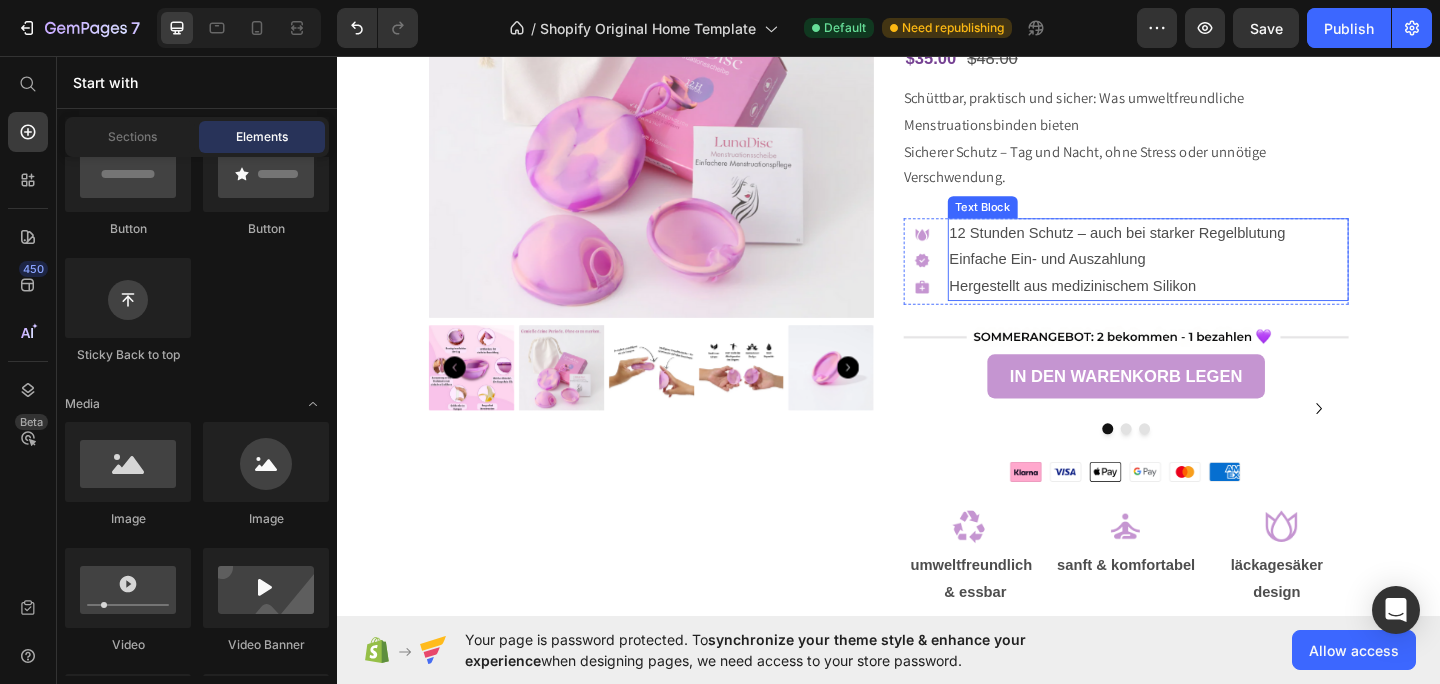 click on "12 Stunden Schutz – auch bei starker Regelblutung" at bounding box center [1219, 249] 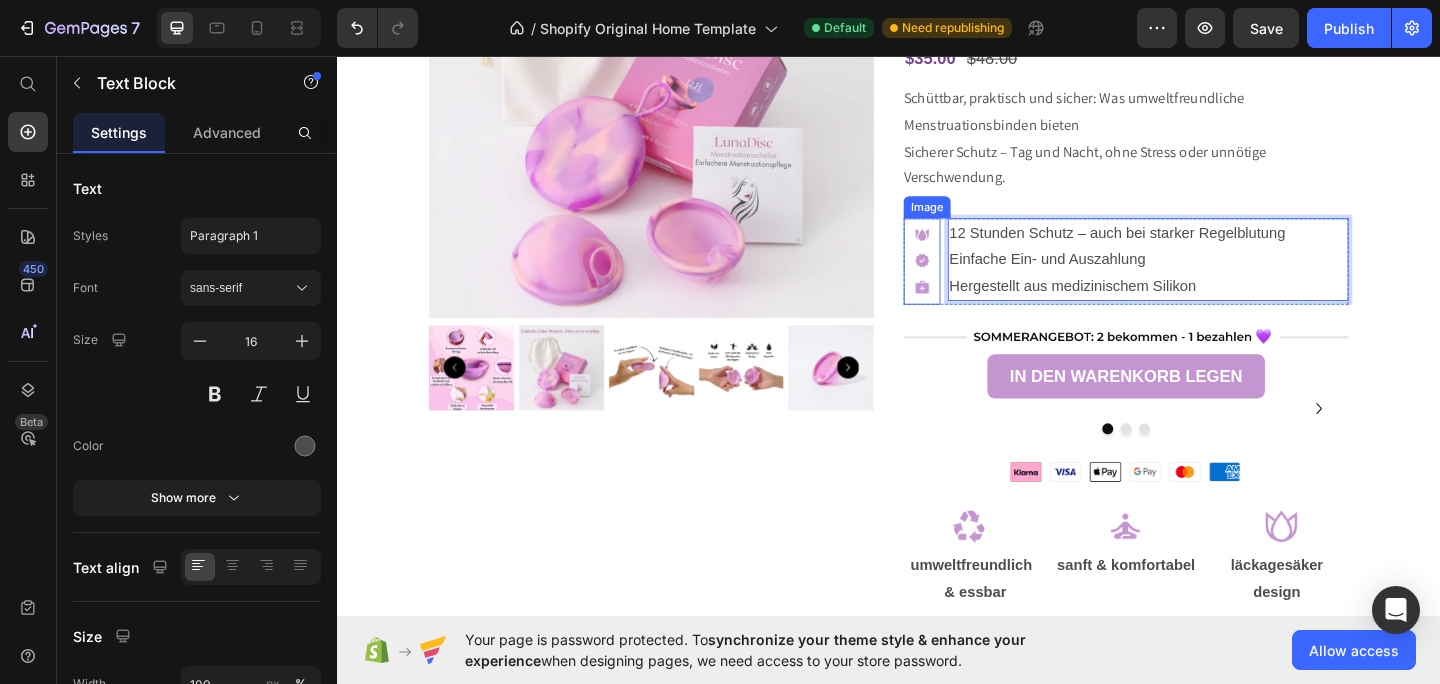 click at bounding box center [973, 280] 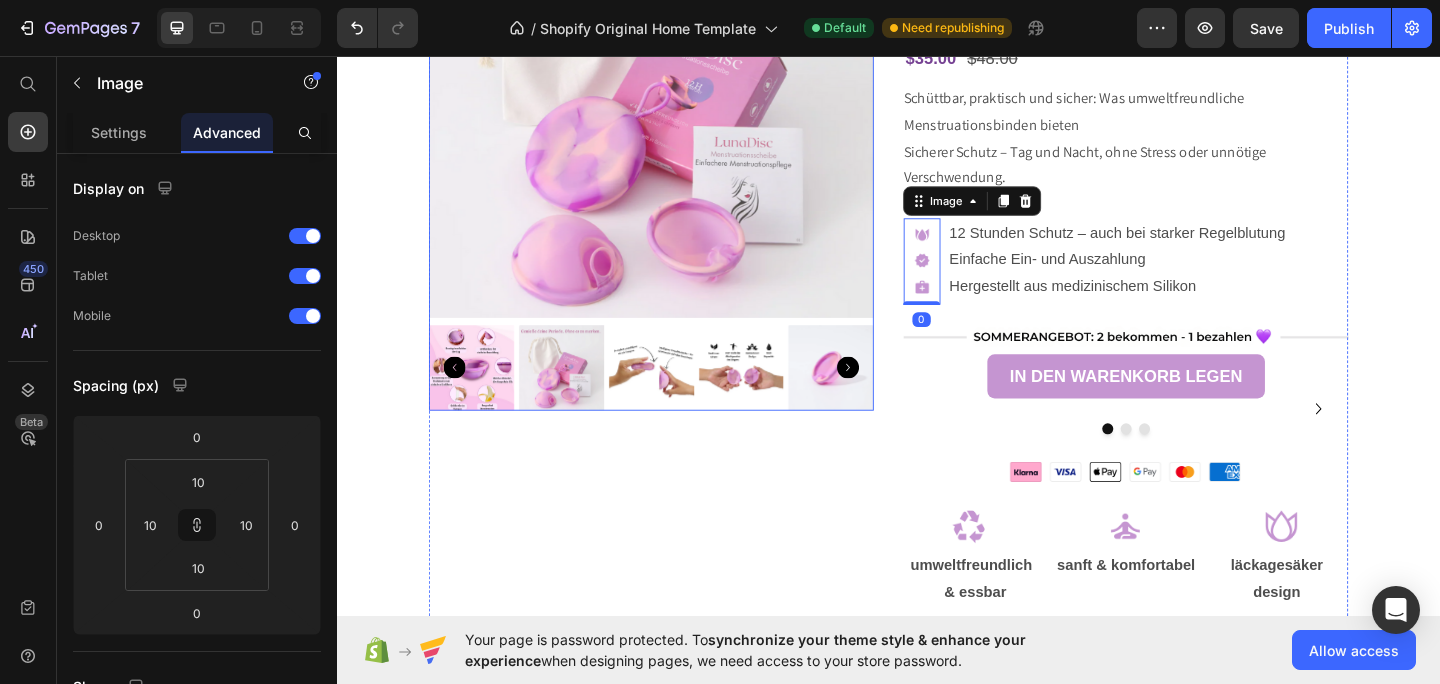 click at bounding box center (679, 149) 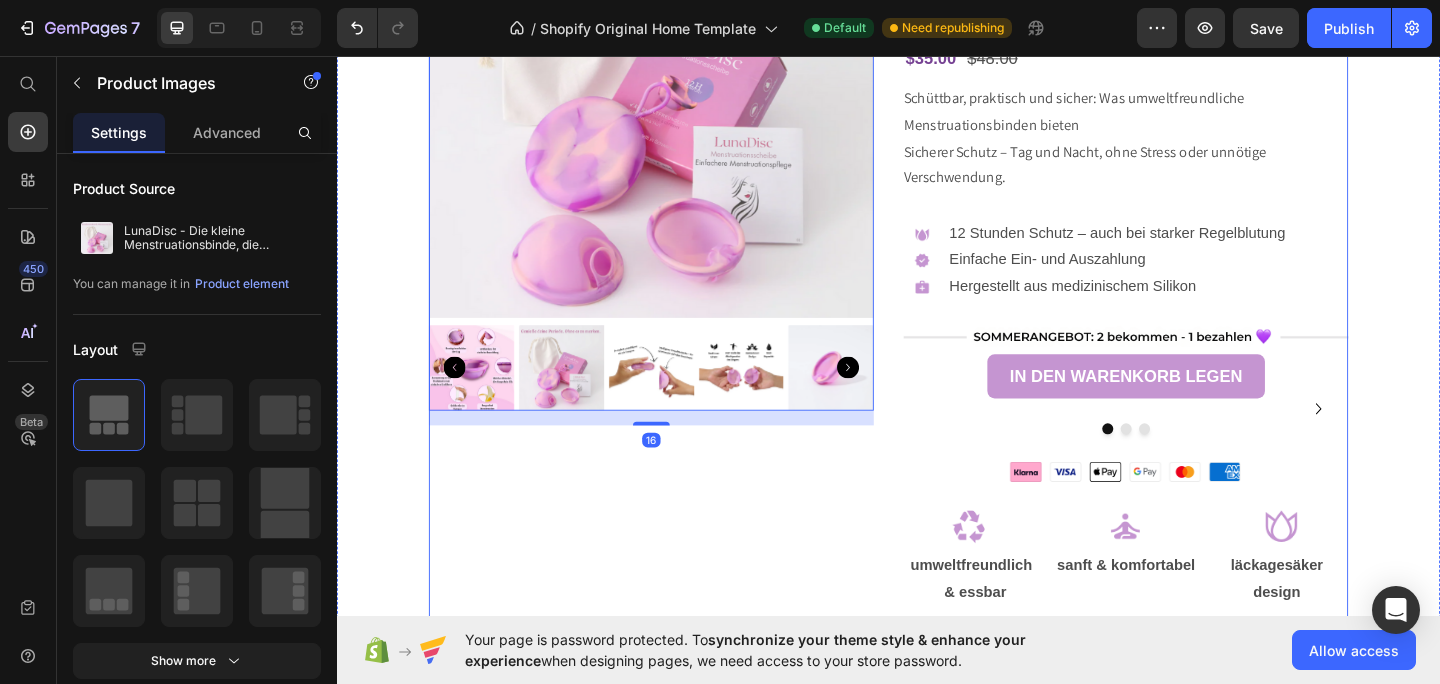 click on "Product Images   16 LunaDisc - Die kleine Menstruationsbinde, die verändert alles Product Title Image 4.7 (119 Bewertungen) Text Block Row $35.00 Product Price $48.00 Product Price Row Schüttbar, praktisch und sicher: Was umweltfreundliche Menstruationsbinden bieten Sicherer Schutz – Tag und Nacht, ohne Stress oder unnötige Verschwendung. Product Description Image 12 Stunden Schutz – auch bei starker Regelblutung Einfache Ein- und Auszahlung Hergestellt aus medizinischem Silikon Text Block Row Image IN DEN WARENKORB LEGEN Add to Cart
Image Image Image
Carousel Image umweltfreundlich   & essbar Text Block sanft & komfortabel Text Block läckagesäker design Text Block Row Die Menstruation sollte Sie nicht einschränken. Es gibt einen besseren Weg. Sie erkennen das Gefühl. Sie sind auf dem Weg zur Arbeit, zur Schule oder zum Fitnessstudio – und müssen anhalten. Text Block Image" at bounding box center (937, 794) 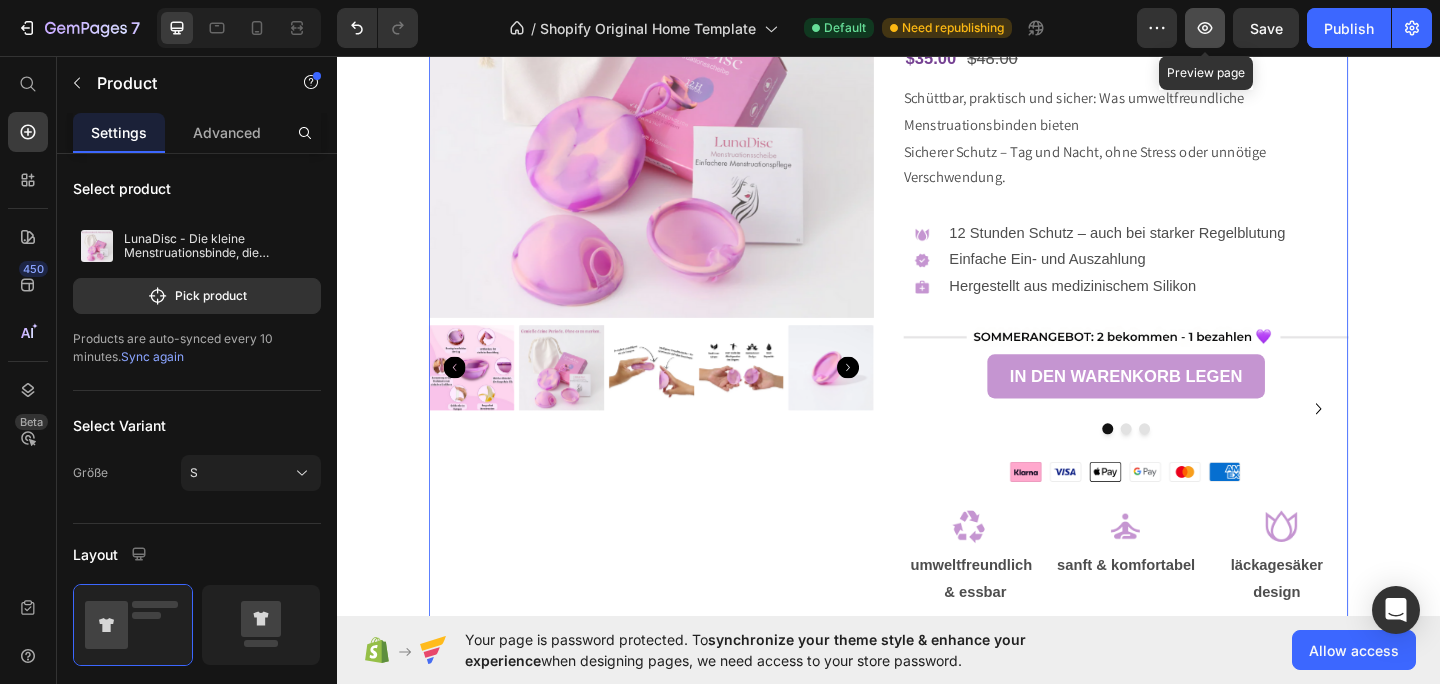 click 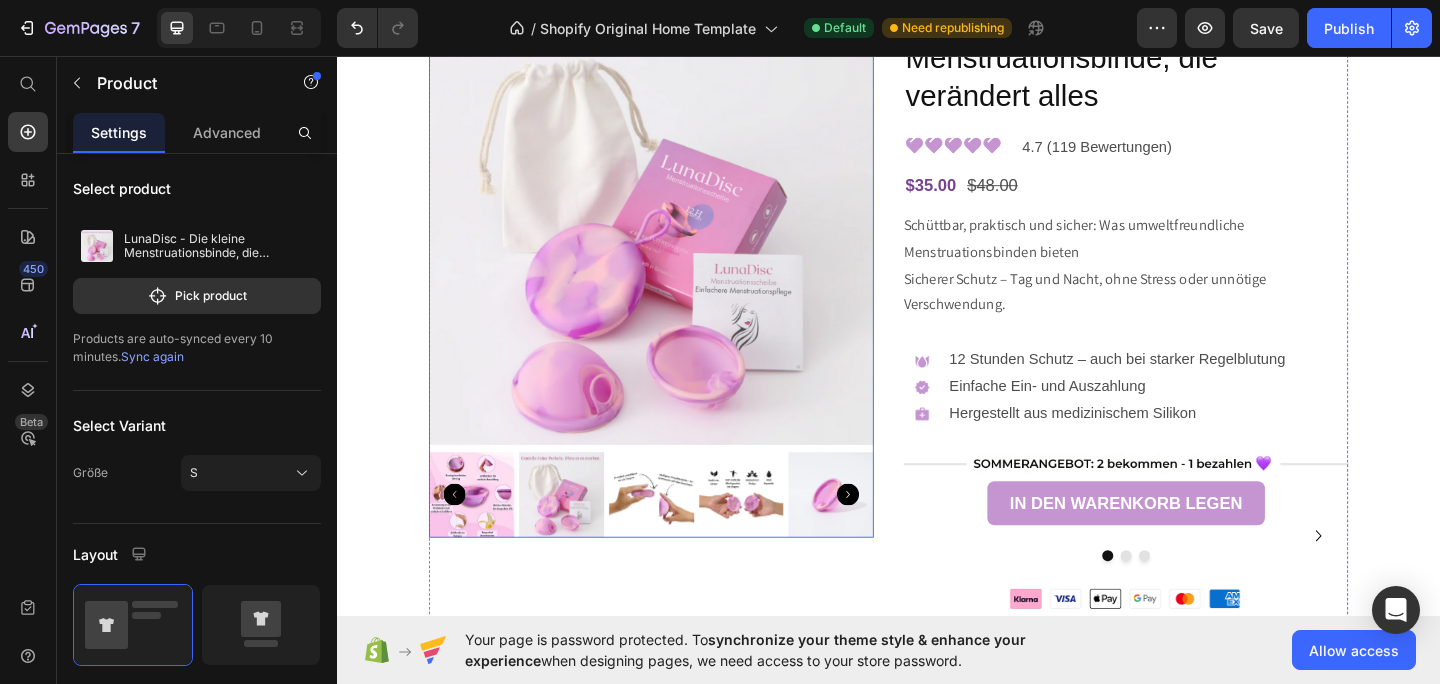 scroll, scrollTop: 329, scrollLeft: 0, axis: vertical 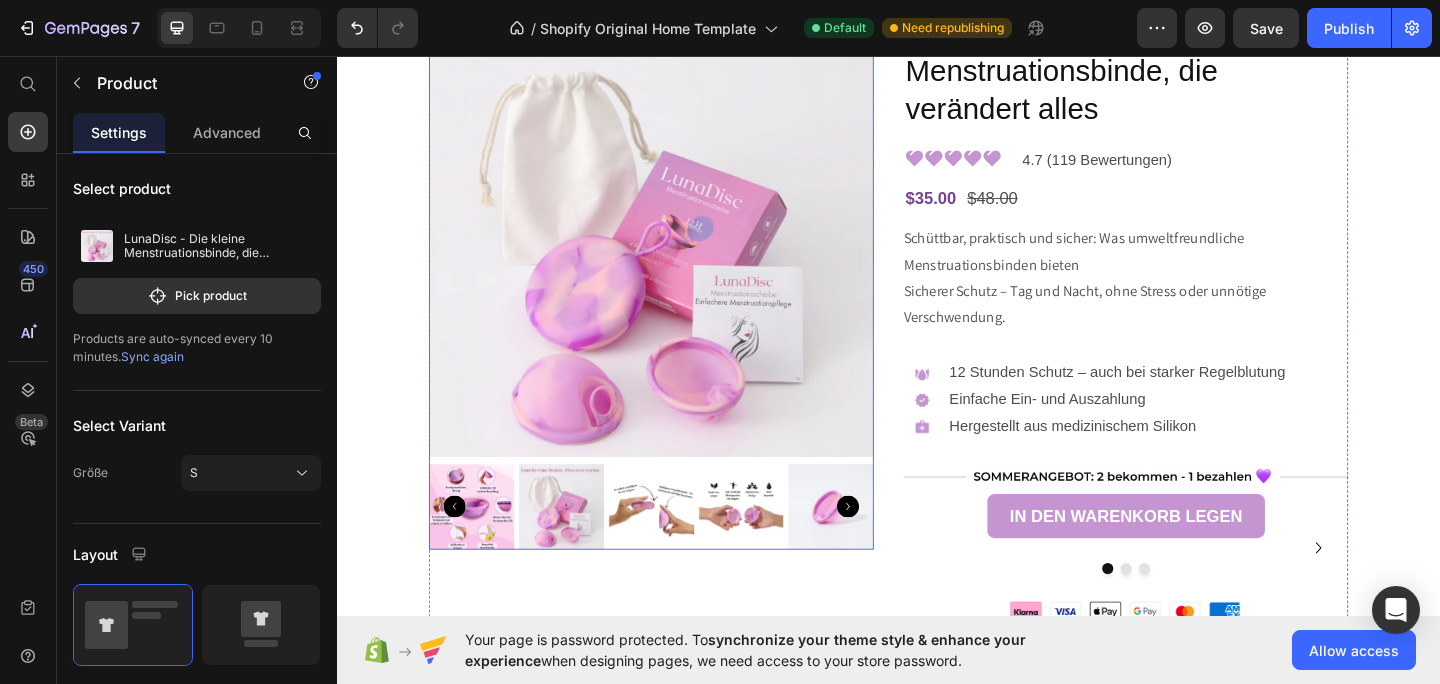 click at bounding box center (679, 251) 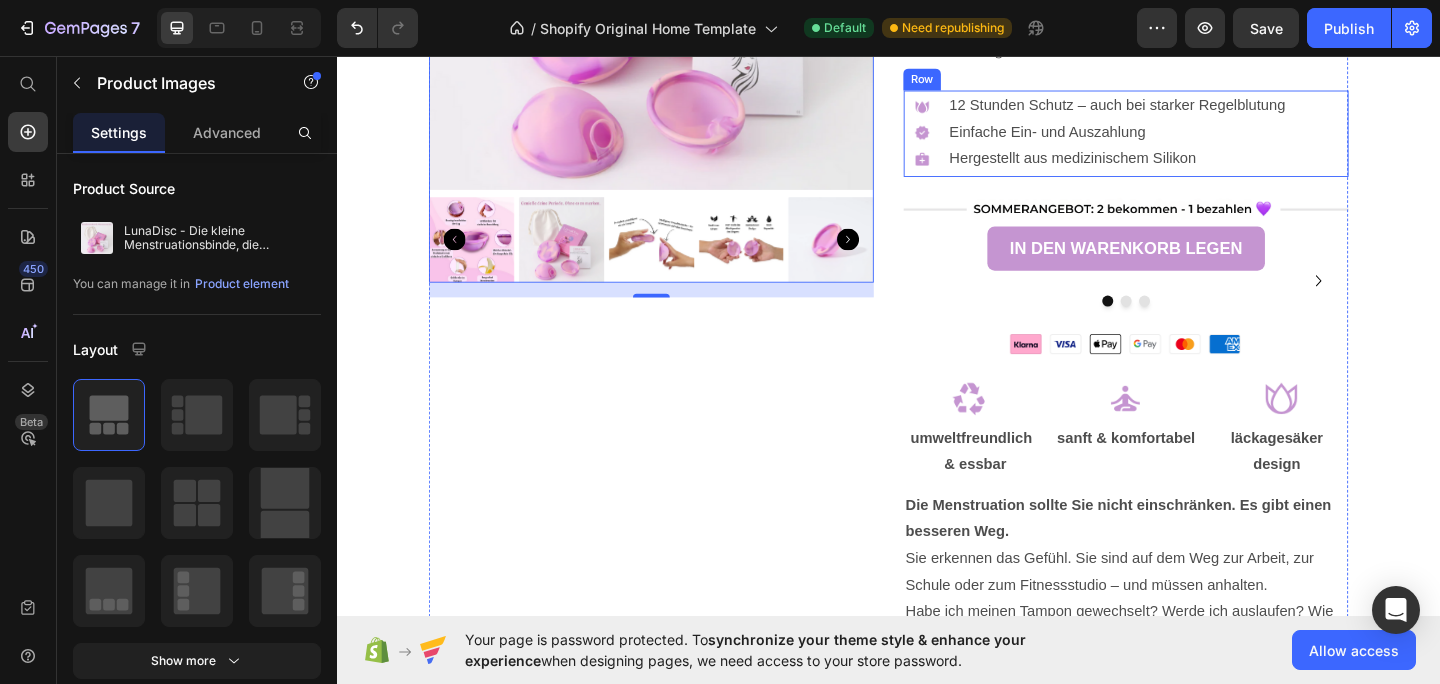 scroll, scrollTop: 626, scrollLeft: 0, axis: vertical 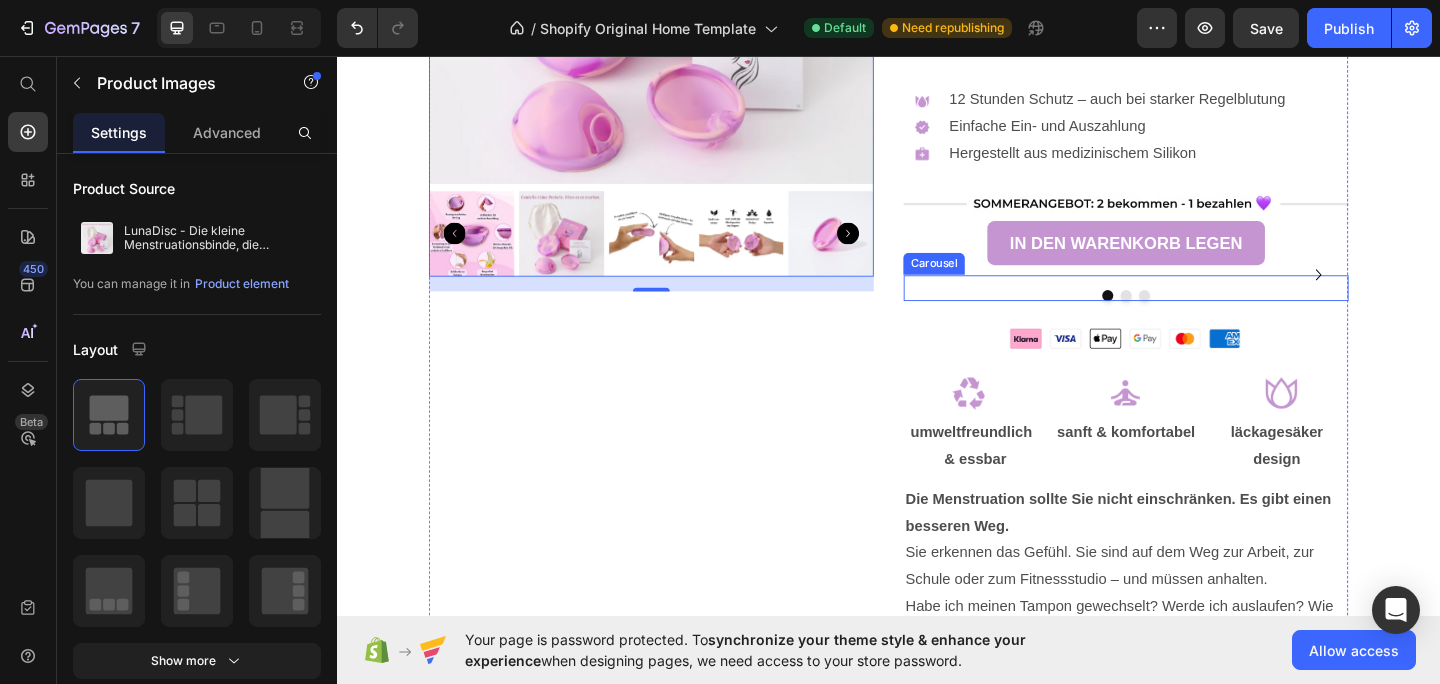 click at bounding box center [1195, 317] 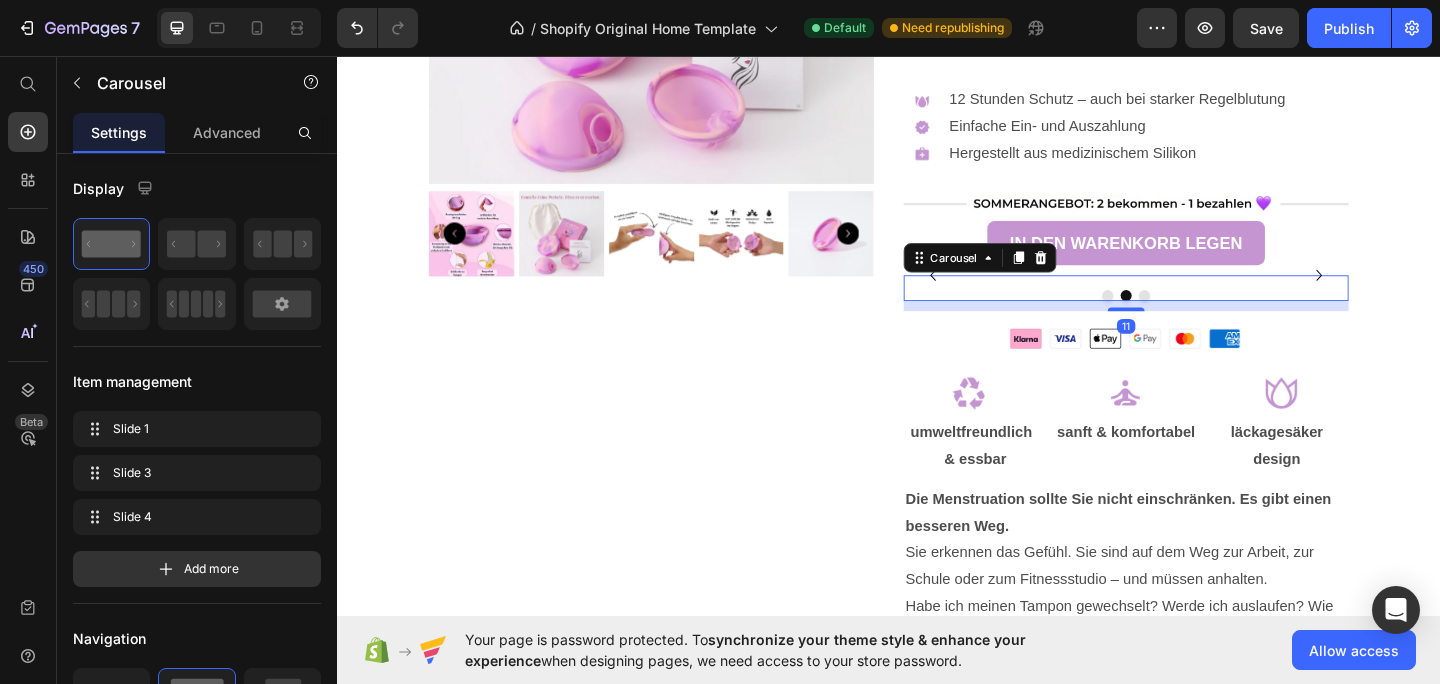 click at bounding box center [1215, 317] 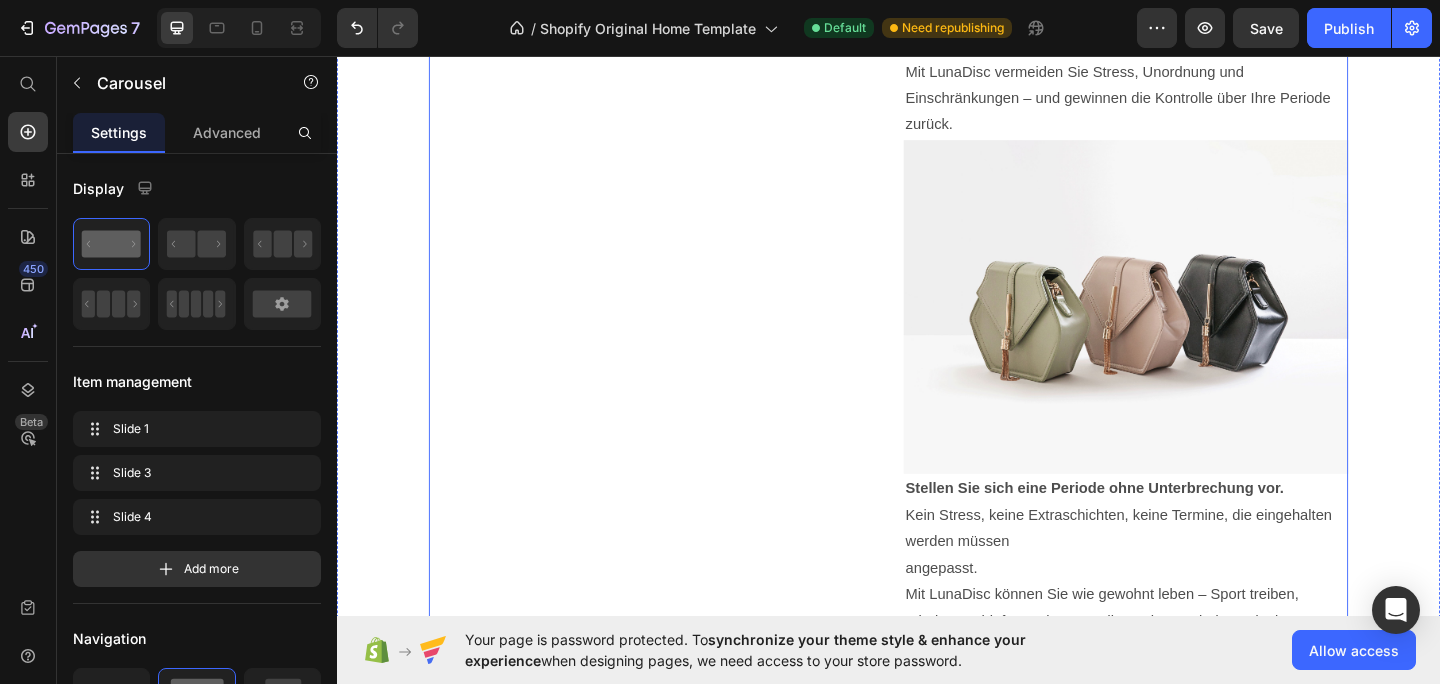 scroll, scrollTop: 1513, scrollLeft: 0, axis: vertical 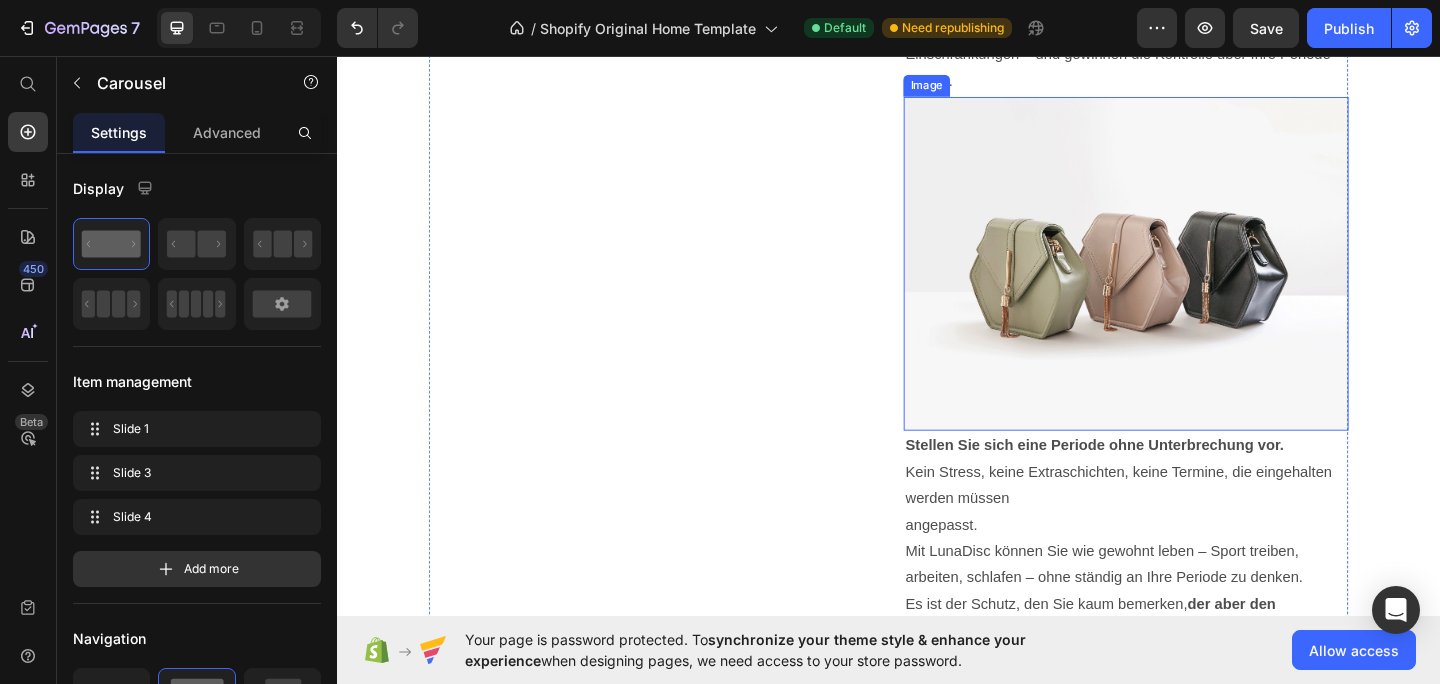 click at bounding box center [1195, 282] 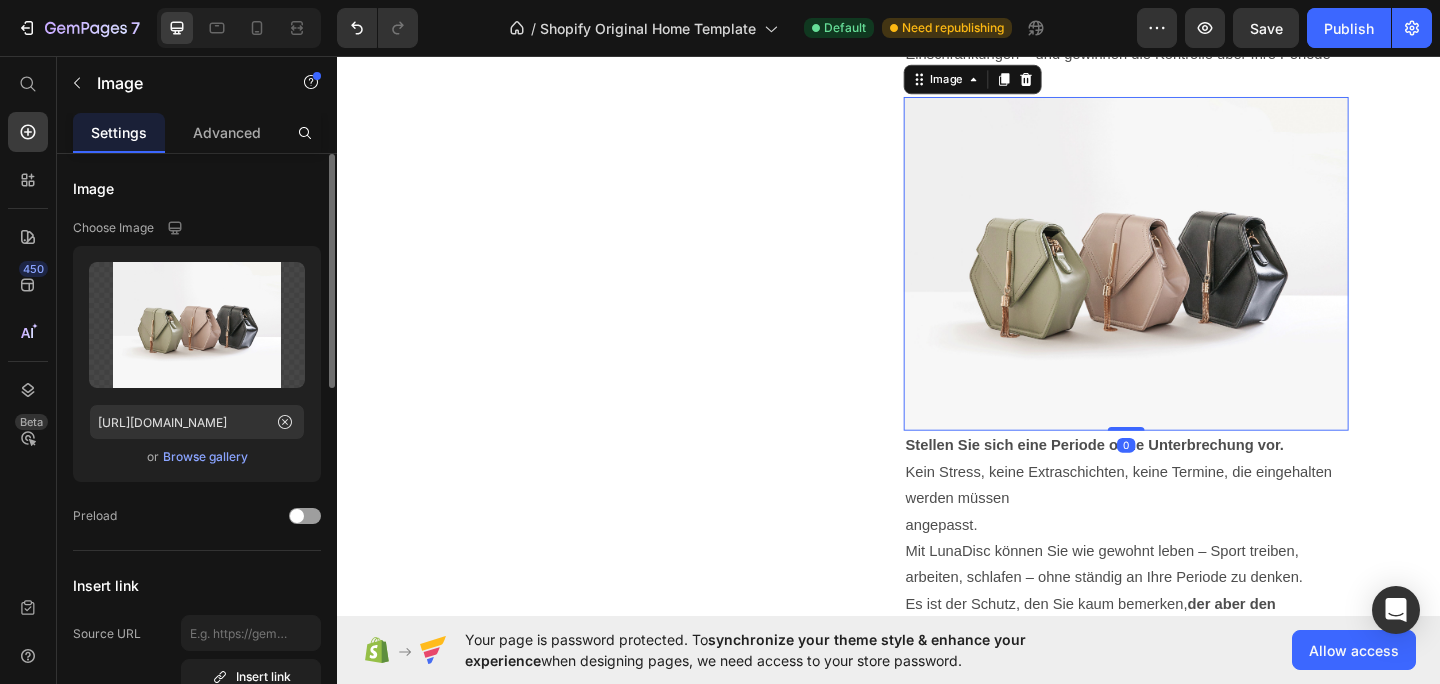 click on "Browse gallery" at bounding box center [205, 457] 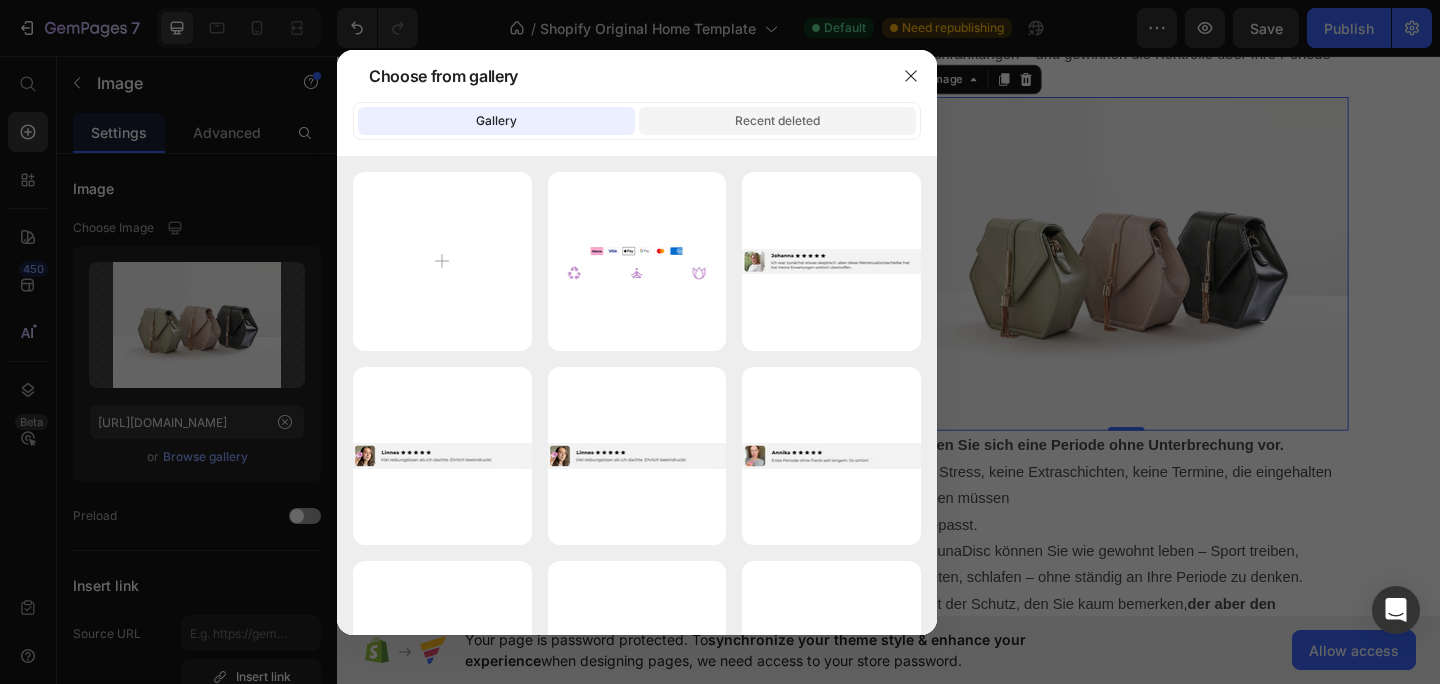 click on "Recent deleted" 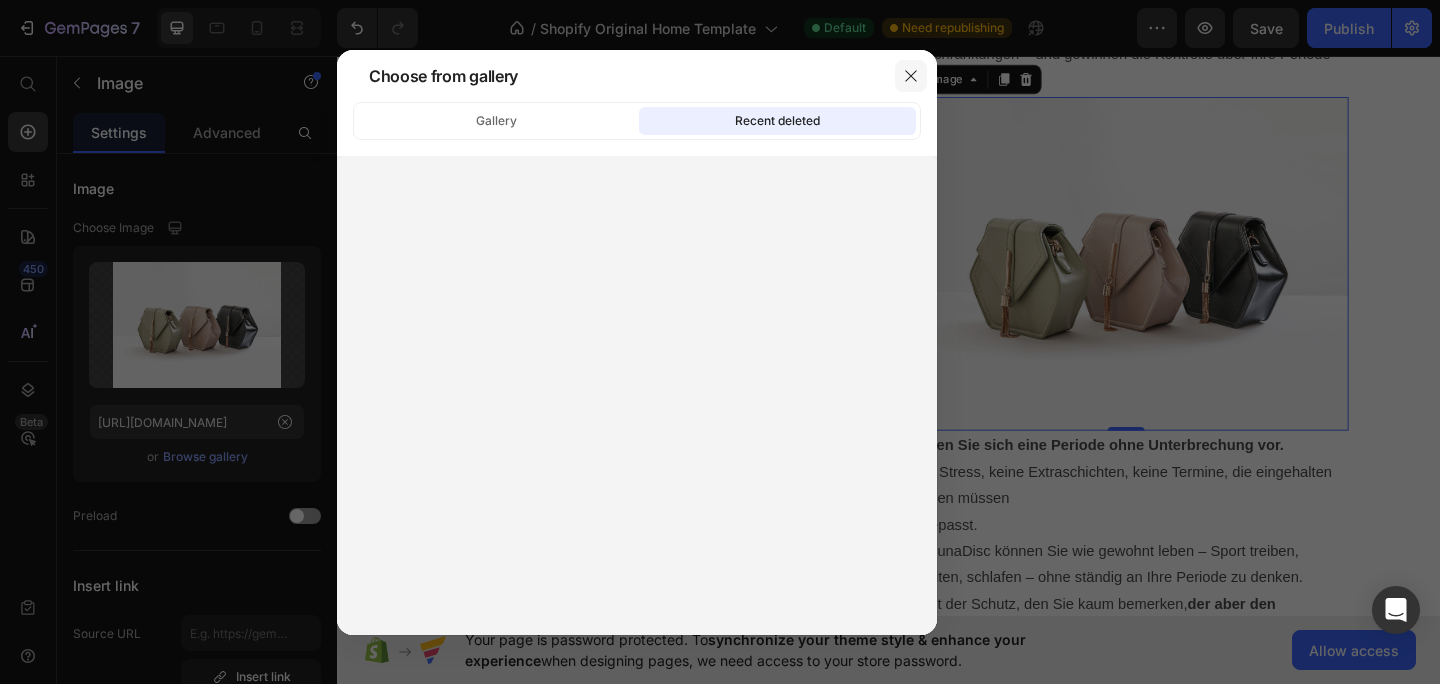 click 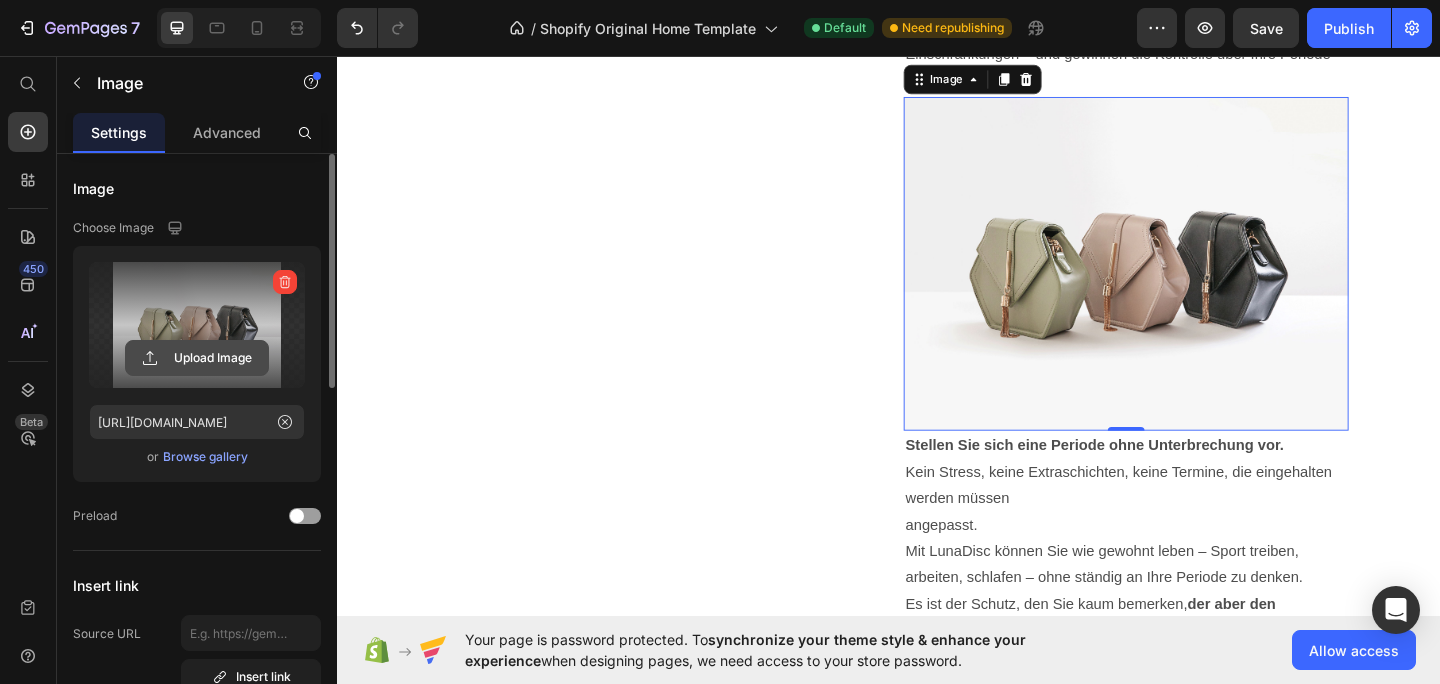 click 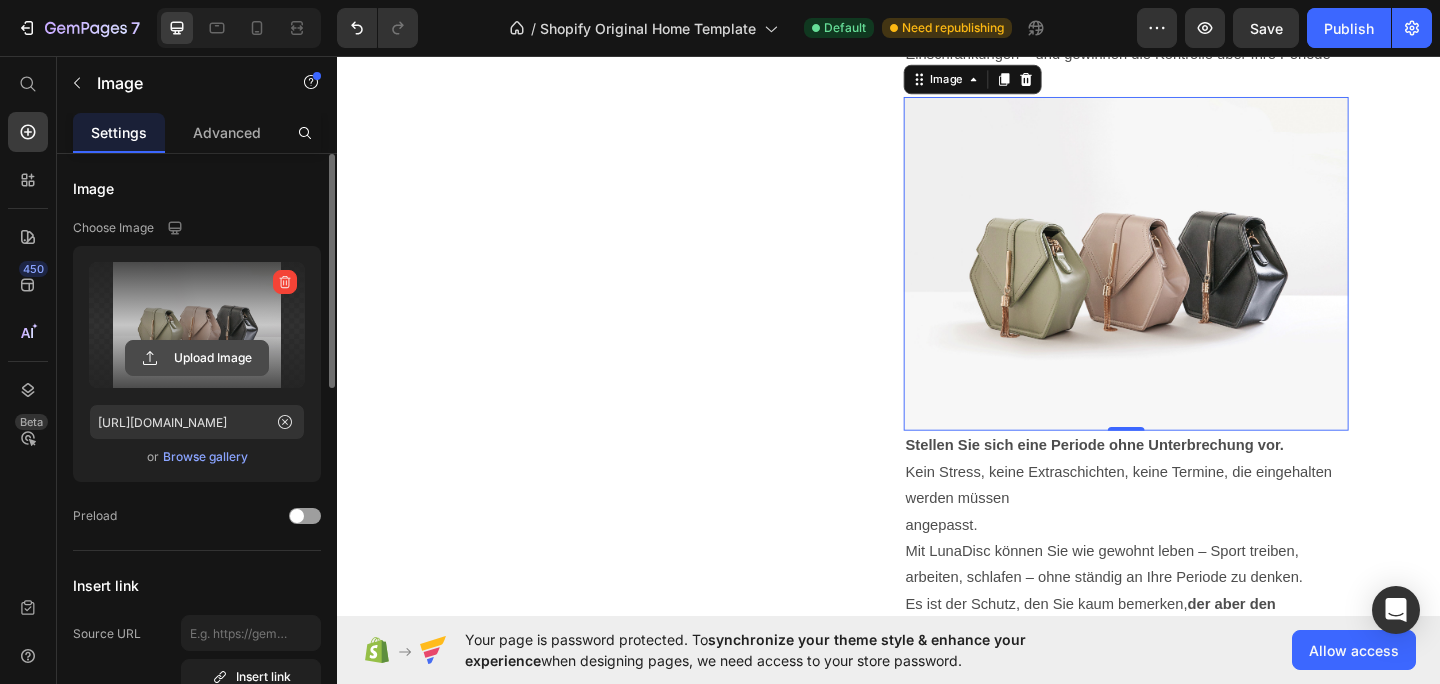 type on "C:\fakepath\Soothe.gif" 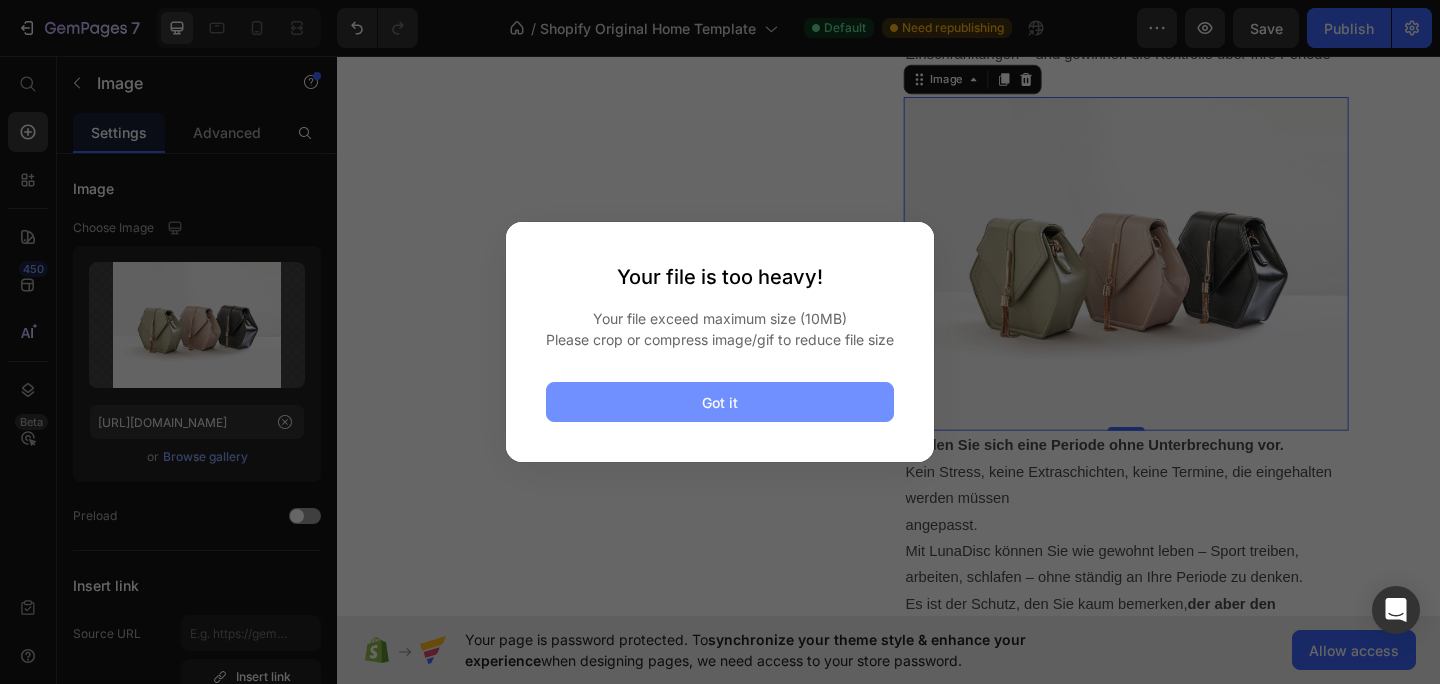 click on "Got it" at bounding box center (720, 402) 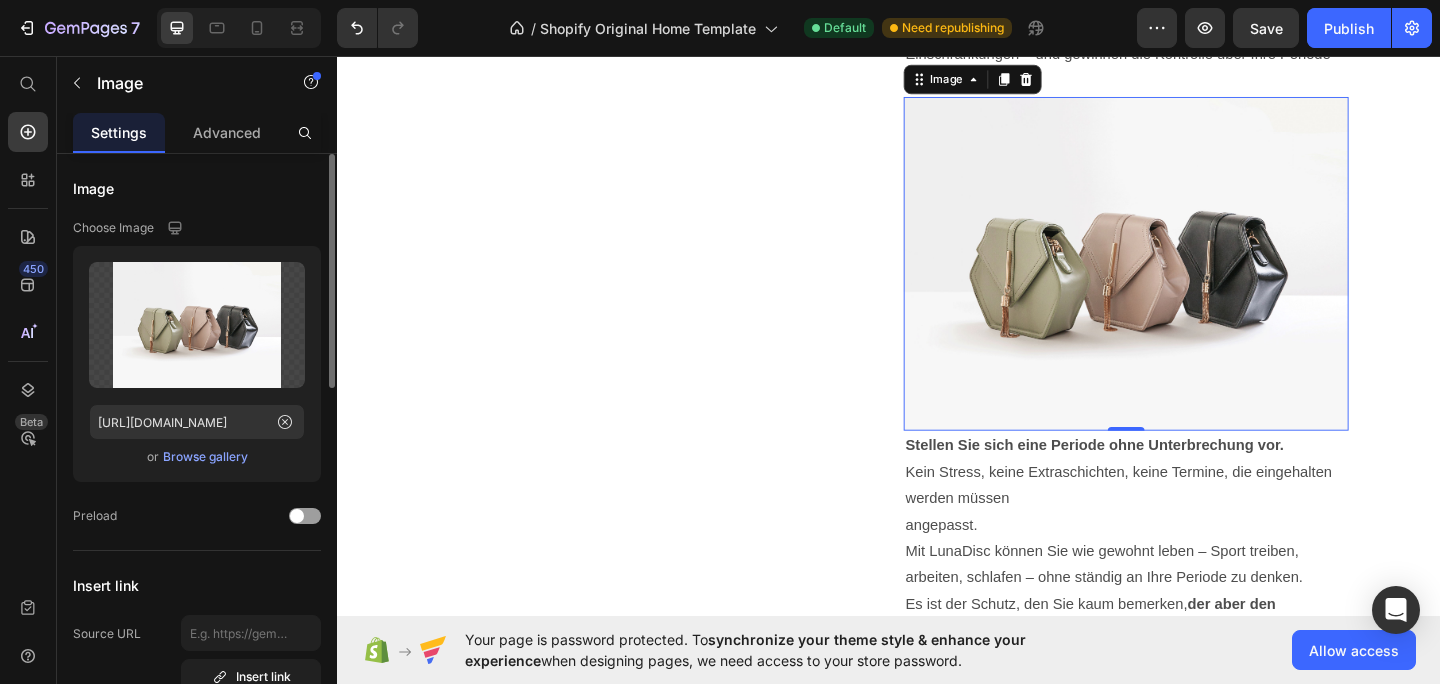 click on "Upload Image [URL][DOMAIN_NAME]  or   Browse gallery" at bounding box center [197, 364] 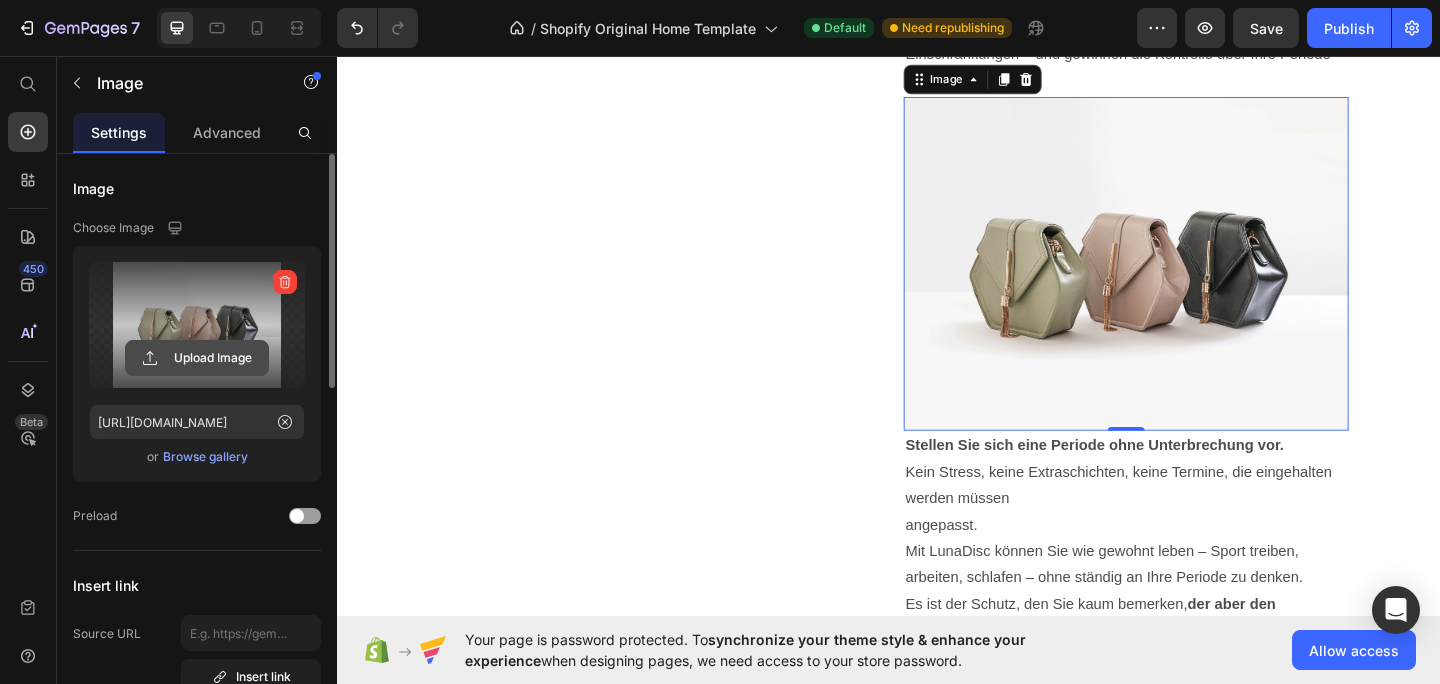 click 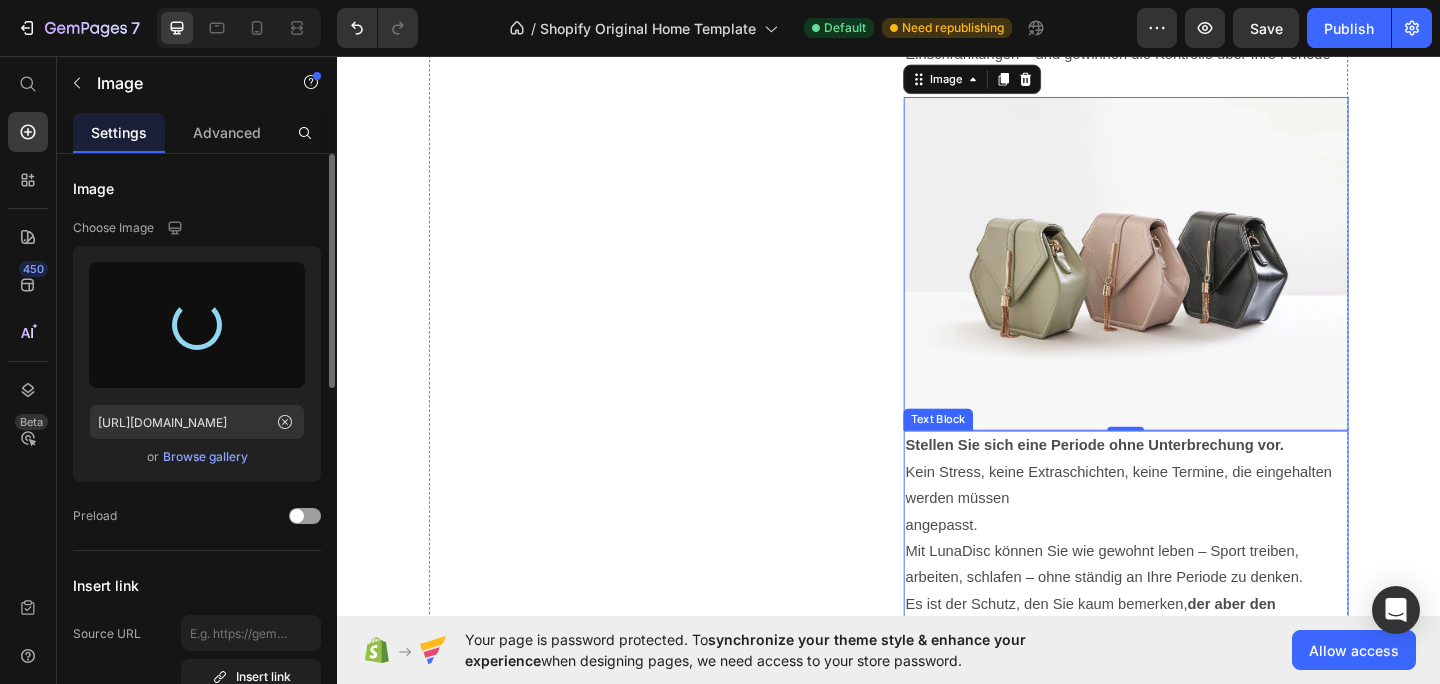 type on "[URL][DOMAIN_NAME]" 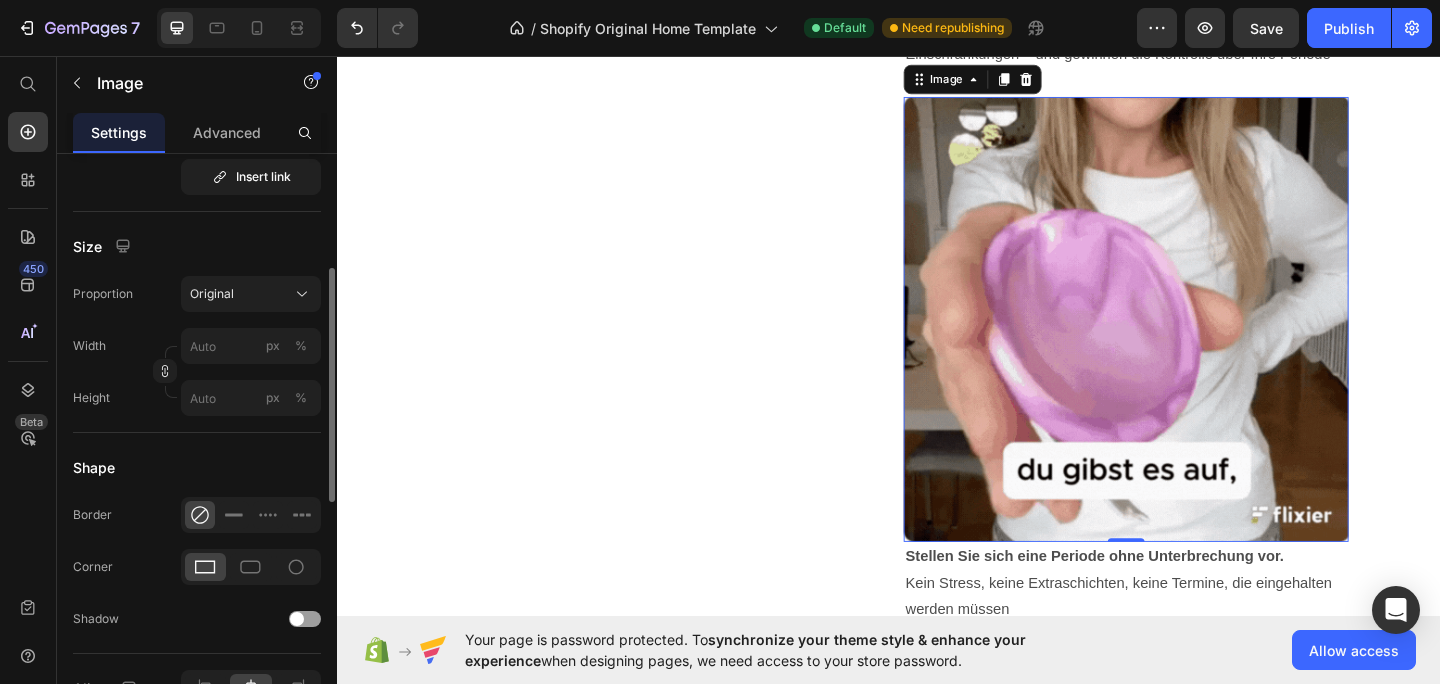 scroll, scrollTop: 546, scrollLeft: 0, axis: vertical 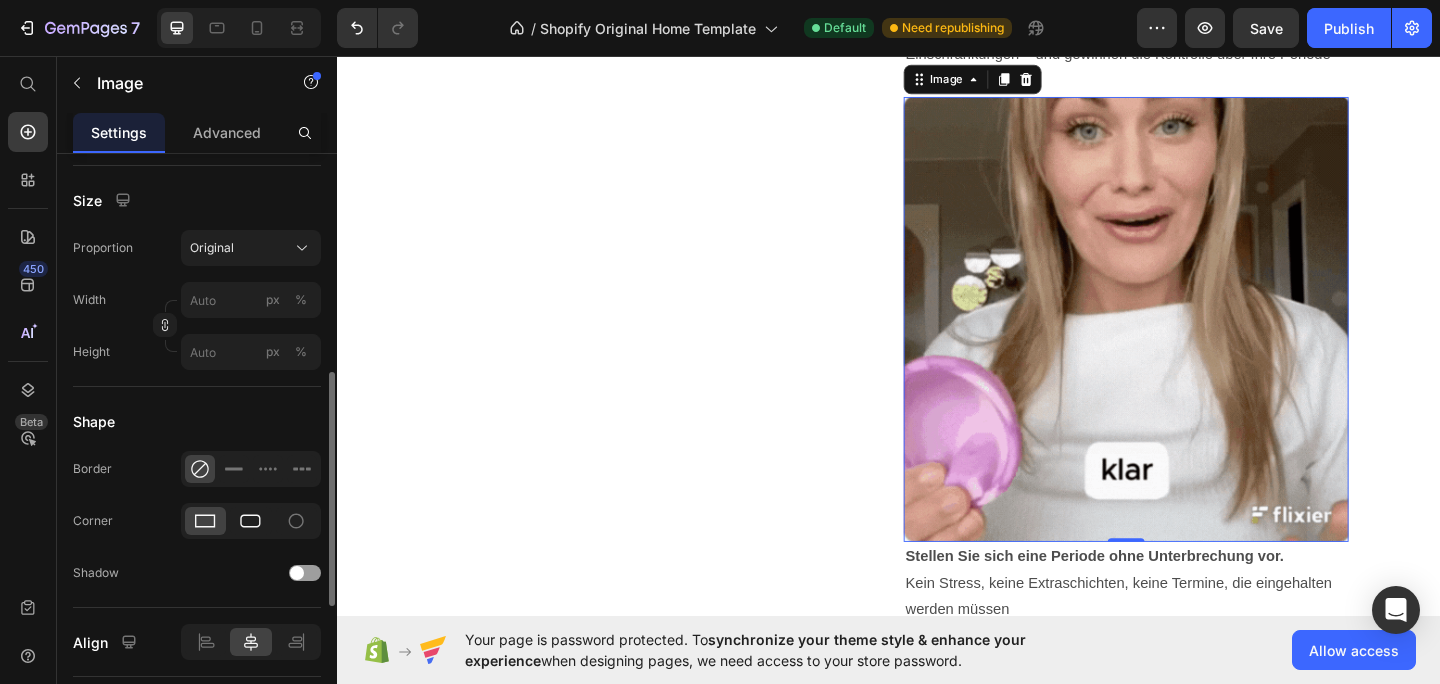 click 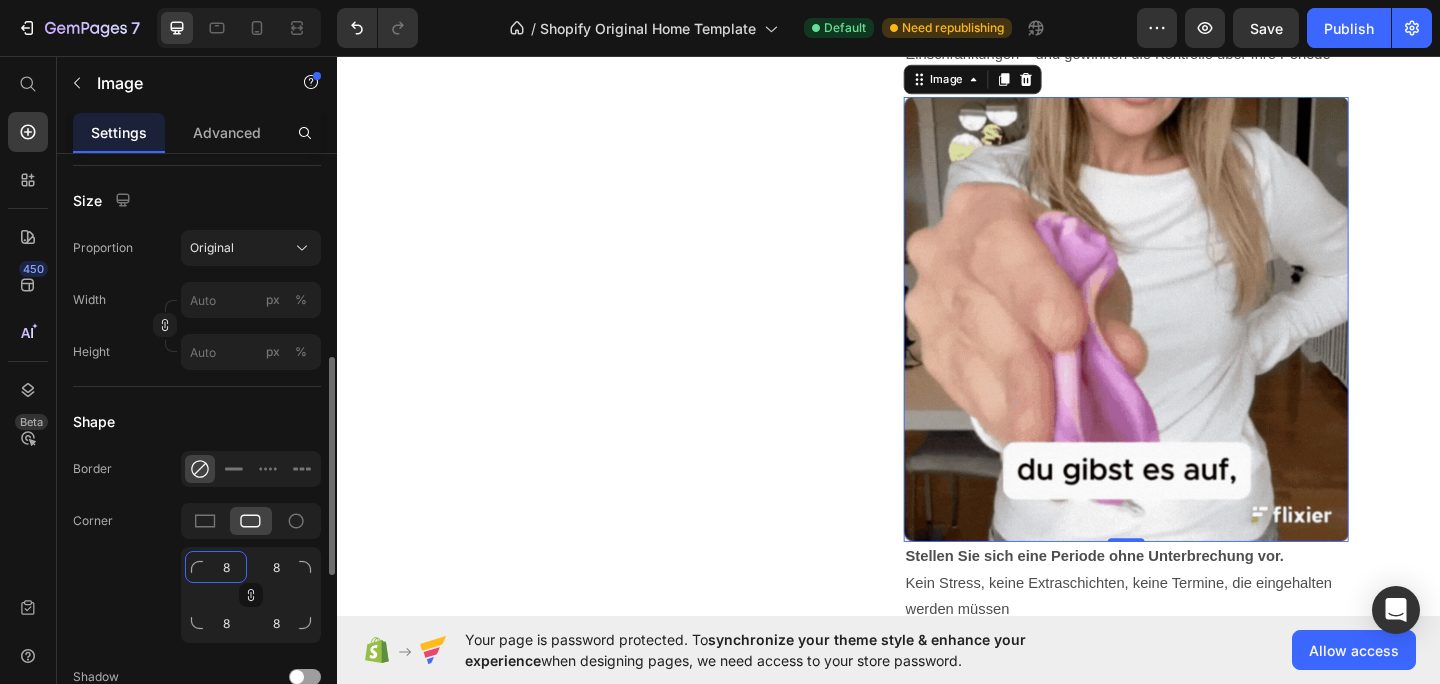click on "8" 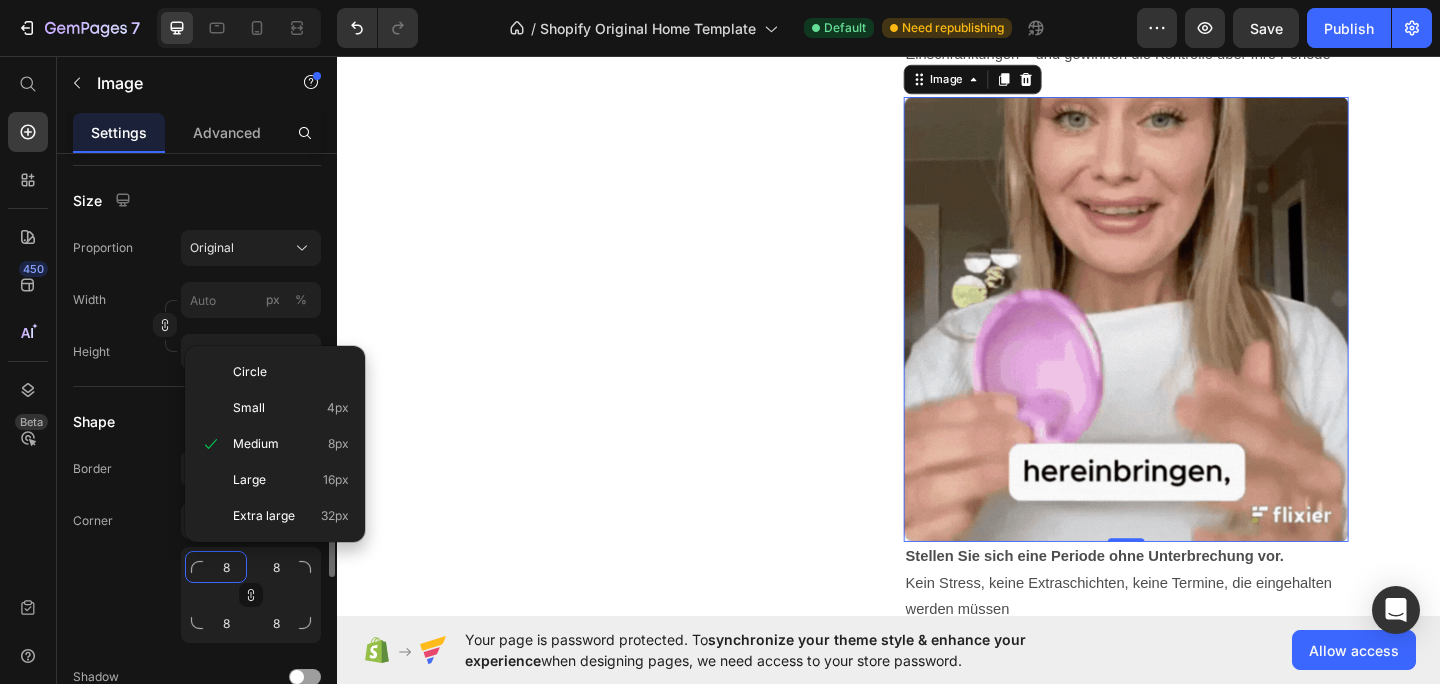 scroll, scrollTop: 667, scrollLeft: 0, axis: vertical 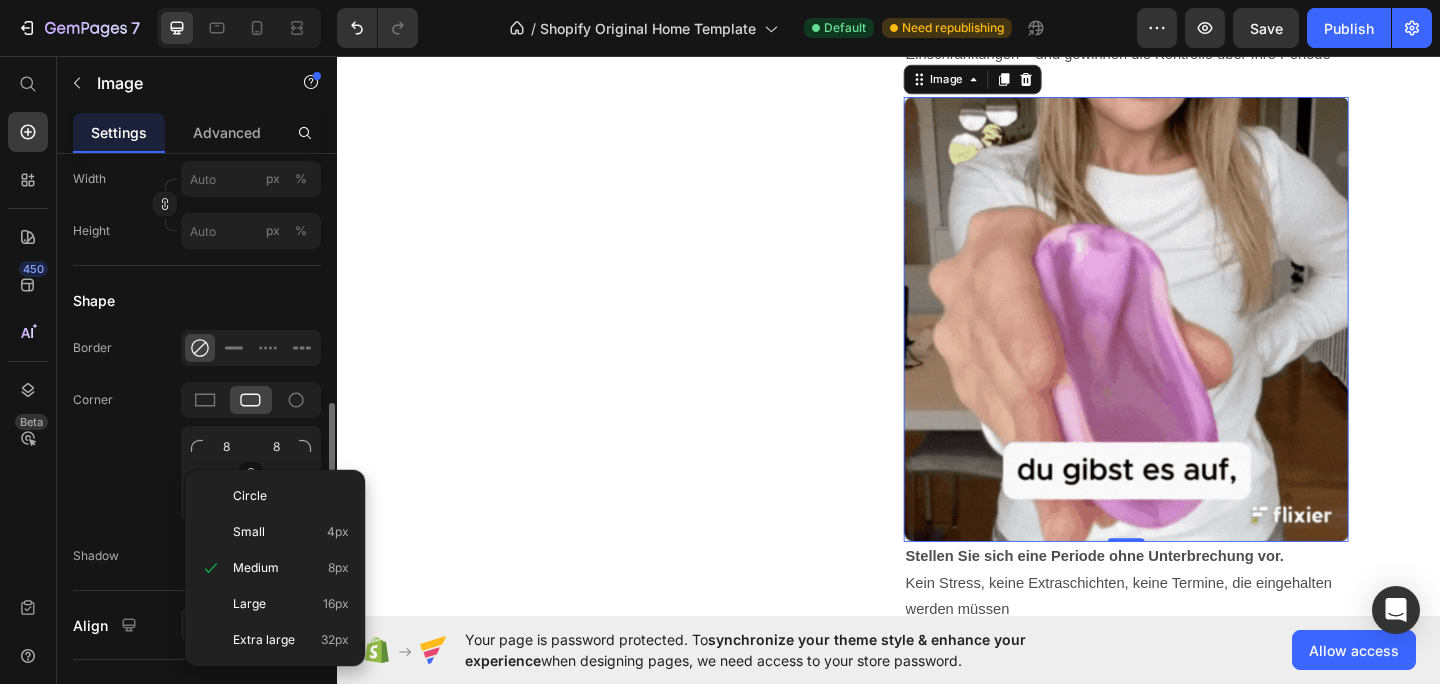 click on "Shape Border Corner 8 8 8 8 Shadow" 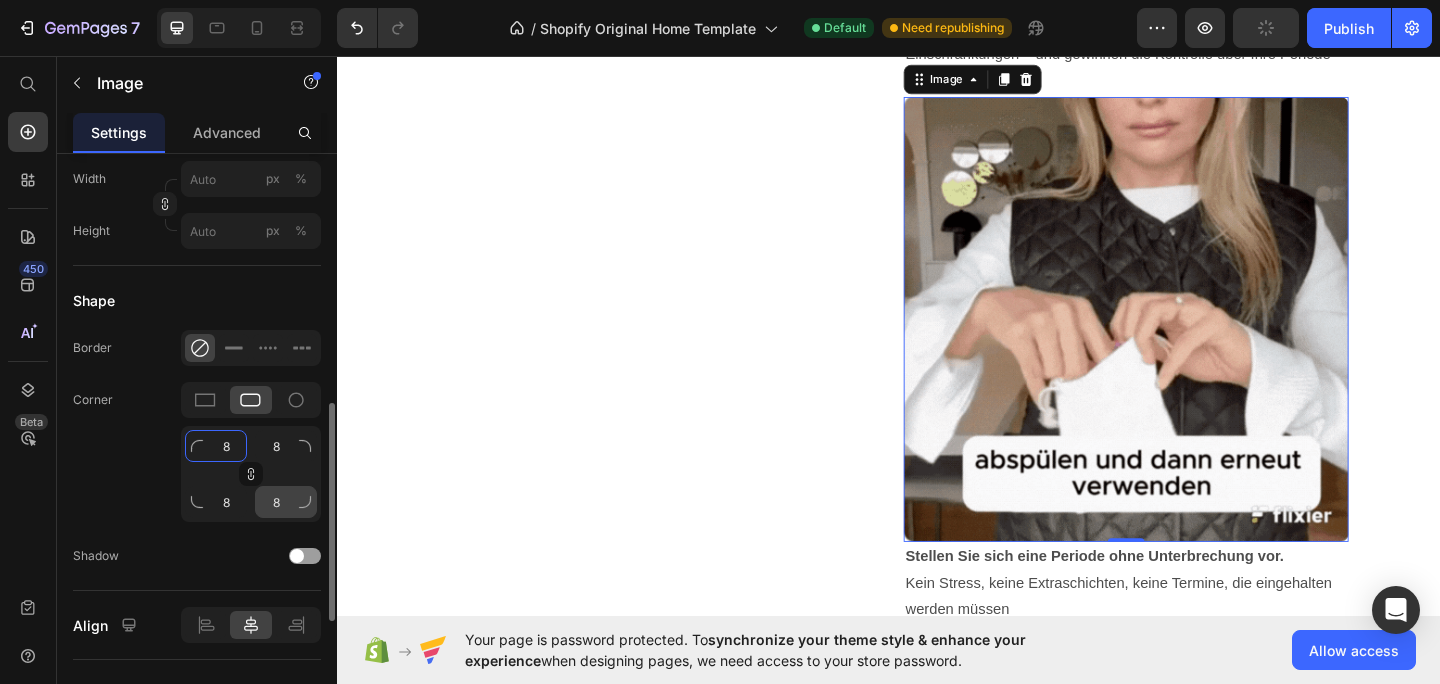 type on "9" 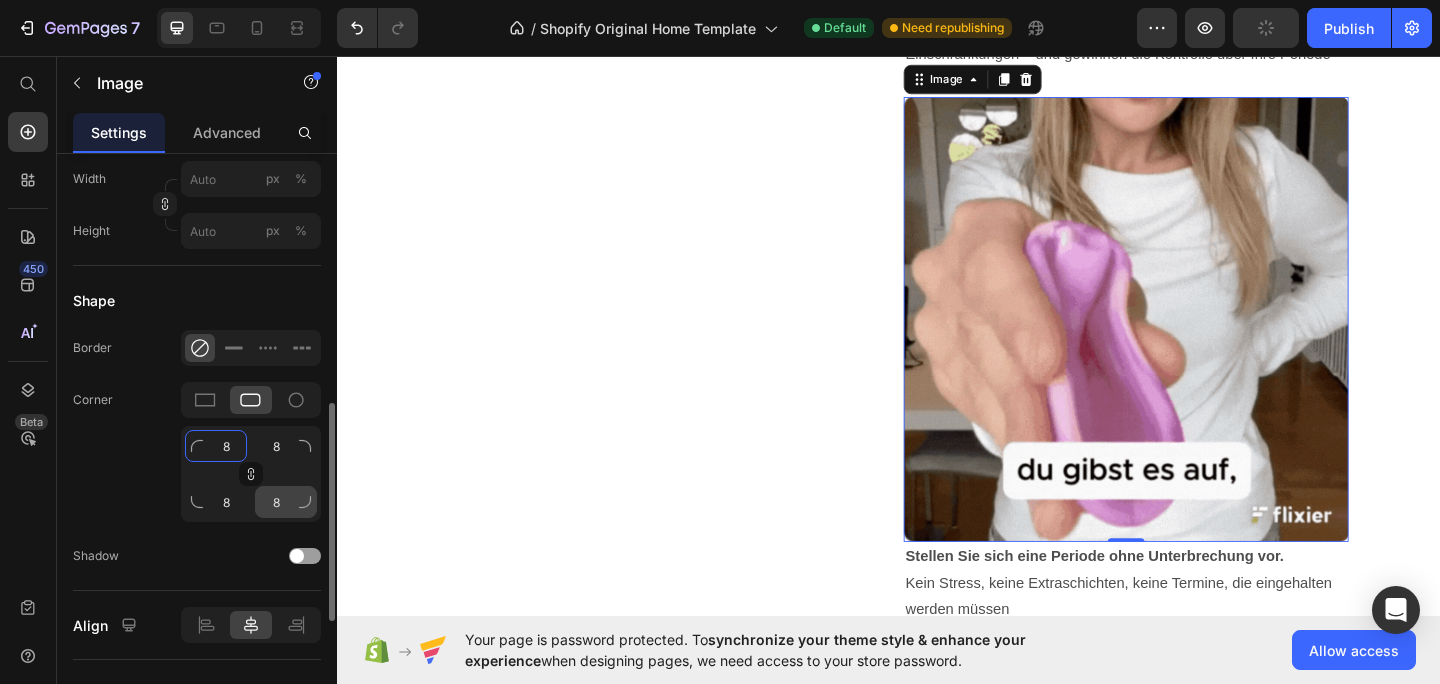 type on "9" 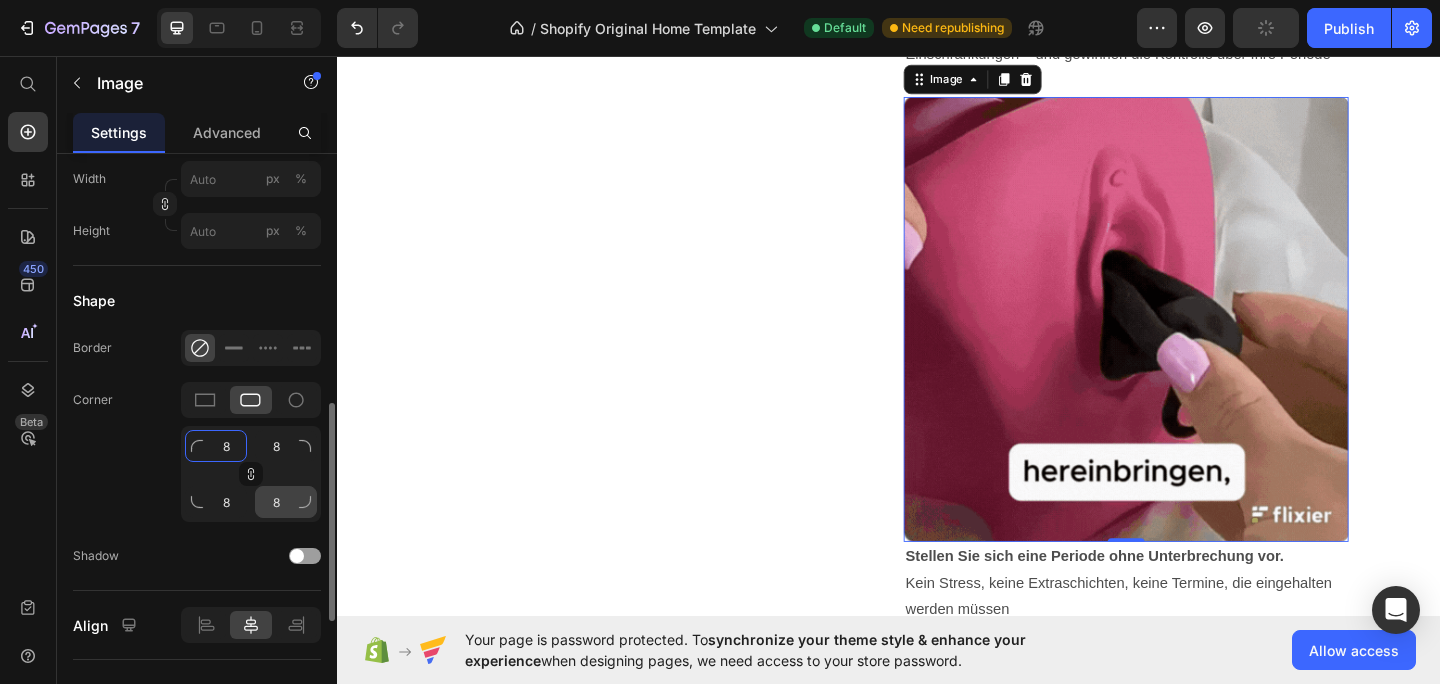 type on "9" 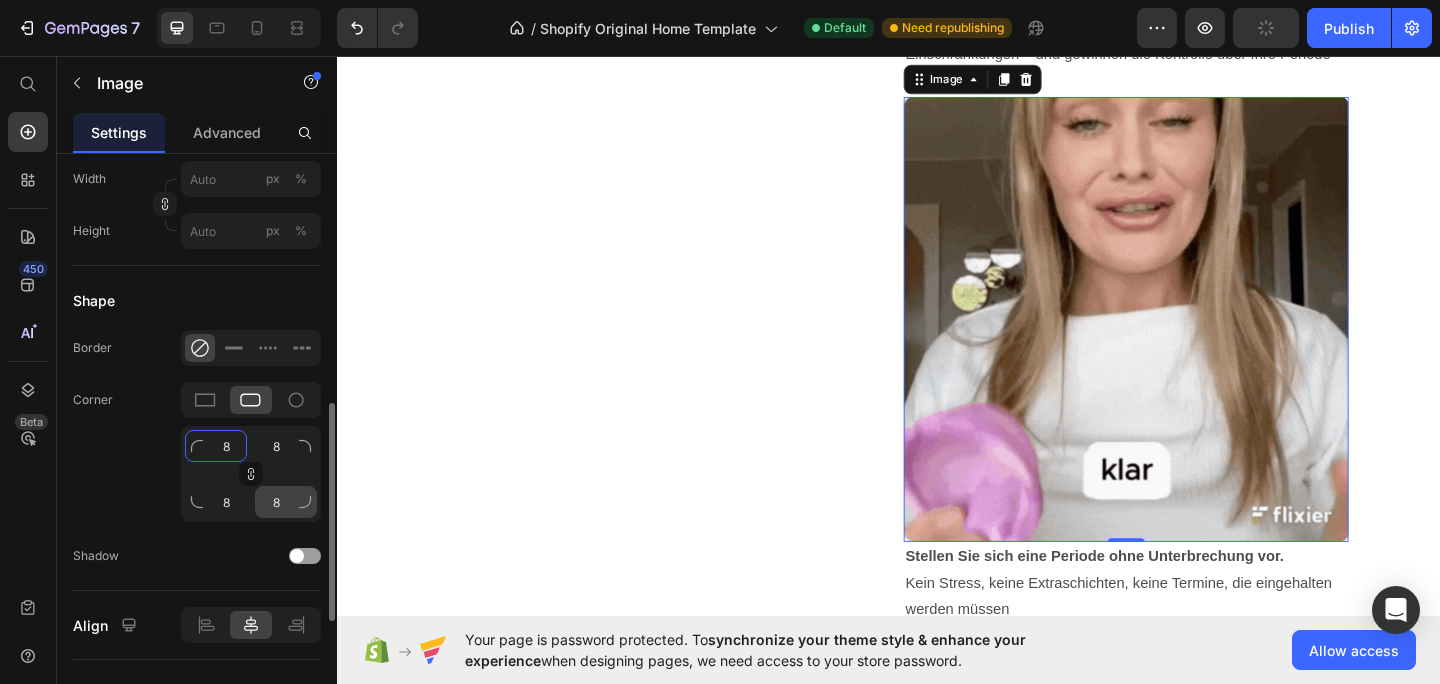 type on "9" 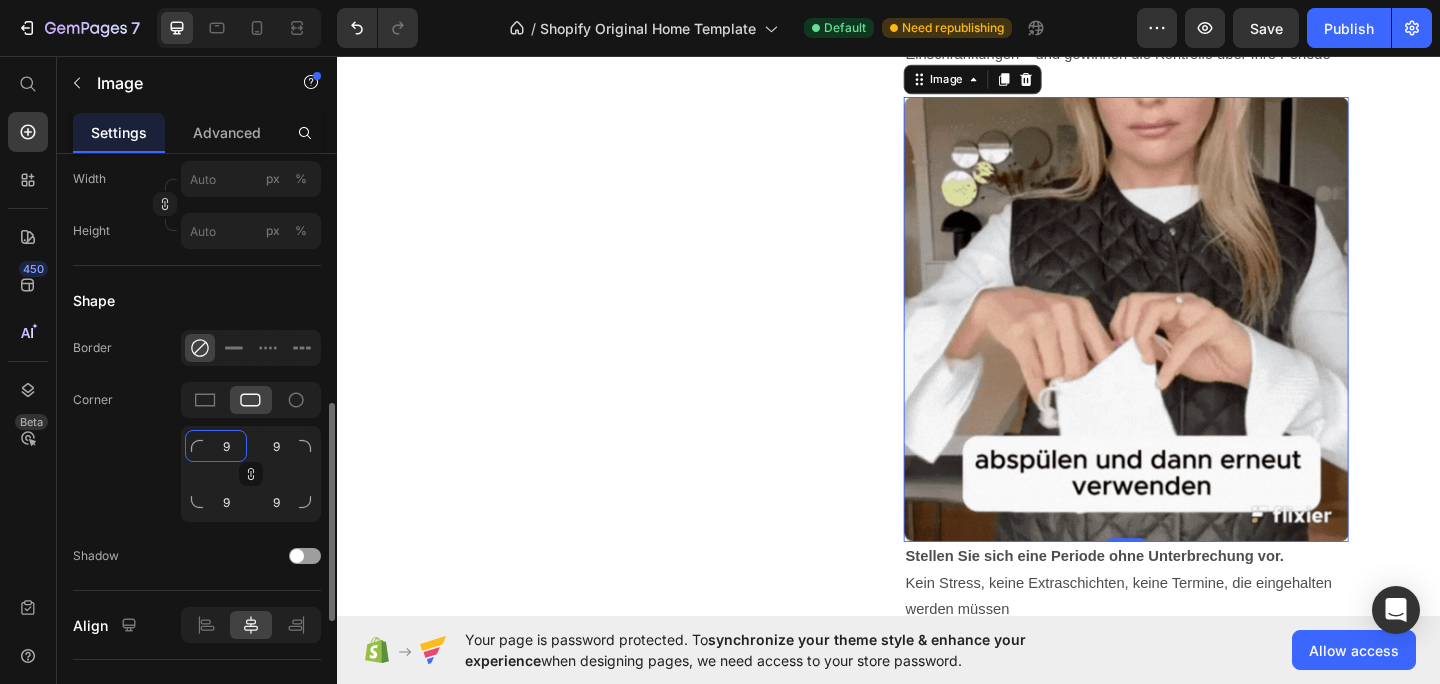 type on "9" 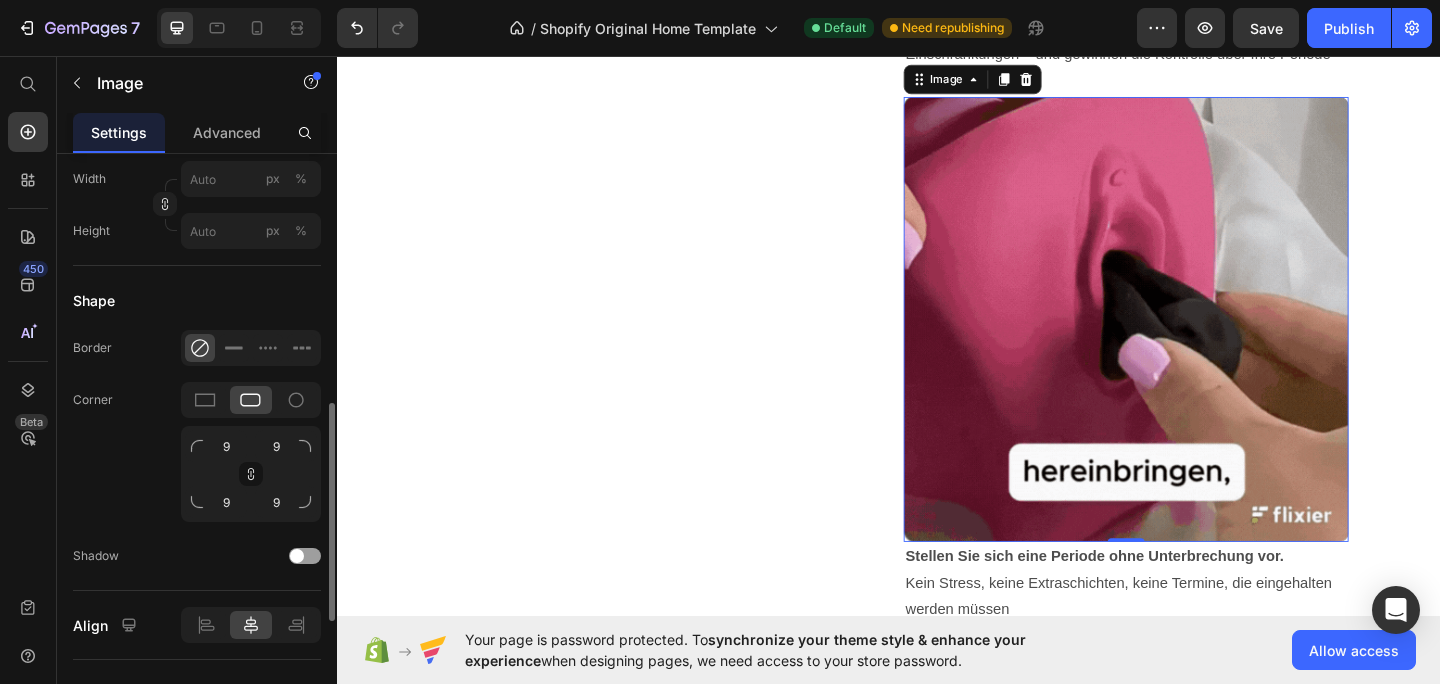click on "Corner 9 9 9 9" 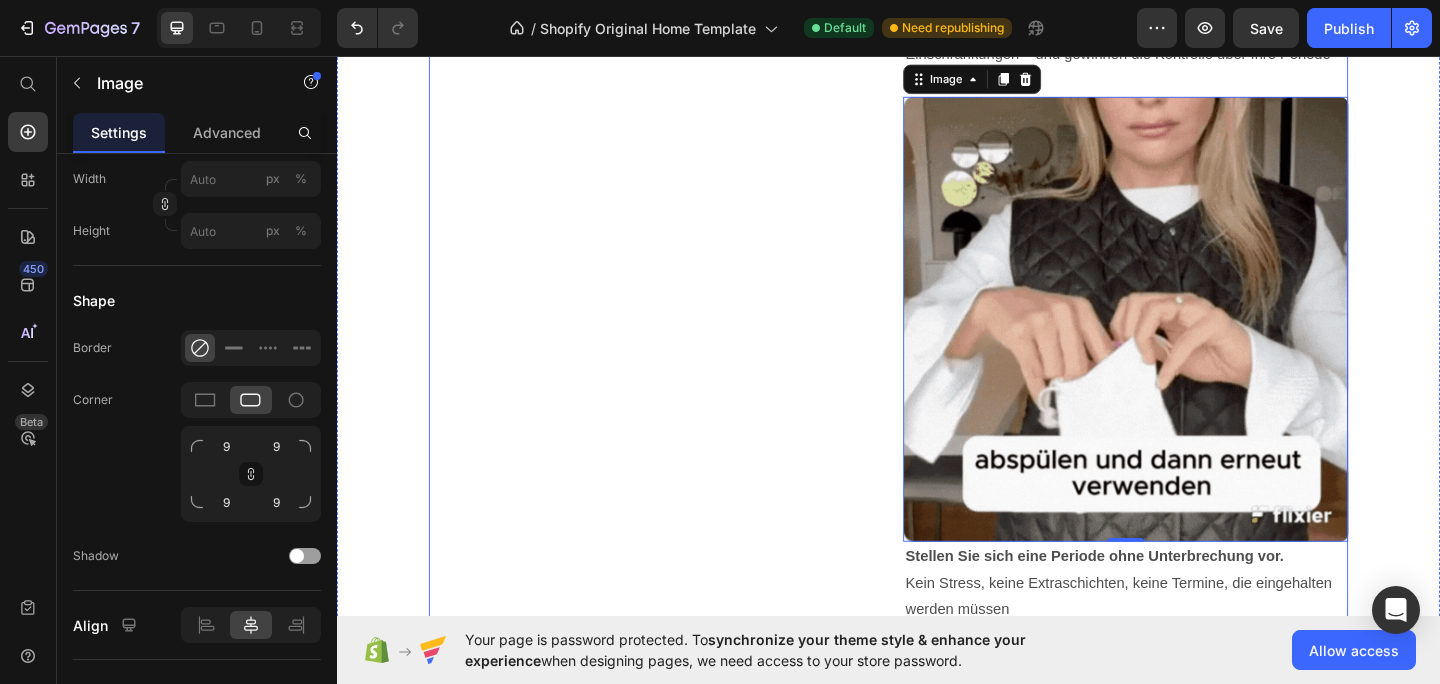 click on "Product Images" at bounding box center (679, -178) 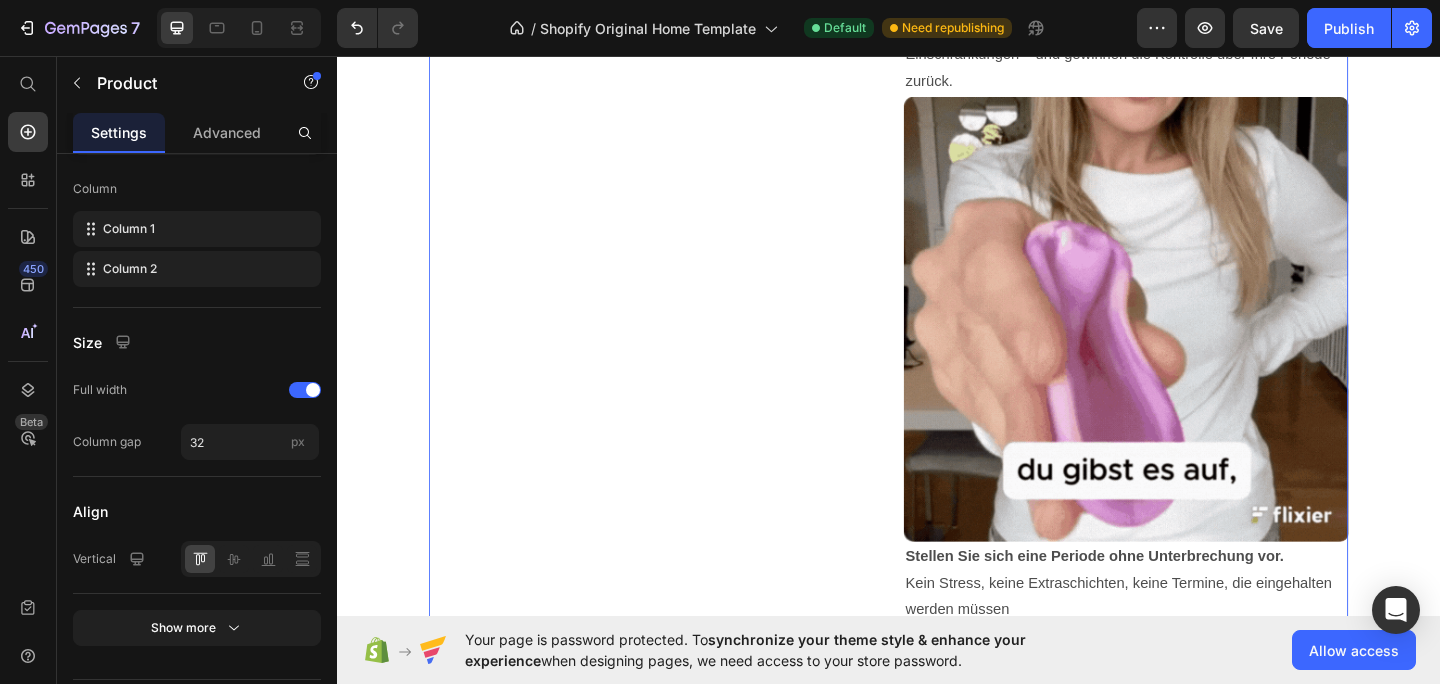 scroll, scrollTop: 0, scrollLeft: 0, axis: both 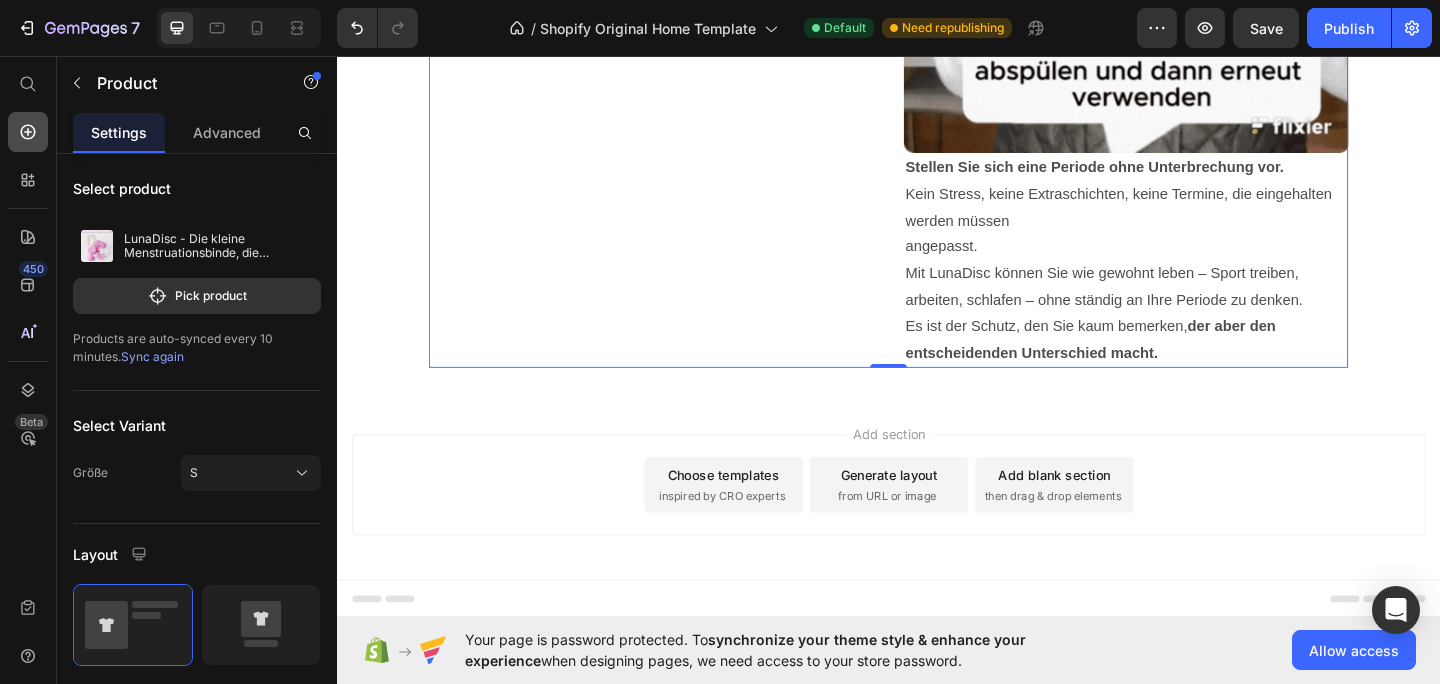 click 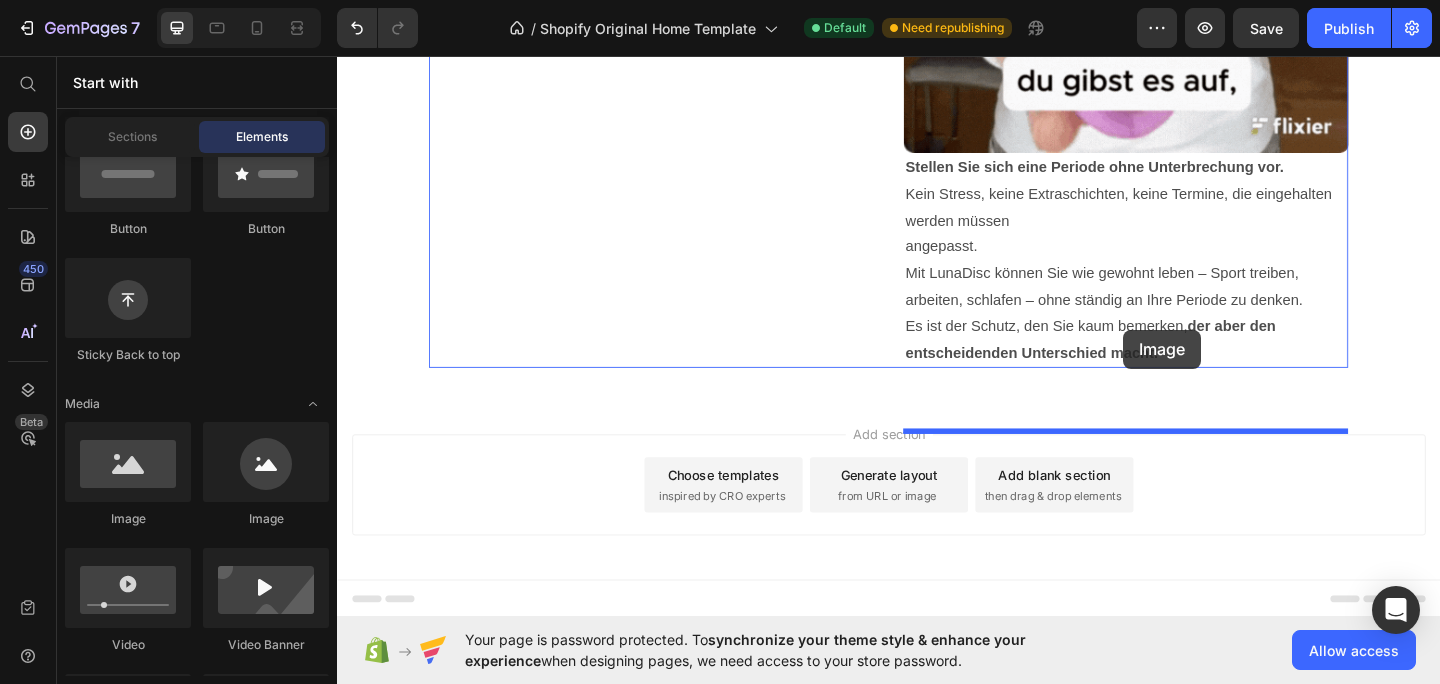drag, startPoint x: 474, startPoint y: 532, endPoint x: 1191, endPoint y: 353, distance: 739.0061 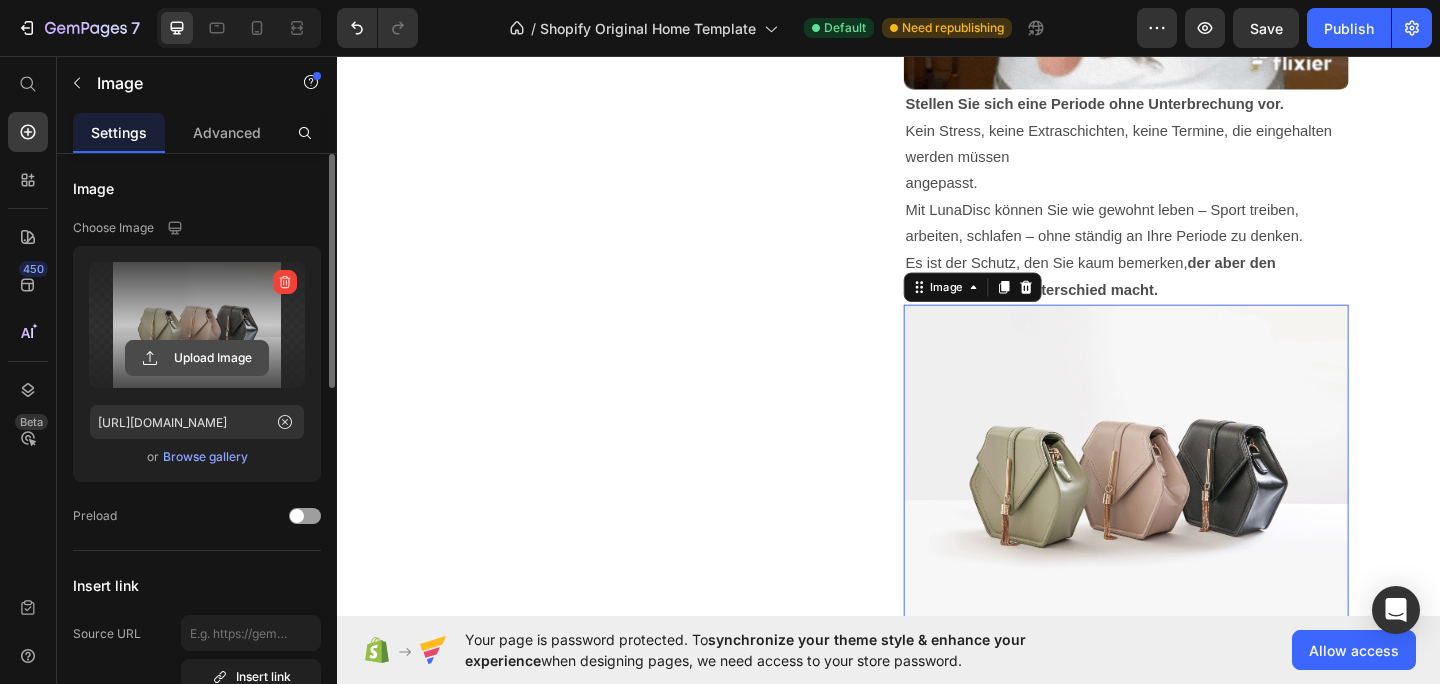 click 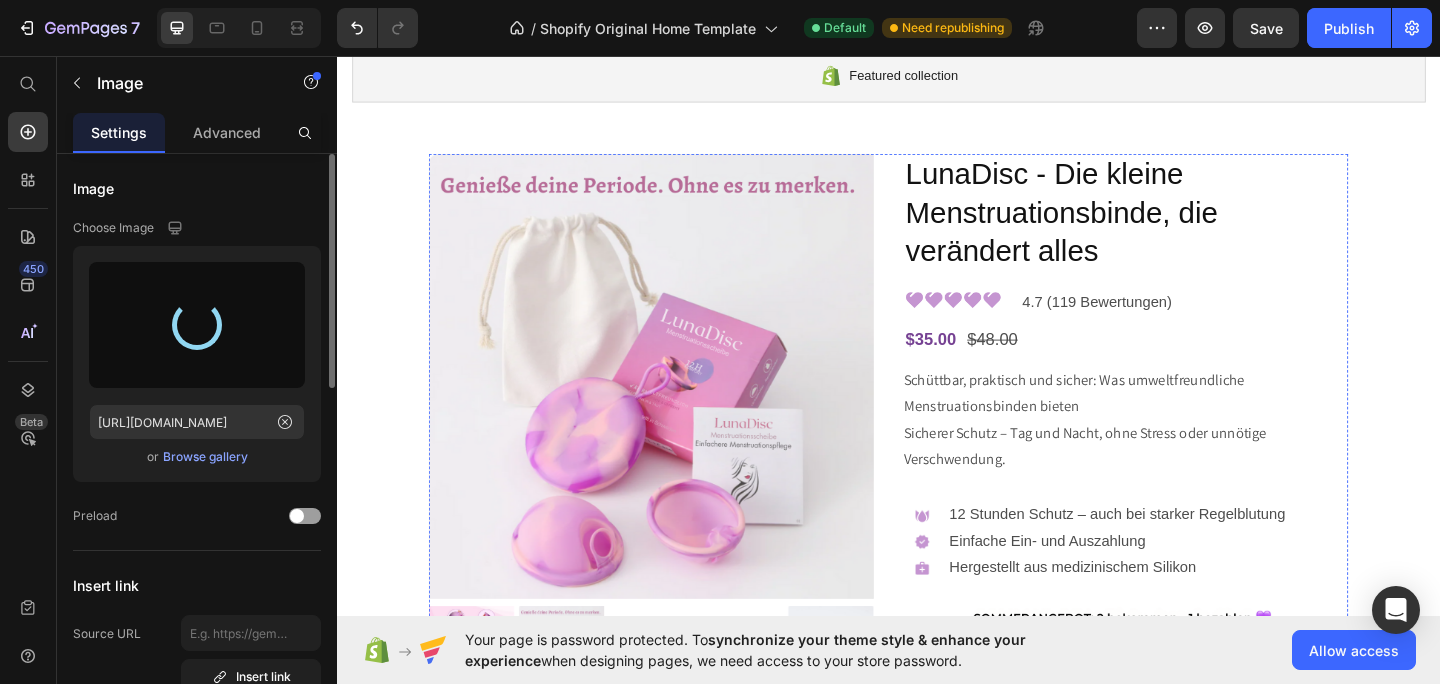 scroll, scrollTop: 150, scrollLeft: 0, axis: vertical 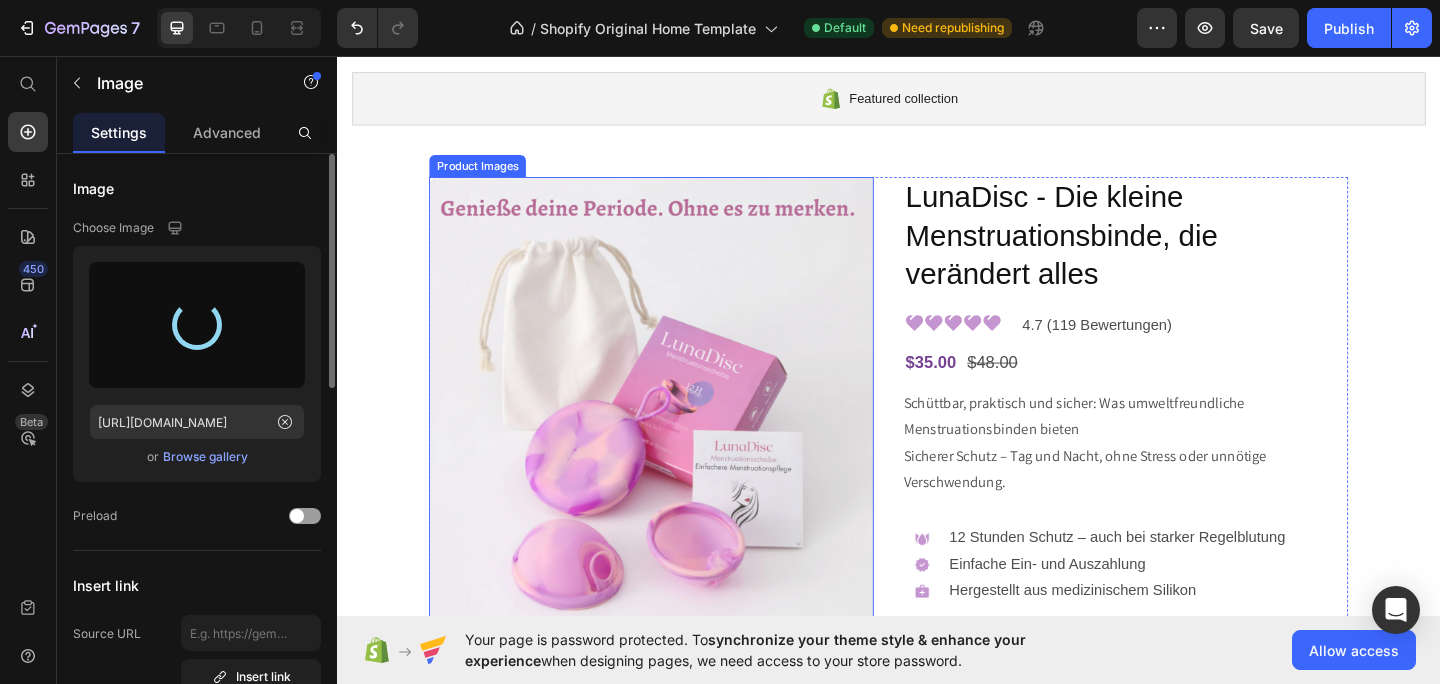 type on "[URL][DOMAIN_NAME]" 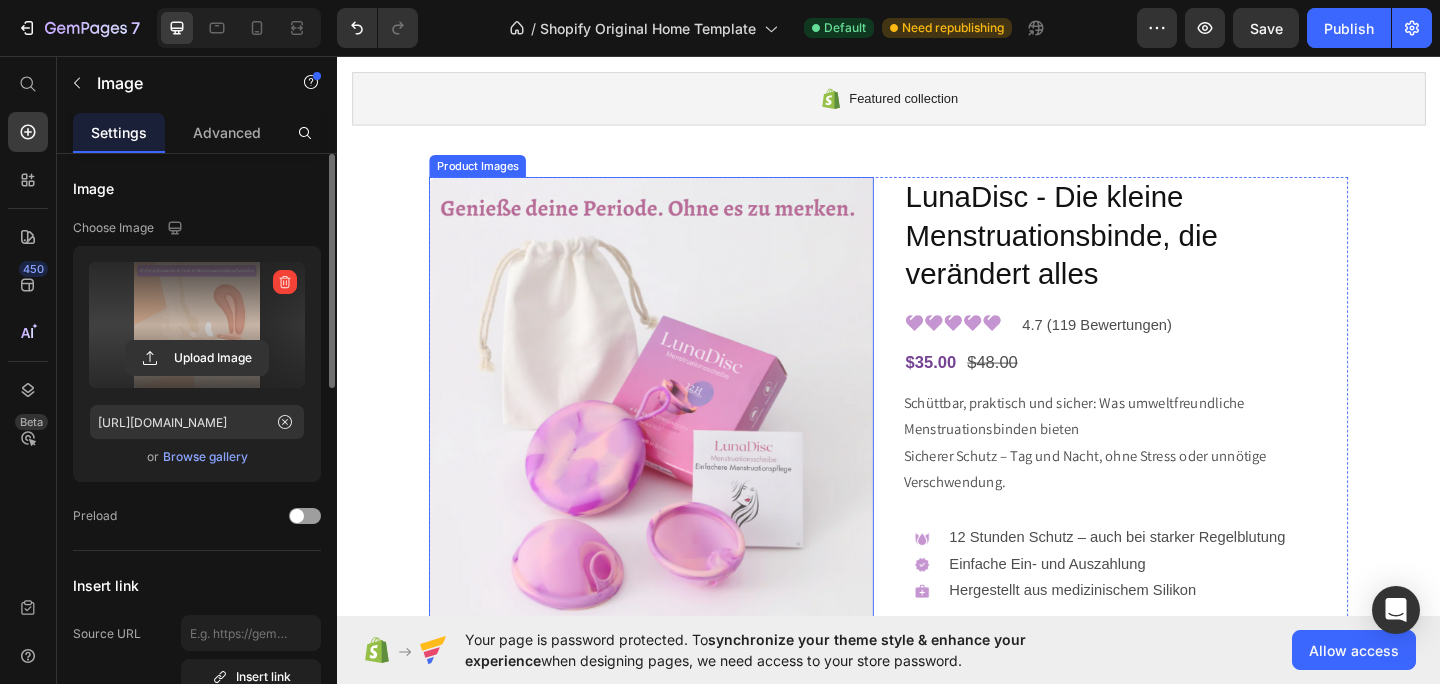 click at bounding box center [679, 430] 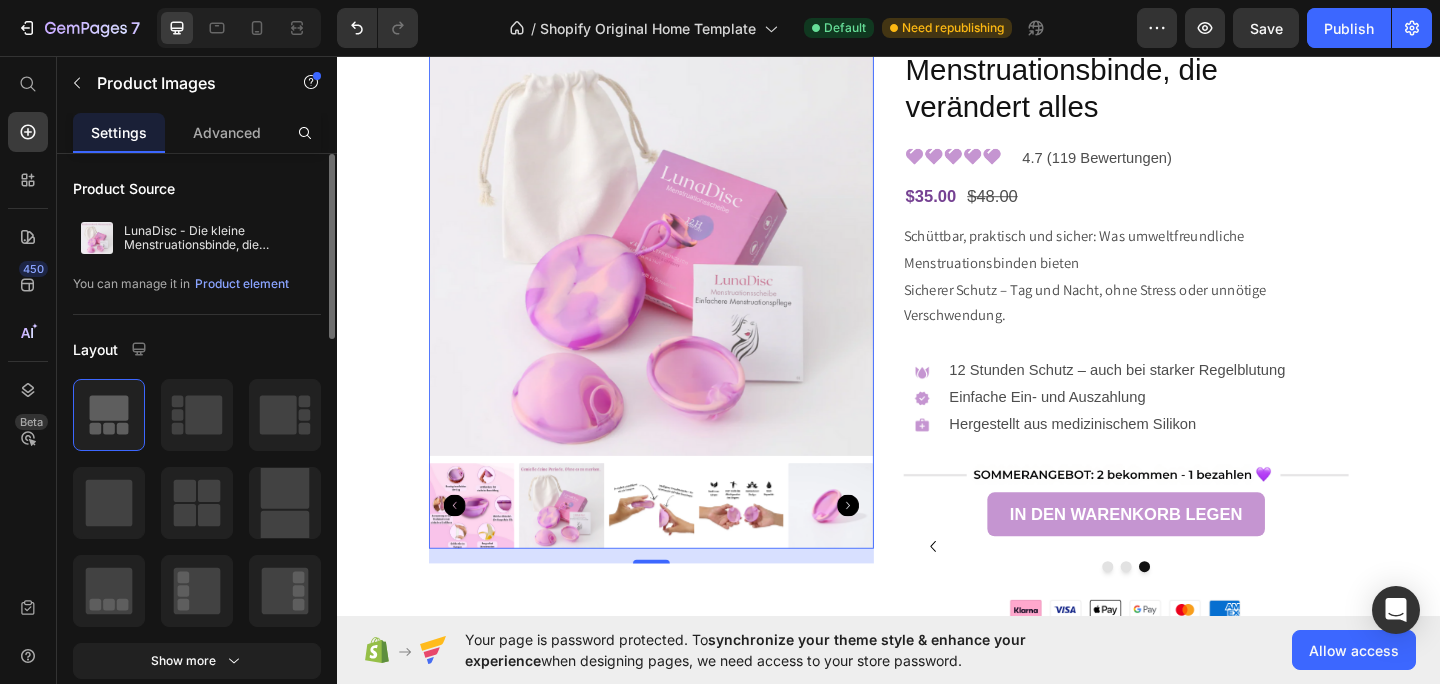 scroll, scrollTop: 336, scrollLeft: 0, axis: vertical 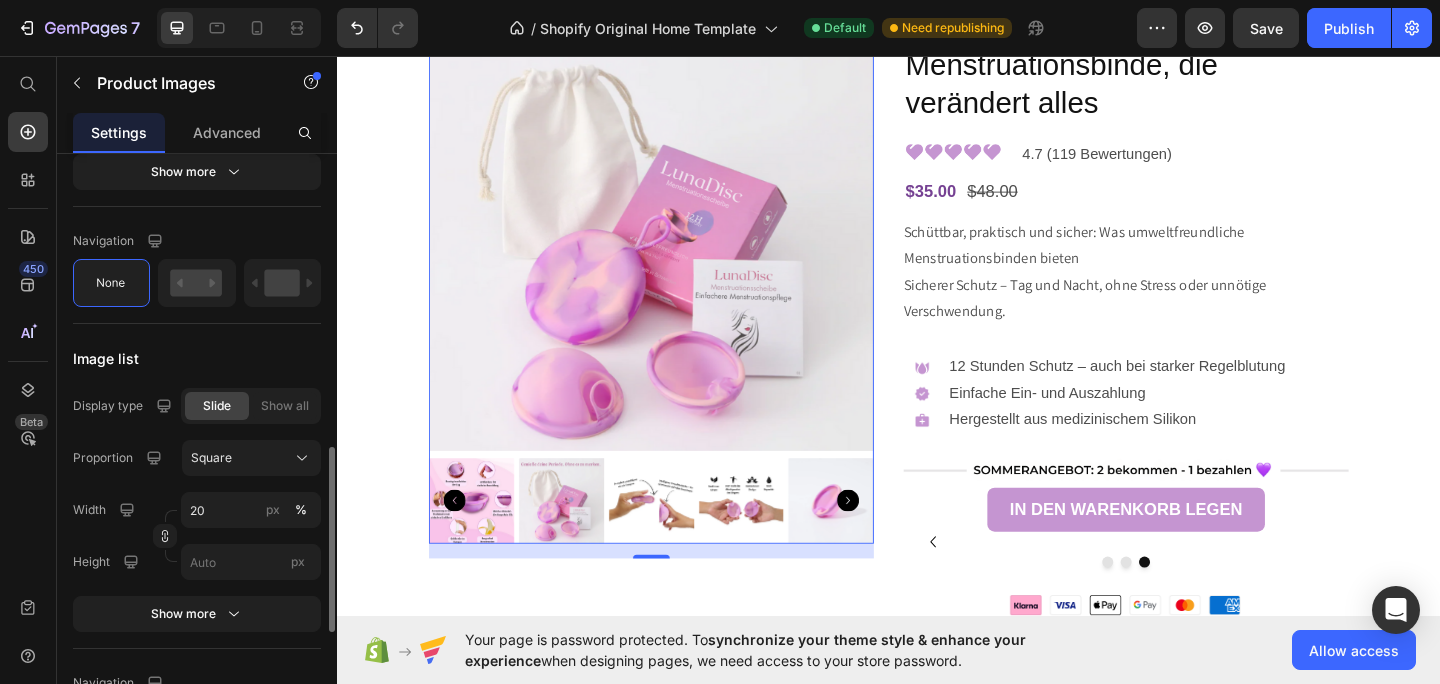 click on "Show more" at bounding box center (197, 614) 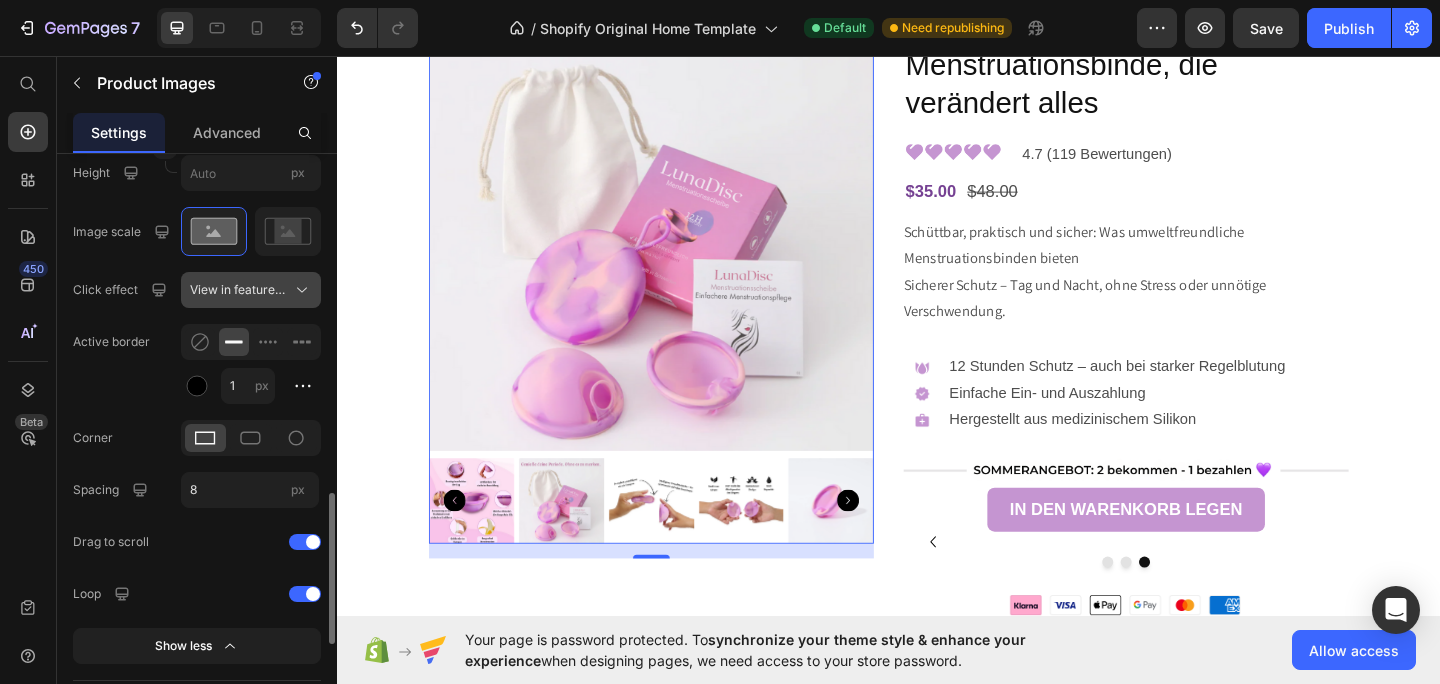 scroll, scrollTop: 1326, scrollLeft: 0, axis: vertical 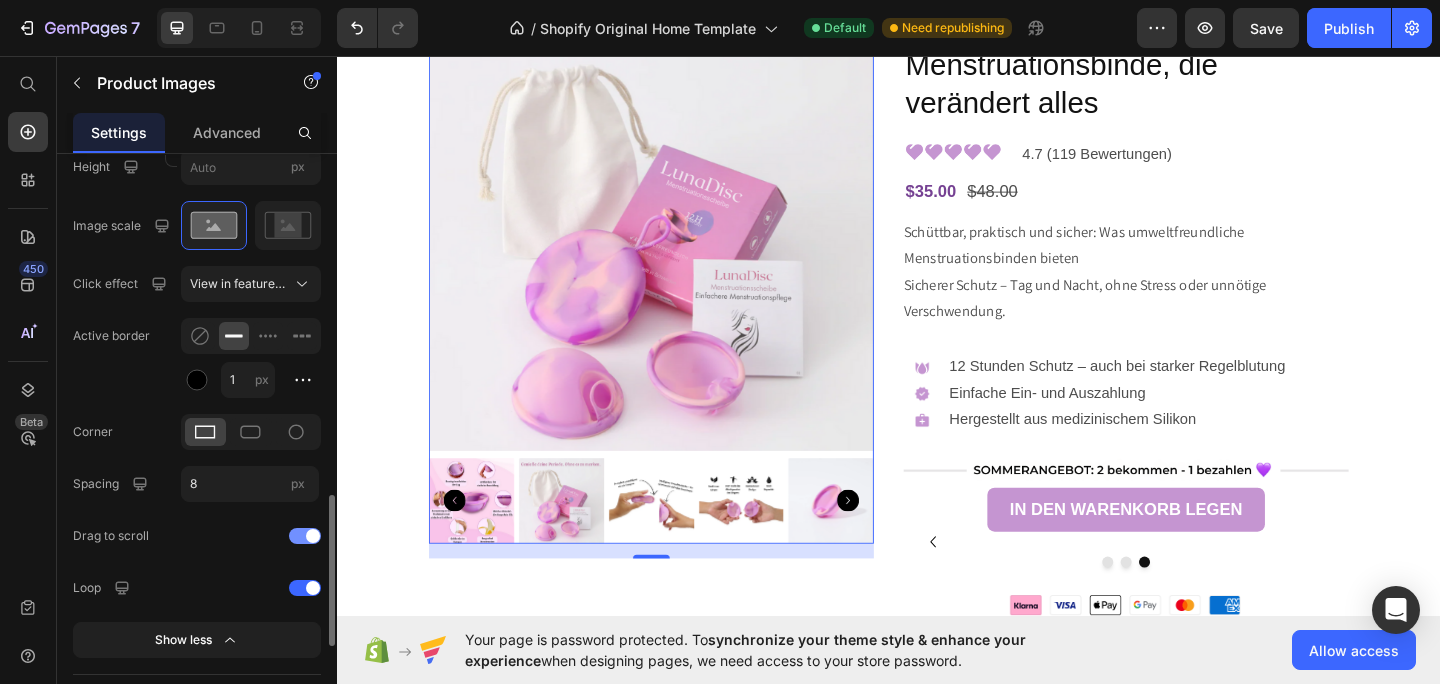 drag, startPoint x: 300, startPoint y: 537, endPoint x: 509, endPoint y: 384, distance: 259.01736 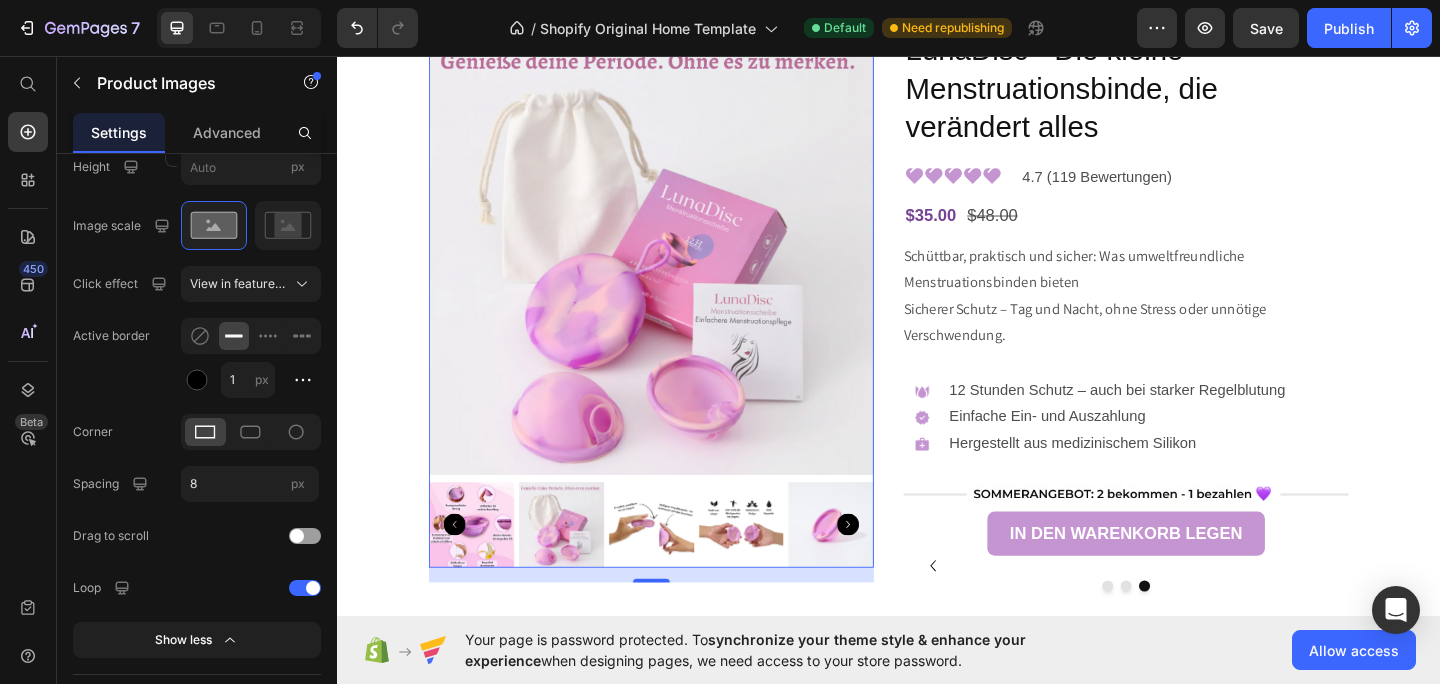 scroll, scrollTop: 288, scrollLeft: 0, axis: vertical 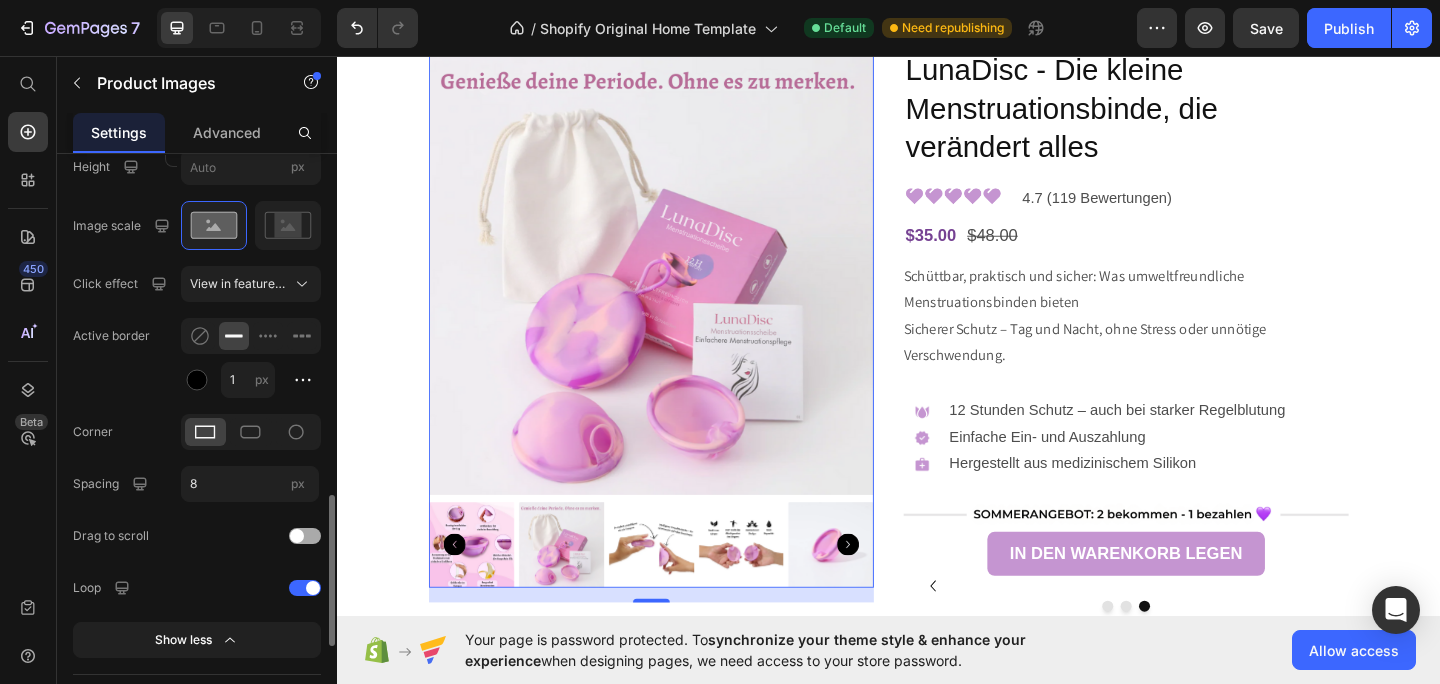 click at bounding box center [305, 536] 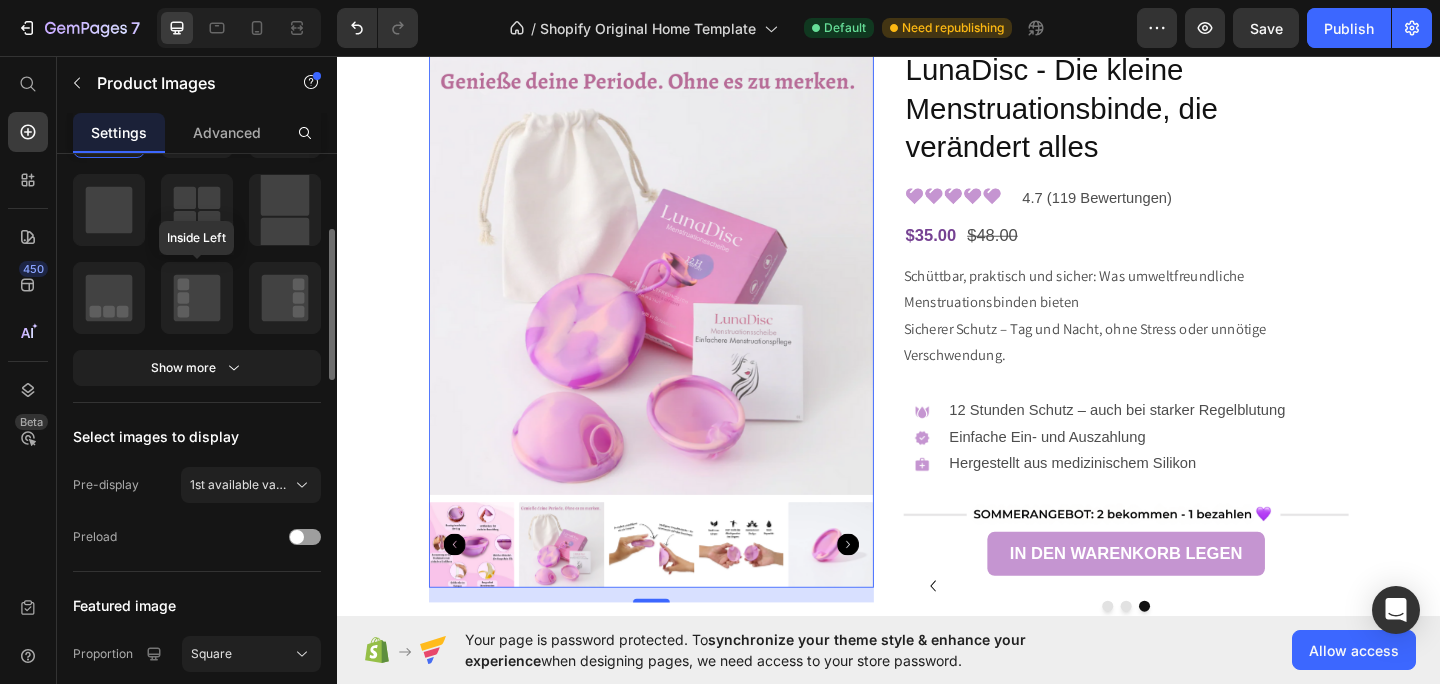 scroll, scrollTop: 288, scrollLeft: 0, axis: vertical 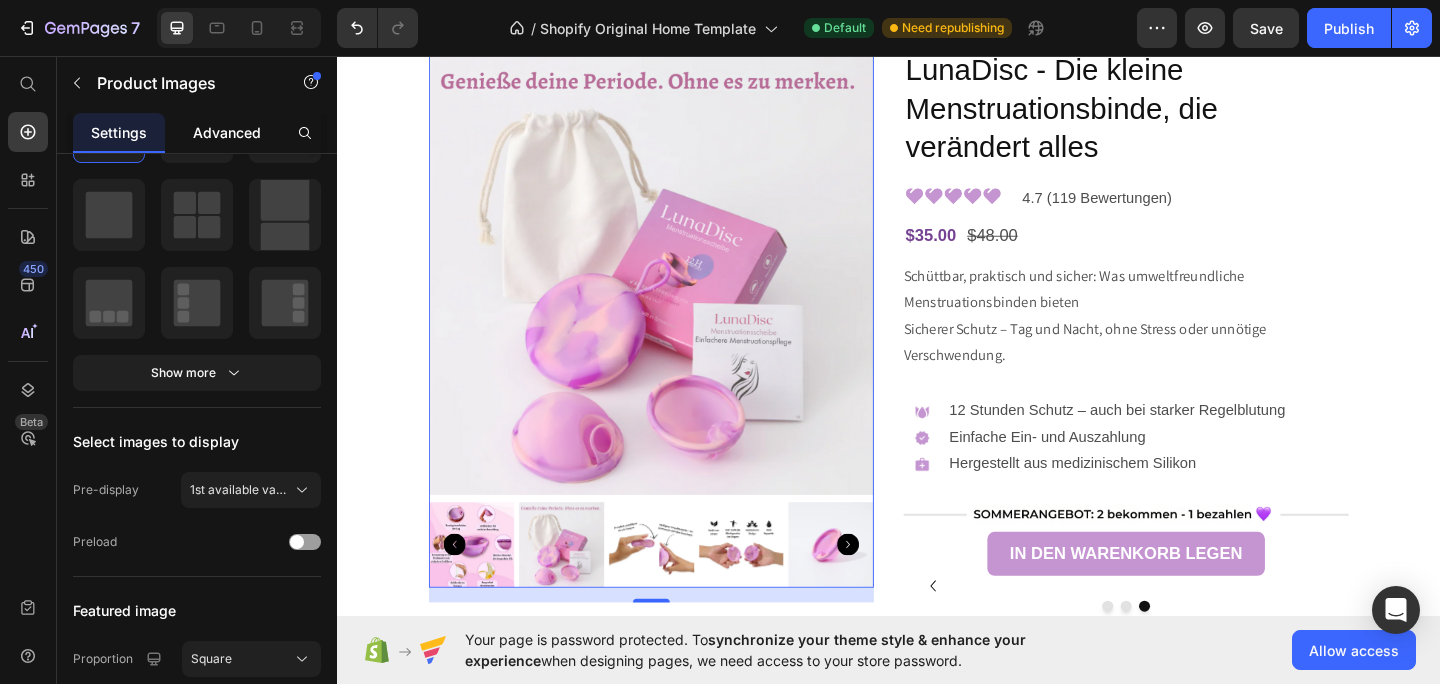 click on "Advanced" at bounding box center (227, 132) 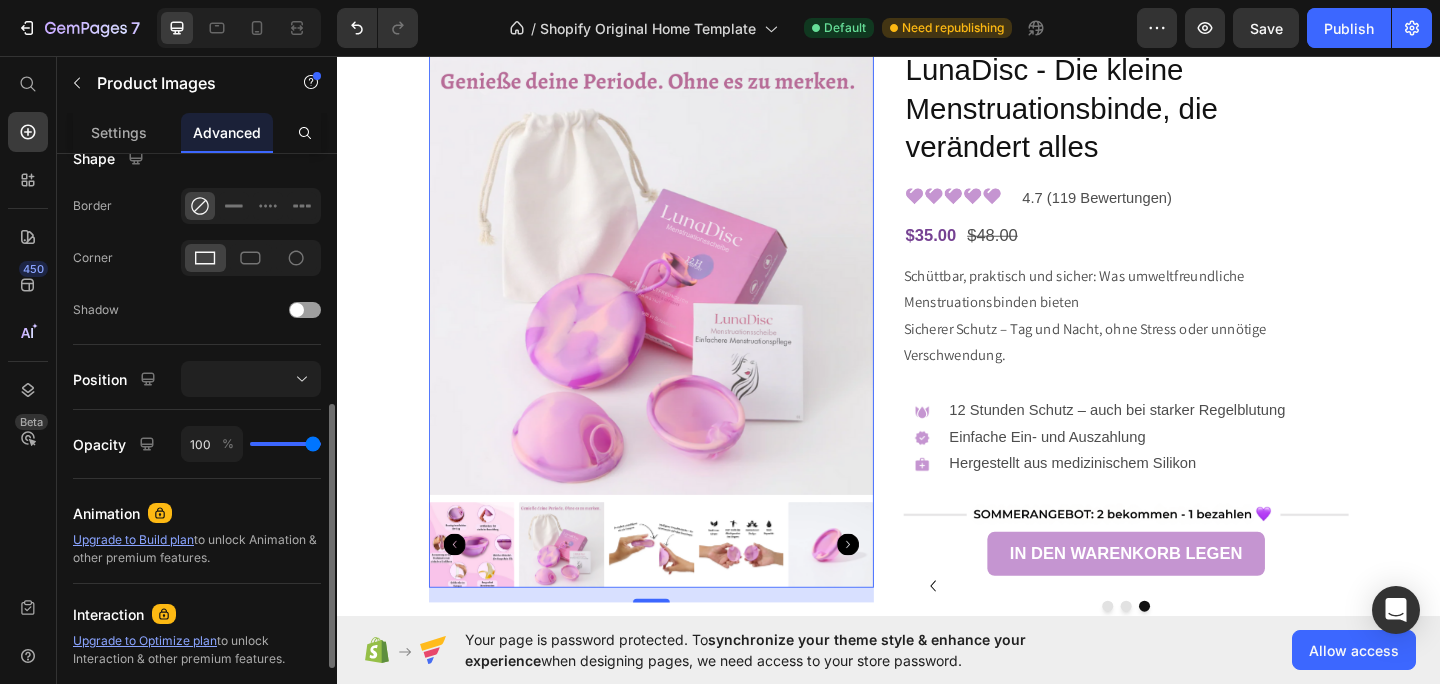 scroll, scrollTop: 557, scrollLeft: 0, axis: vertical 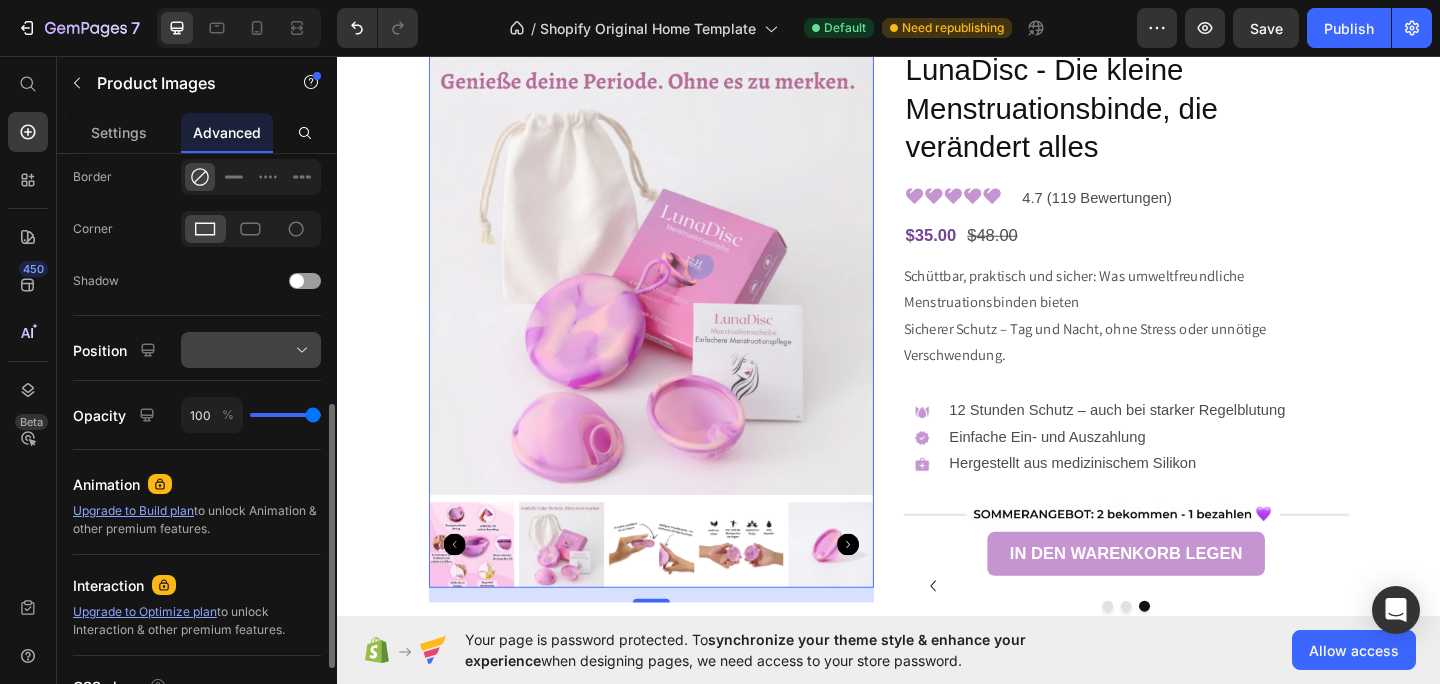 click 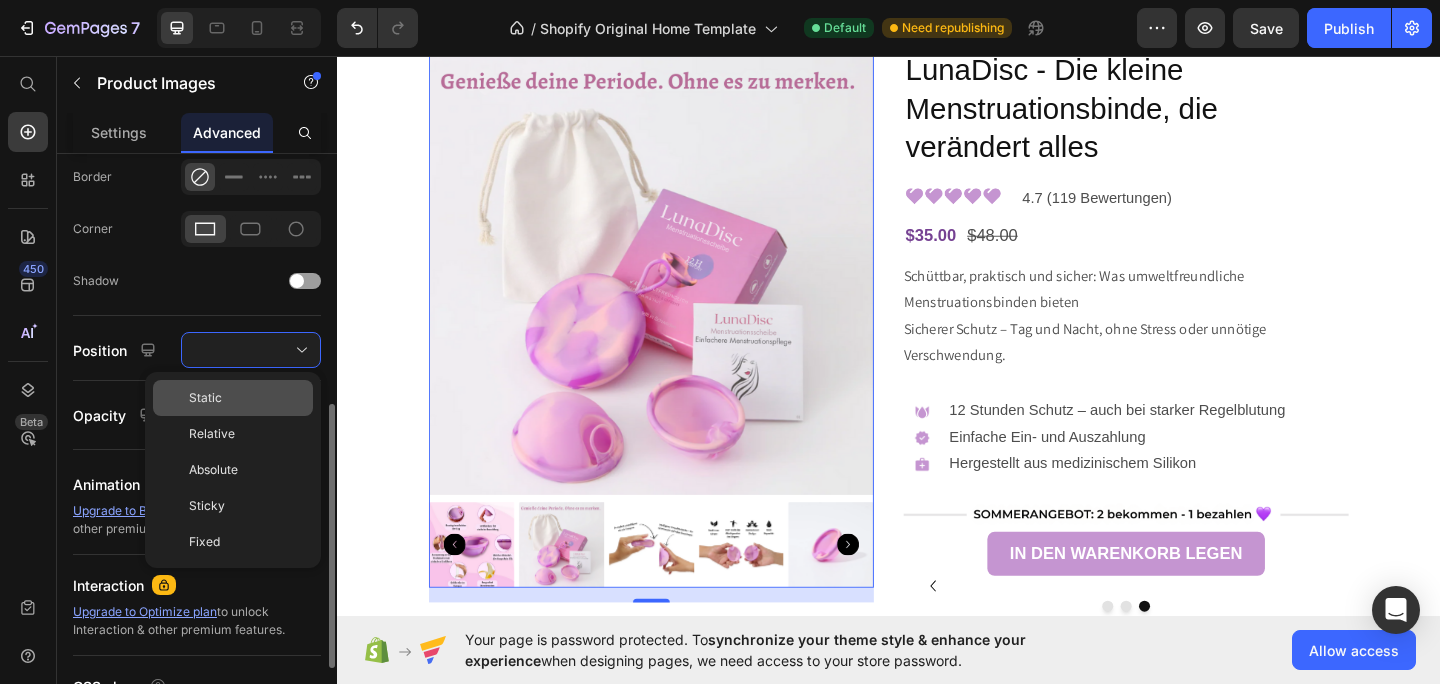 click on "Static" at bounding box center (247, 398) 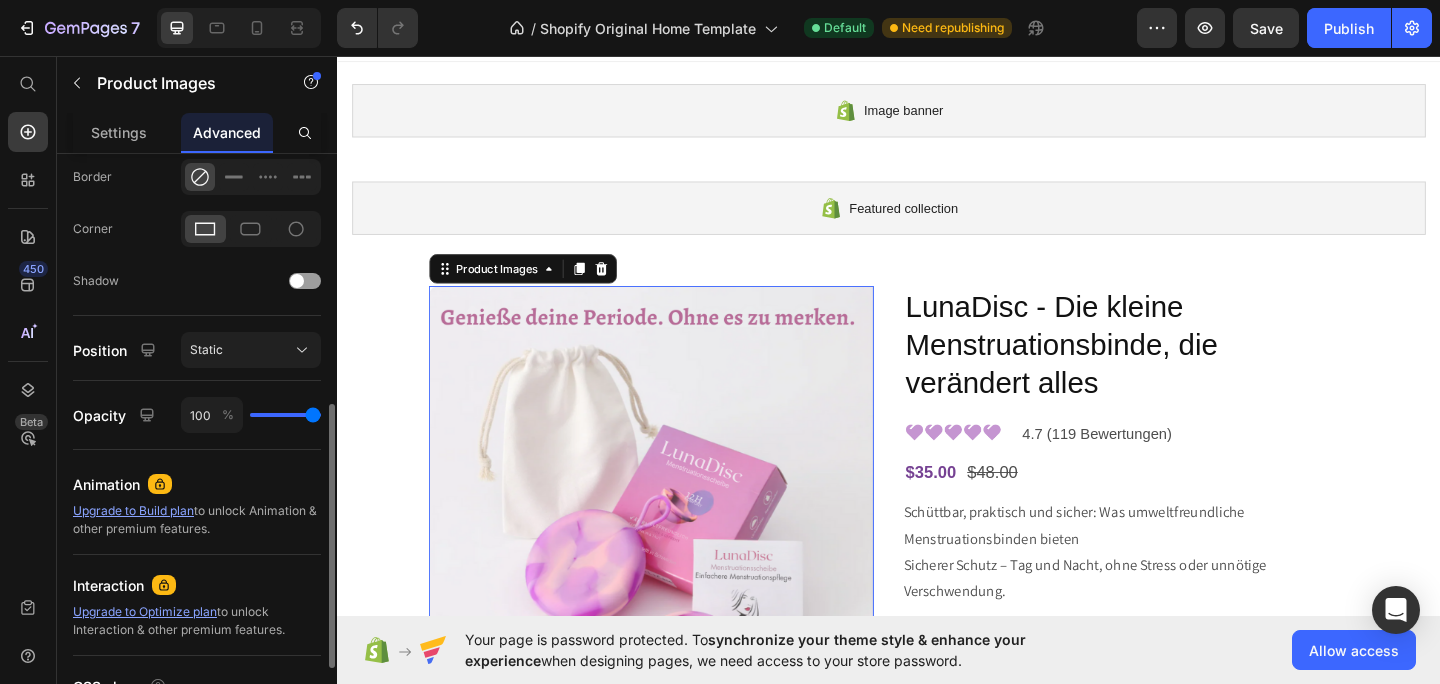 scroll, scrollTop: 0, scrollLeft: 0, axis: both 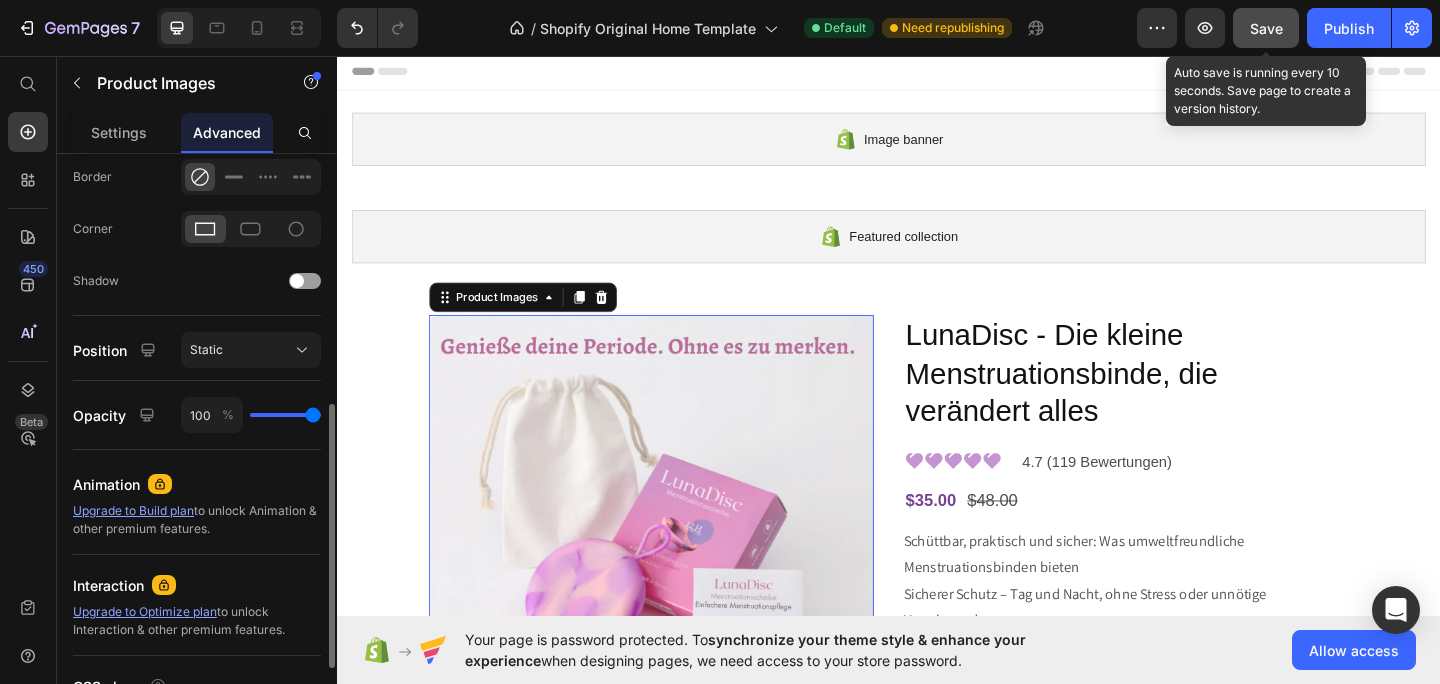 click on "Save" 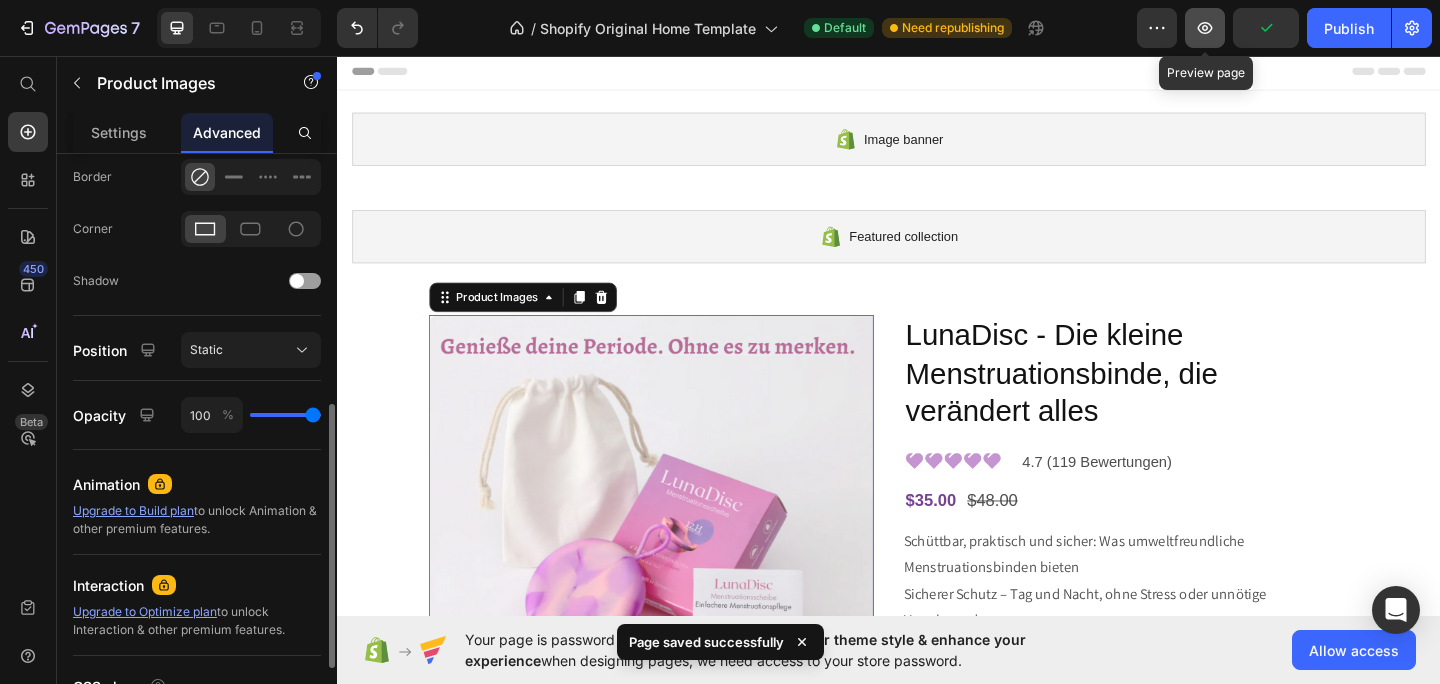 click 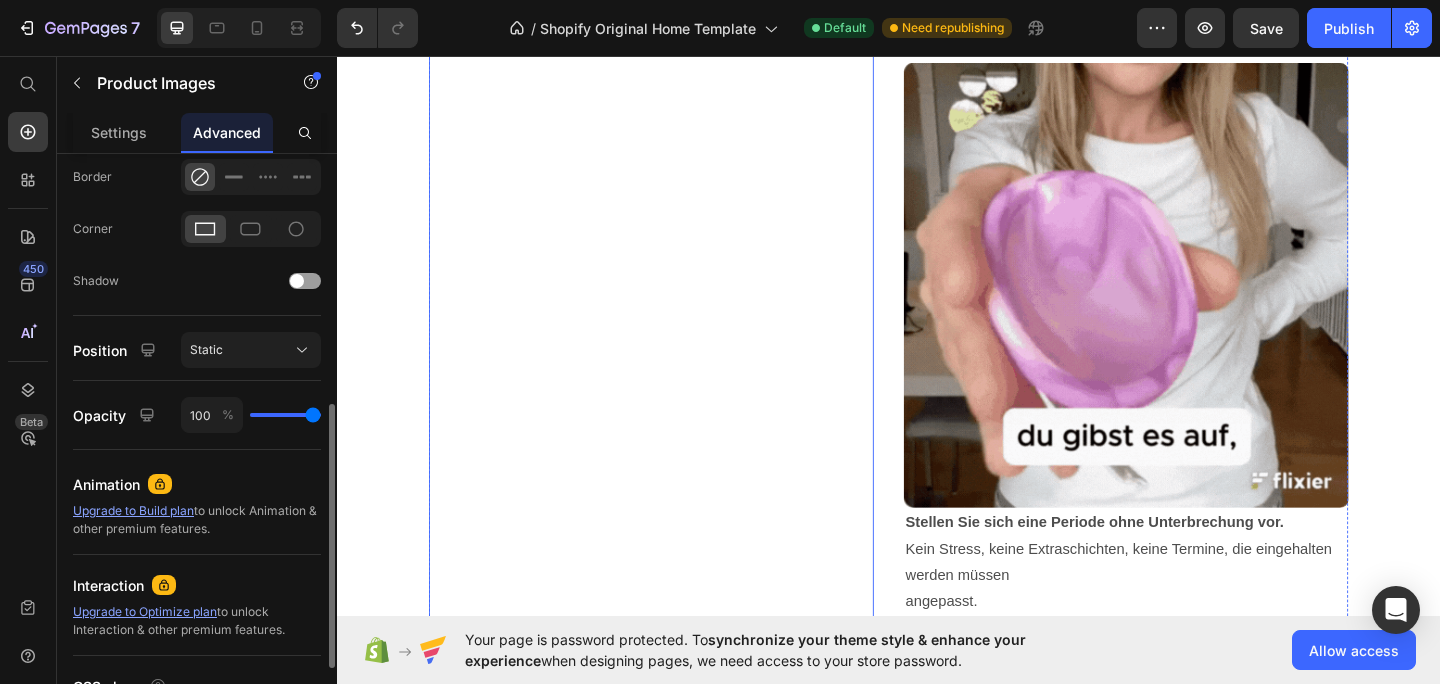 scroll, scrollTop: 1534, scrollLeft: 0, axis: vertical 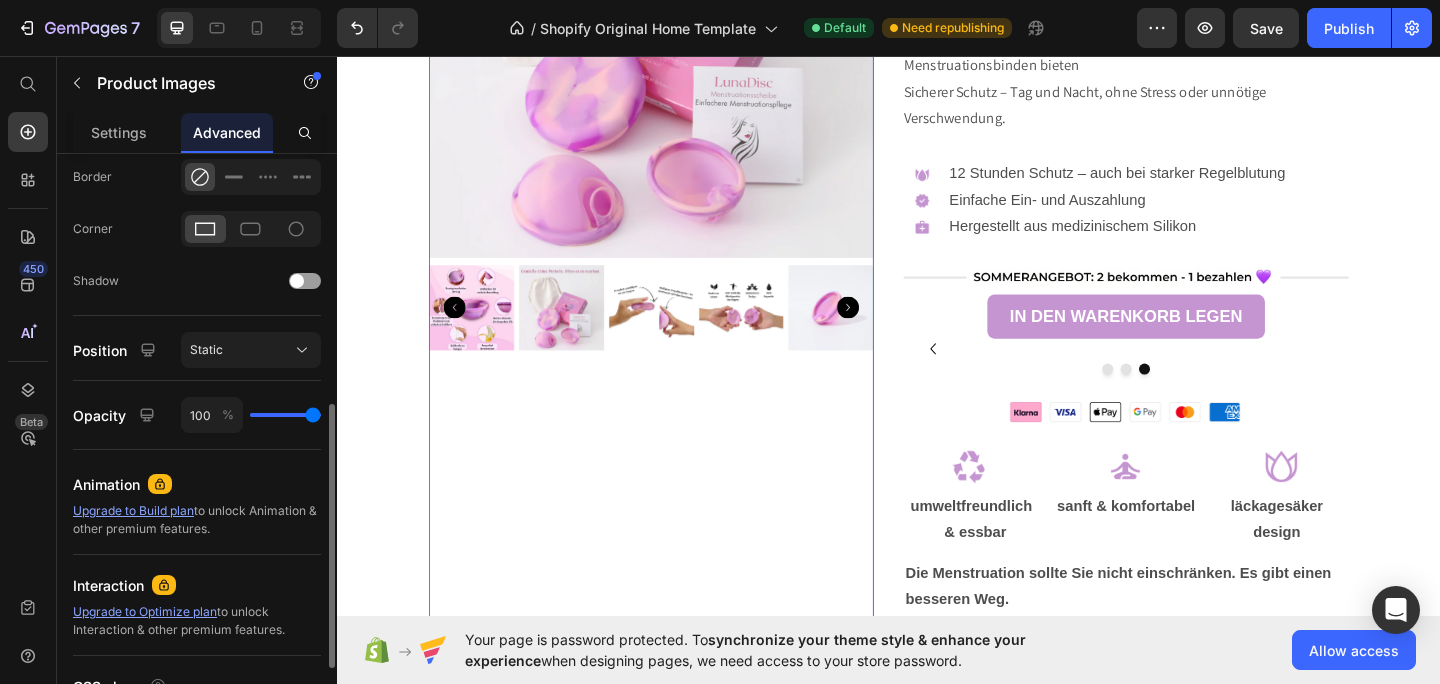 click at bounding box center (679, 34) 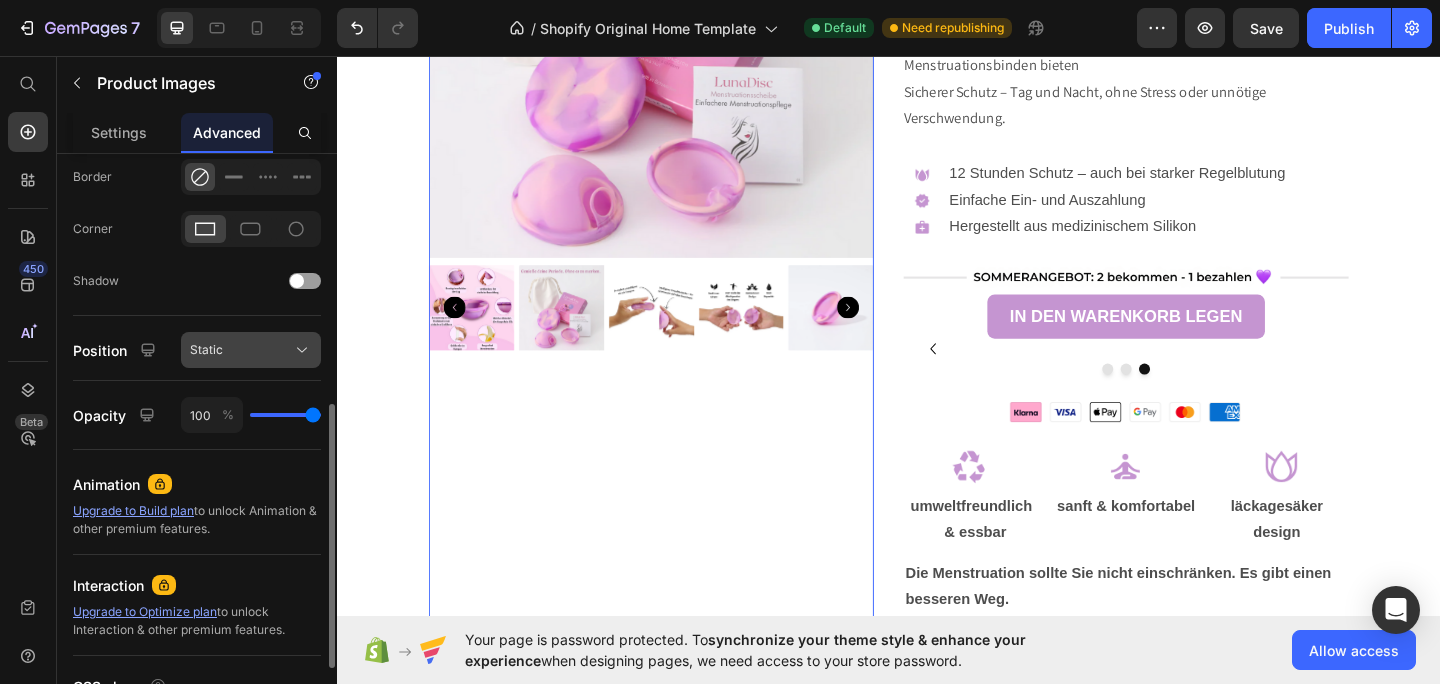 click 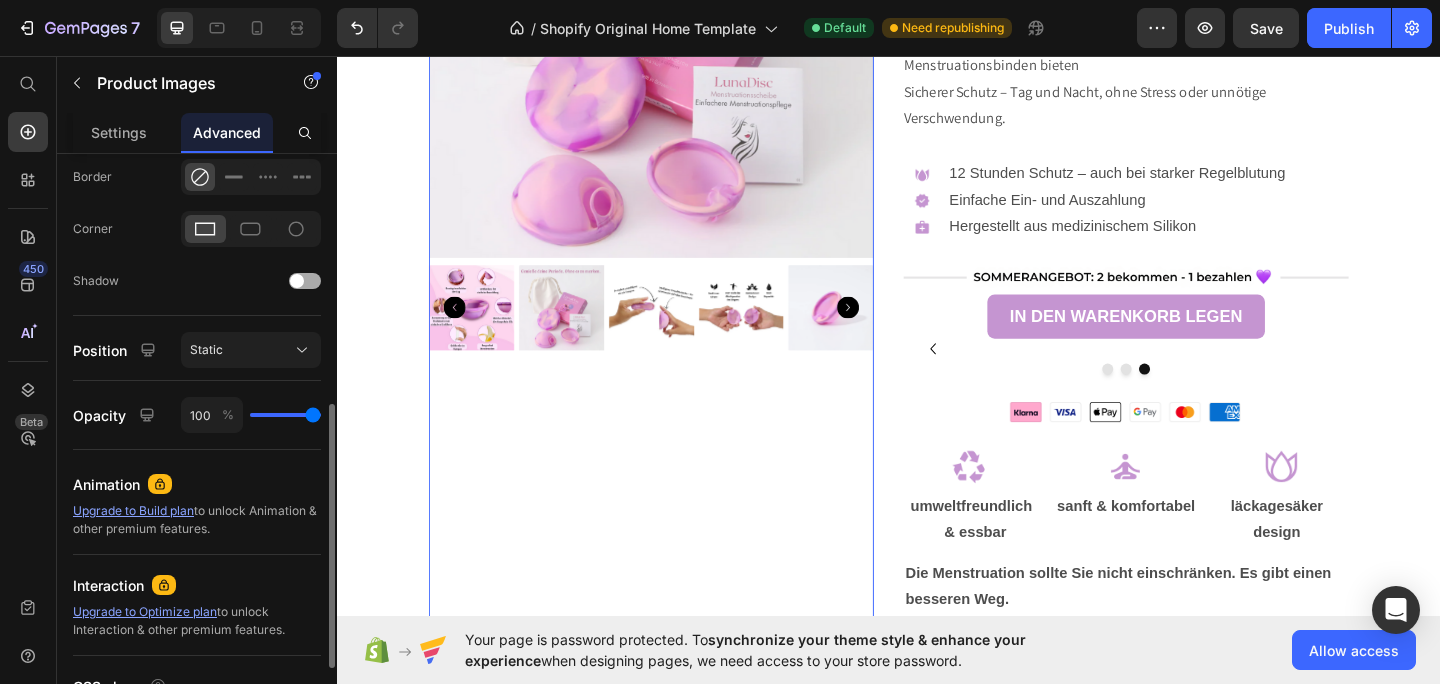 click on "Shadow" 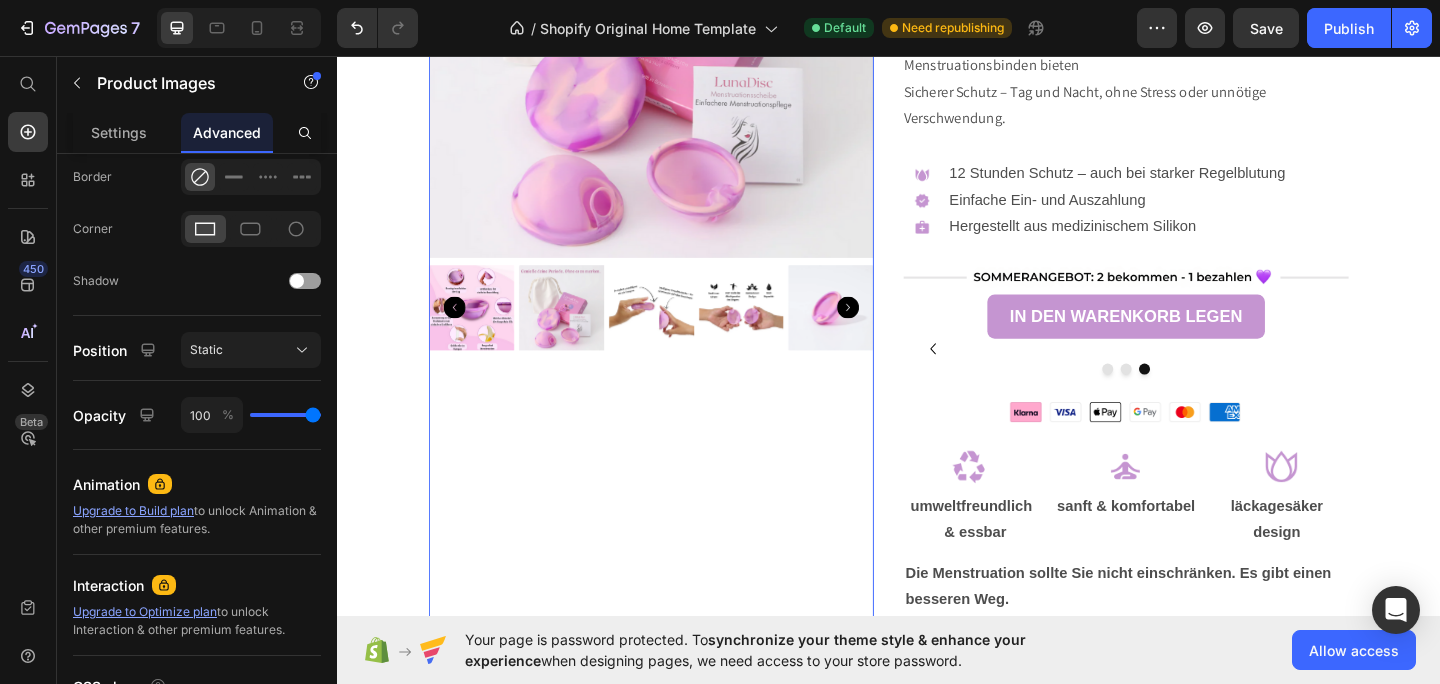 click at bounding box center (679, 330) 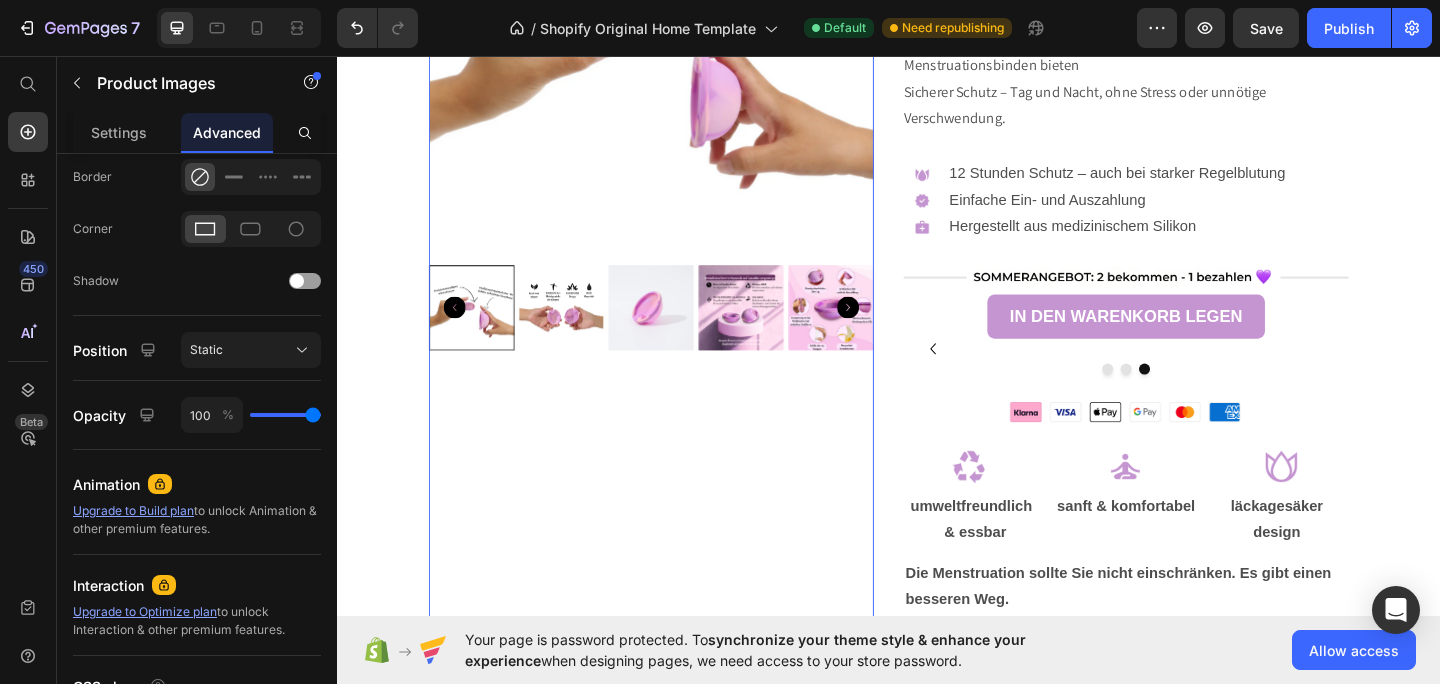 click at bounding box center (776, 330) 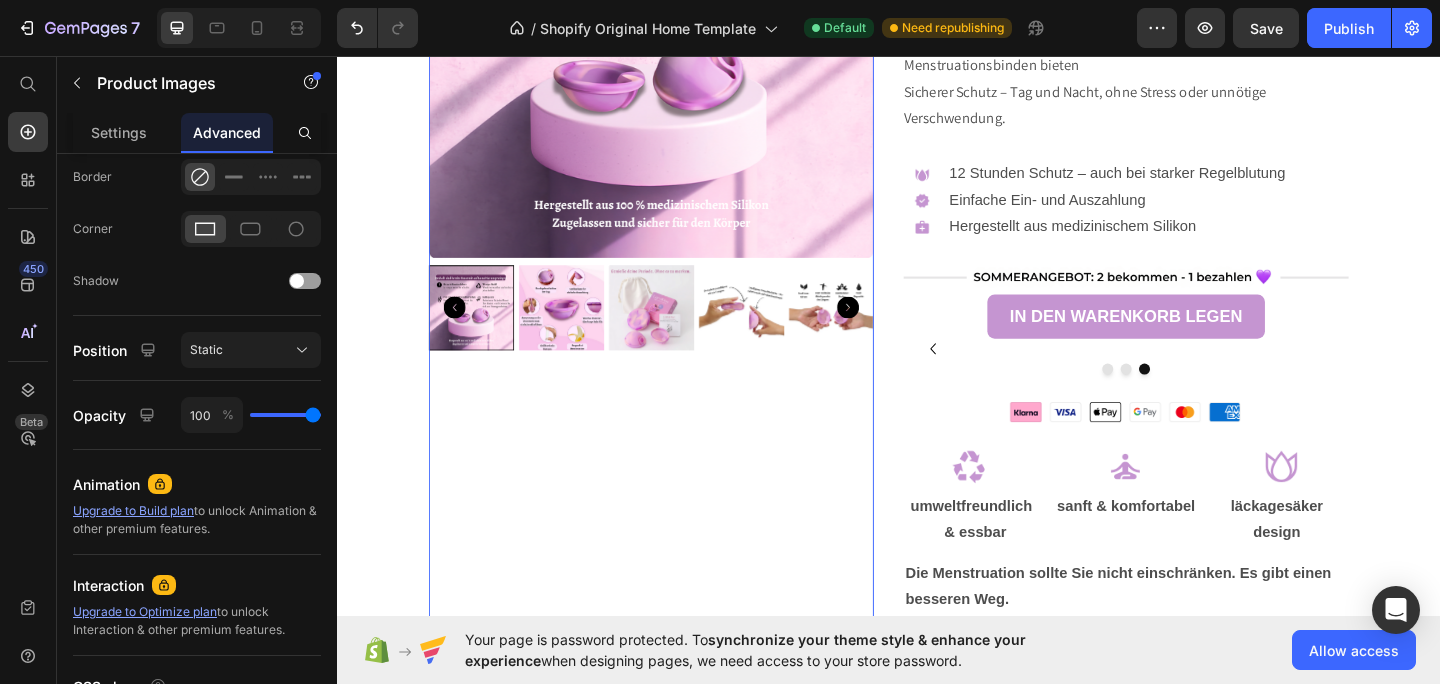 click at bounding box center [483, 330] 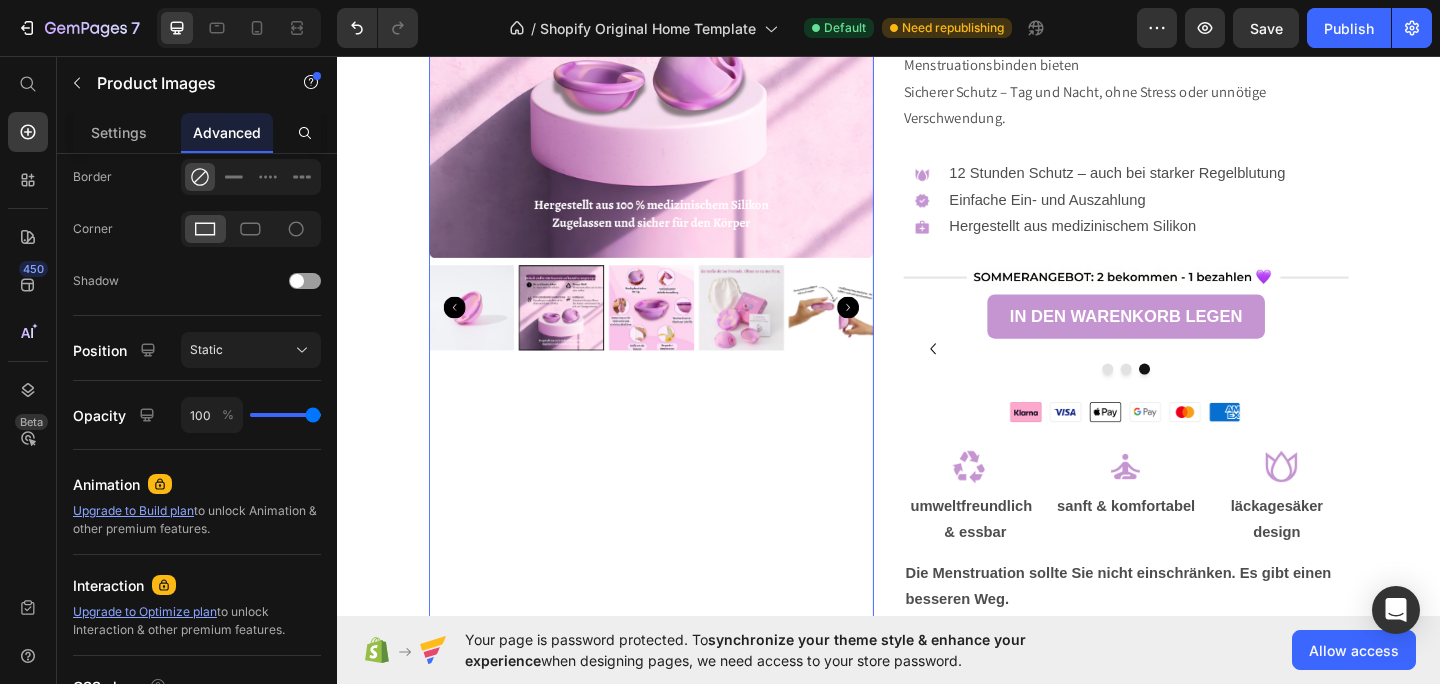 click 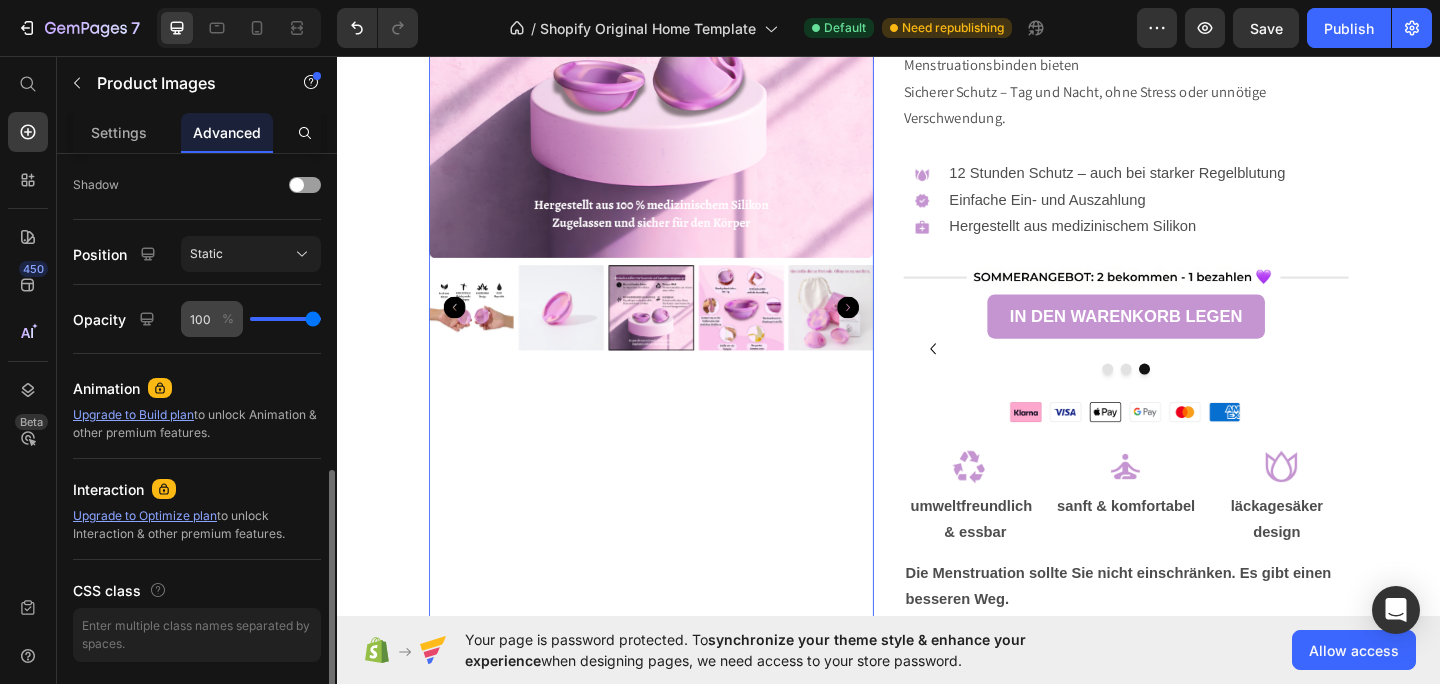 scroll, scrollTop: 718, scrollLeft: 0, axis: vertical 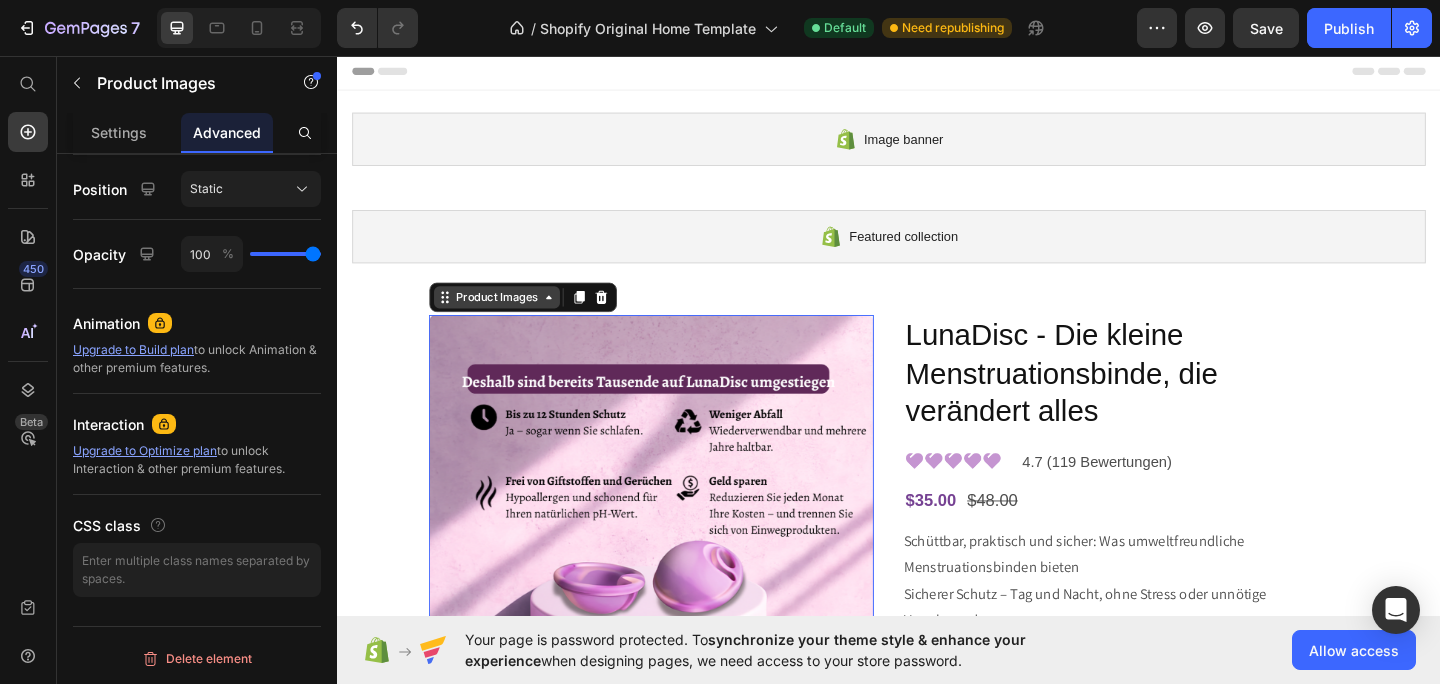 click on "Product Images" at bounding box center (510, 319) 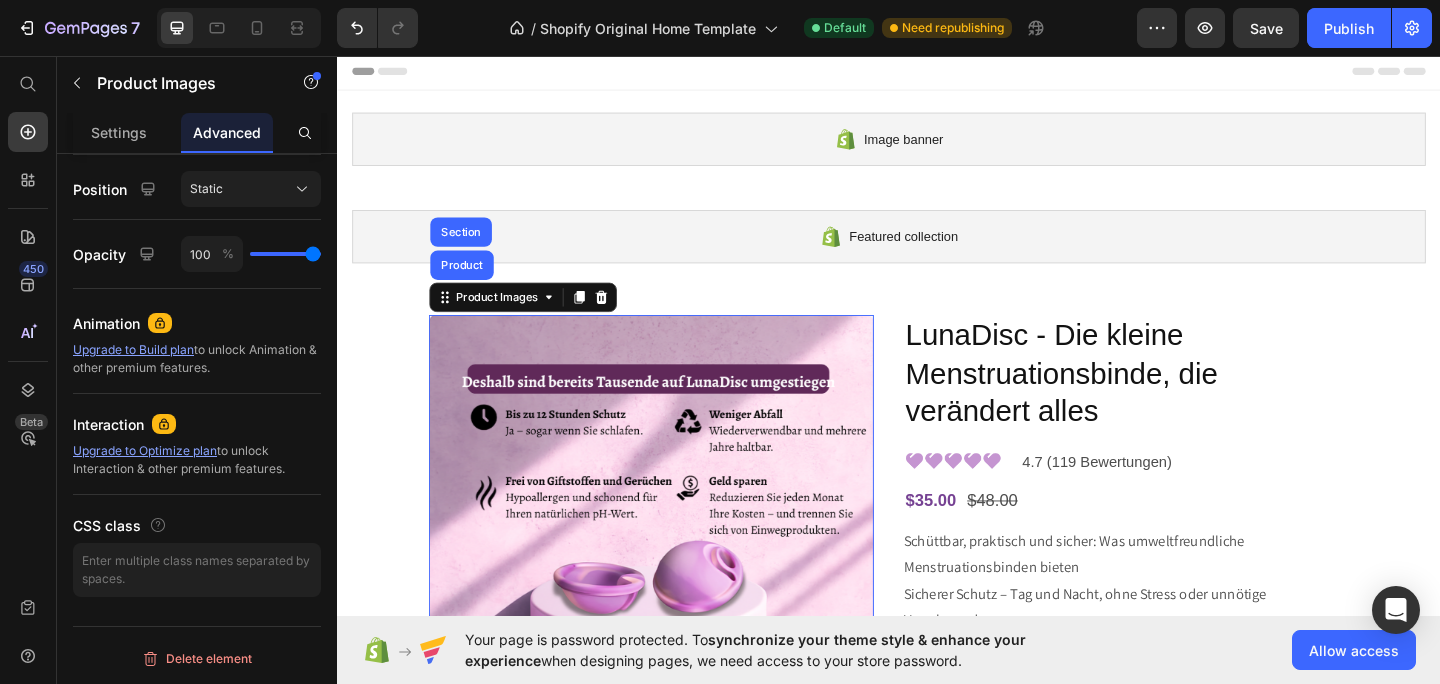 click at bounding box center [679, 580] 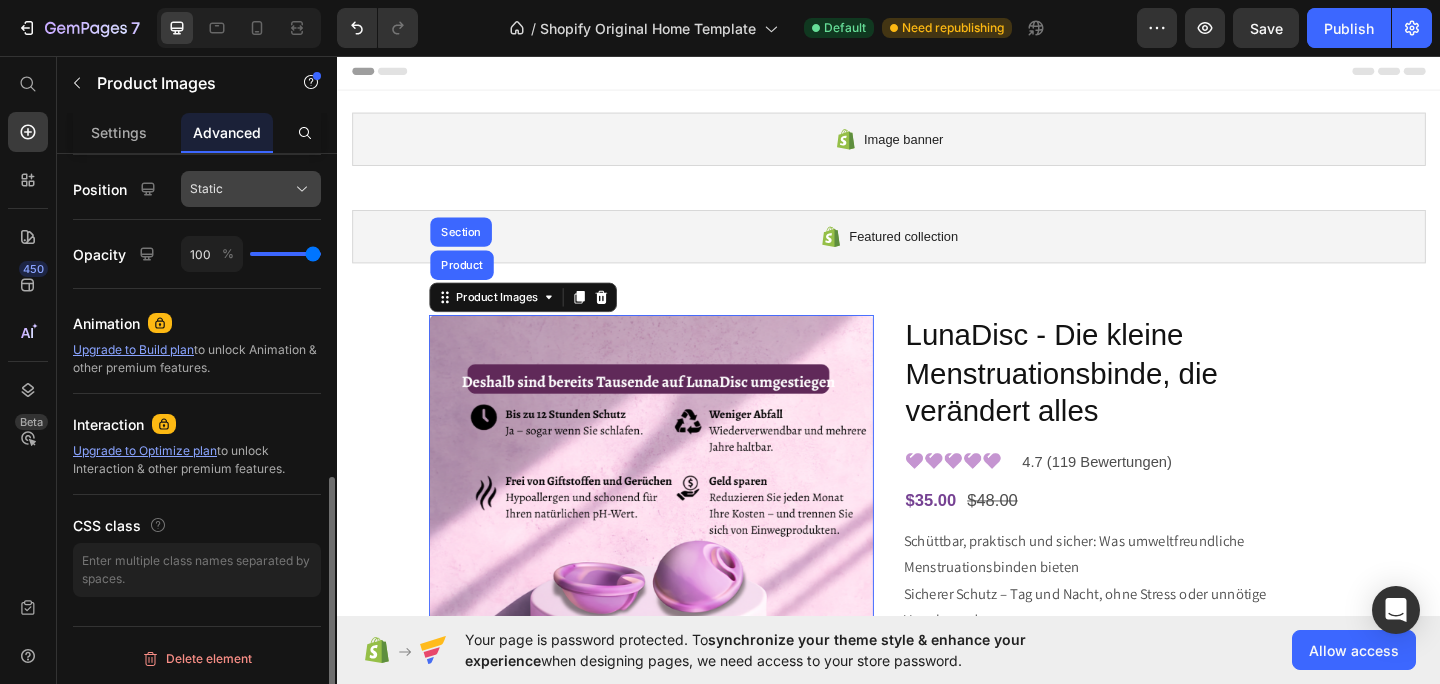 click on "Static" at bounding box center (251, 189) 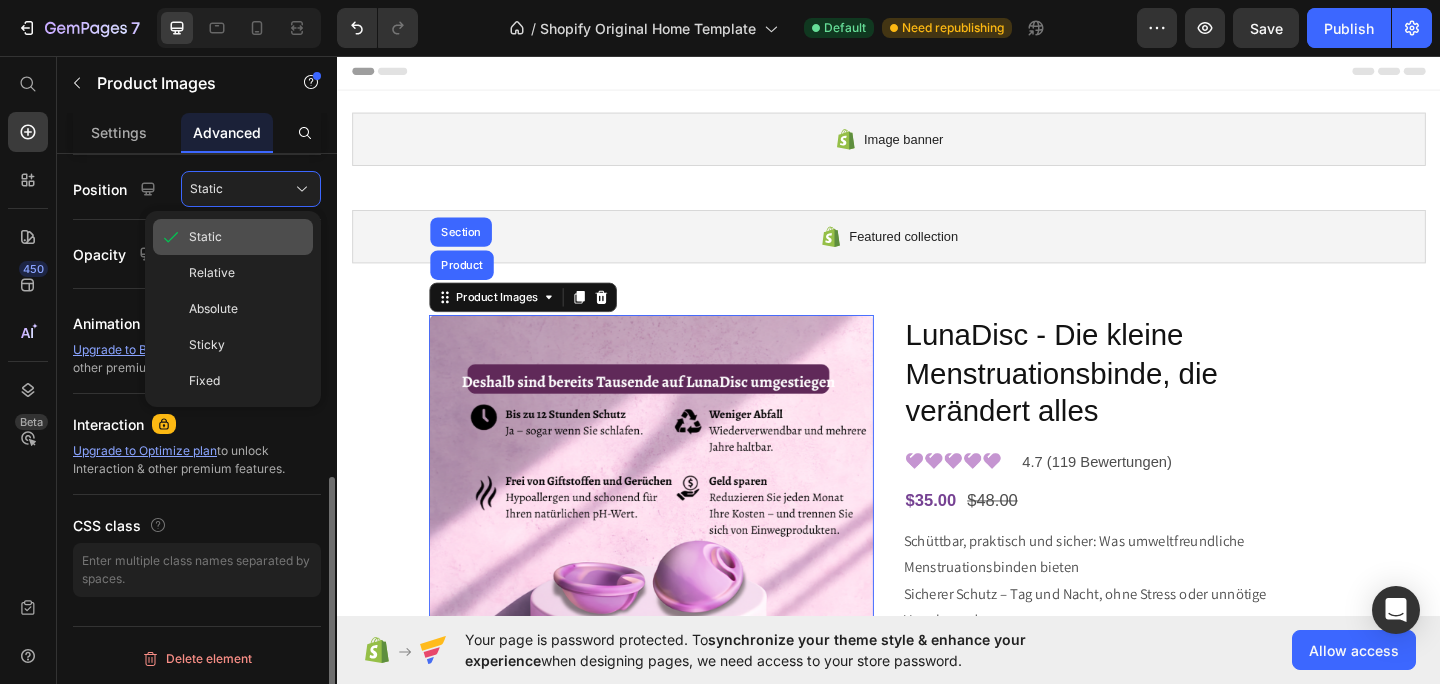 click at bounding box center (171, 237) 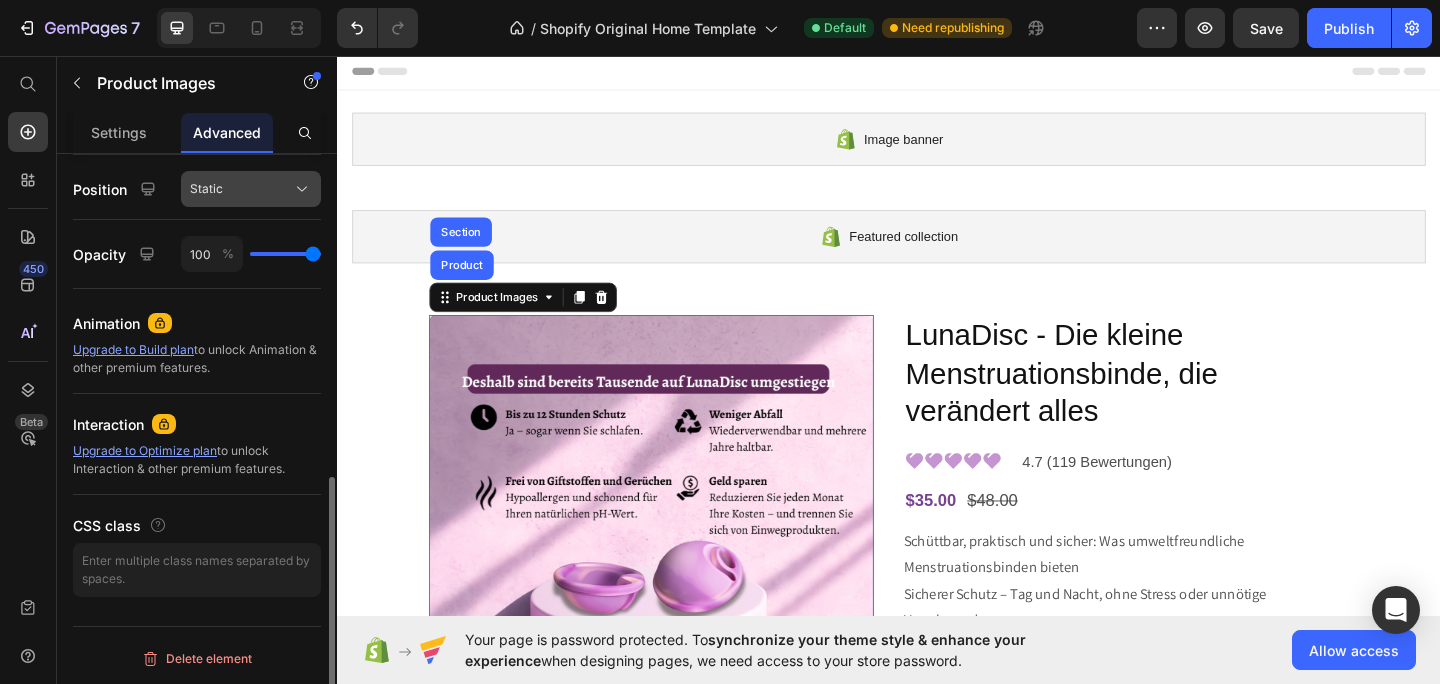 click on "Static" at bounding box center [251, 189] 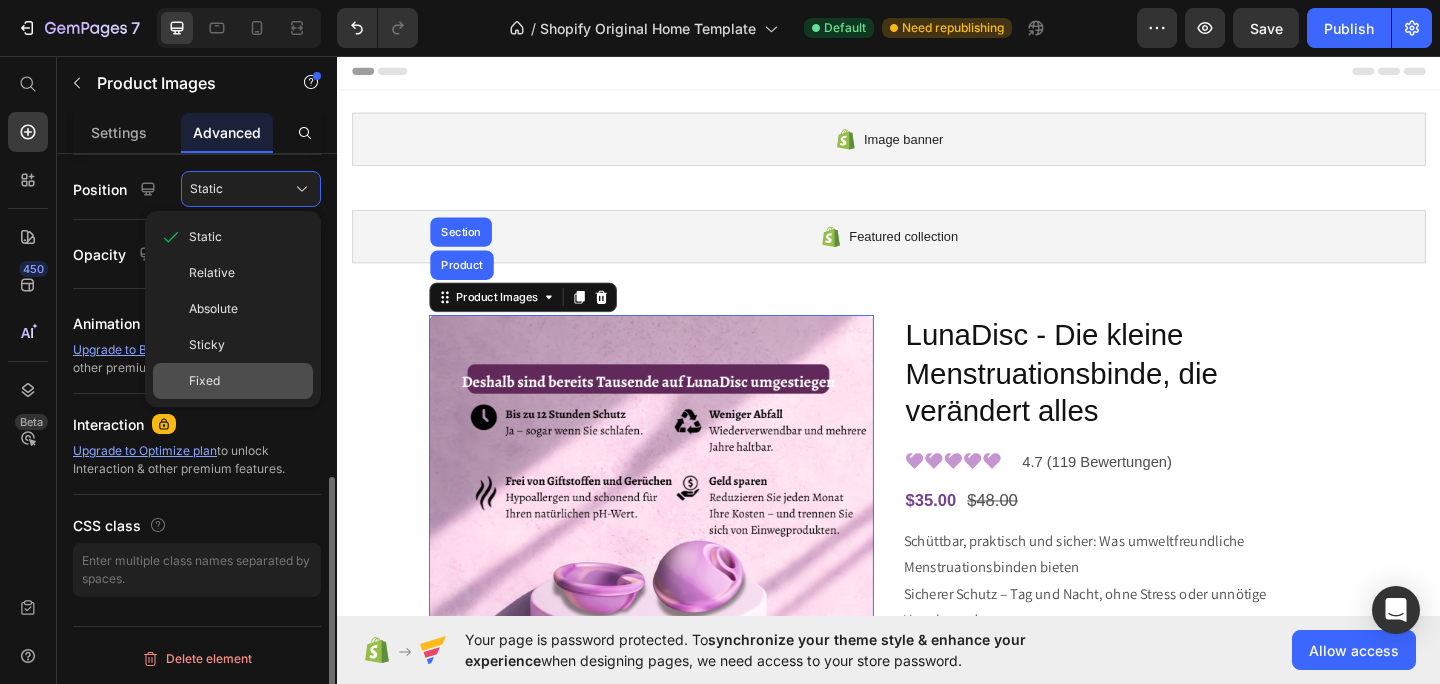 click on "Fixed" 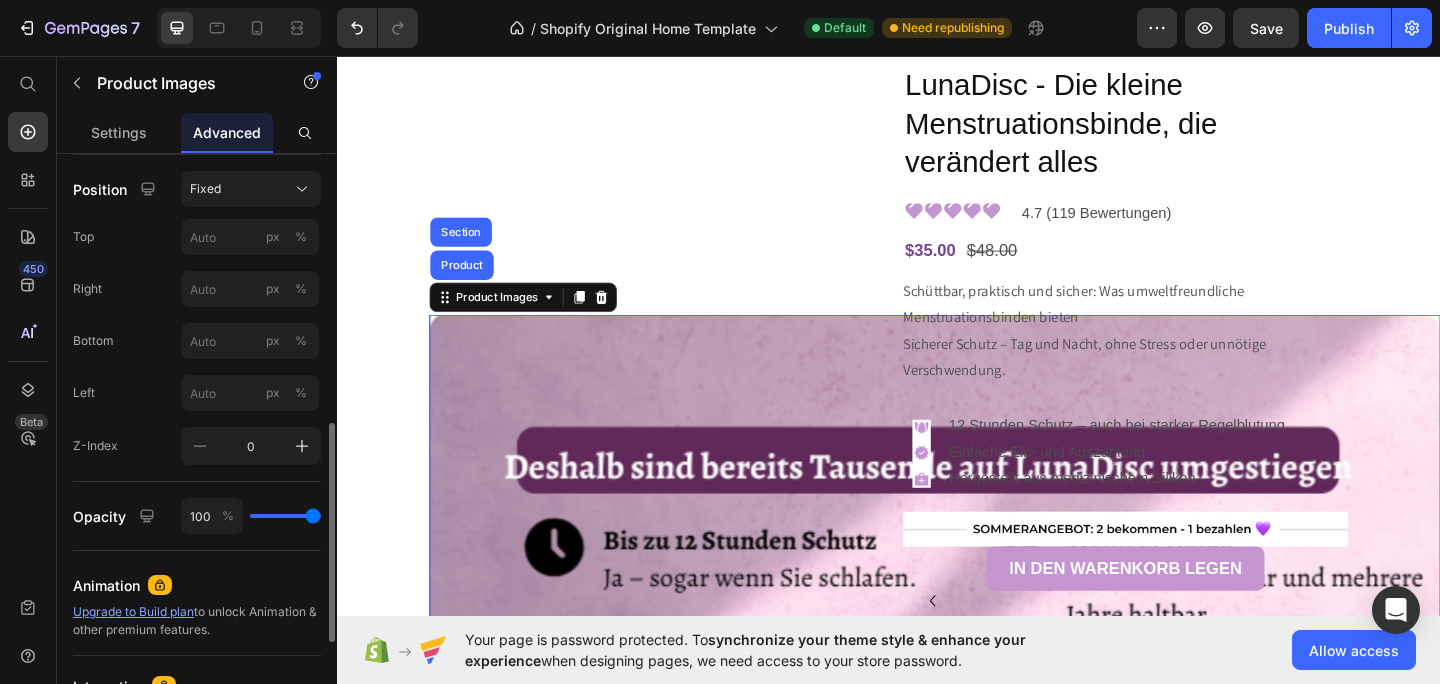 scroll, scrollTop: 0, scrollLeft: 0, axis: both 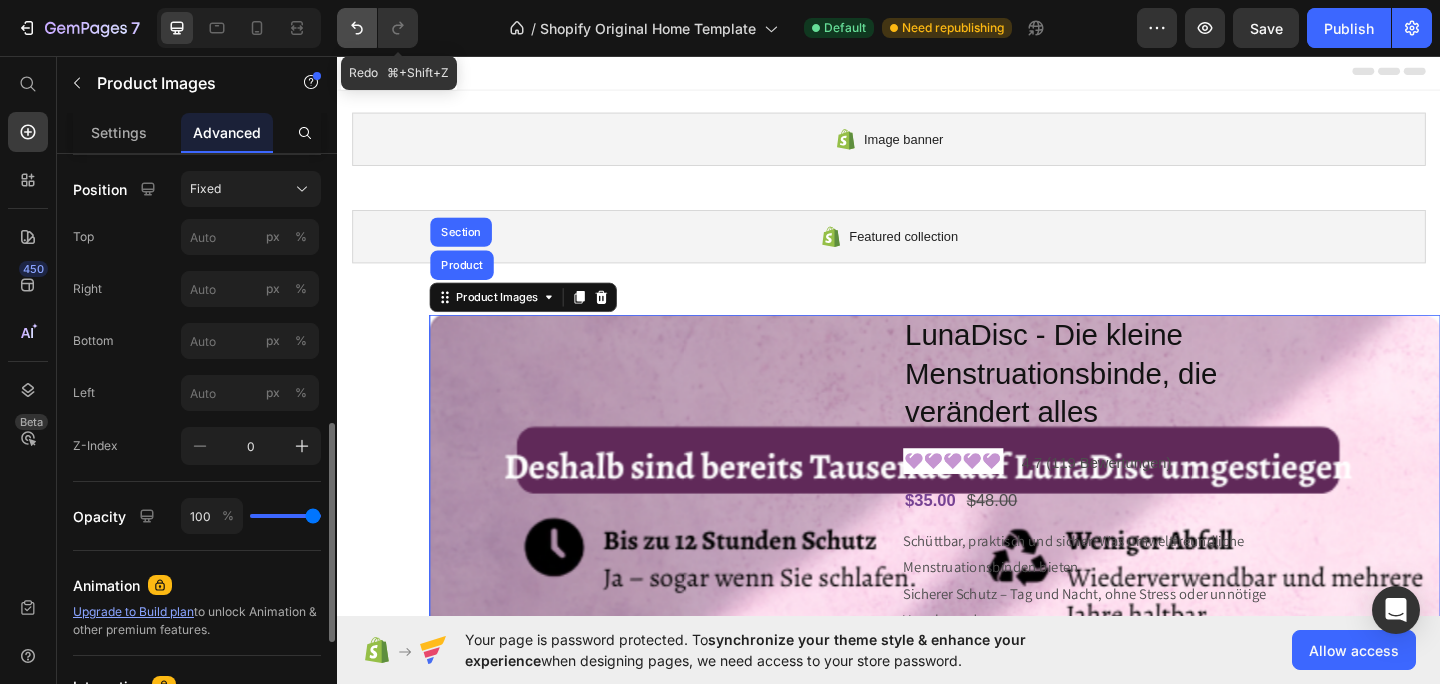 click 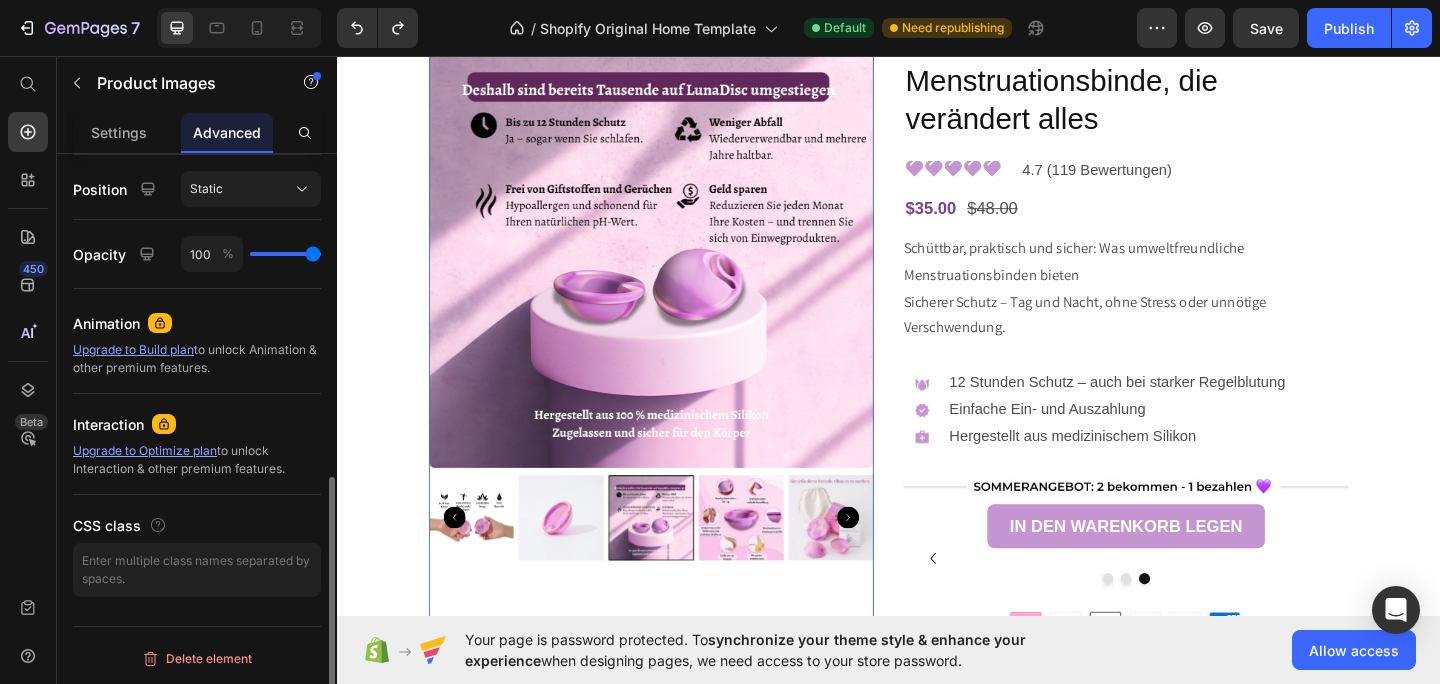 scroll, scrollTop: 328, scrollLeft: 0, axis: vertical 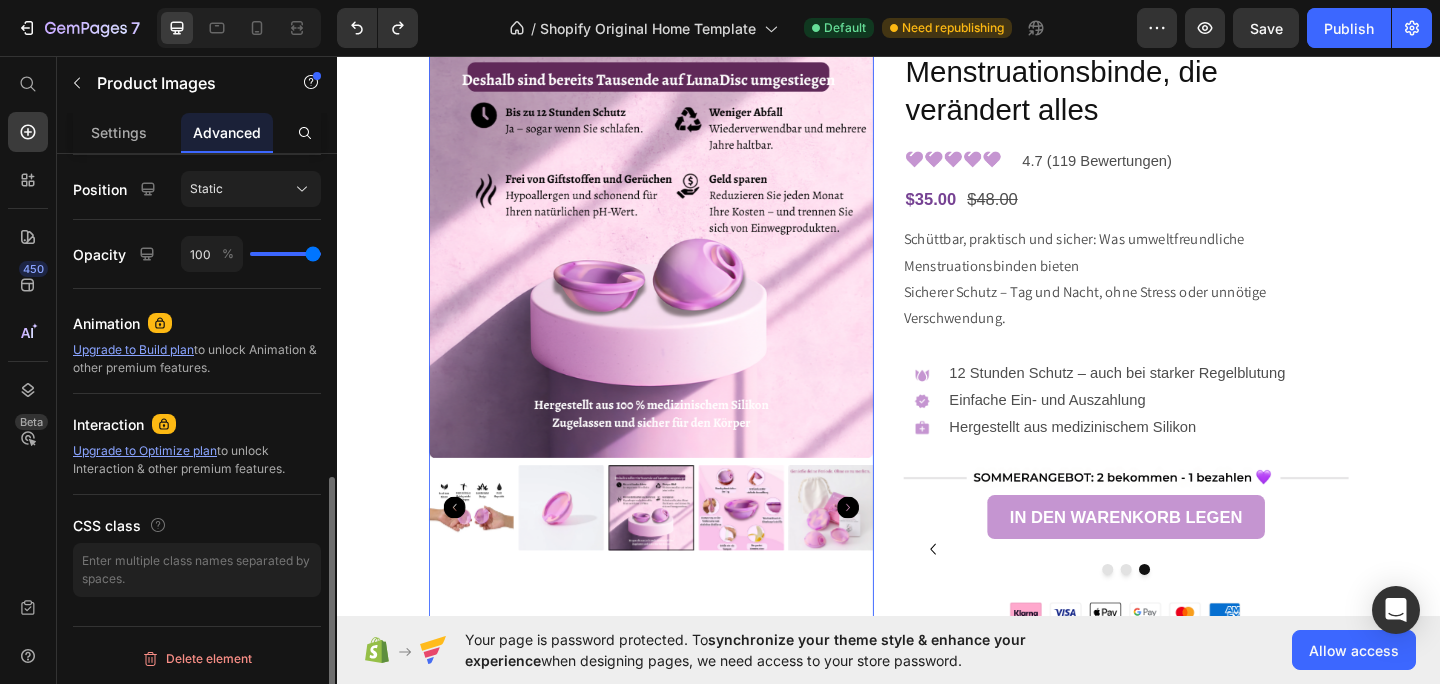 click 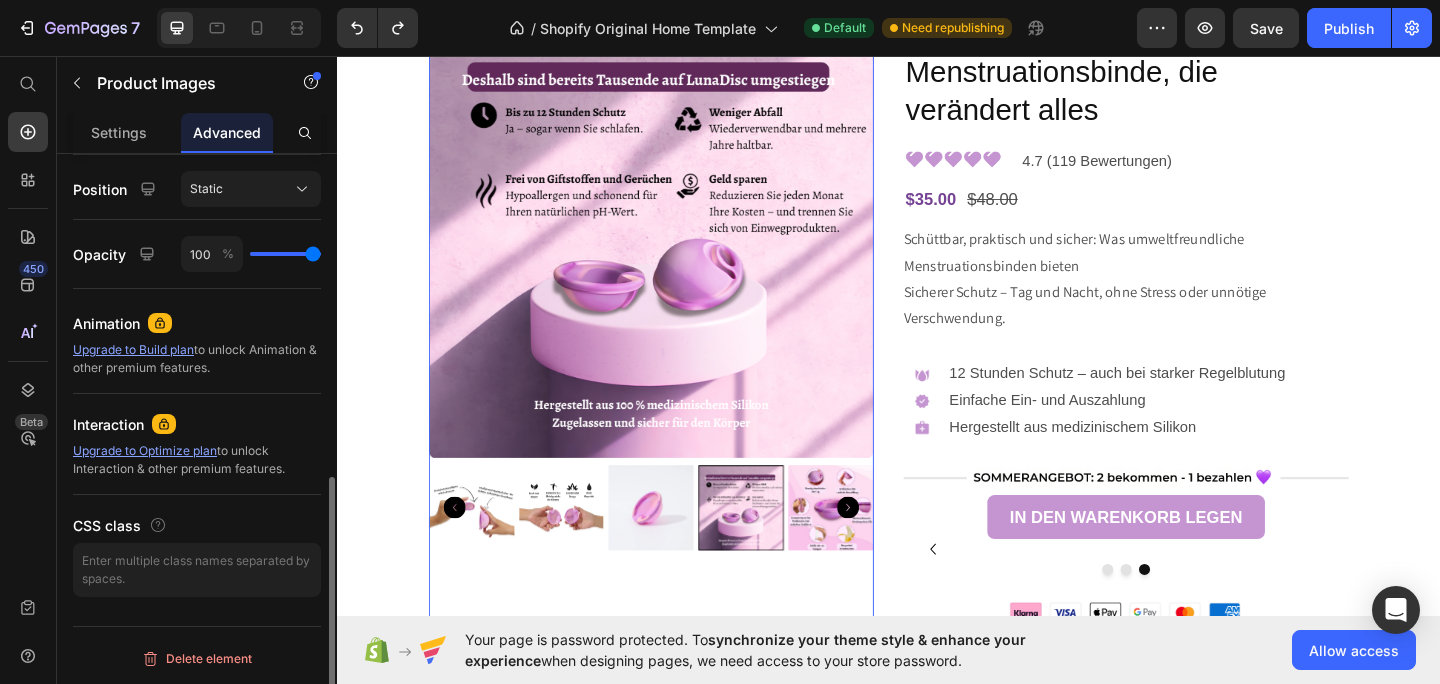 click 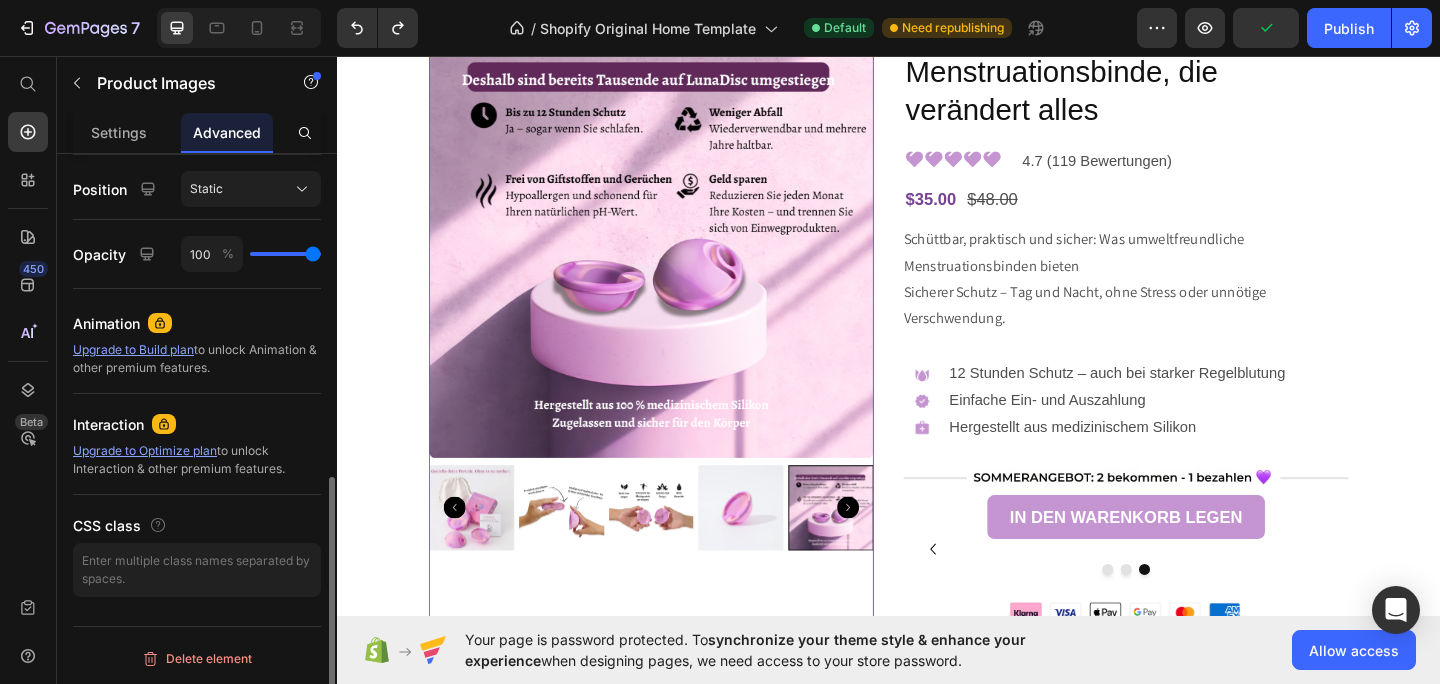 click at bounding box center [483, 548] 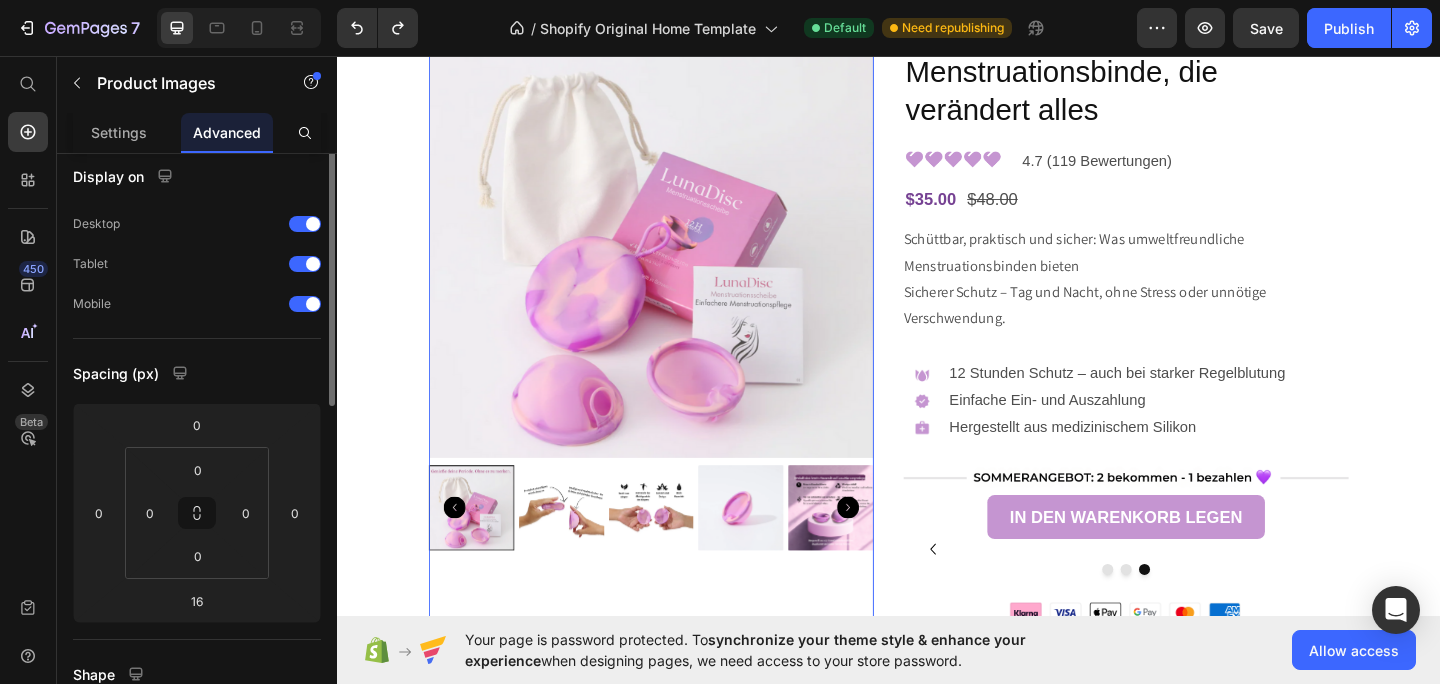 scroll, scrollTop: 0, scrollLeft: 0, axis: both 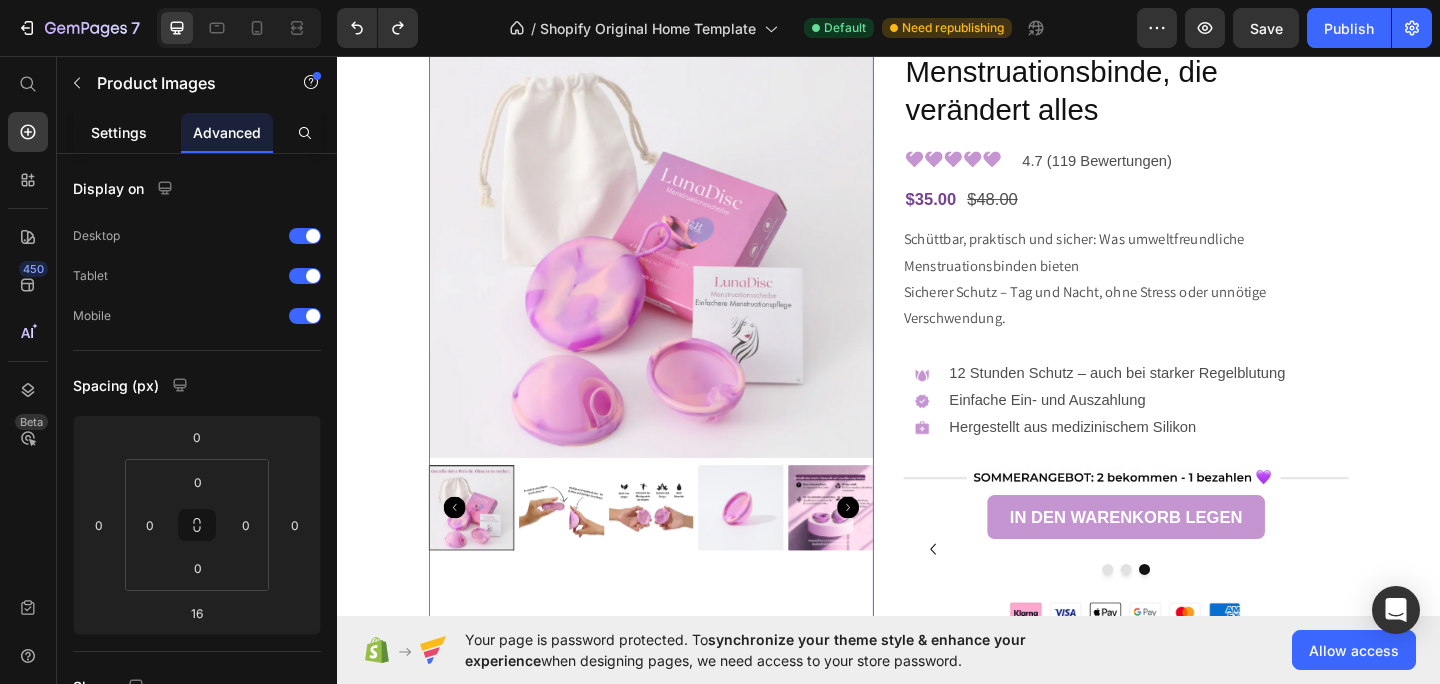 click on "Settings" at bounding box center (119, 132) 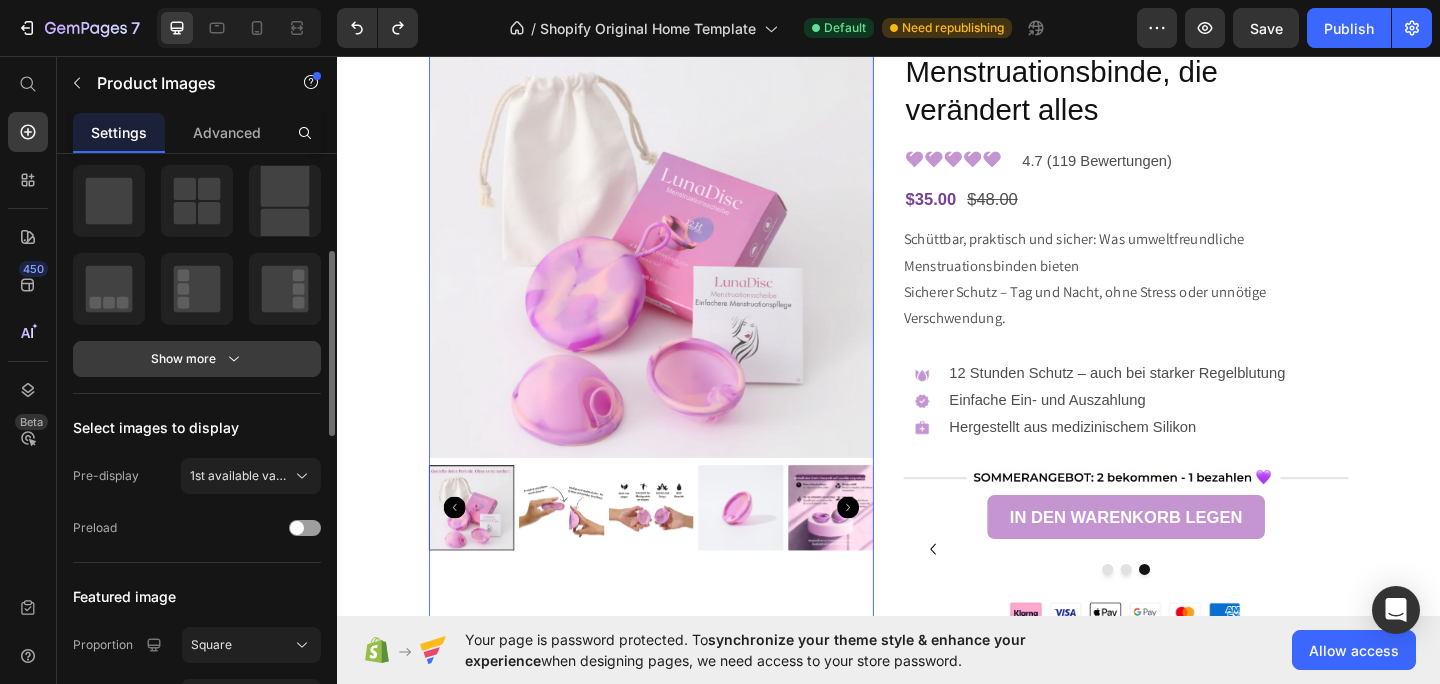 scroll, scrollTop: 304, scrollLeft: 0, axis: vertical 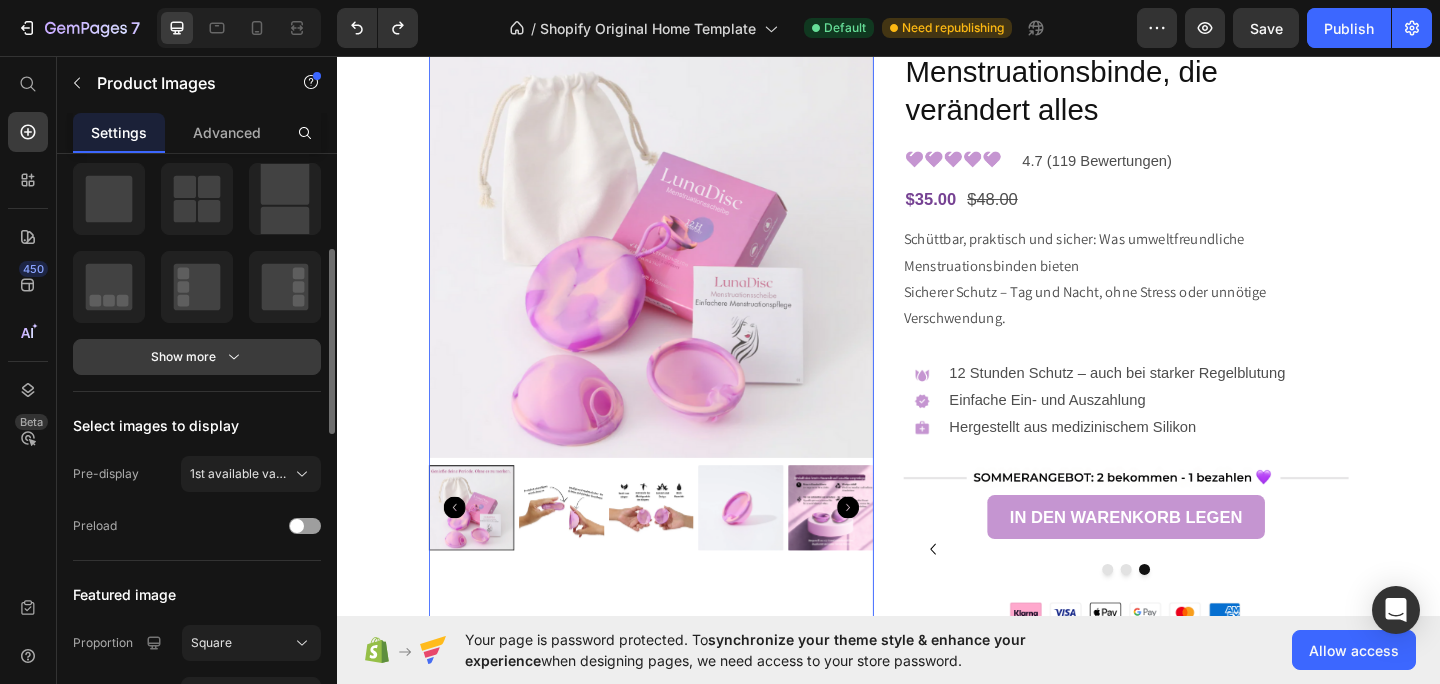 click on "Show more" at bounding box center (197, 357) 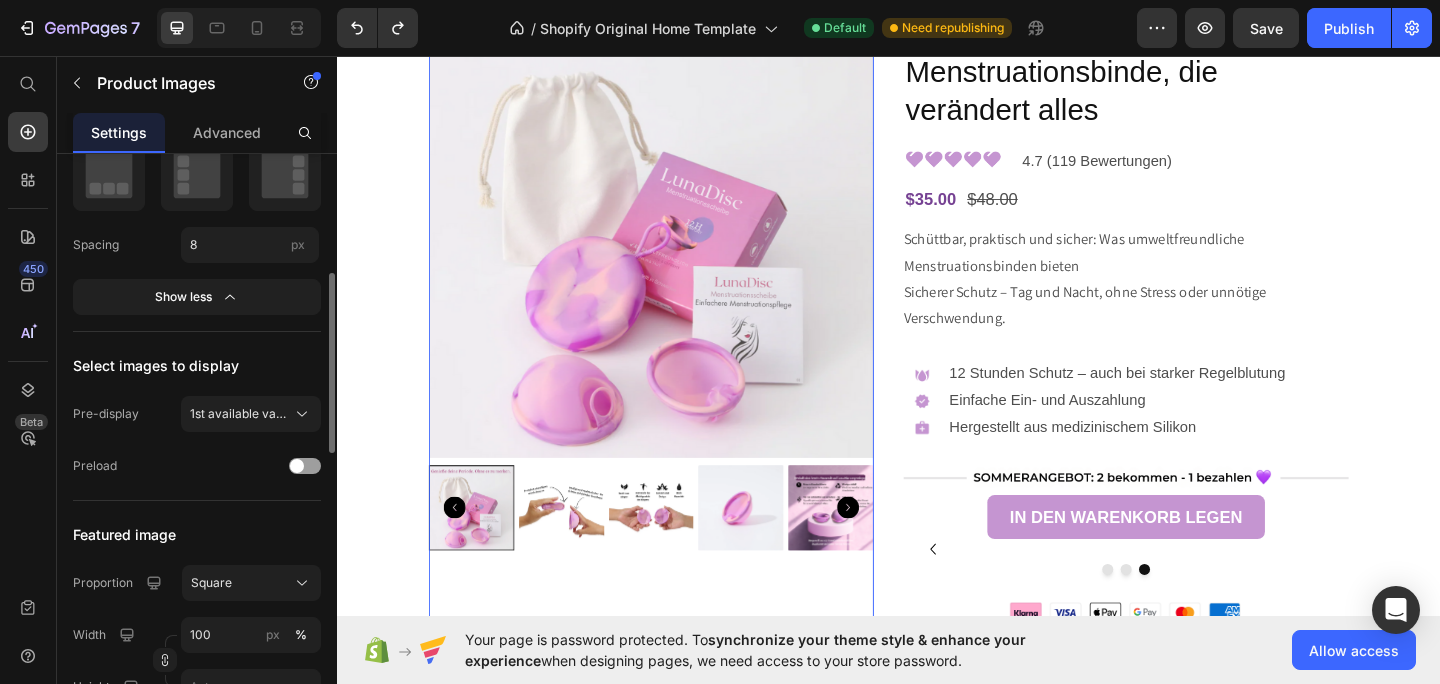 scroll, scrollTop: 417, scrollLeft: 0, axis: vertical 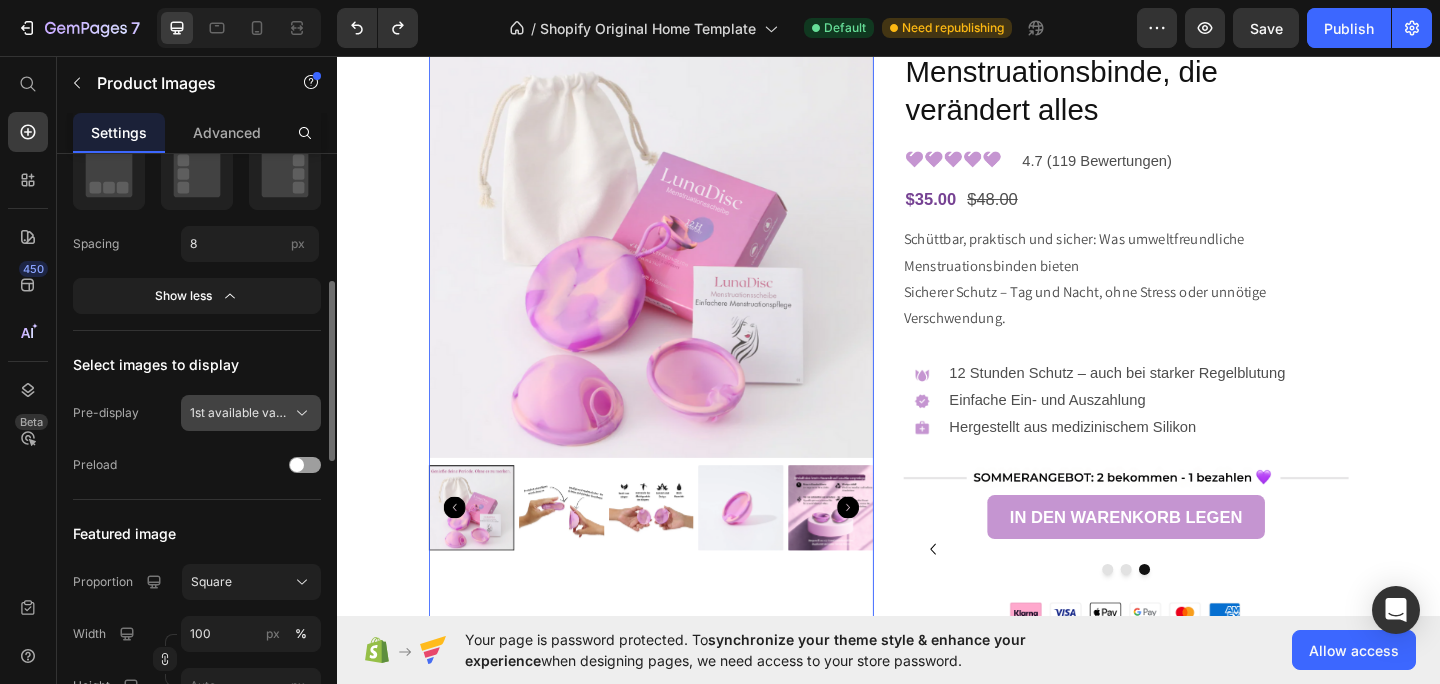 click on "1st available variant" at bounding box center [251, 413] 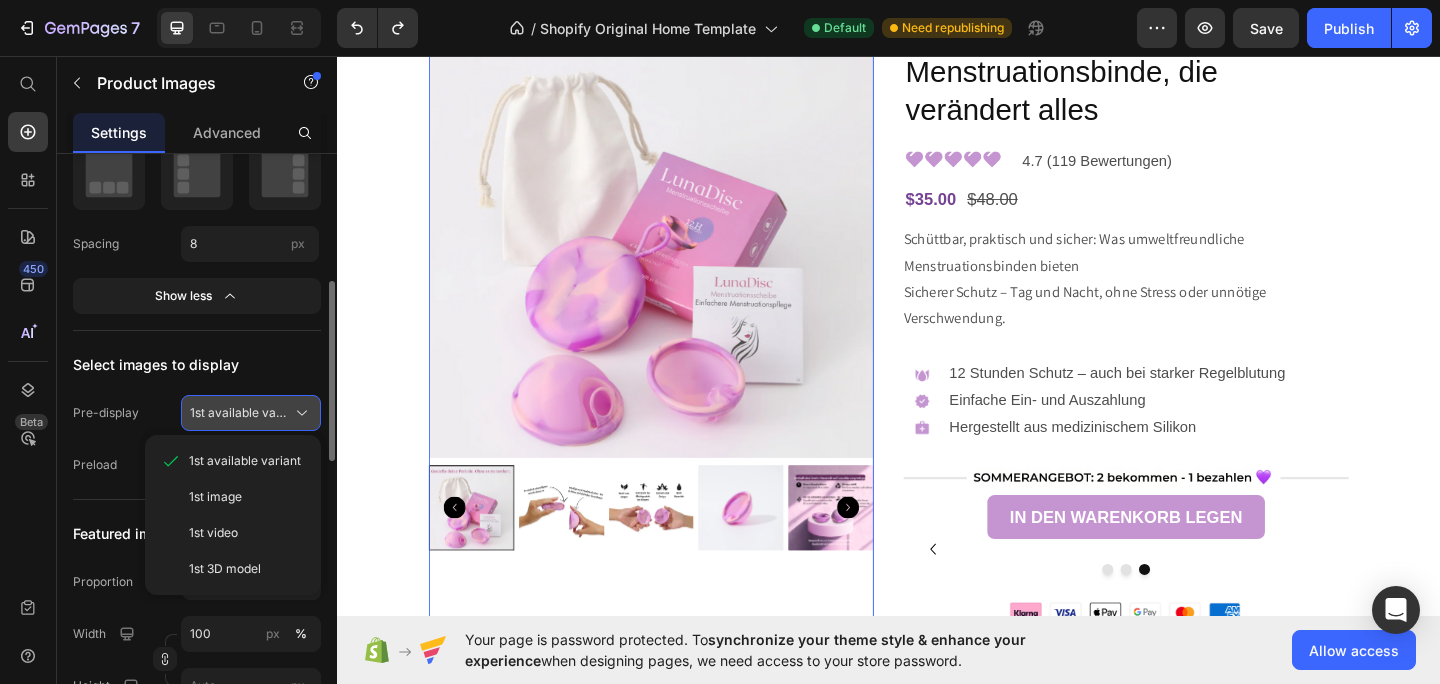 click on "1st available variant" at bounding box center [251, 413] 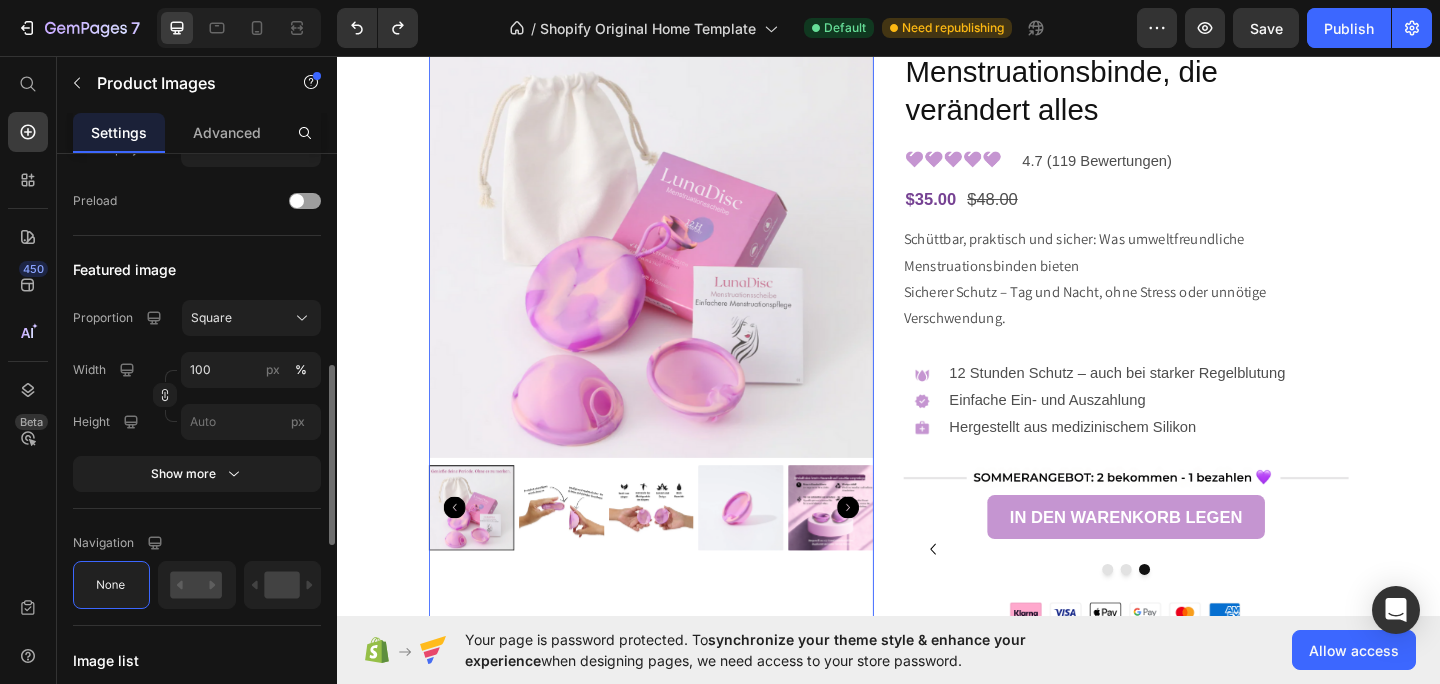 scroll, scrollTop: 684, scrollLeft: 0, axis: vertical 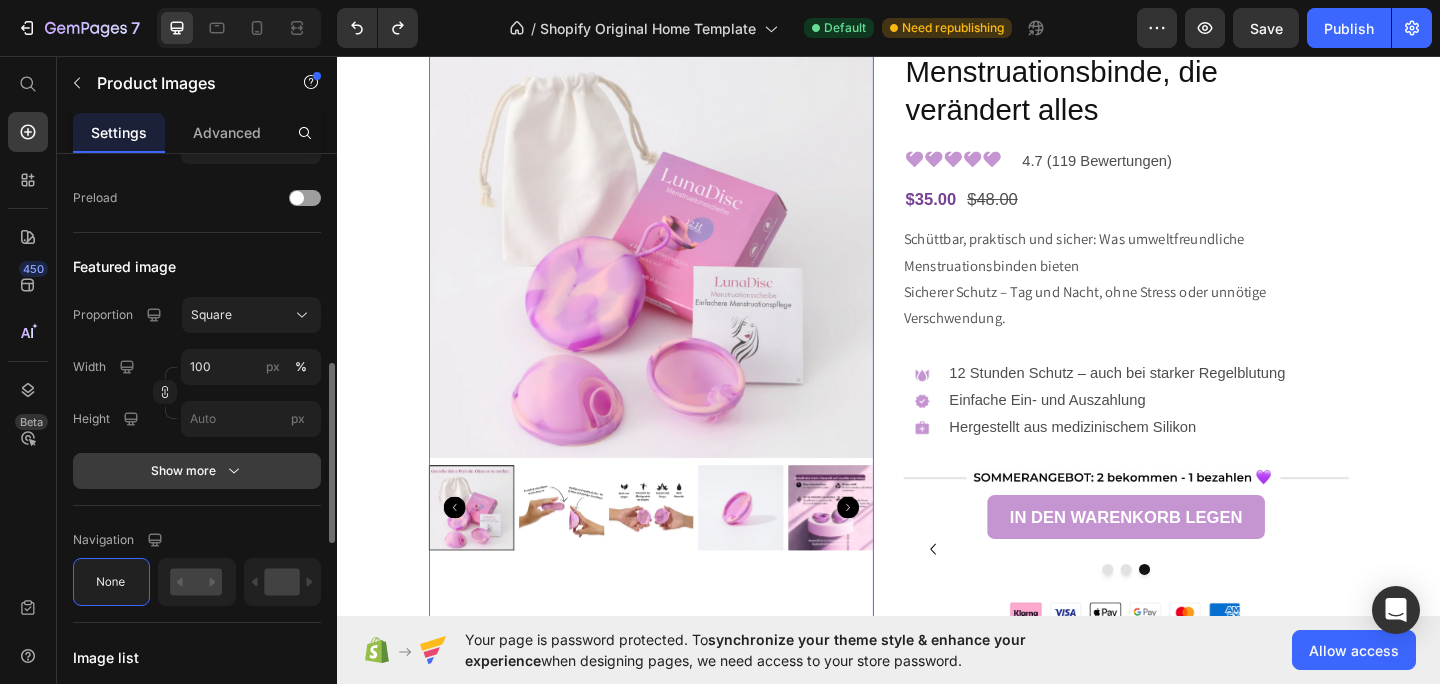 click on "Show more" at bounding box center [197, 471] 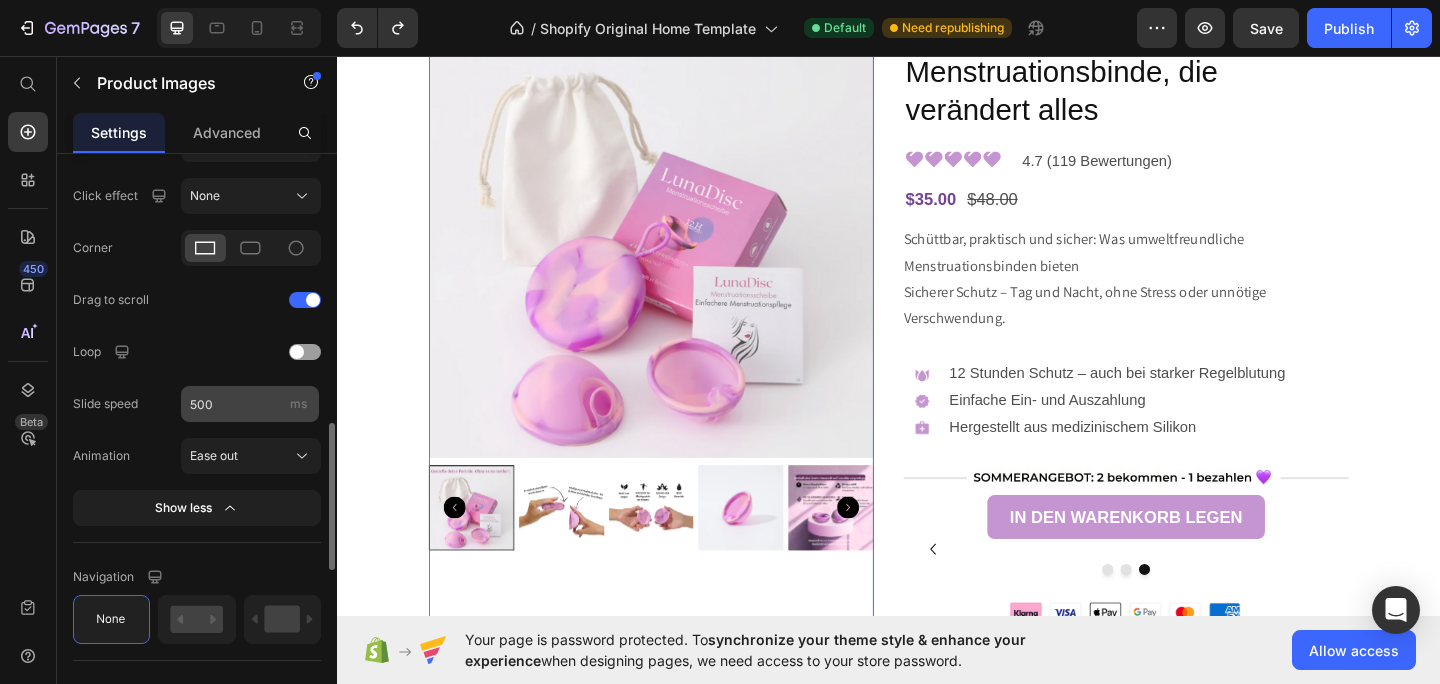 scroll, scrollTop: 1081, scrollLeft: 0, axis: vertical 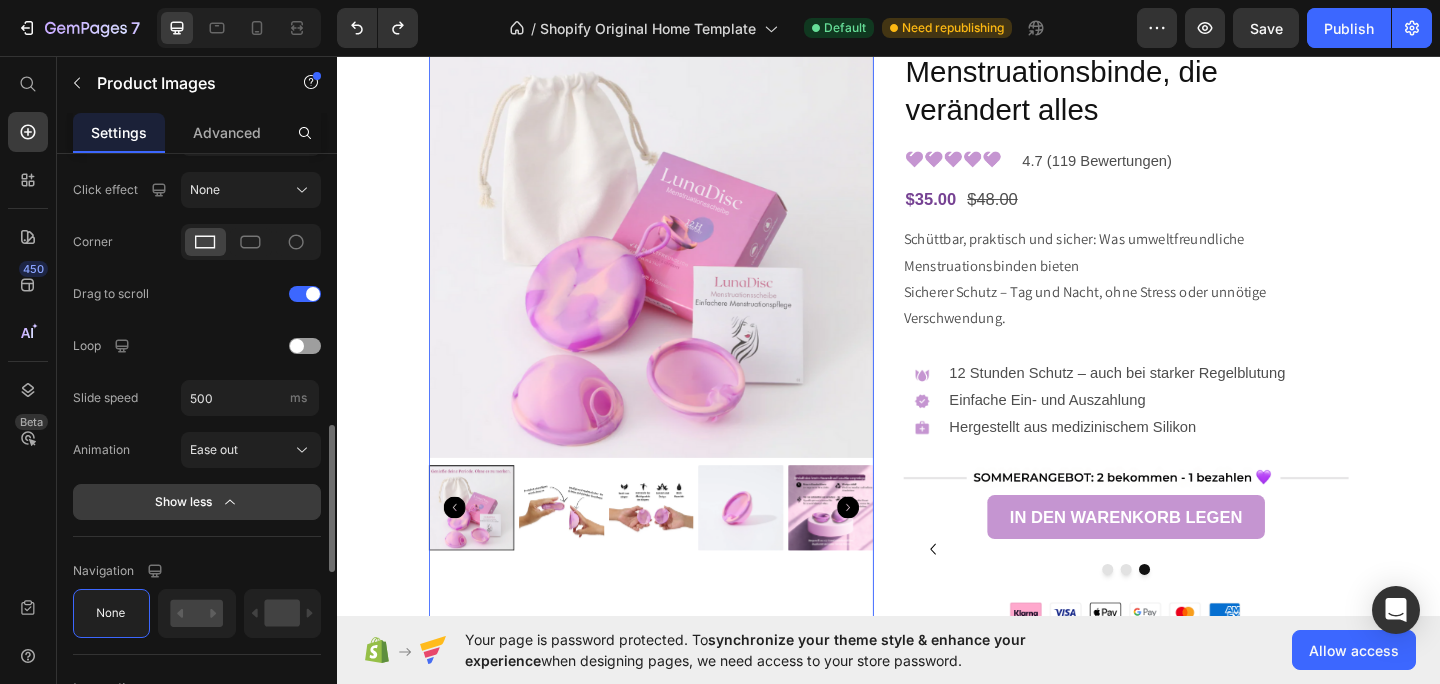 click on "Show less" at bounding box center (197, 502) 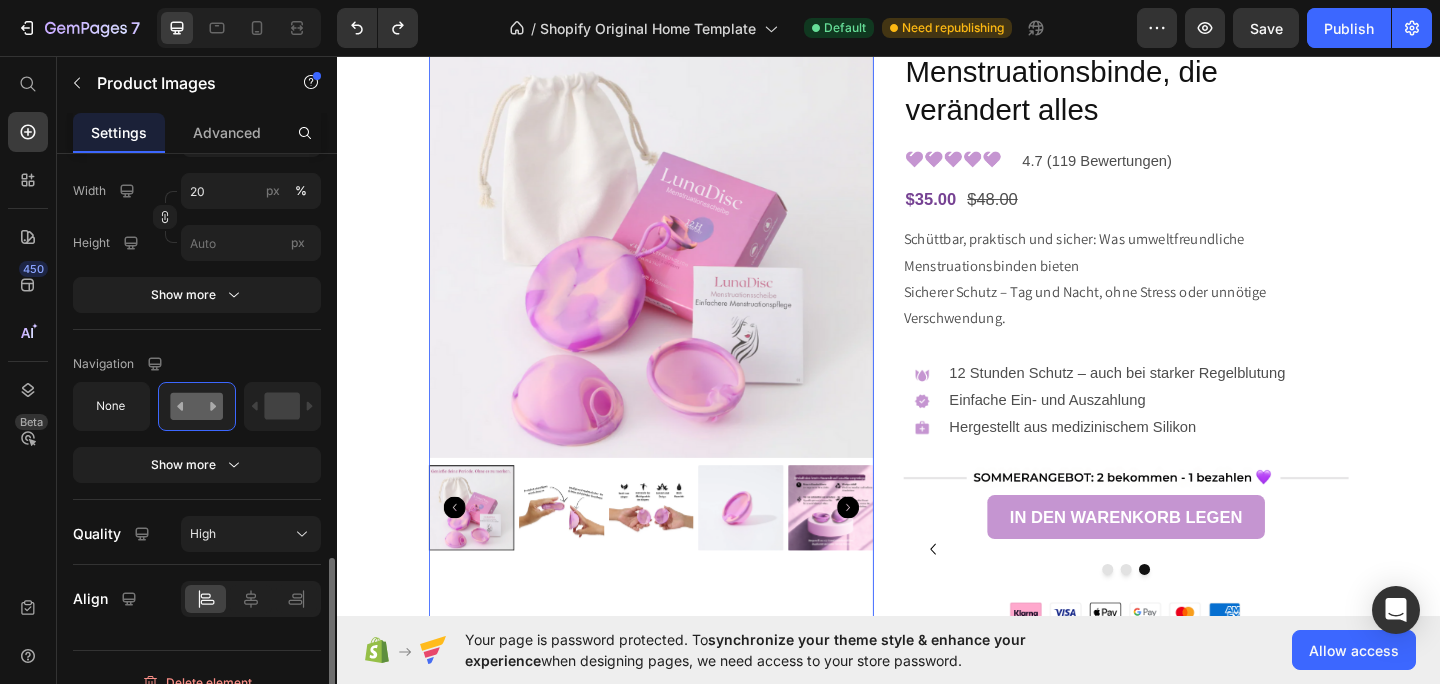 scroll, scrollTop: 1325, scrollLeft: 0, axis: vertical 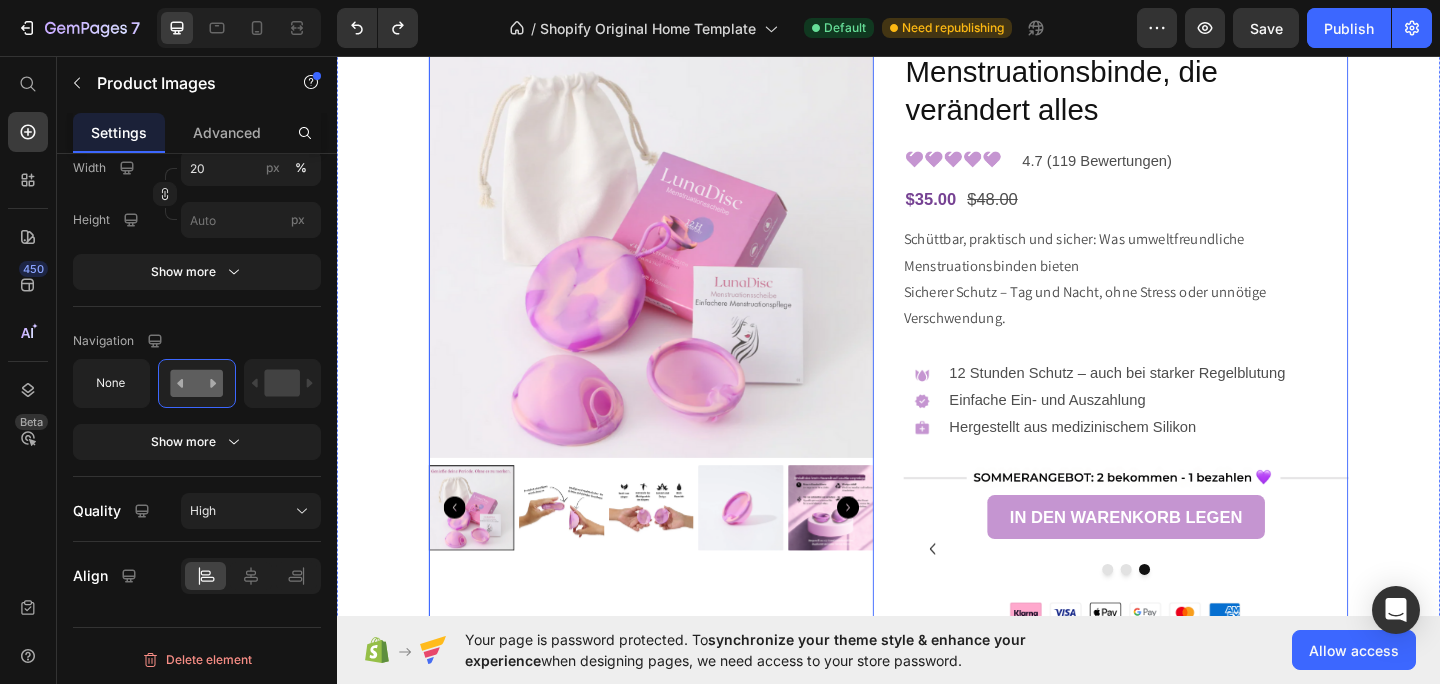 click on "Product Images Product Section   16" at bounding box center (679, 1249) 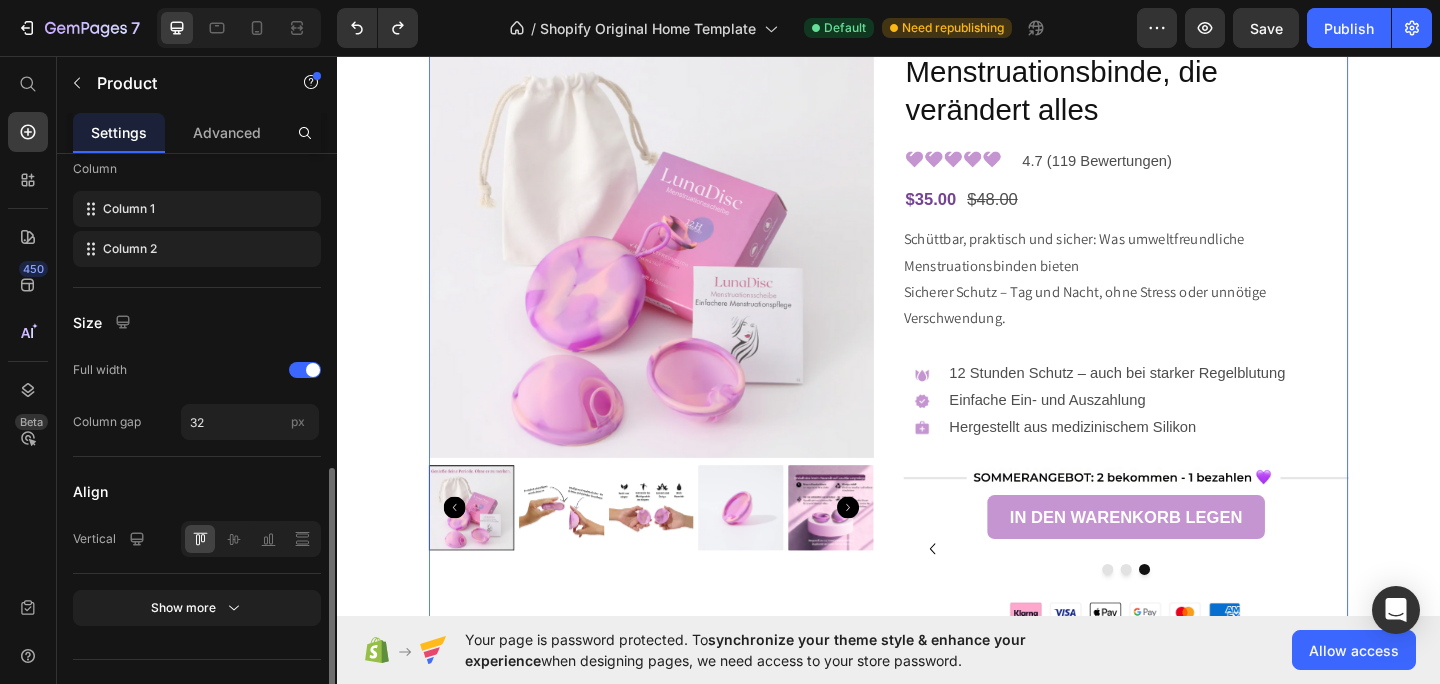 scroll, scrollTop: 720, scrollLeft: 0, axis: vertical 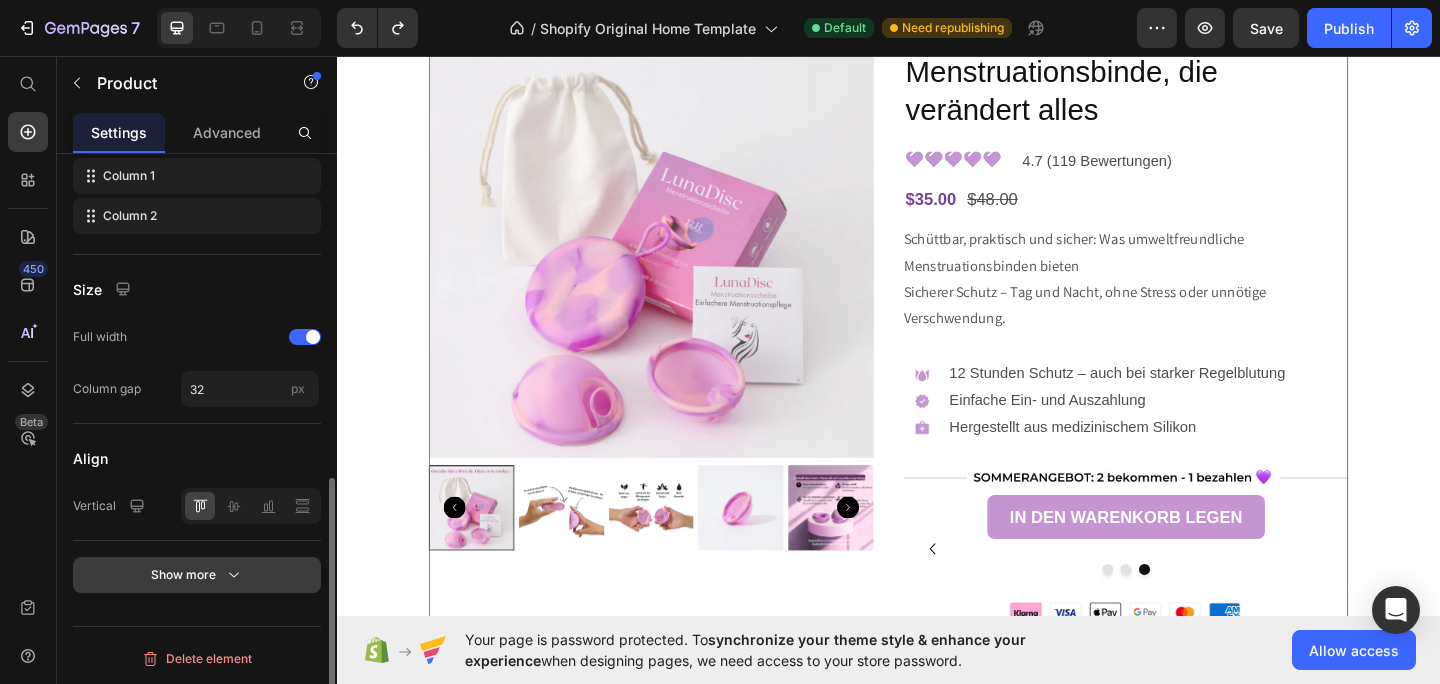 click 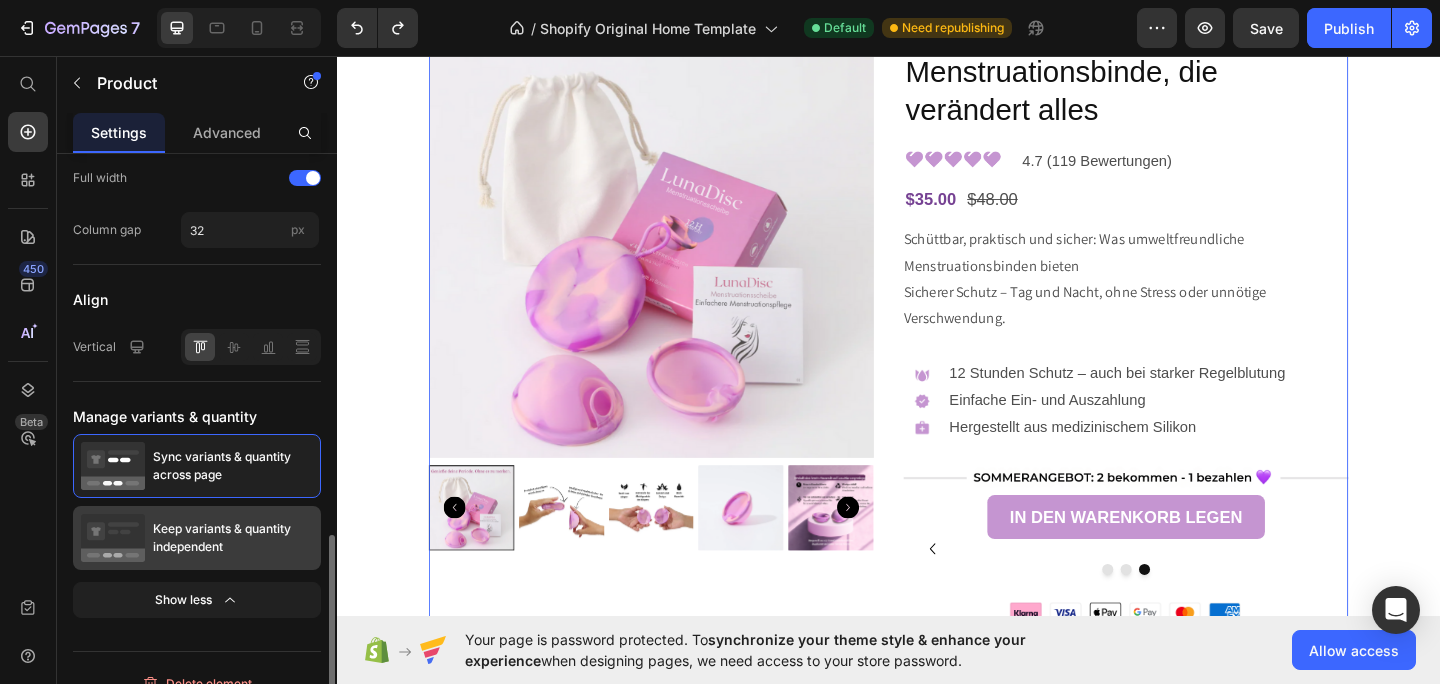 scroll, scrollTop: 904, scrollLeft: 0, axis: vertical 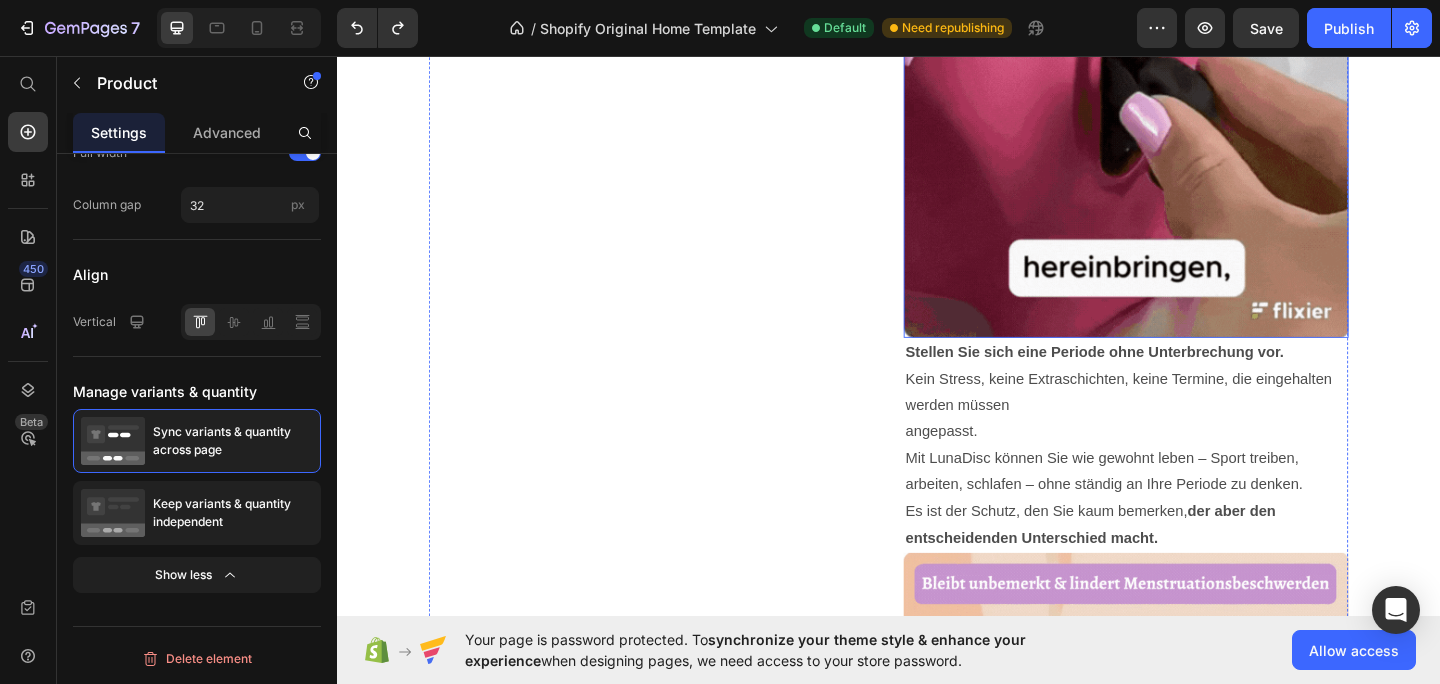 click at bounding box center (1195, 121) 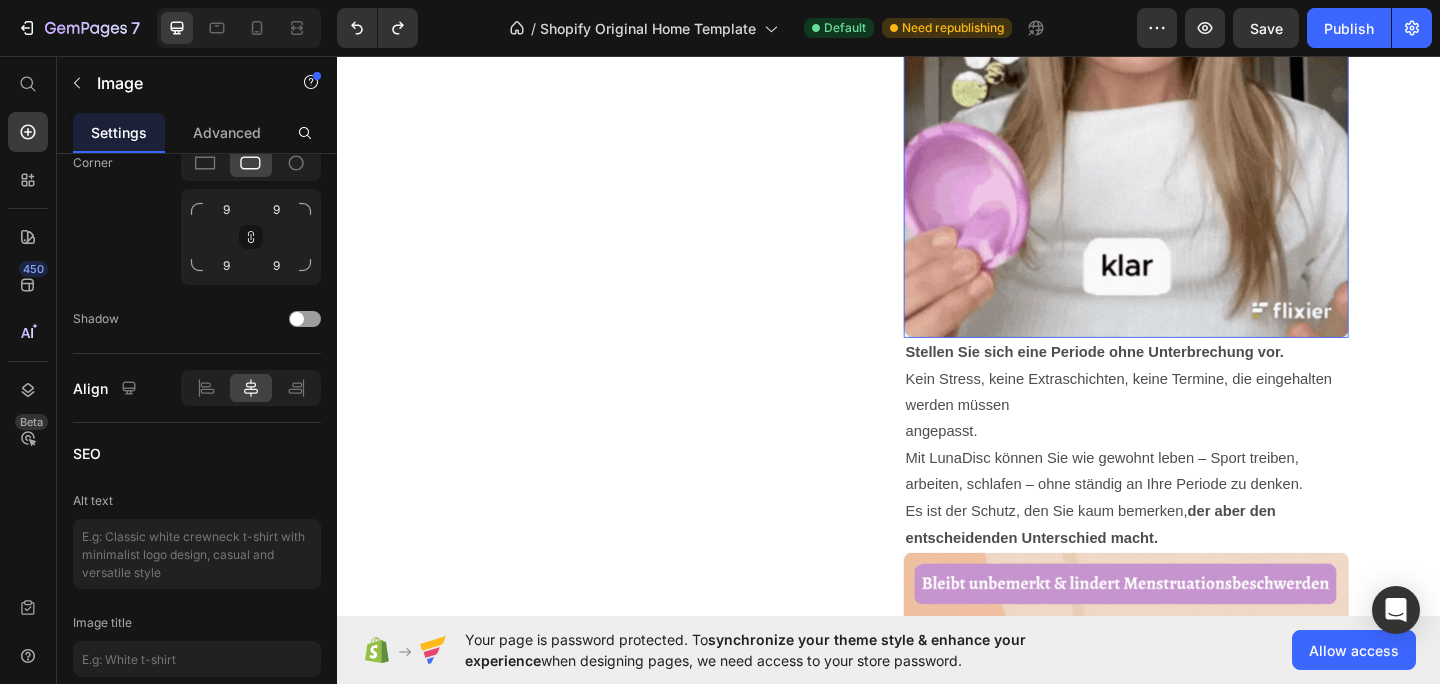 scroll, scrollTop: 1613, scrollLeft: 0, axis: vertical 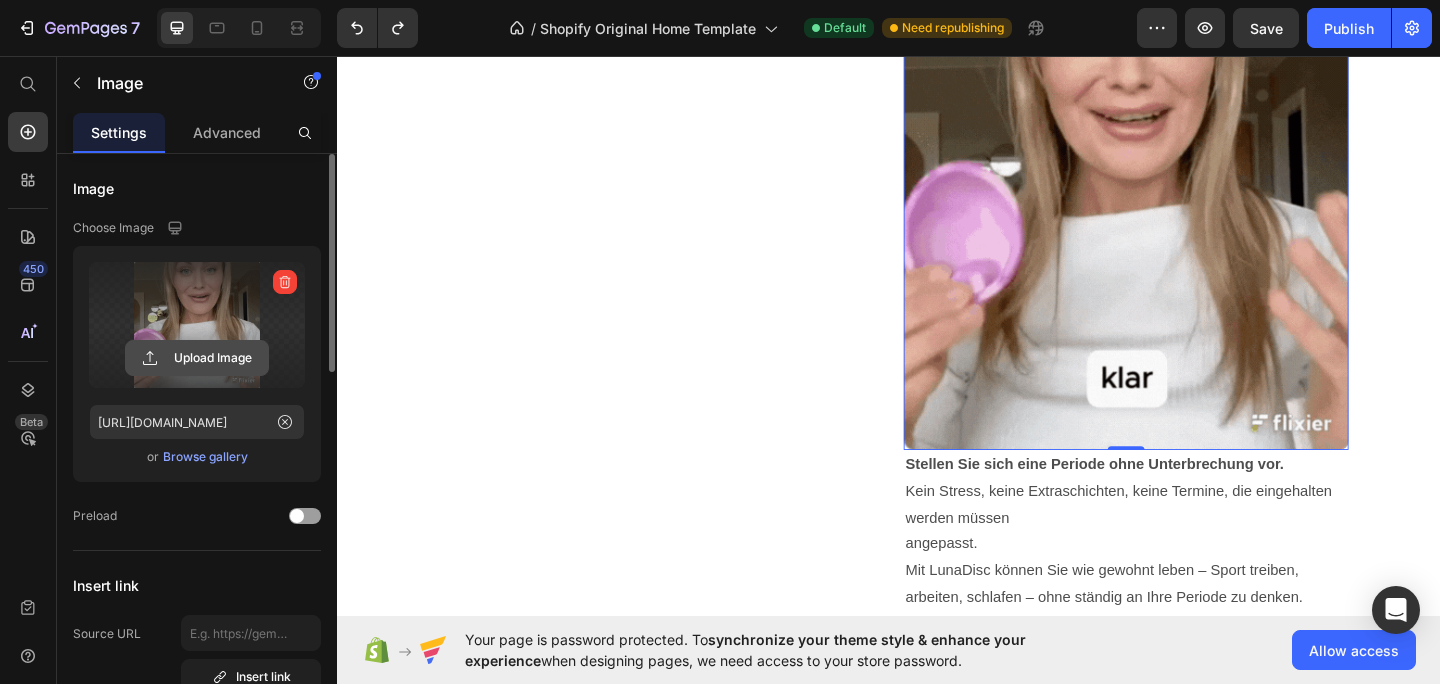 click 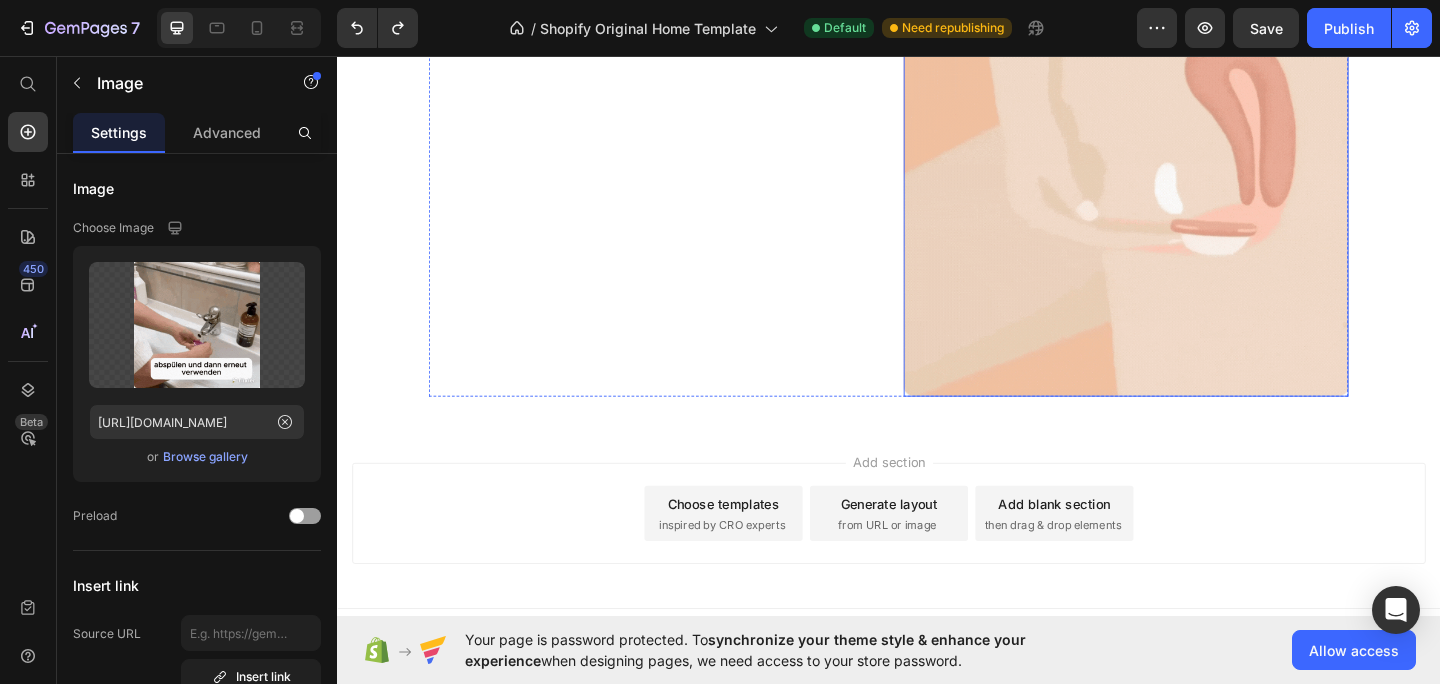 scroll, scrollTop: 2489, scrollLeft: 0, axis: vertical 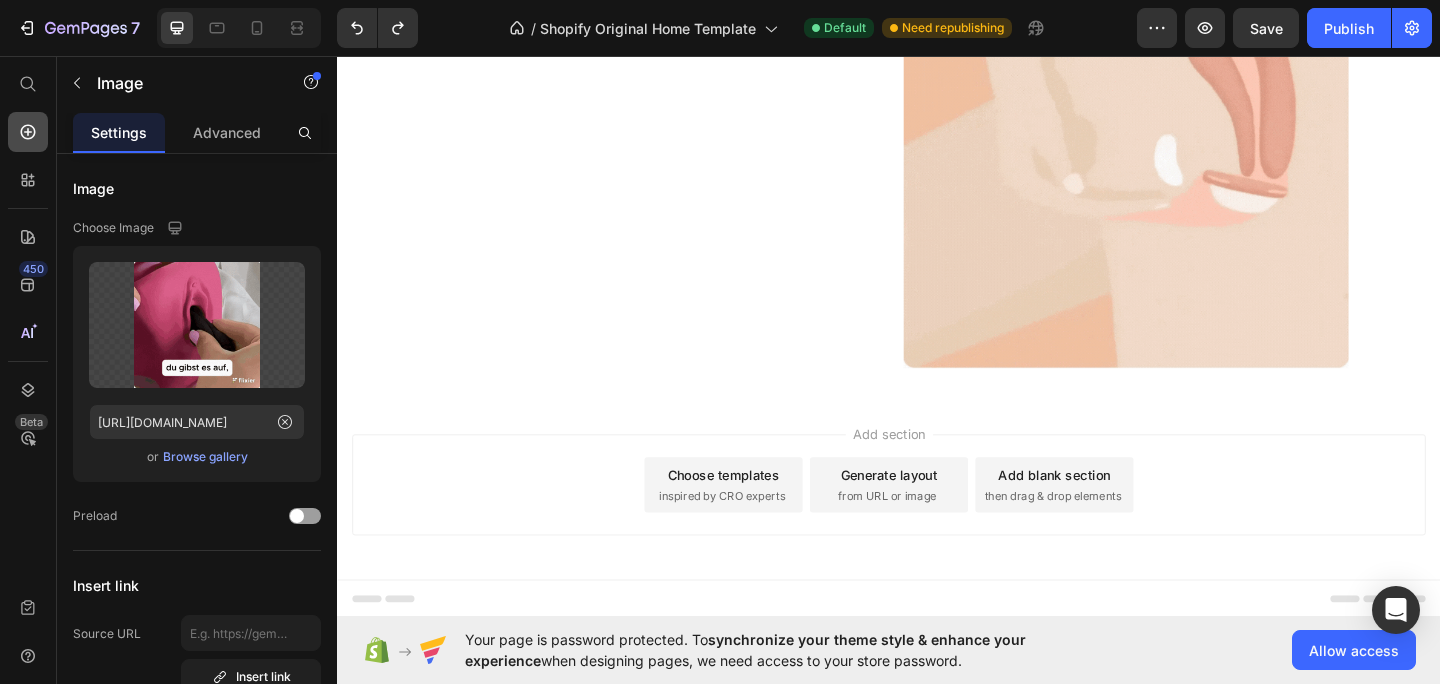 click 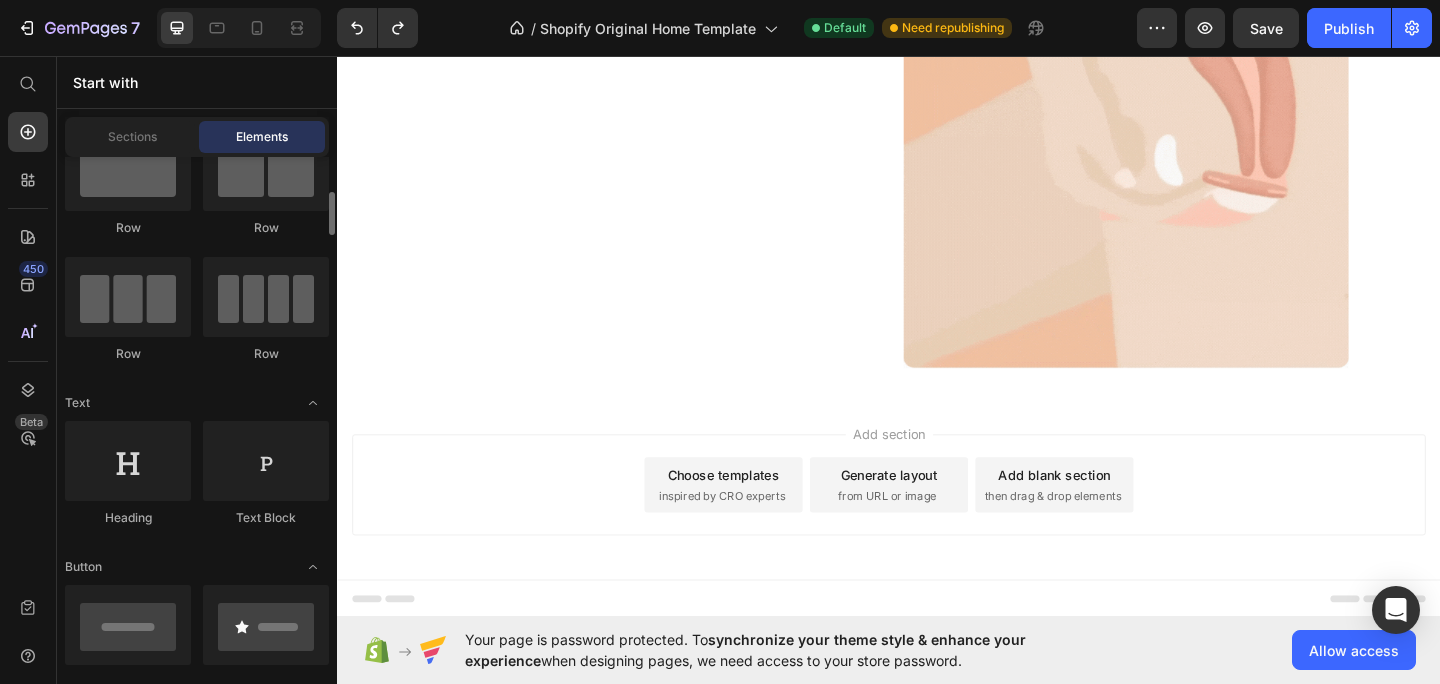 scroll, scrollTop: 64, scrollLeft: 0, axis: vertical 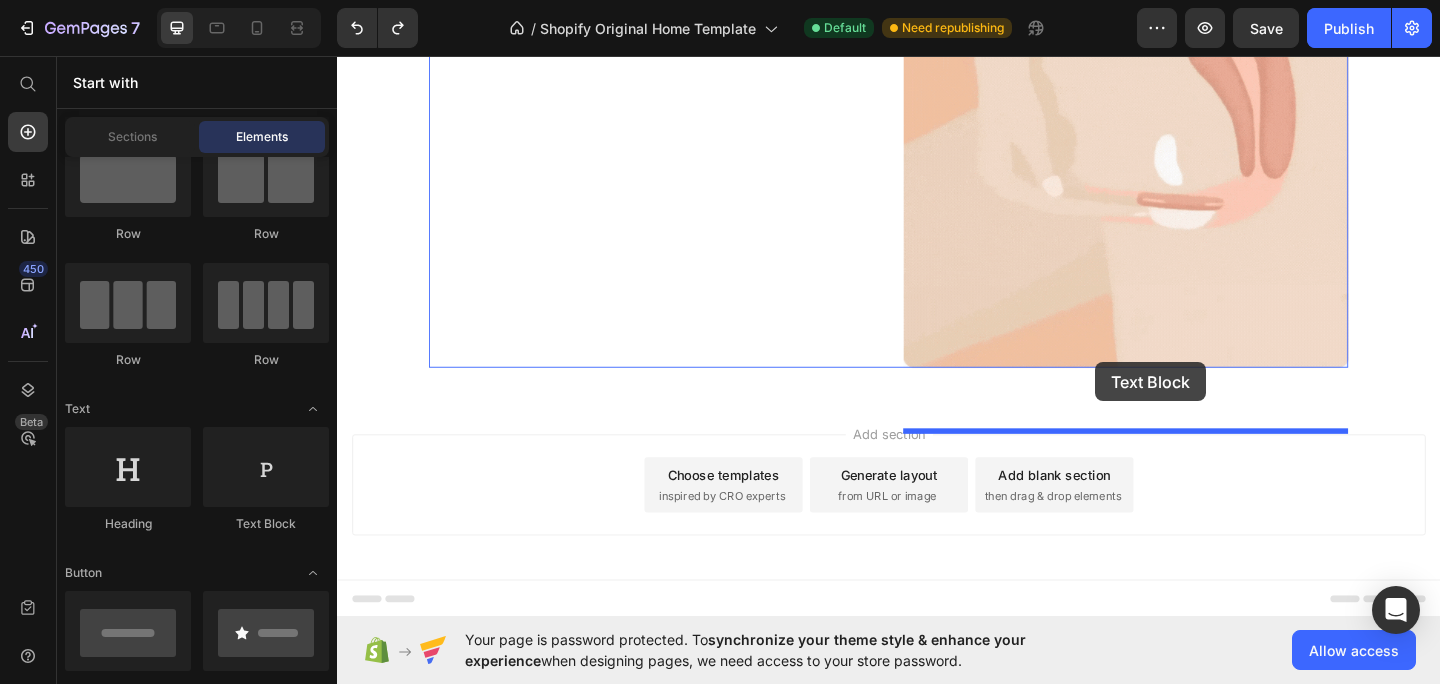 drag, startPoint x: 590, startPoint y: 524, endPoint x: 1162, endPoint y: 389, distance: 587.7151 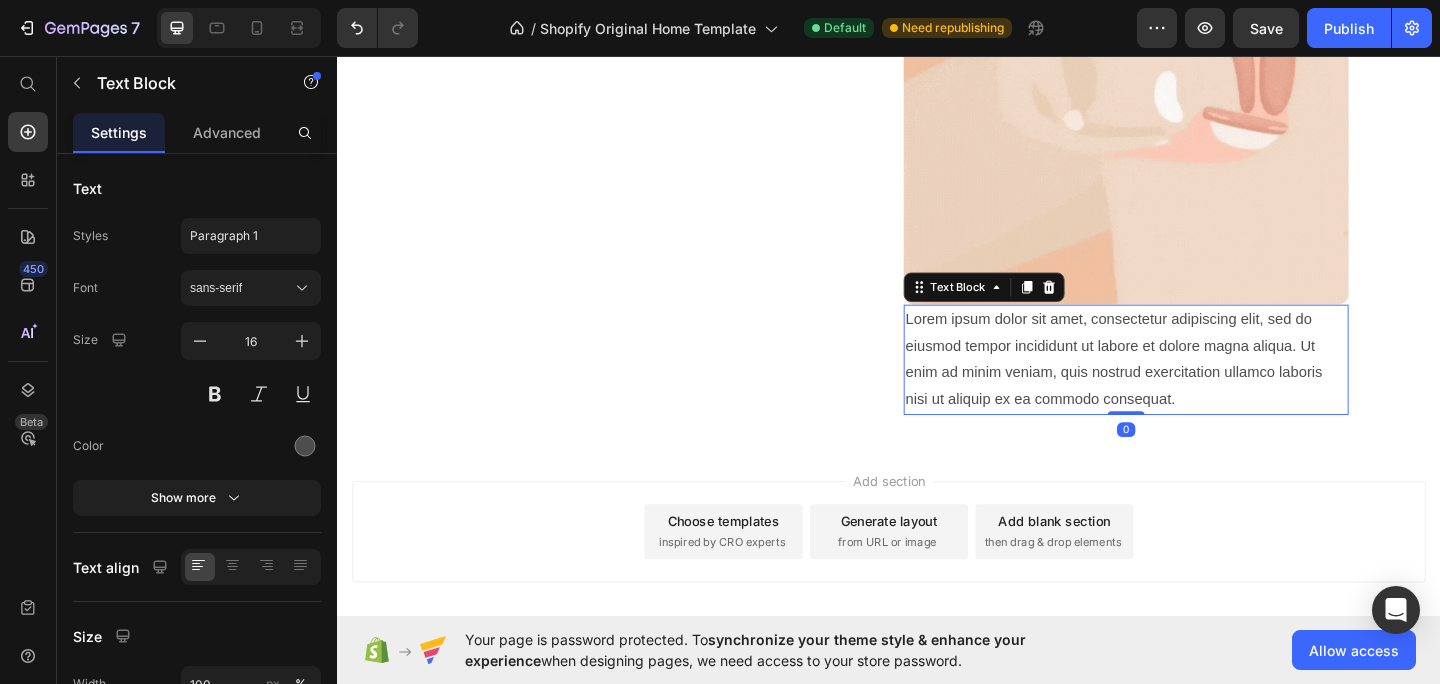 click on "Lorem ipsum dolor sit amet, consectetur adipiscing elit, sed do eiusmod tempor incididunt ut labore et dolore magna aliqua. Ut enim ad minim veniam, quis nostrud exercitation ullamco laboris nisi ut aliquip ex ea commodo consequat." at bounding box center [1195, 386] 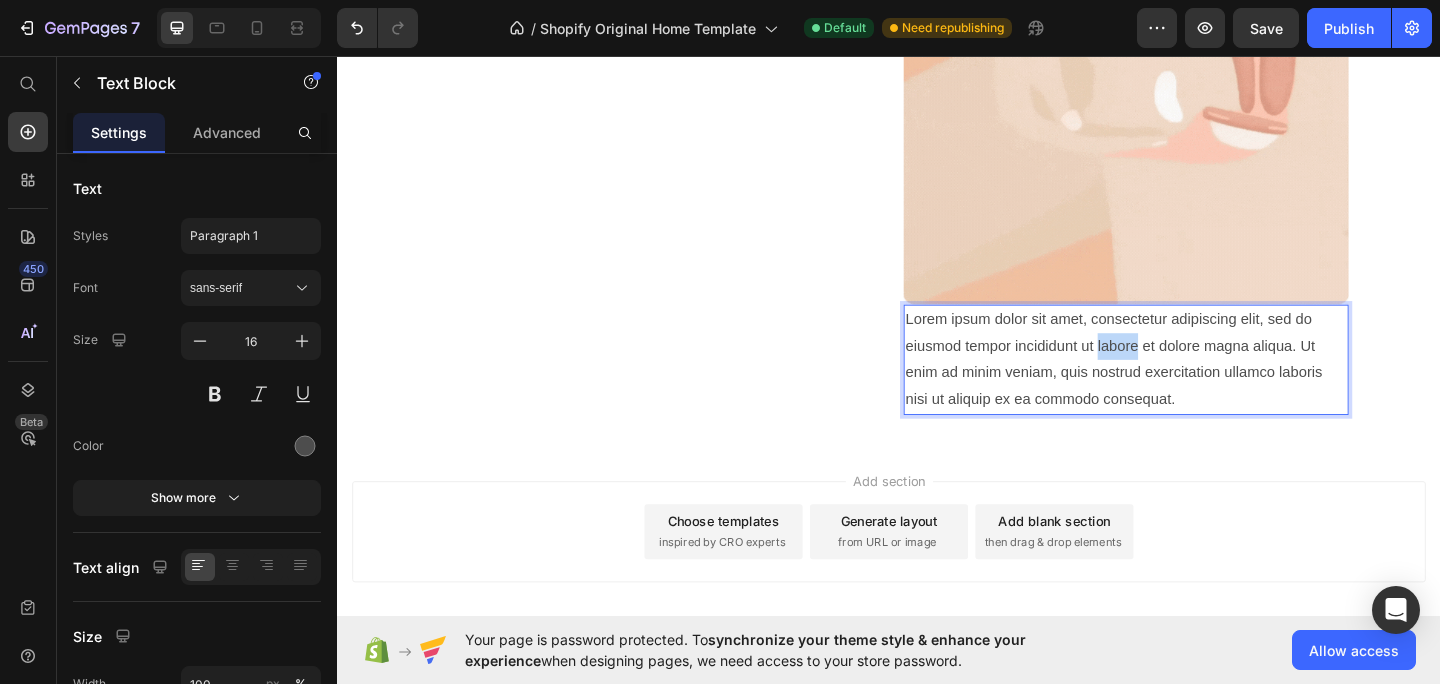 click on "Lorem ipsum dolor sit amet, consectetur adipiscing elit, sed do eiusmod tempor incididunt ut labore et dolore magna aliqua. Ut enim ad minim veniam, quis nostrud exercitation ullamco laboris nisi ut aliquip ex ea commodo consequat." at bounding box center (1195, 386) 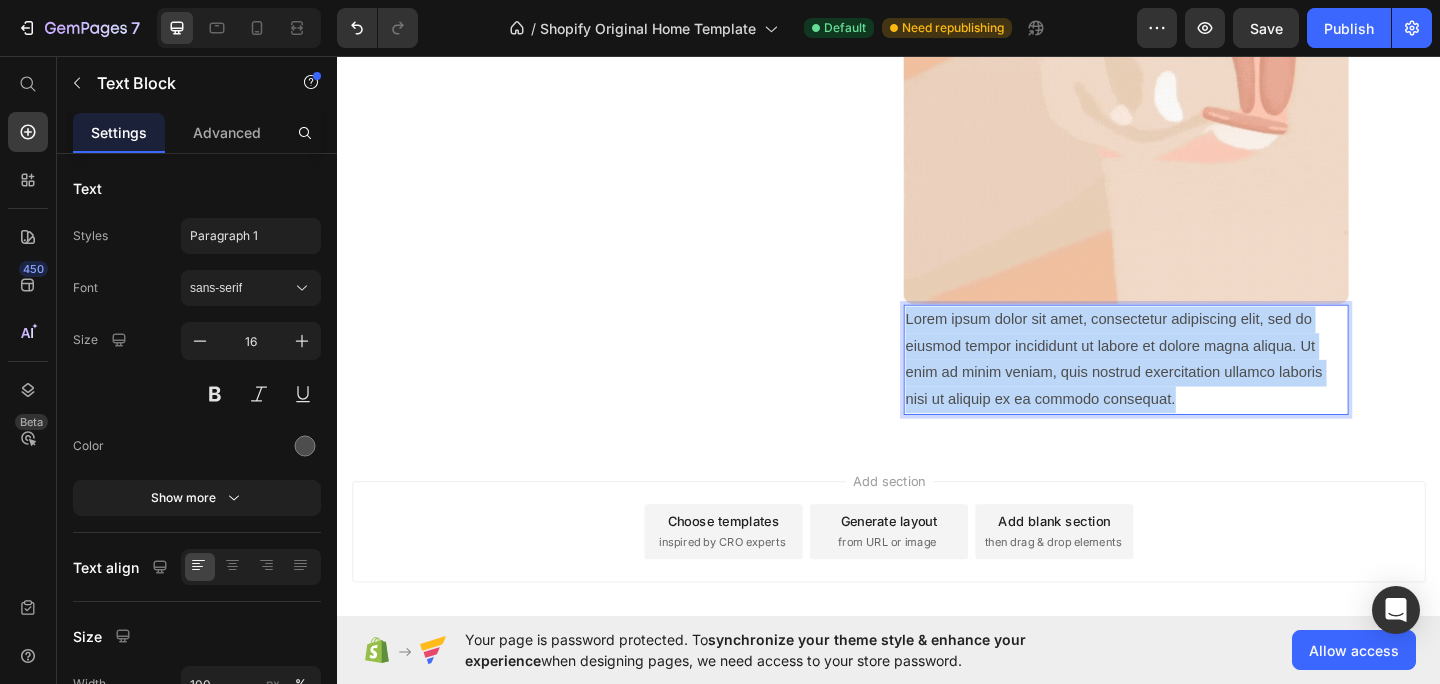 click on "Lorem ipsum dolor sit amet, consectetur adipiscing elit, sed do eiusmod tempor incididunt ut labore et dolore magna aliqua. Ut enim ad minim veniam, quis nostrud exercitation ullamco laboris nisi ut aliquip ex ea commodo consequat." at bounding box center (1195, 386) 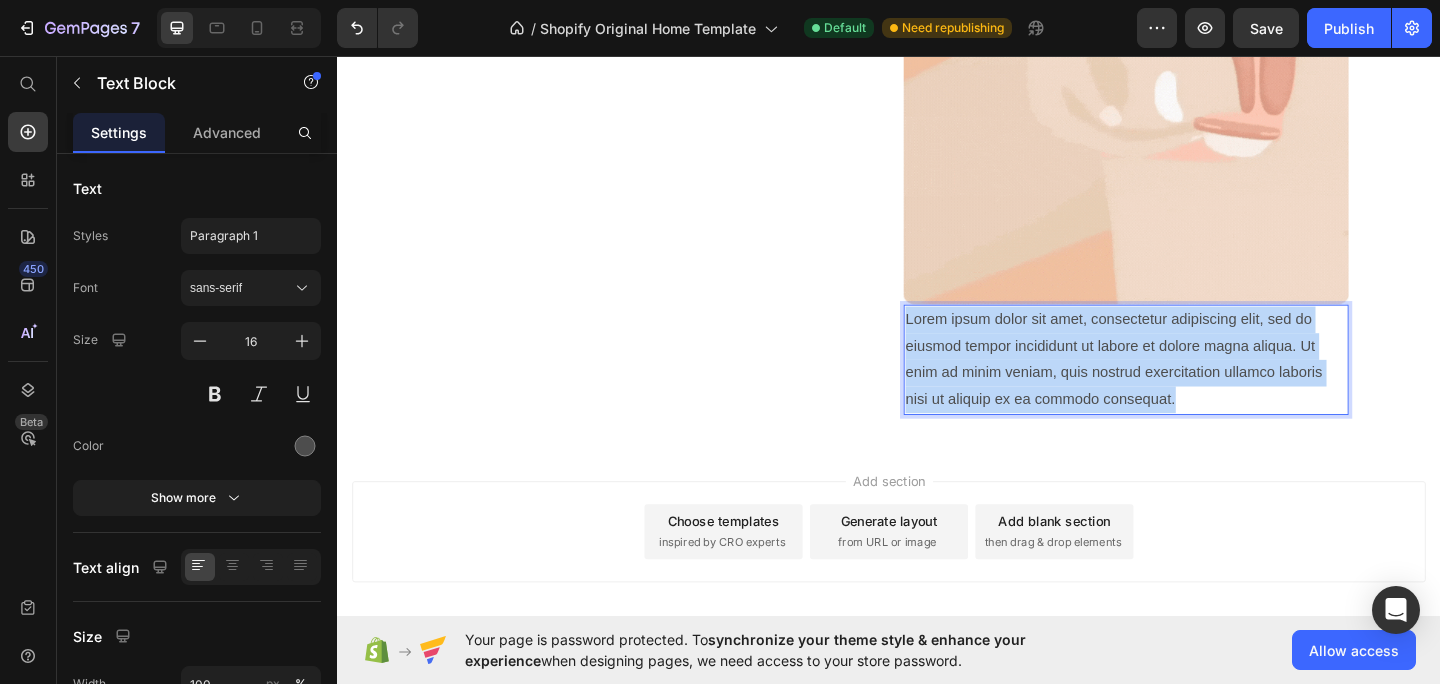 click on "Lorem ipsum dolor sit amet, consectetur adipiscing elit, sed do eiusmod tempor incididunt ut labore et dolore magna aliqua. Ut enim ad minim veniam, quis nostrud exercitation ullamco laboris nisi ut aliquip ex ea commodo consequat." at bounding box center (1195, 386) 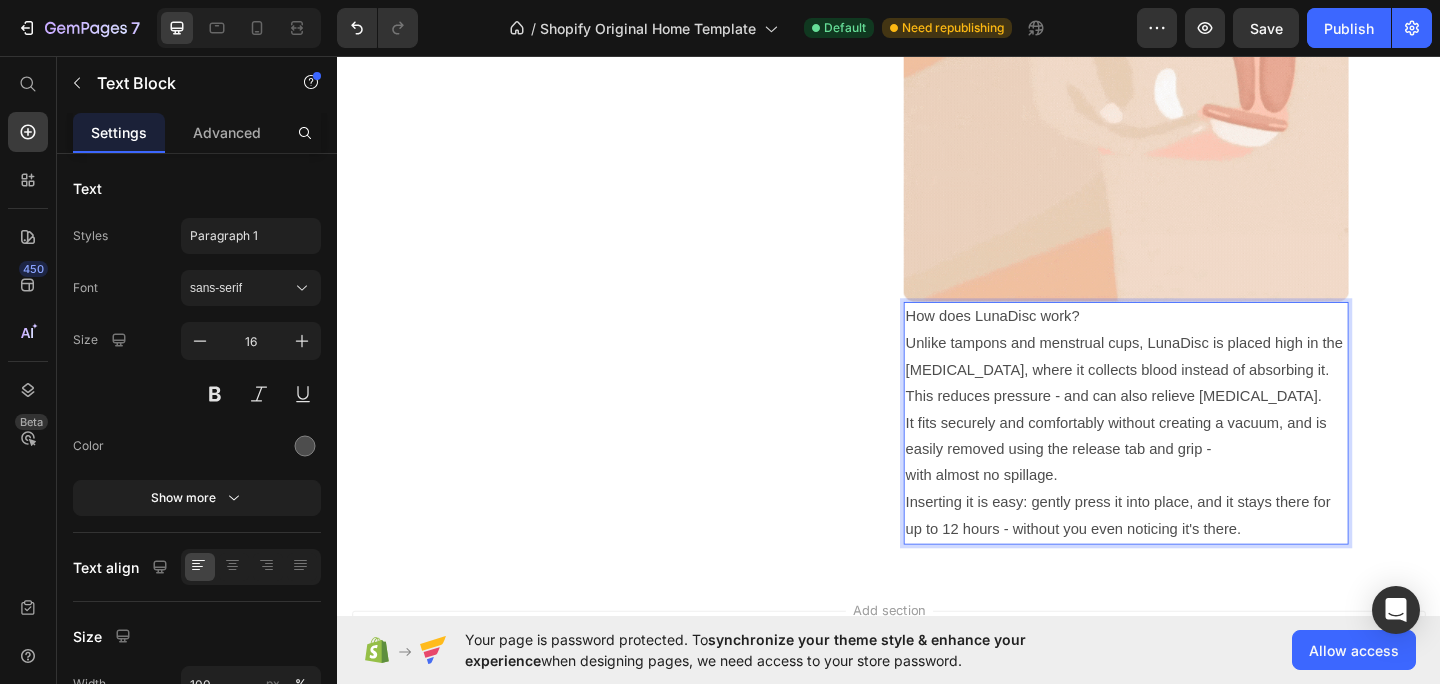 scroll, scrollTop: 2493, scrollLeft: 0, axis: vertical 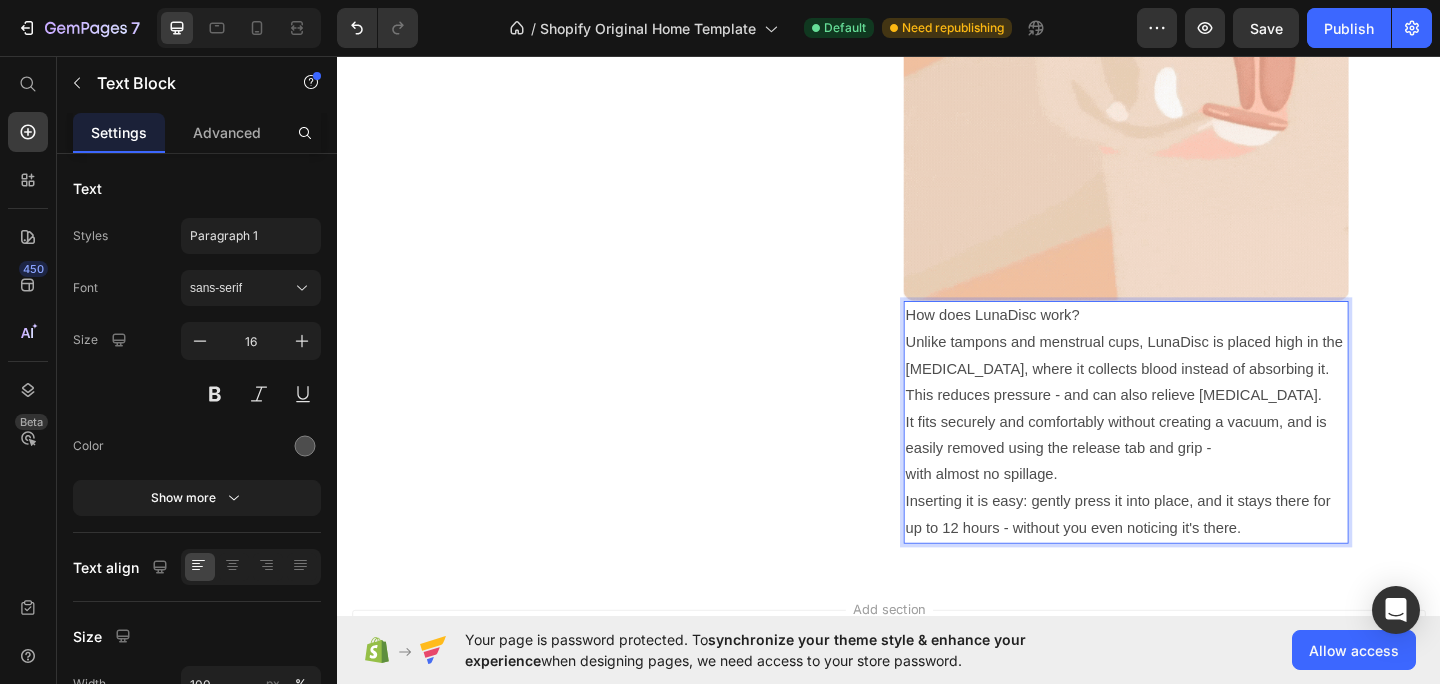 click on "How does LunaDisc work? Unlike tampons and menstrual cups, LunaDisc is placed high in the [MEDICAL_DATA], where it collects blood instead of absorbing it. This reduces pressure - and can also relieve [MEDICAL_DATA]. It fits securely and comfortably without creating a vacuum, and is easily removed using the release tab and grip - with almost no spillage. Inserting it is easy: gently press it into place, and it stays there for up to 12 hours - without you even noticing it's there." at bounding box center [1195, 454] 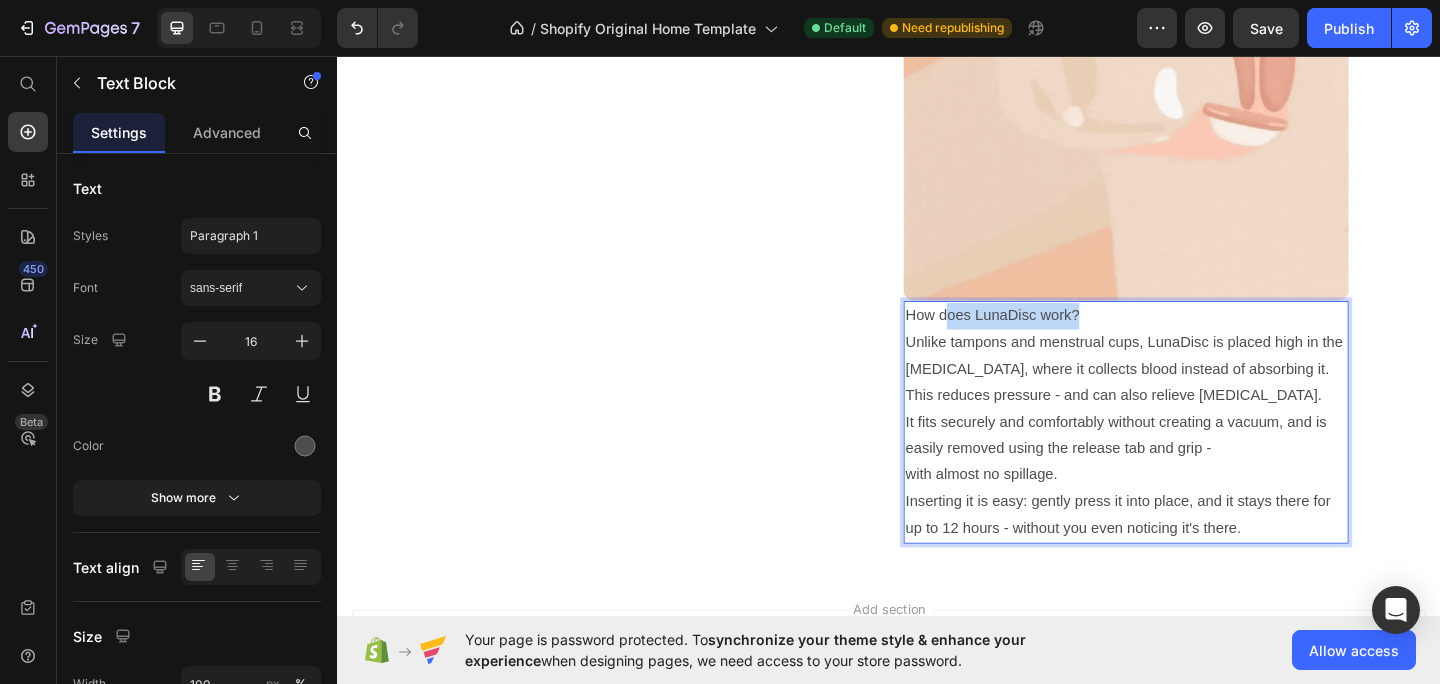 drag, startPoint x: 1155, startPoint y: 412, endPoint x: 997, endPoint y: 395, distance: 158.91193 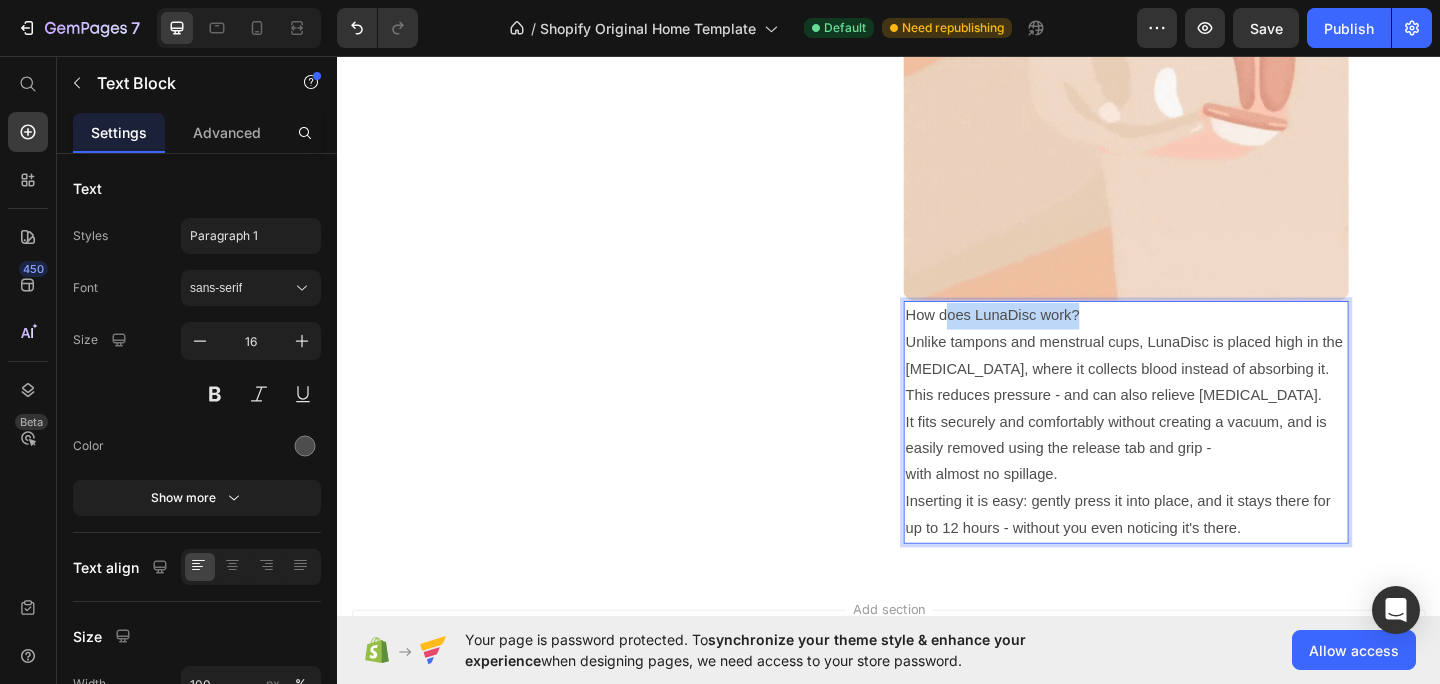 click on "How does LunaDisc work? Unlike tampons and menstrual cups, LunaDisc is placed high in the [MEDICAL_DATA], where it collects blood instead of absorbing it. This reduces pressure - and can also relieve [MEDICAL_DATA]. It fits securely and comfortably without creating a vacuum, and is easily removed using the release tab and grip - with almost no spillage. Inserting it is easy: gently press it into place, and it stays there for up to 12 hours - without you even noticing it's there." at bounding box center [1195, 454] 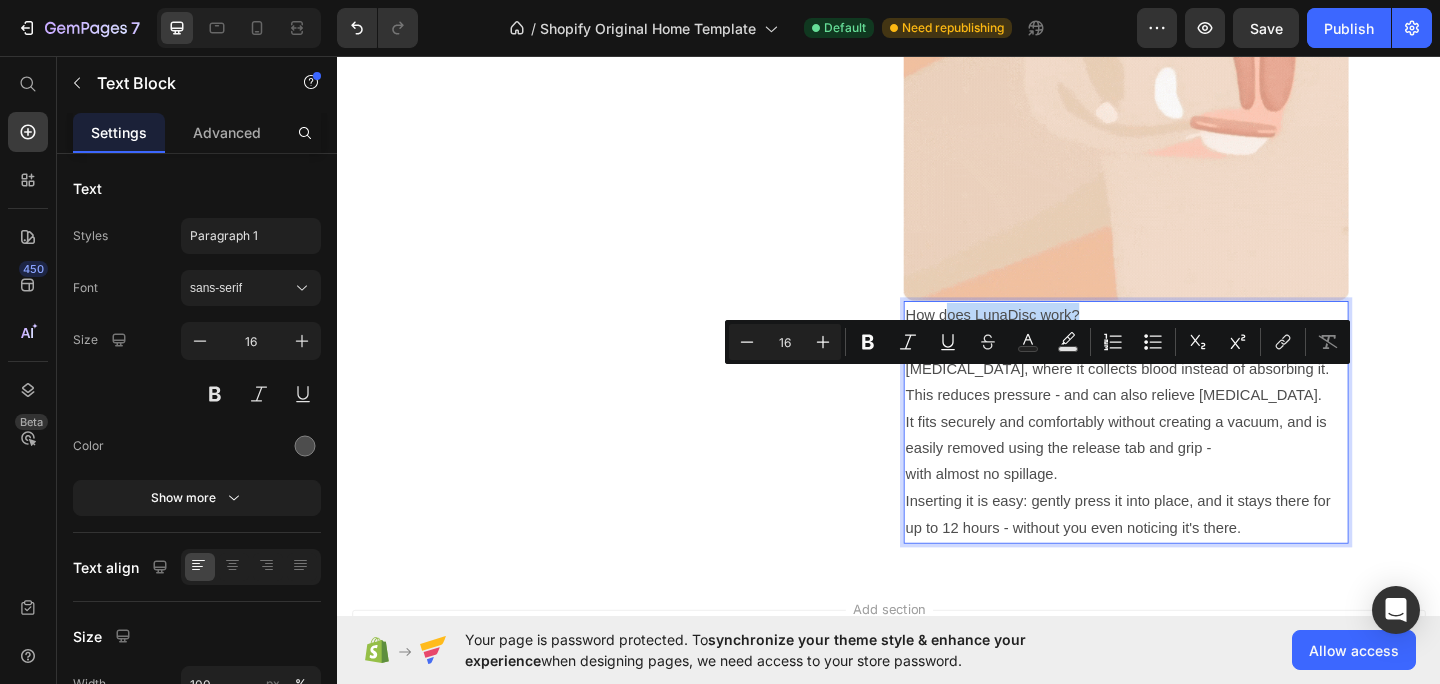 click on "How does LunaDisc work? Unlike tampons and menstrual cups, LunaDisc is placed high in the [MEDICAL_DATA], where it collects blood instead of absorbing it. This reduces pressure - and can also relieve [MEDICAL_DATA]. It fits securely and comfortably without creating a vacuum, and is easily removed using the release tab and grip - with almost no spillage. Inserting it is easy: gently press it into place, and it stays there for up to 12 hours - without you even noticing it's there." at bounding box center (1195, 454) 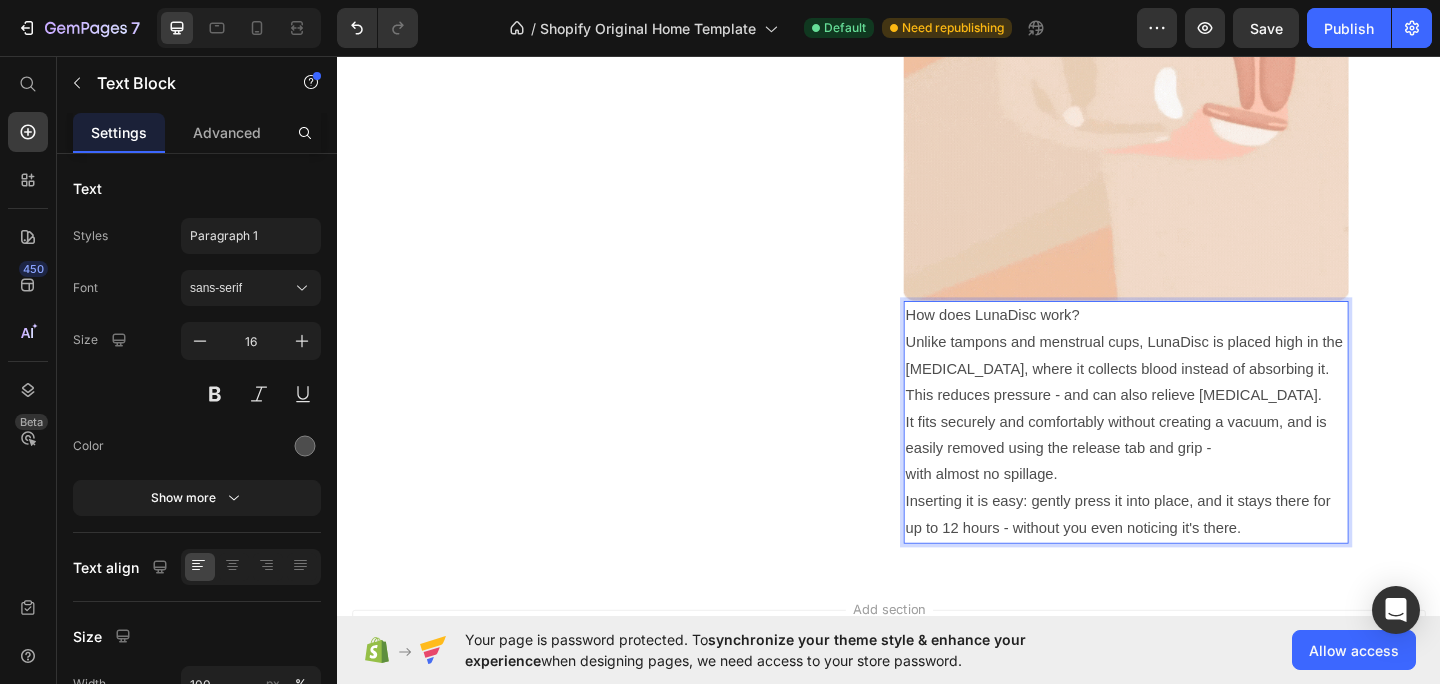 click on "How does LunaDisc work? Unlike tampons and menstrual cups, LunaDisc is placed high in the [MEDICAL_DATA], where it collects blood instead of absorbing it. This reduces pressure - and can also relieve [MEDICAL_DATA]. It fits securely and comfortably without creating a vacuum, and is easily removed using the release tab and grip - with almost no spillage. Inserting it is easy: gently press it into place, and it stays there for up to 12 hours - without you even noticing it's there." at bounding box center [1195, 454] 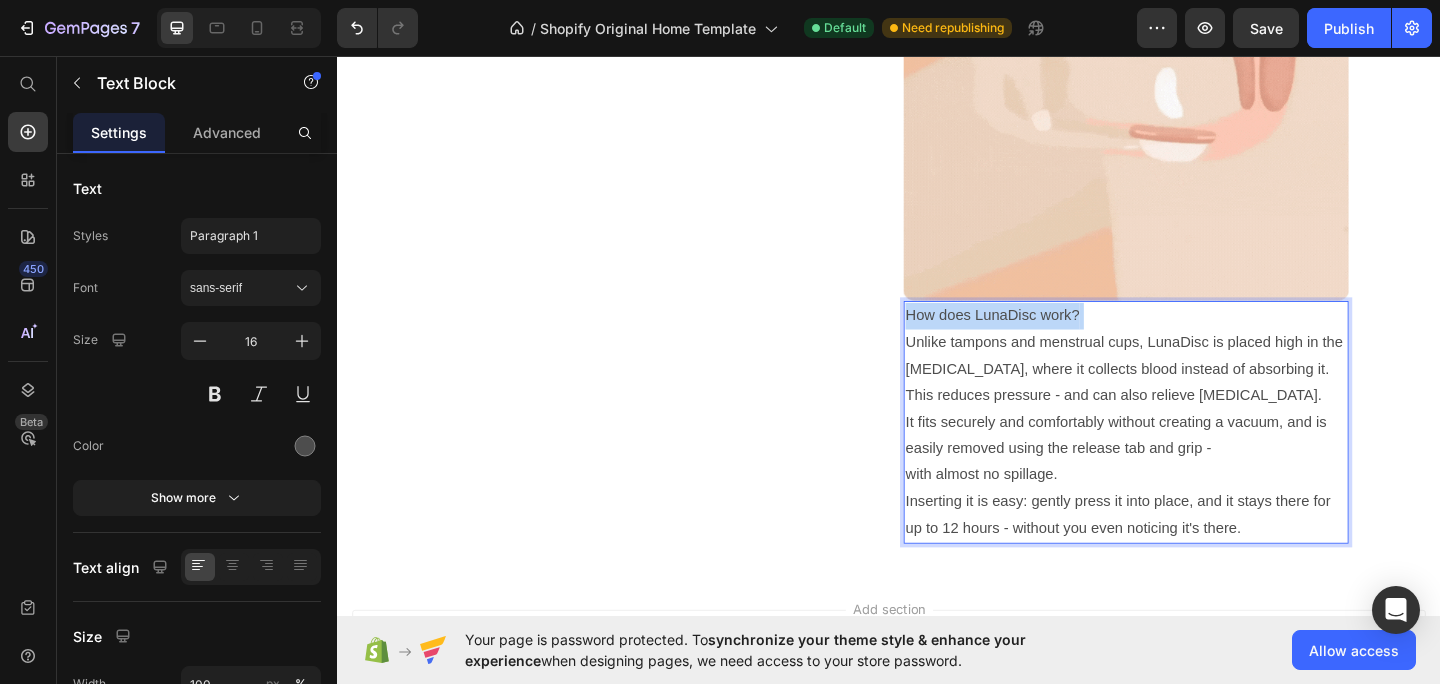 click on "How does LunaDisc work? Unlike tampons and menstrual cups, LunaDisc is placed high in the [MEDICAL_DATA], where it collects blood instead of absorbing it. This reduces pressure - and can also relieve [MEDICAL_DATA]. It fits securely and comfortably without creating a vacuum, and is easily removed using the release tab and grip - with almost no spillage. Inserting it is easy: gently press it into place, and it stays there for up to 12 hours - without you even noticing it's there." at bounding box center [1195, 454] 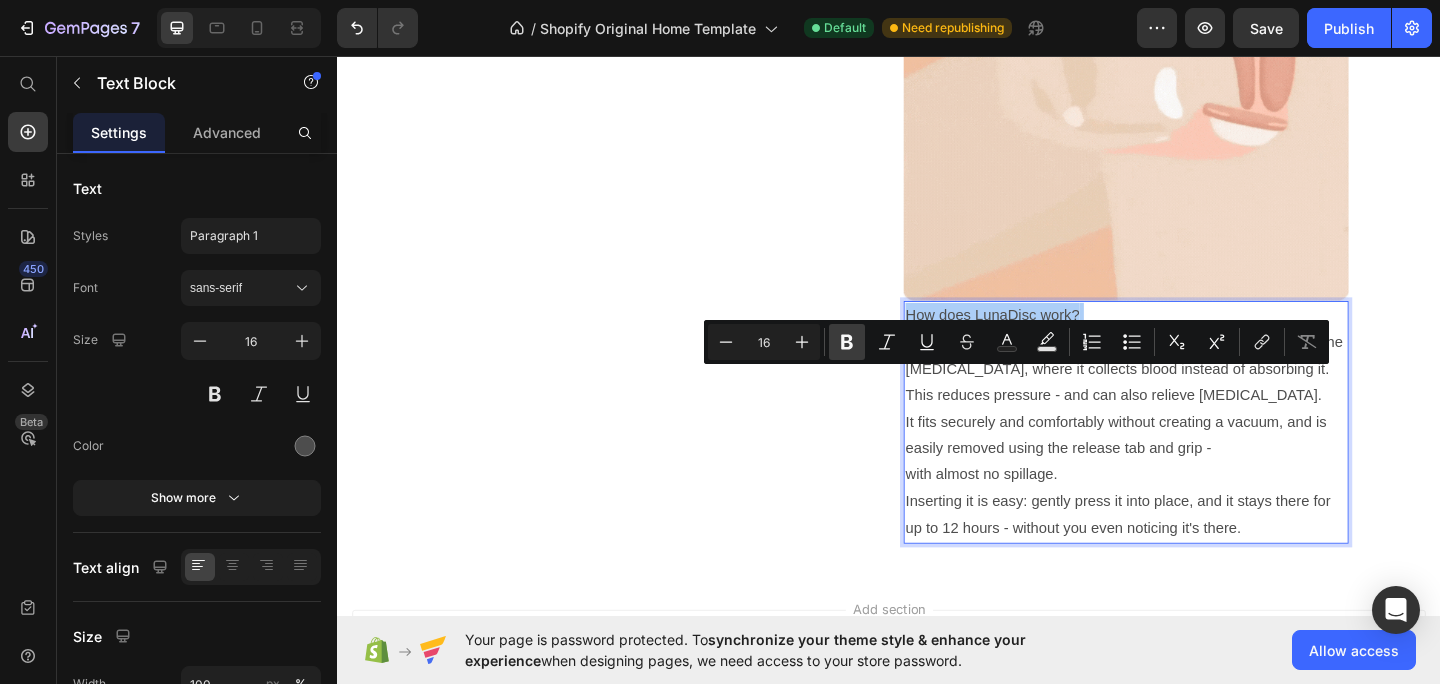 click 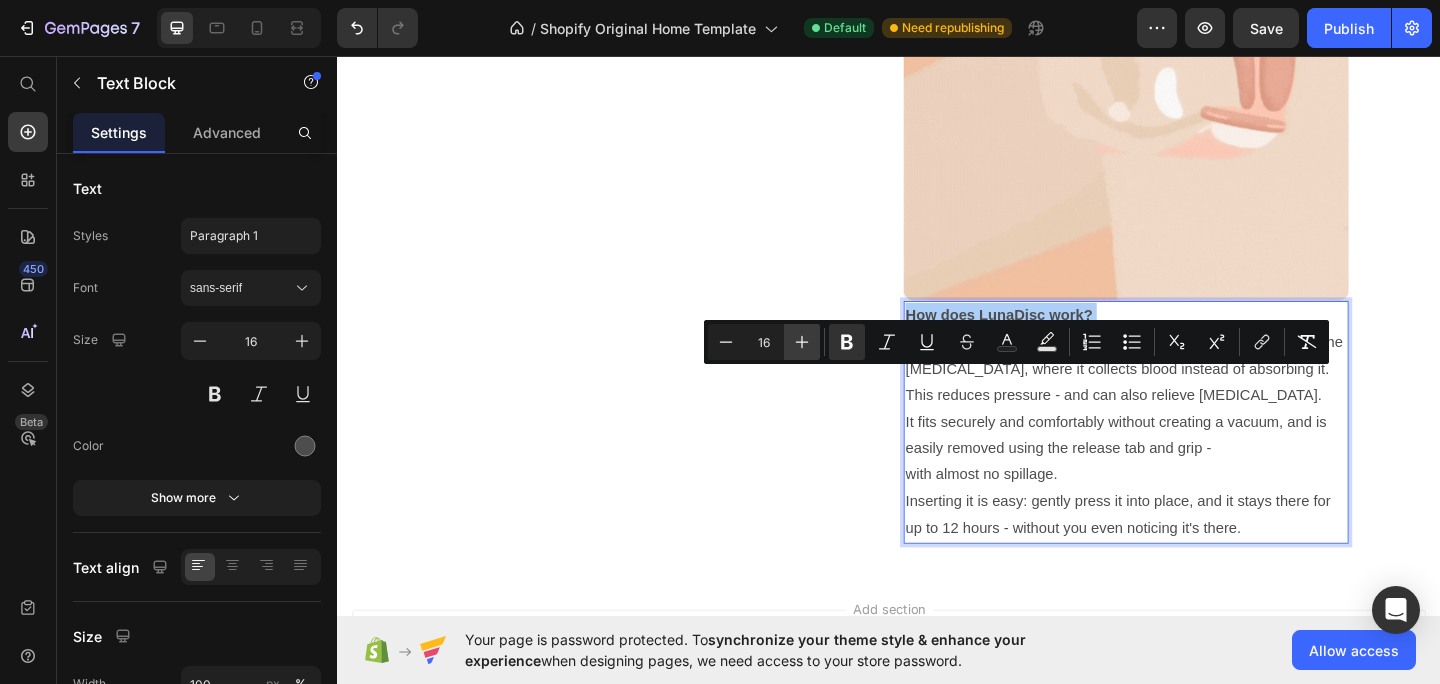 click 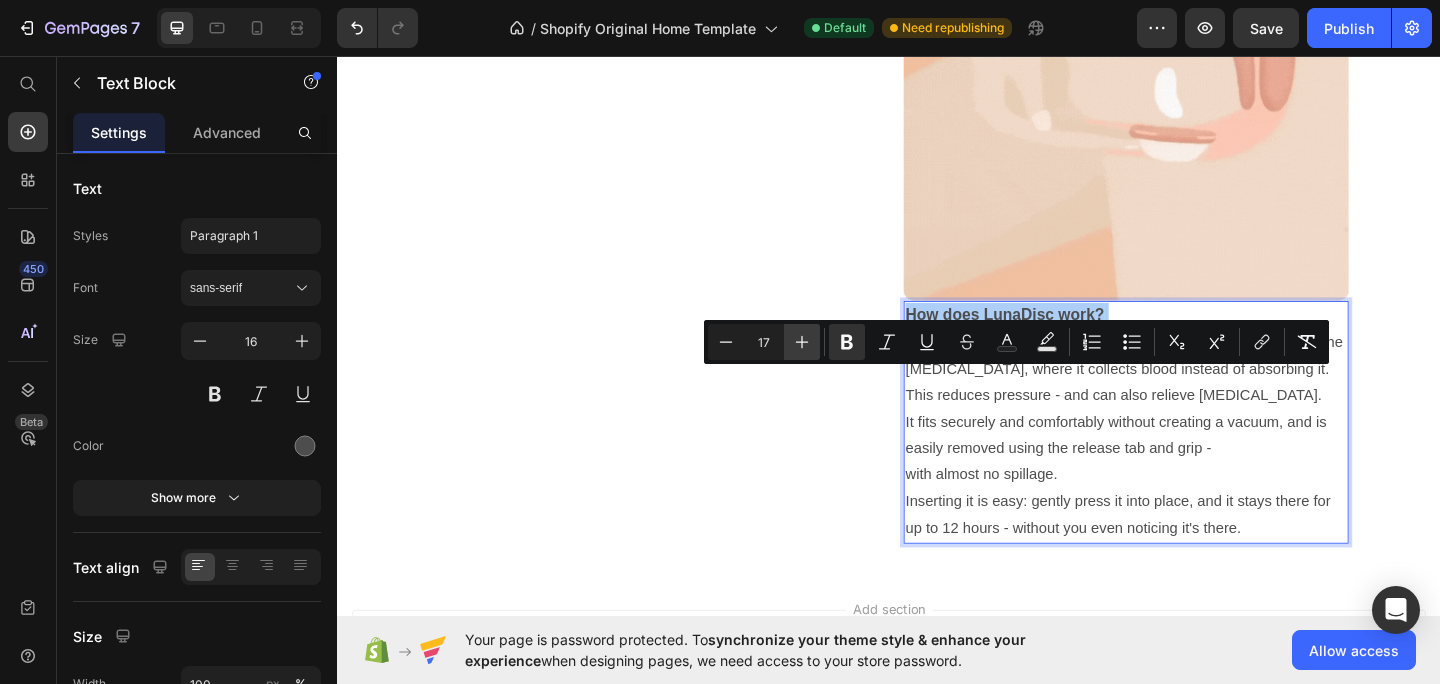 click 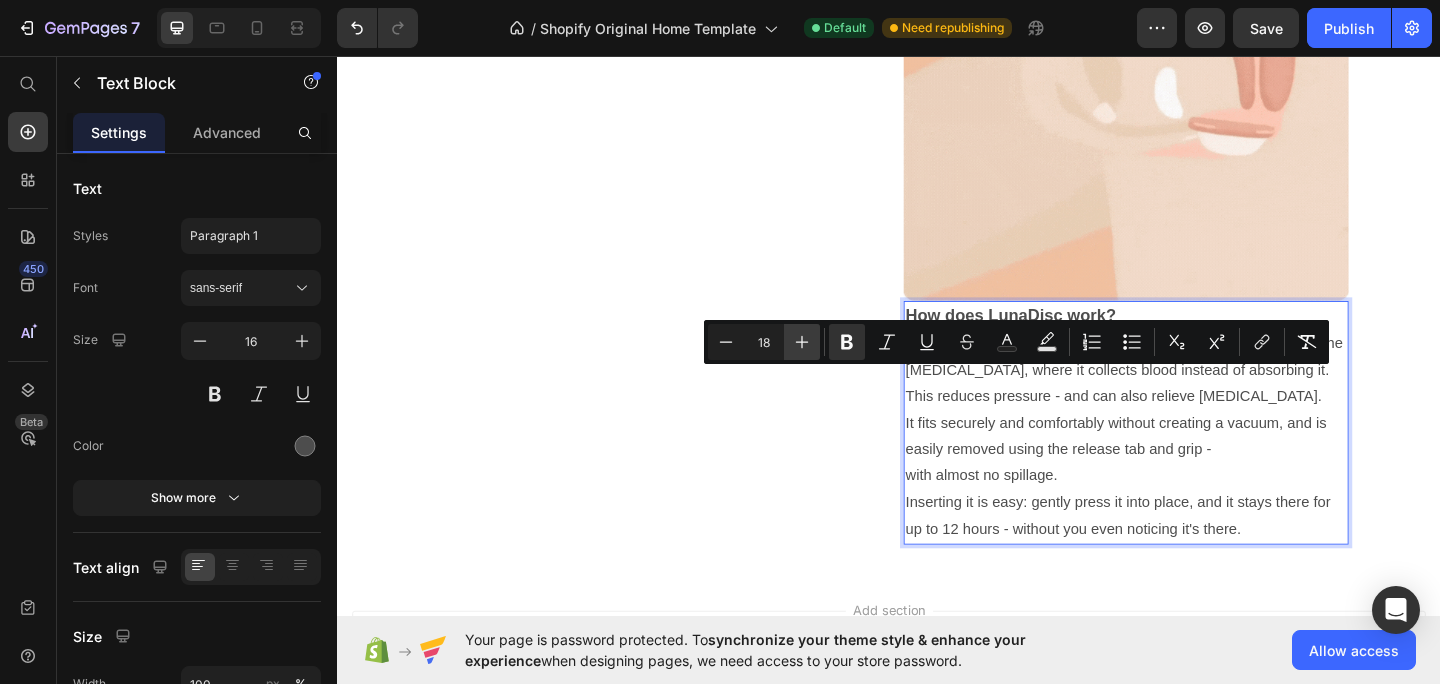 click 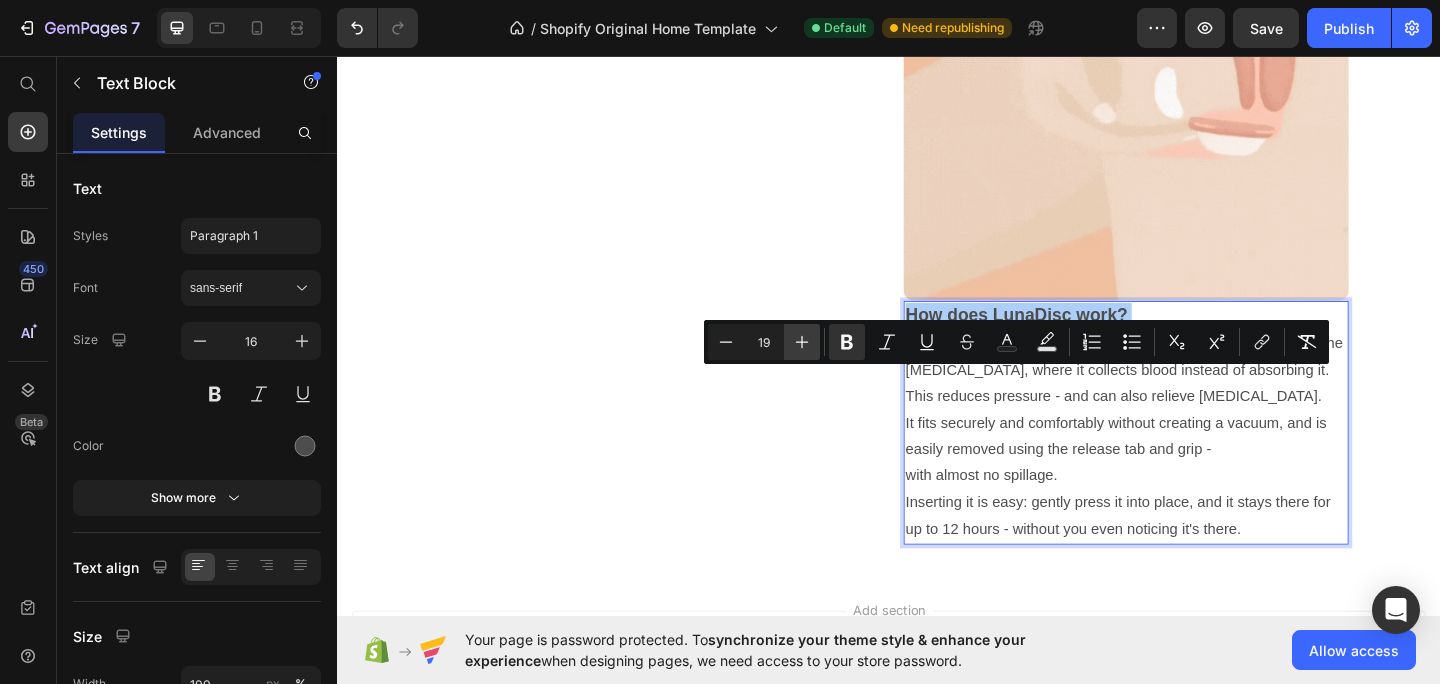 click 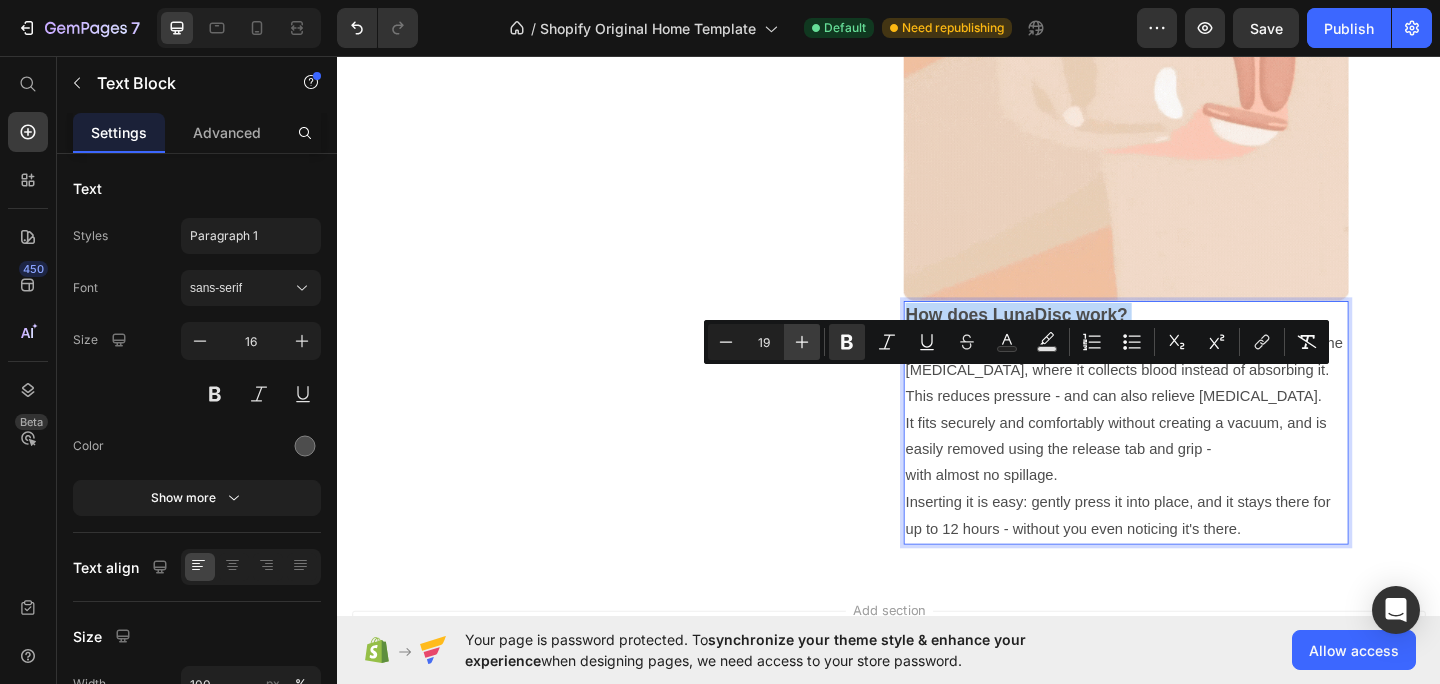 type on "20" 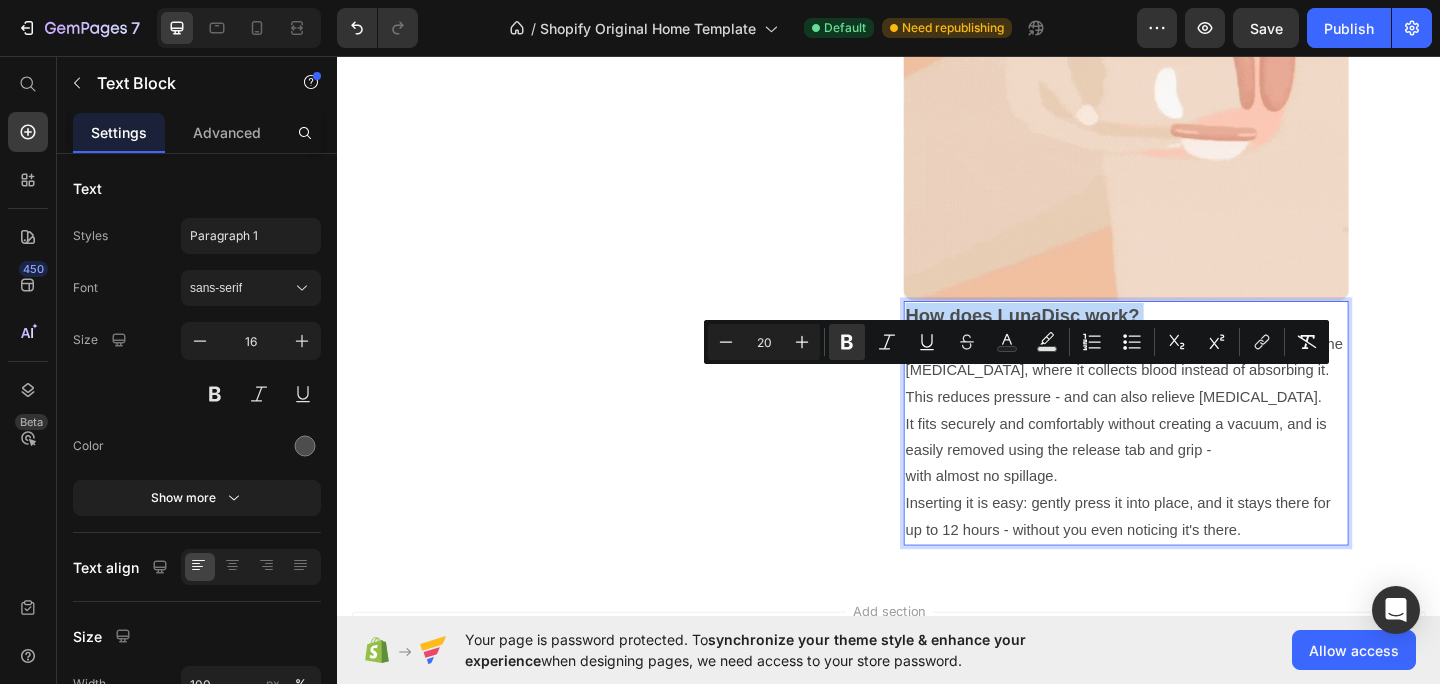 click on "How does LunaDisc work? Unlike tampons and menstrual cups, LunaDisc is placed high in the [MEDICAL_DATA], where it collects blood instead of absorbing it. This reduces pressure - and can also relieve [MEDICAL_DATA]. It fits securely and comfortably without creating a vacuum, and is easily removed using the release tab and grip - with almost no spillage. Inserting it is easy: gently press it into place, and it stays there for up to 12 hours - without you even noticing it's there." at bounding box center (1195, 455) 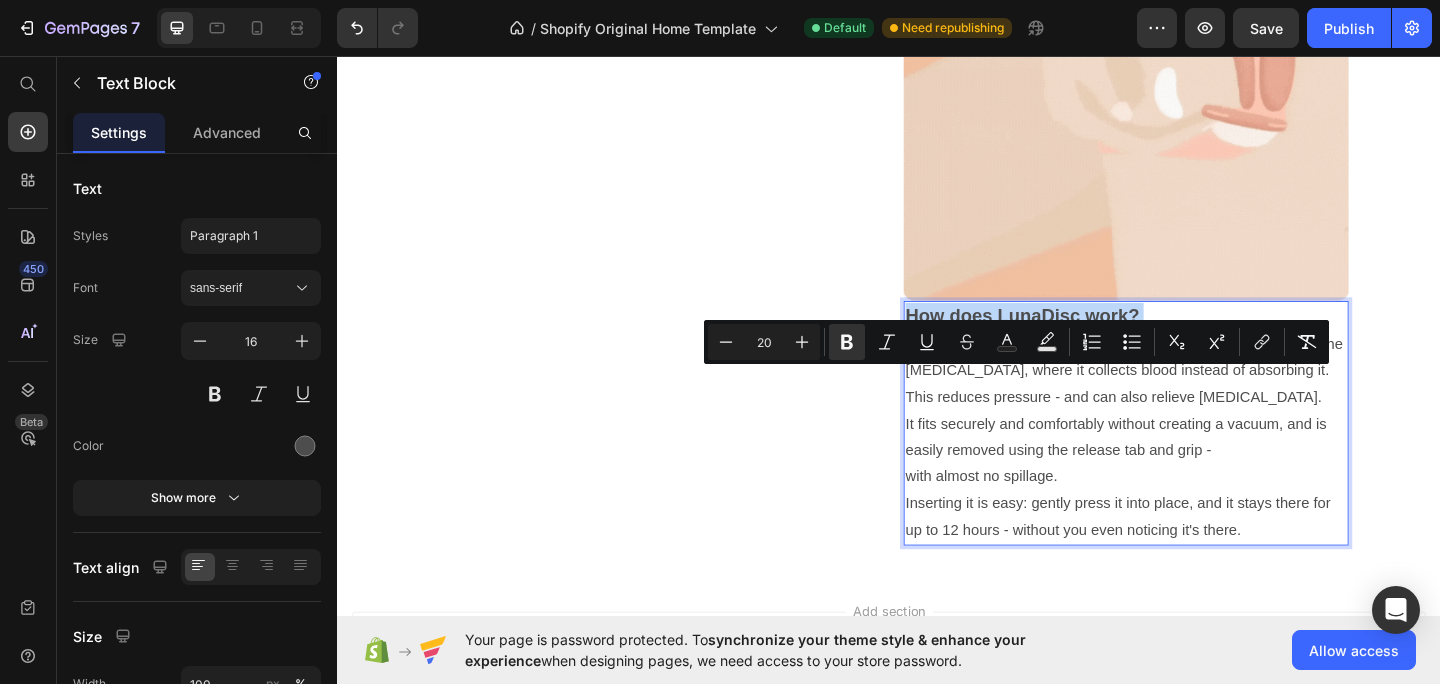 click on "How does LunaDisc work? Unlike tampons and menstrual cups, LunaDisc is placed high in the [MEDICAL_DATA], where it collects blood instead of absorbing it. This reduces pressure - and can also relieve [MEDICAL_DATA]. It fits securely and comfortably without creating a vacuum, and is easily removed using the release tab and grip - with almost no spillage. Inserting it is easy: gently press it into place, and it stays there for up to 12 hours - without you even noticing it's there." at bounding box center (1195, 455) 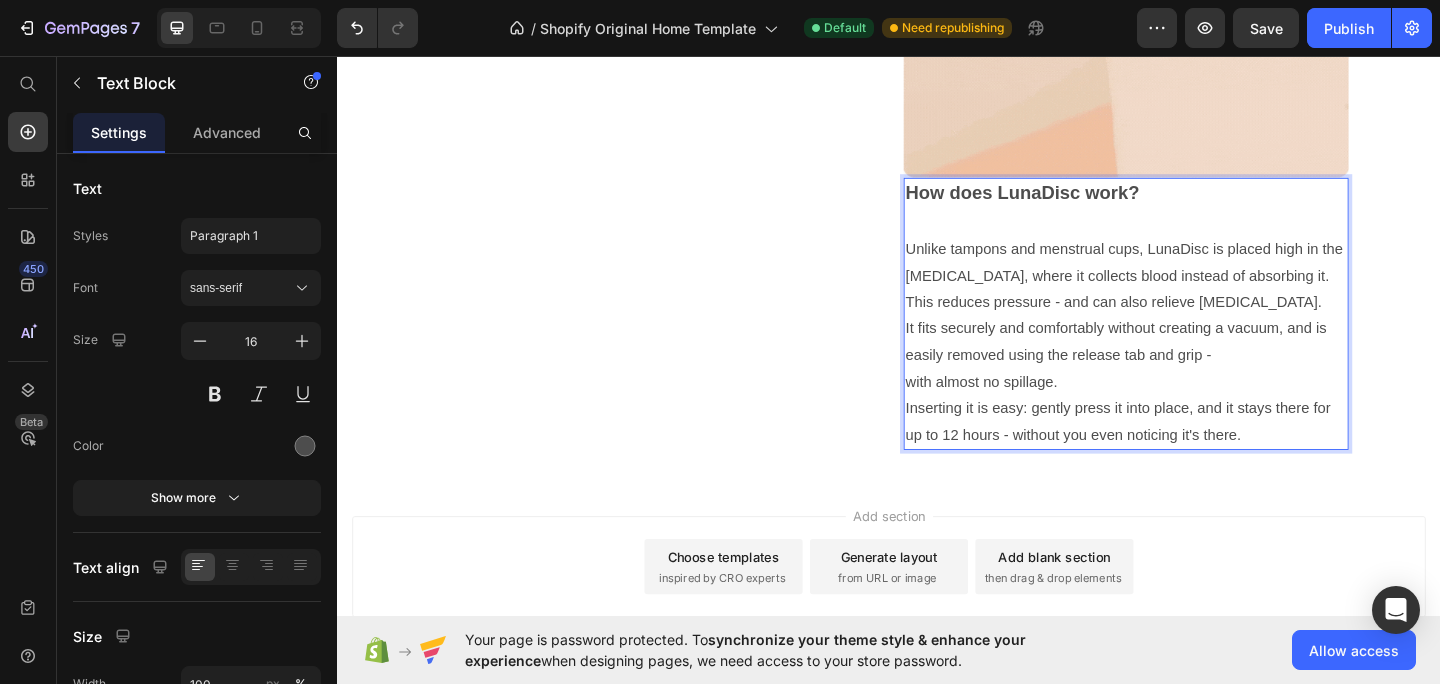 scroll, scrollTop: 2636, scrollLeft: 0, axis: vertical 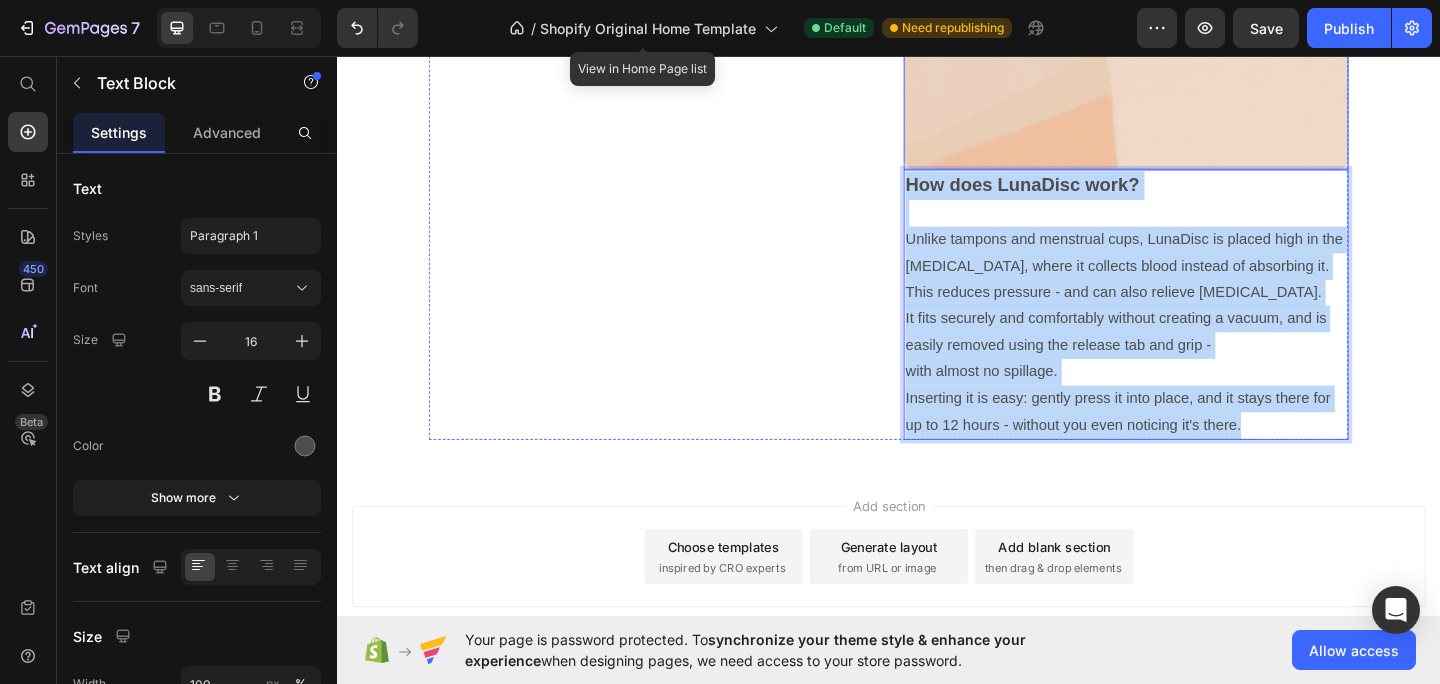 drag, startPoint x: 1339, startPoint y: 531, endPoint x: 948, endPoint y: 225, distance: 496.5048 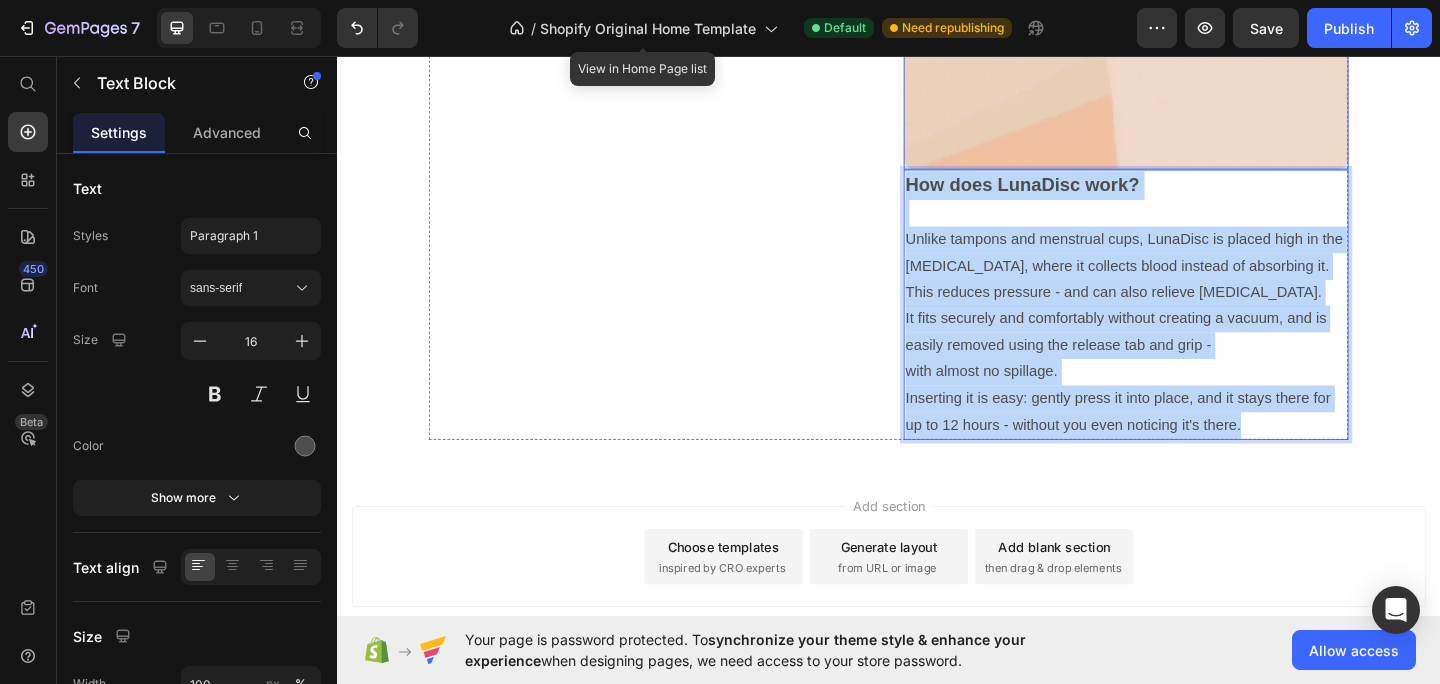 click on "Product Images LunaDisc - Die kleine Menstruationsbinde, die verändert alles Product Title Image 4.7 (119 Bewertungen) Text Block Row $35.00 Product Price $48.00 Product Price Row Schüttbar, praktisch und sicher: Was umweltfreundliche Menstruationsbinden bieten Sicherer Schutz – Tag und Nacht, ohne Stress oder unnötige Verschwendung. Product Description Image 12 Stunden Schutz – auch bei starker Regelblutung Einfache Ein- und Auszahlung Hergestellt aus medizinischem Silikon Text Block Row Image IN DEN WARENKORB LEGEN Add to Cart
Image Image Image
Carousel Image umweltfreundlich   & essbar Text Block sanft & komfortabel Text Block läckagesäker design Text Block Row Die Menstruation sollte Sie nicht einschränken. Es gibt einen besseren Weg. Sie erkennen das Gefühl. Sie sind auf dem Weg zur Arbeit, zur Schule oder zum Fitnessstudio – und müssen anhalten. Text Block Image Image" at bounding box center [937, -912] 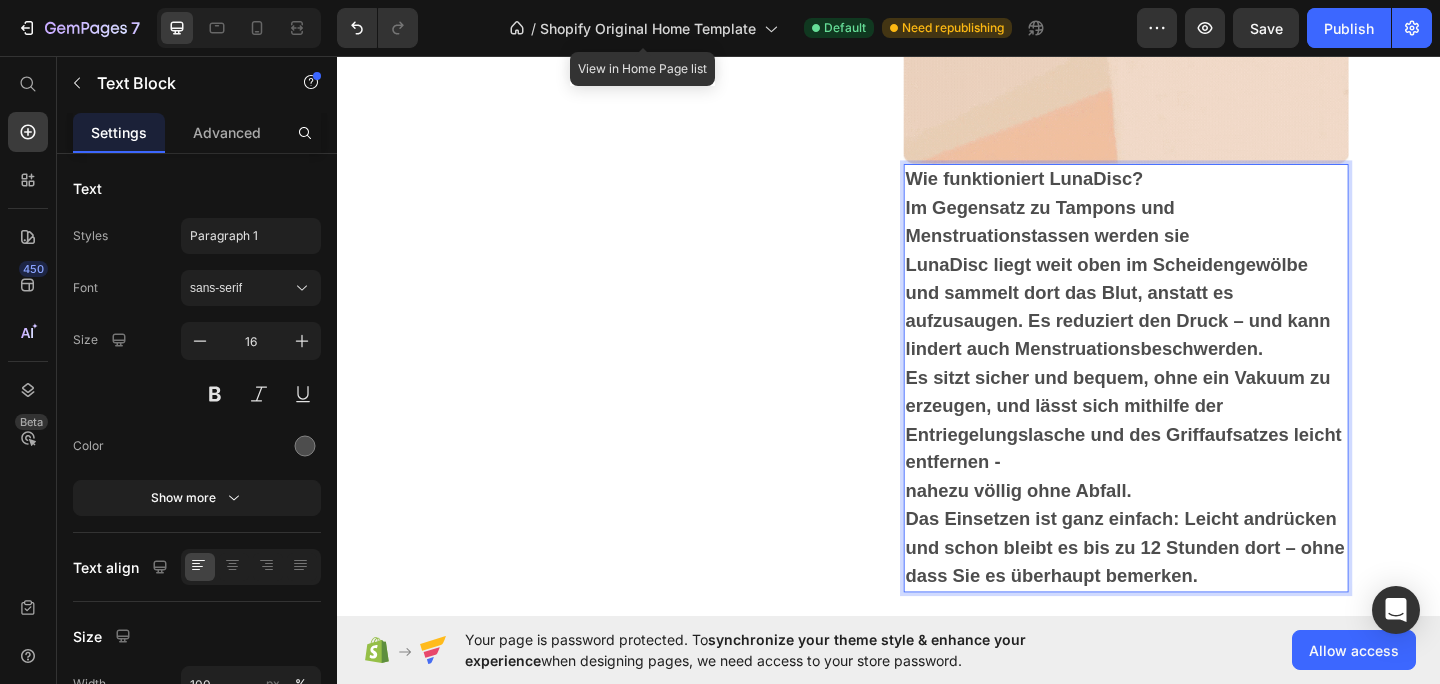 scroll, scrollTop: 2682, scrollLeft: 0, axis: vertical 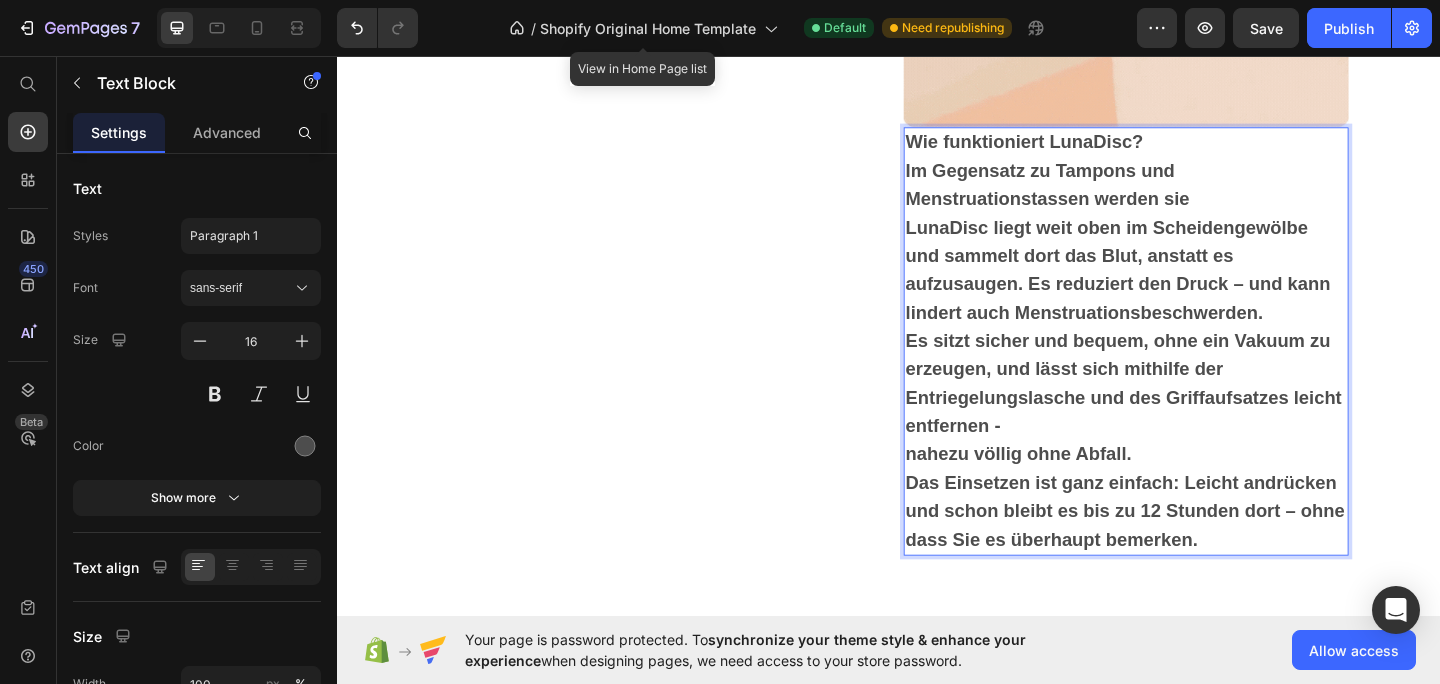 click on "Im Gegensatz zu Tampons und Menstruationstassen werden sie" at bounding box center (1109, 196) 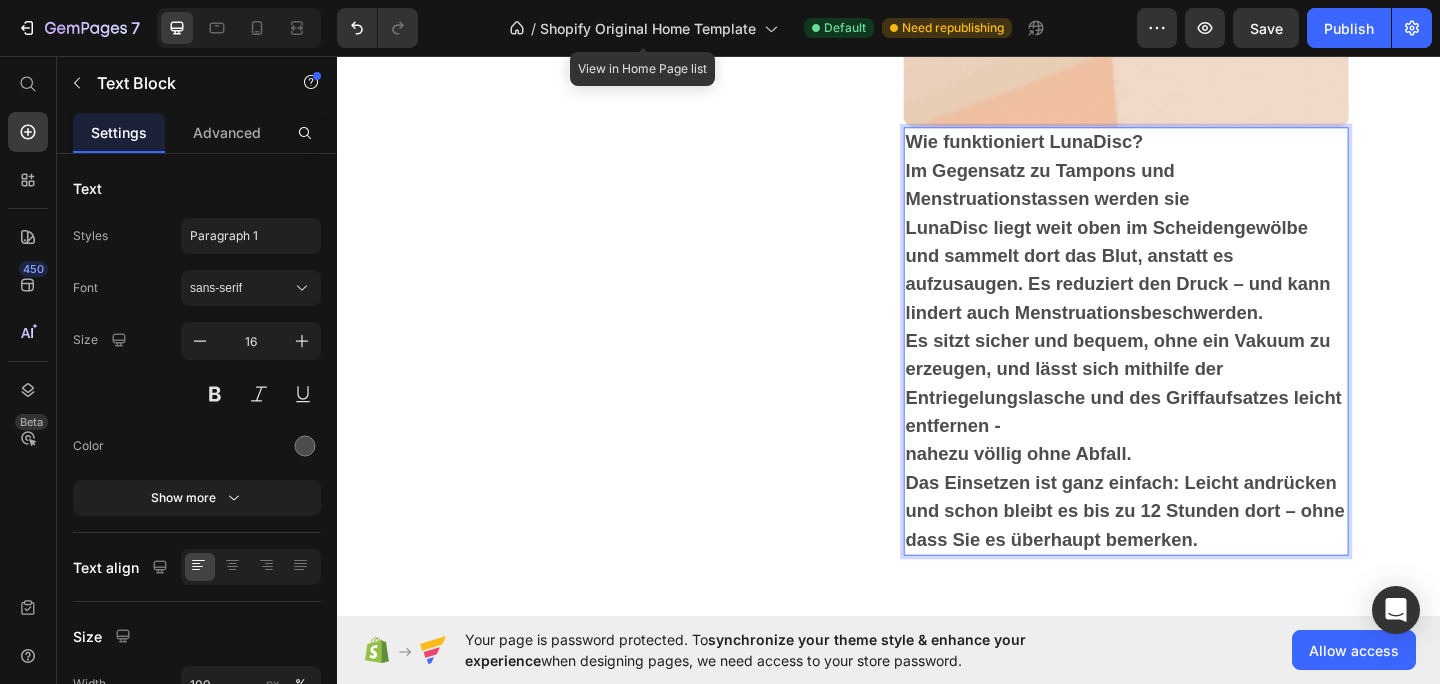 click on "Wie funktioniert LunaDisc? Im Gegensatz zu Tampons und Menstruationstassen werden sie LunaDisc liegt weit oben im Scheidengewölbe und sammelt dort das Blut, anstatt es aufzusaugen. Es reduziert den Druck – und kann lindert auch Menstruationsbeschwerden. Es sitzt sicher und bequem, ohne ein Vakuum zu erzeugen, und lässt sich mithilfe der Entriegelungslasche und des Griffaufsatzes leicht entfernen - nahezu völlig ohne Abfall. Das Einsetzen ist ganz einfach: Leicht andrücken und schon bleibt es bis zu 12 Stunden dort – ohne dass Sie es überhaupt bemerken." at bounding box center (1195, 367) 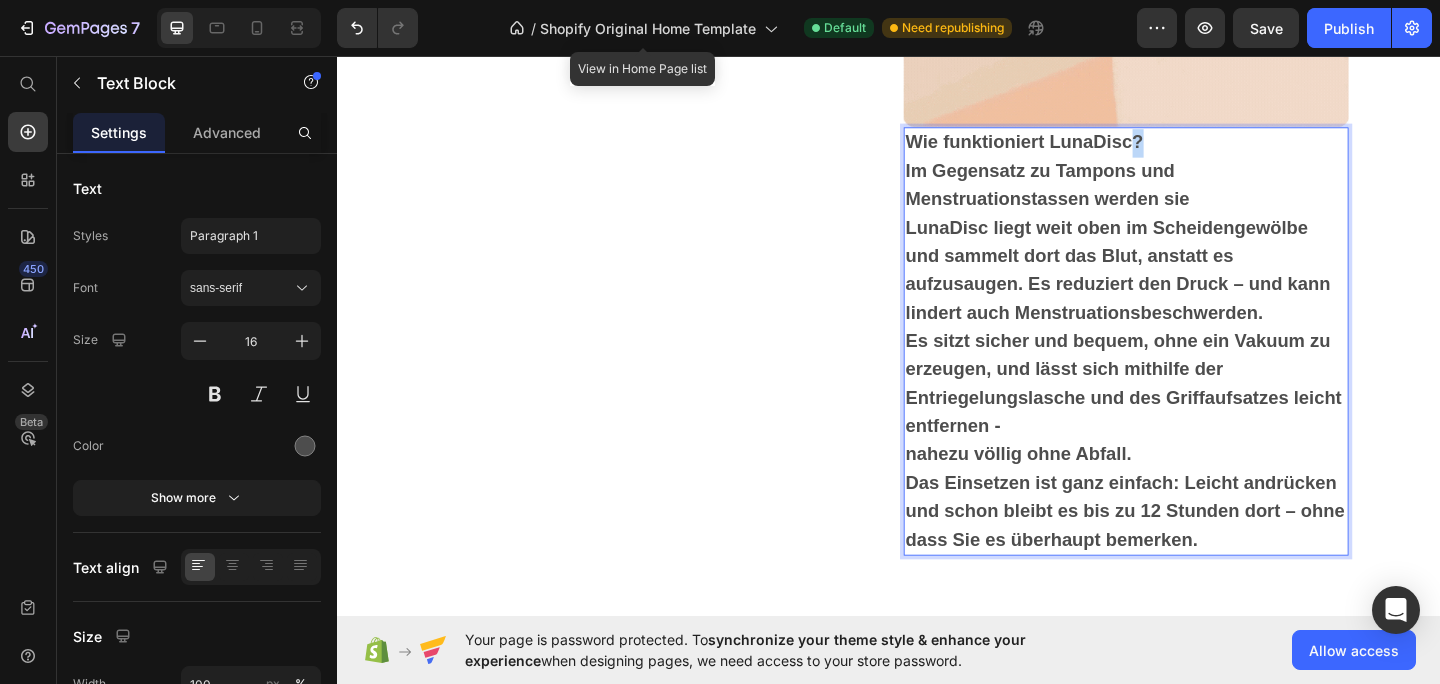 click on "Wie funktioniert LunaDisc? Im Gegensatz zu Tampons und Menstruationstassen werden sie LunaDisc liegt weit oben im Scheidengewölbe und sammelt dort das Blut, anstatt es aufzusaugen. Es reduziert den Druck – und kann lindert auch Menstruationsbeschwerden. Es sitzt sicher und bequem, ohne ein Vakuum zu erzeugen, und lässt sich mithilfe der Entriegelungslasche und des Griffaufsatzes leicht entfernen - nahezu völlig ohne Abfall. Das Einsetzen ist ganz einfach: Leicht andrücken und schon bleibt es bis zu 12 Stunden dort – ohne dass Sie es überhaupt bemerken." at bounding box center [1195, 367] 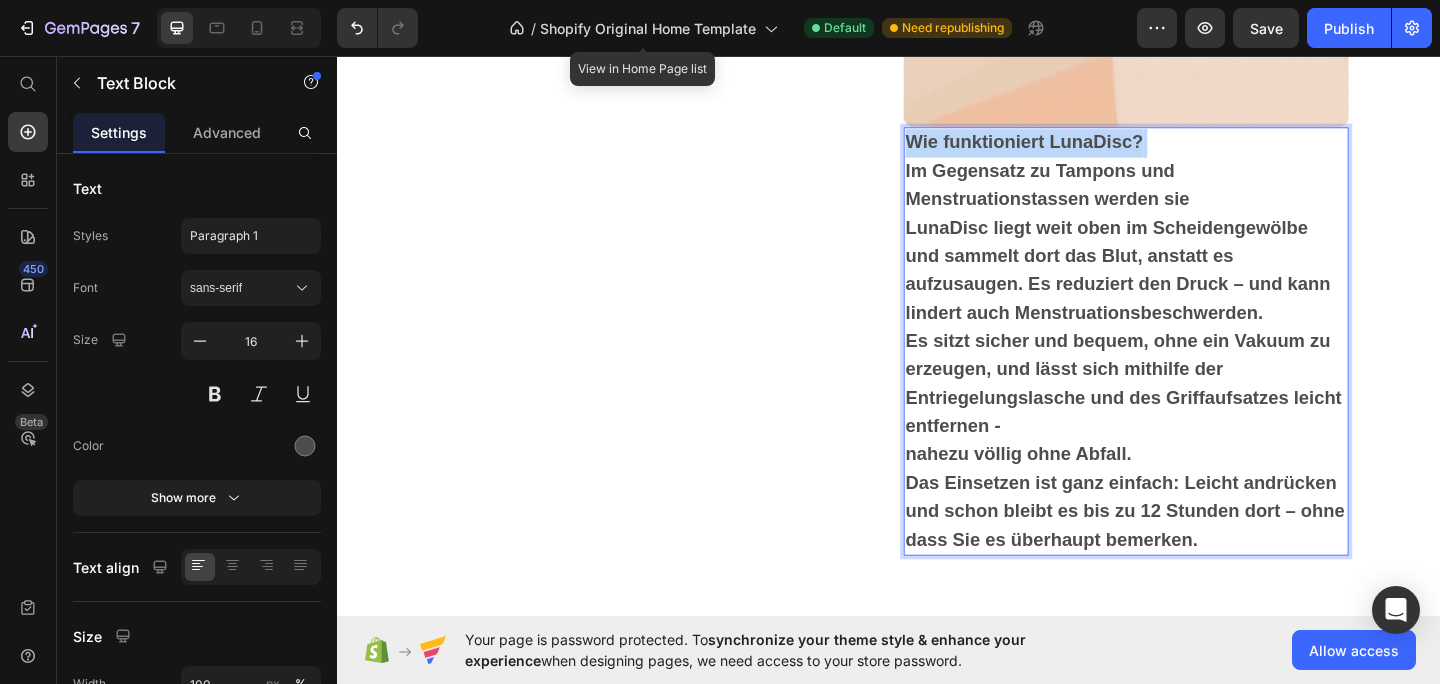 click on "Wie funktioniert LunaDisc? Im Gegensatz zu Tampons und Menstruationstassen werden sie LunaDisc liegt weit oben im Scheidengewölbe und sammelt dort das Blut, anstatt es aufzusaugen. Es reduziert den Druck – und kann lindert auch Menstruationsbeschwerden. Es sitzt sicher und bequem, ohne ein Vakuum zu erzeugen, und lässt sich mithilfe der Entriegelungslasche und des Griffaufsatzes leicht entfernen - nahezu völlig ohne Abfall. Das Einsetzen ist ganz einfach: Leicht andrücken und schon bleibt es bis zu 12 Stunden dort – ohne dass Sie es überhaupt bemerken." at bounding box center (1195, 367) 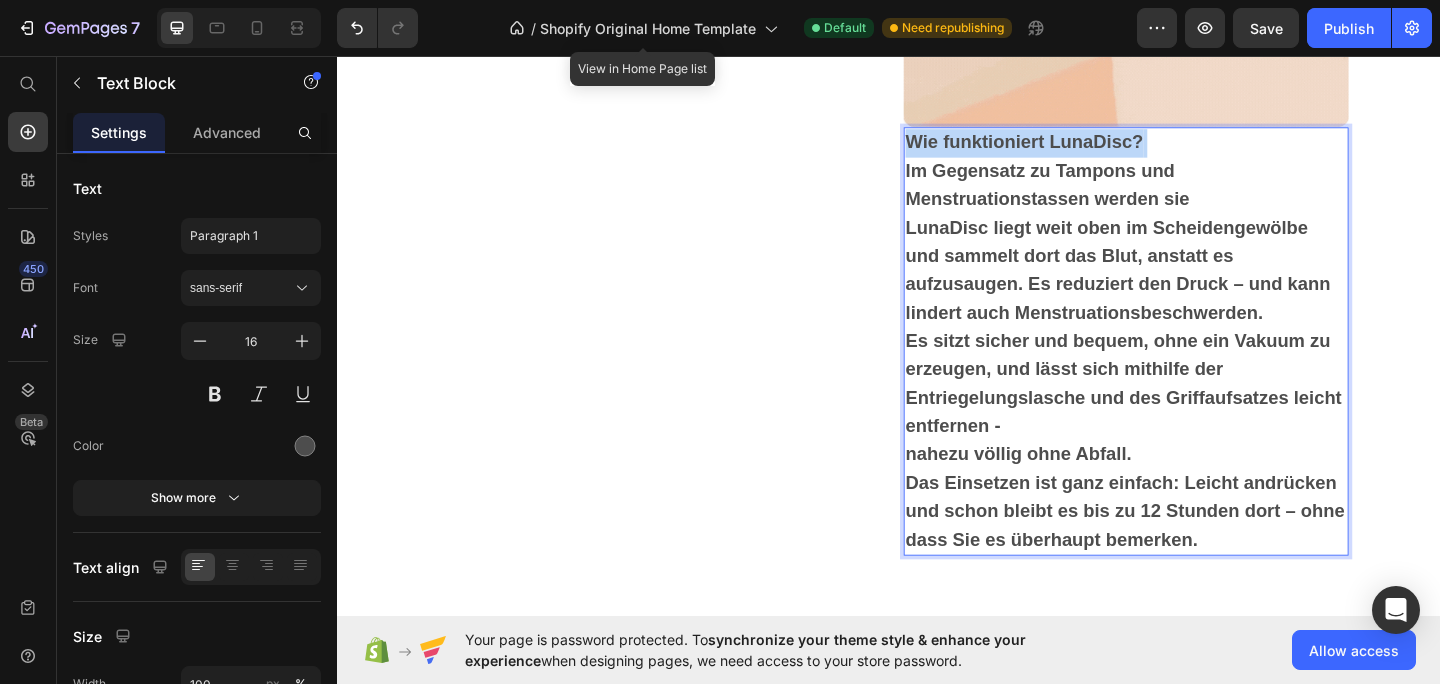 click on "Wie funktioniert LunaDisc? Im Gegensatz zu Tampons und Menstruationstassen werden sie LunaDisc liegt weit oben im Scheidengewölbe und sammelt dort das Blut, anstatt es aufzusaugen. Es reduziert den Druck – und kann lindert auch Menstruationsbeschwerden. Es sitzt sicher und bequem, ohne ein Vakuum zu erzeugen, und lässt sich mithilfe der Entriegelungslasche und des Griffaufsatzes leicht entfernen - nahezu völlig ohne Abfall. Das Einsetzen ist ganz einfach: Leicht andrücken und schon bleibt es bis zu 12 Stunden dort – ohne dass Sie es überhaupt bemerken." at bounding box center [1195, 367] 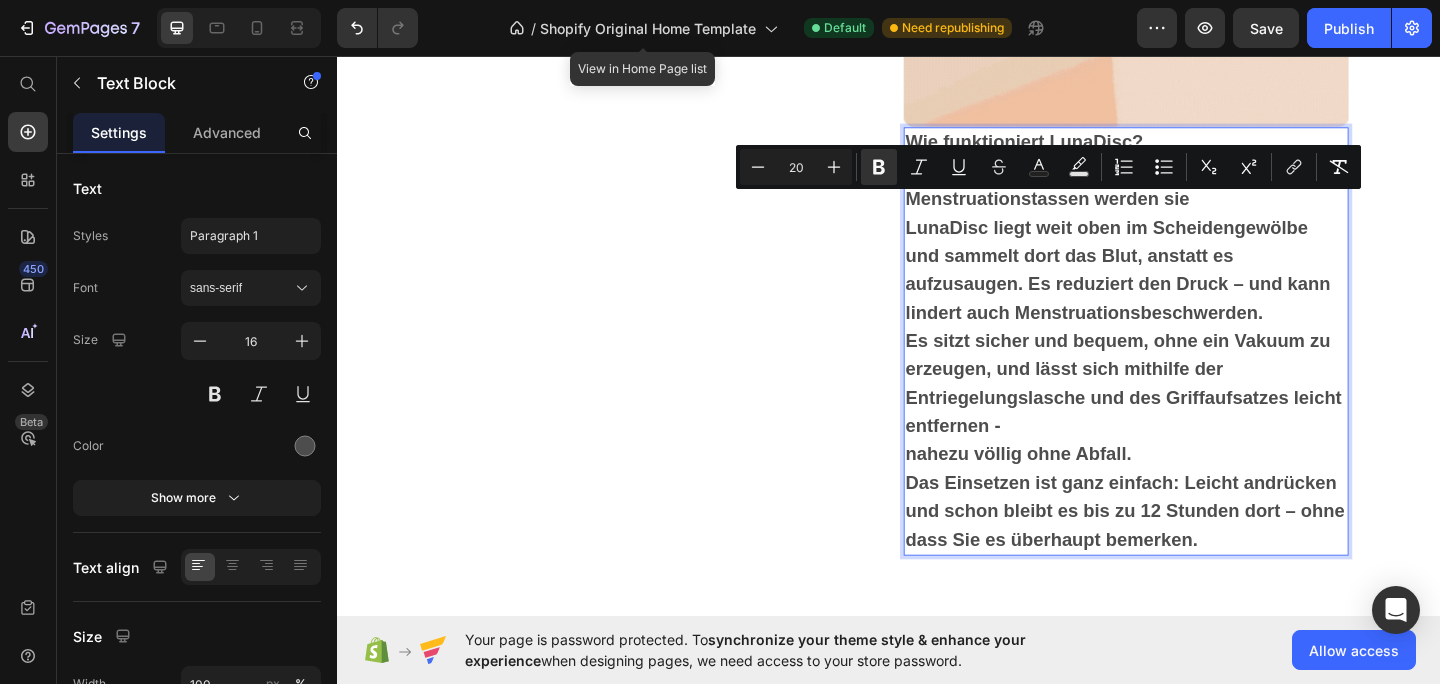 click on "Wie funktioniert LunaDisc? Im Gegensatz zu Tampons und Menstruationstassen werden sie LunaDisc liegt weit oben im Scheidengewölbe und sammelt dort das Blut, anstatt es aufzusaugen. Es reduziert den Druck – und kann lindert auch Menstruationsbeschwerden. Es sitzt sicher und bequem, ohne ein Vakuum zu erzeugen, und lässt sich mithilfe der Entriegelungslasche und des Griffaufsatzes leicht entfernen - nahezu völlig ohne Abfall. Das Einsetzen ist ganz einfach: Leicht andrücken und schon bleibt es bis zu 12 Stunden dort – ohne dass Sie es überhaupt bemerken." at bounding box center [1195, 367] 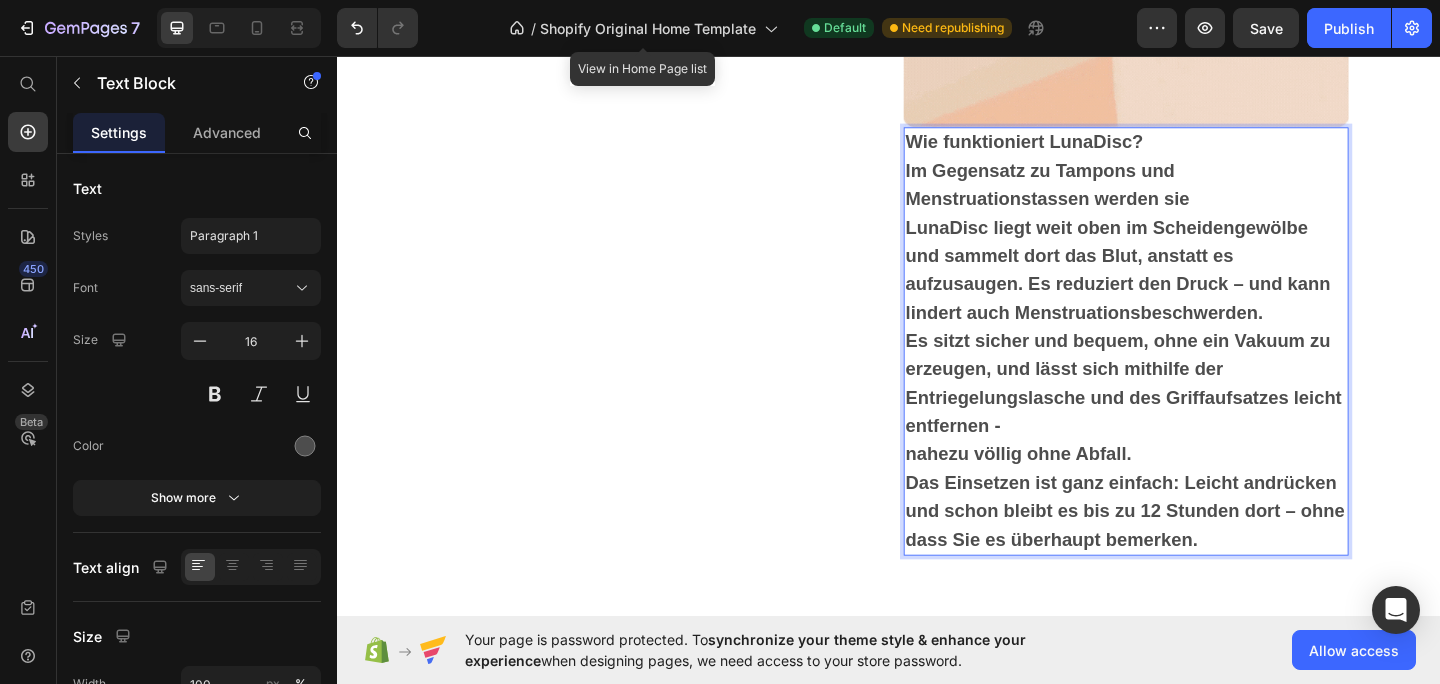 click on "Wie funktioniert LunaDisc? Im Gegensatz zu Tampons und Menstruationstassen werden sie LunaDisc liegt weit oben im Scheidengewölbe und sammelt dort das Blut, anstatt es aufzusaugen. Es reduziert den Druck – und kann lindert auch Menstruationsbeschwerden. Es sitzt sicher und bequem, ohne ein Vakuum zu erzeugen, und lässt sich mithilfe der Entriegelungslasche und des Griffaufsatzes leicht entfernen - nahezu völlig ohne Abfall. Das Einsetzen ist ganz einfach: Leicht andrücken und schon bleibt es bis zu 12 Stunden dort – ohne dass Sie es überhaupt bemerken." at bounding box center [1195, 367] 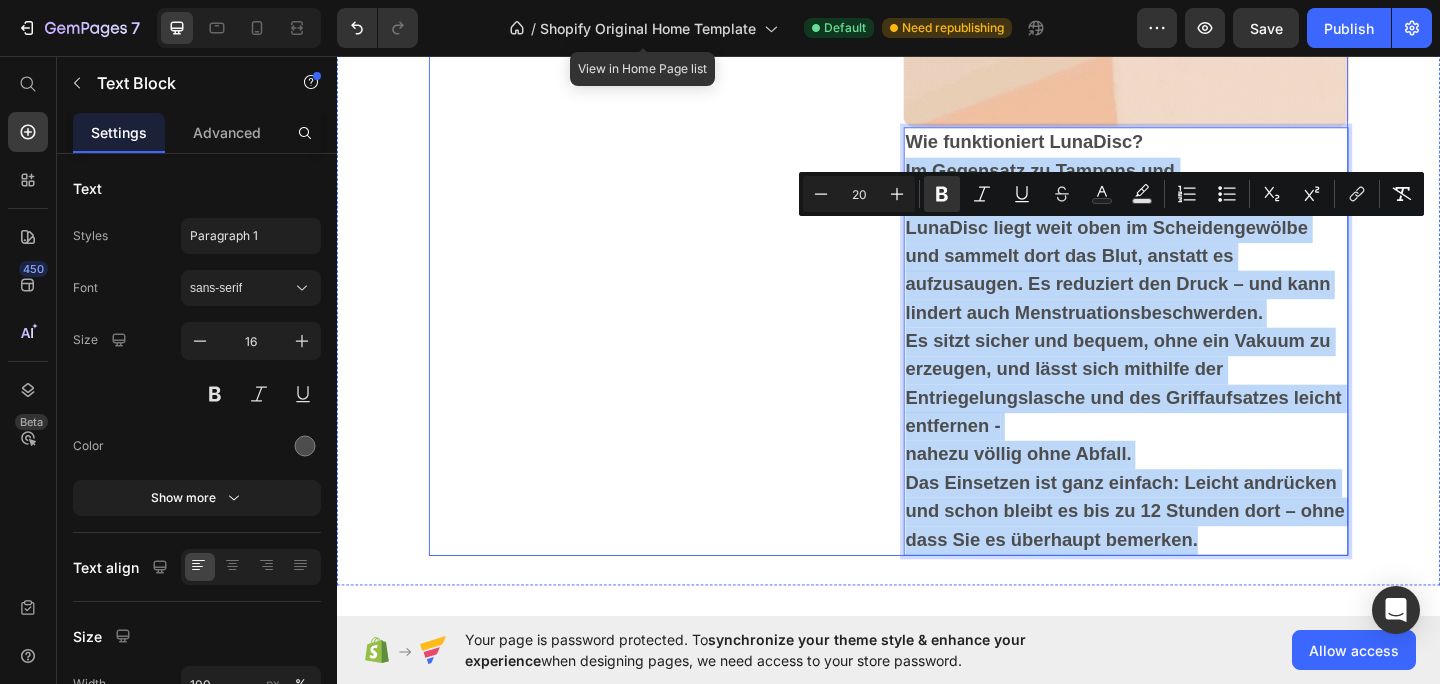 drag, startPoint x: 1279, startPoint y: 639, endPoint x: 939, endPoint y: 264, distance: 506.18674 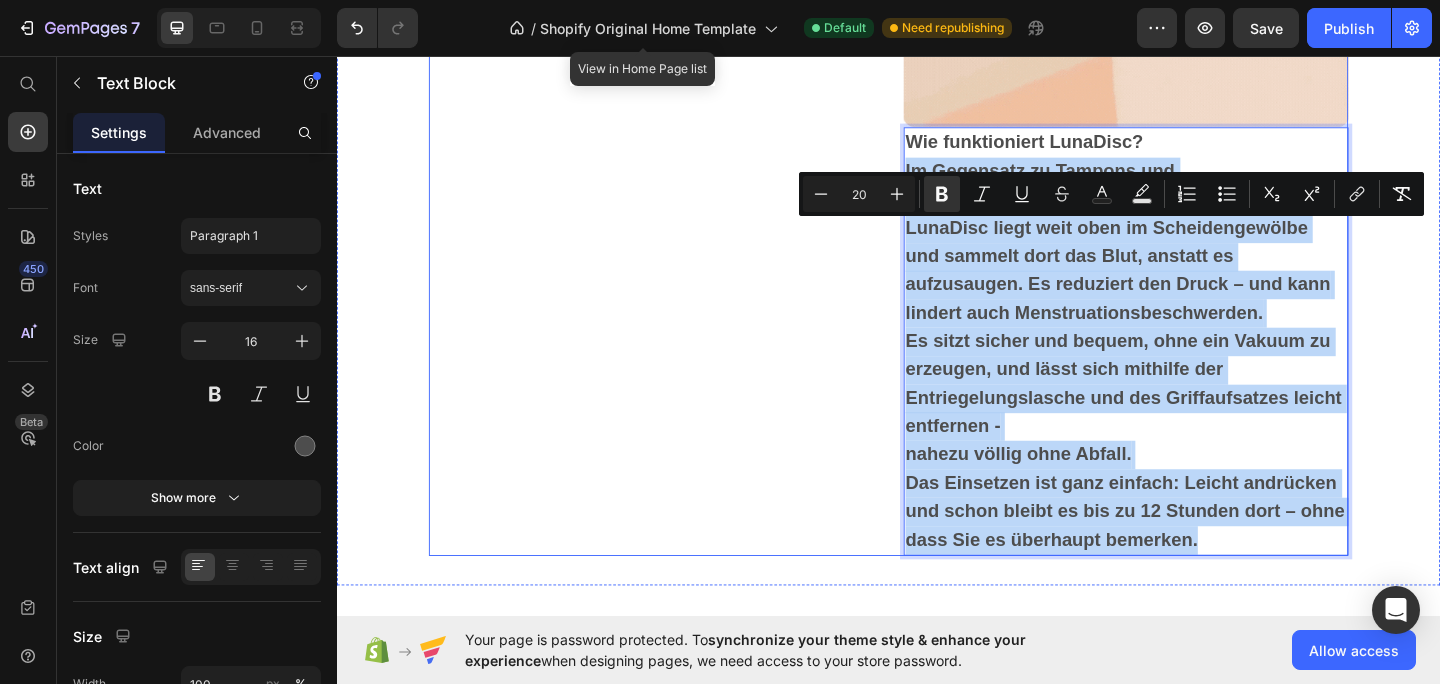 click on "Product Images LunaDisc - Die kleine Menstruationsbinde, die verändert alles Product Title Image 4.7 (119 Bewertungen) Text Block Row $35.00 Product Price $48.00 Product Price Row Schüttbar, praktisch und sicher: Was umweltfreundliche Menstruationsbinden bieten Sicherer Schutz – Tag und Nacht, ohne Stress oder unnötige Verschwendung. Product Description Image 12 Stunden Schutz – auch bei starker Regelblutung Einfache Ein- und Auszahlung Hergestellt aus medizinischem Silikon Text Block Row Image IN DEN WARENKORB LEGEN Add to Cart
Image Image Image
Carousel Image umweltfreundlich   & essbar Text Block sanft & komfortabel Text Block läckagesäker design Text Block Row Die Menstruation sollte Sie nicht einschränken. Es gibt einen besseren Weg. Sie erkennen das Gefühl. Sie sind auf dem Weg zur Arbeit, zur Schule oder zum Fitnessstudio – und müssen anhalten. Text Block Image Image" at bounding box center [937, -872] 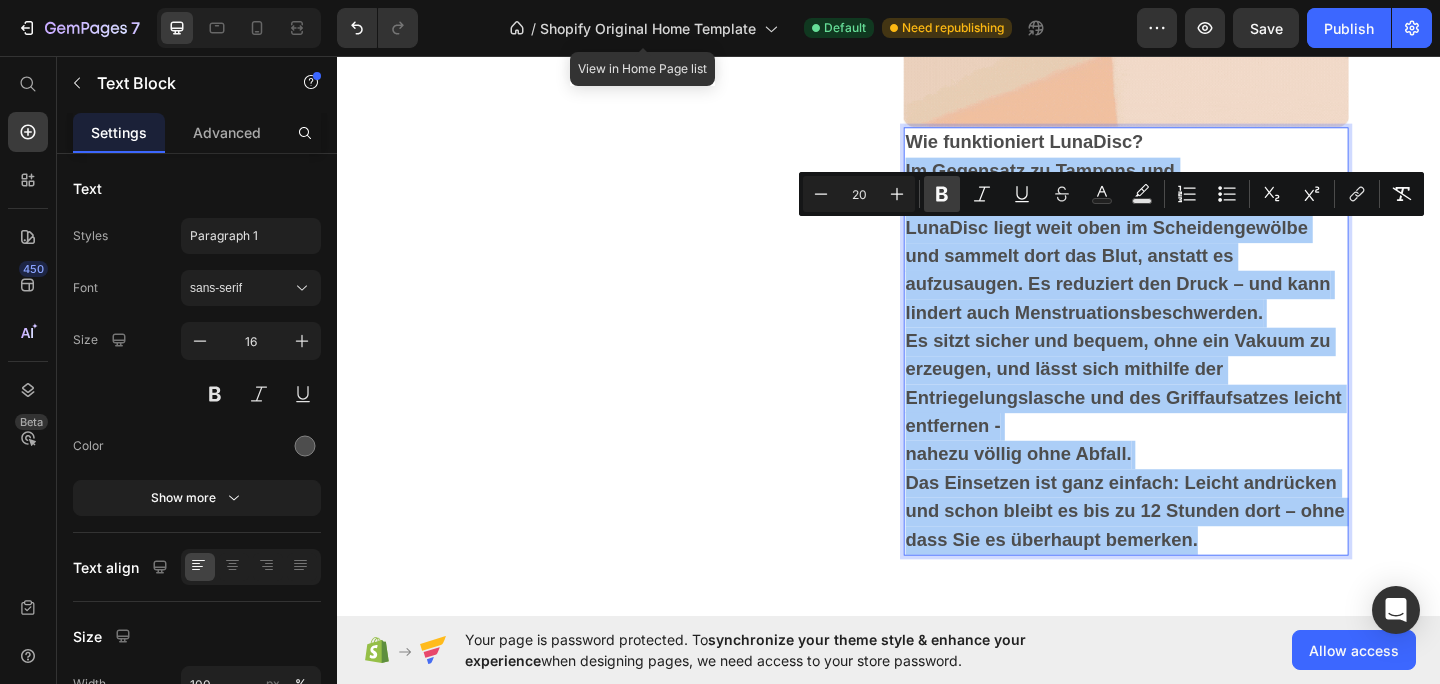 click 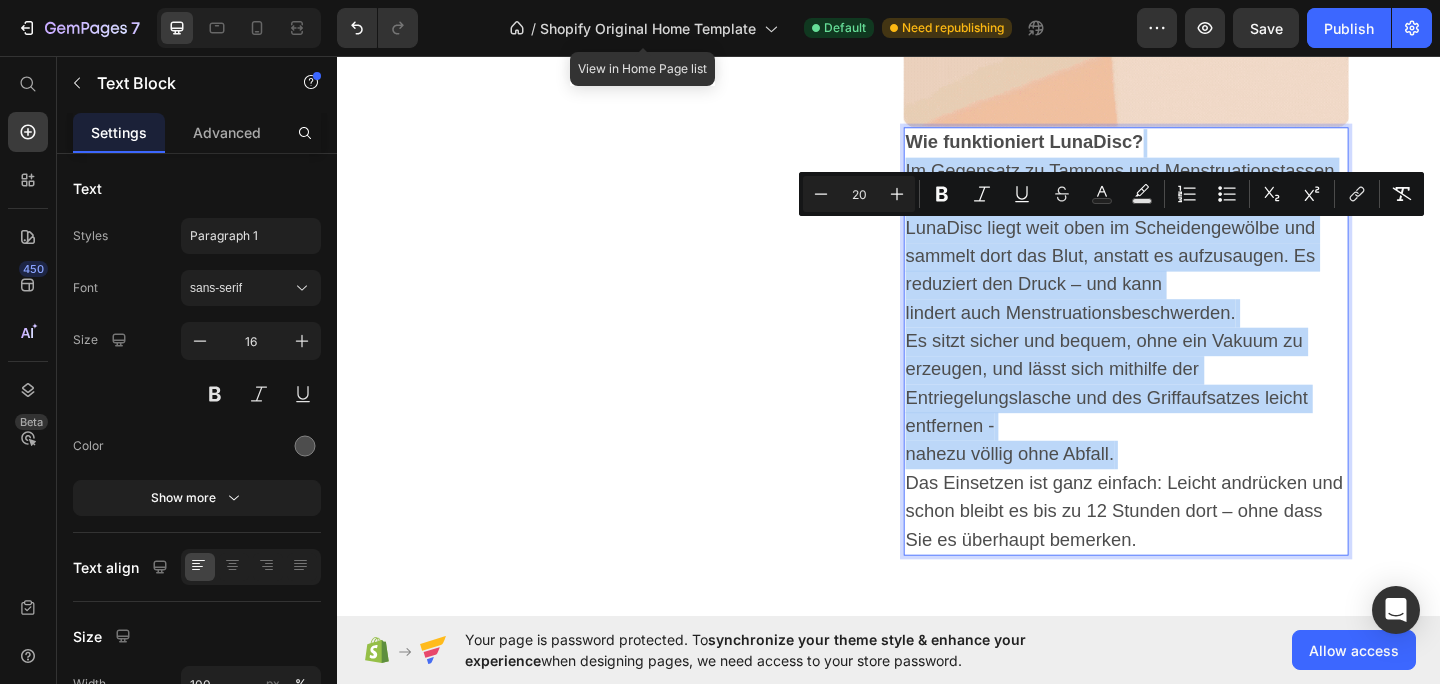 click on "LunaDisc liegt weit oben im Scheidengewölbe und sammelt dort das Blut, anstatt es aufzusaugen. Es reduziert den Druck – und kann" at bounding box center (1178, 274) 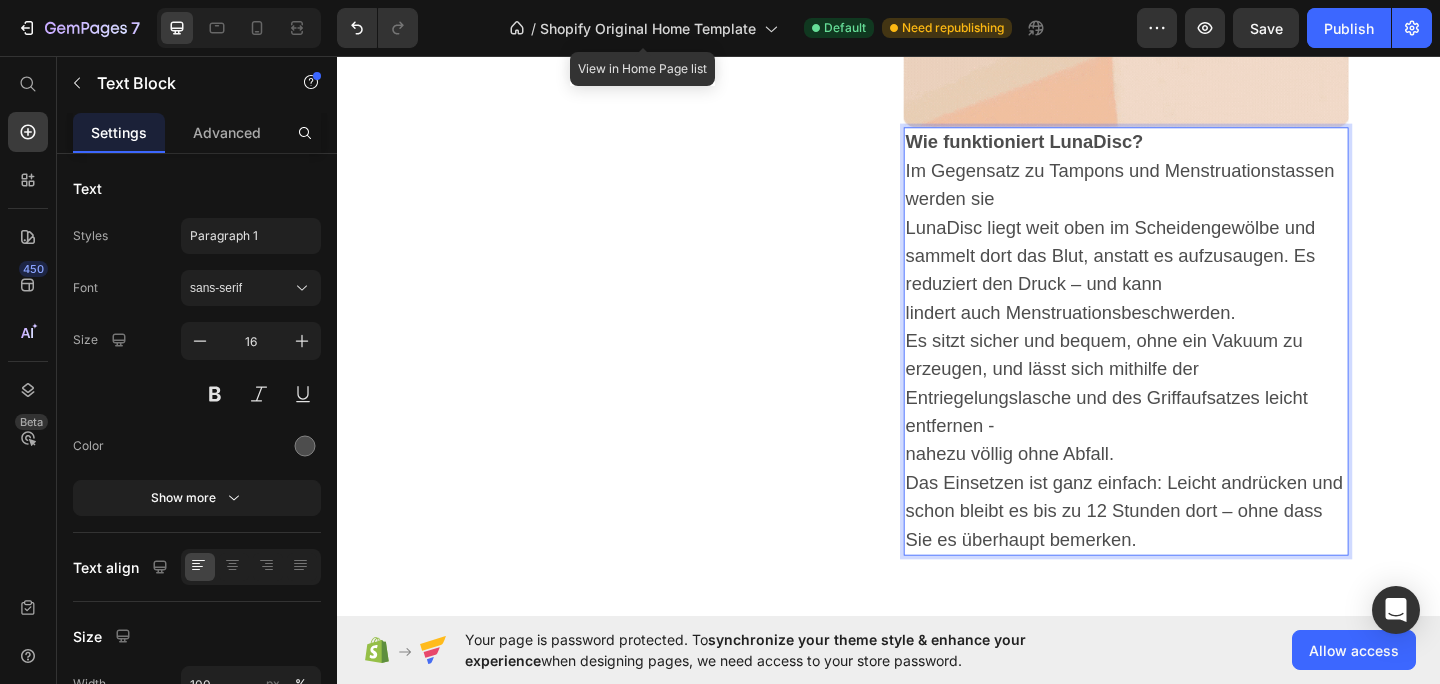 click on "Wie funktioniert LunaDisc? Im Gegensatz zu Tampons und Menstruationstassen werden sie LunaDisc liegt weit oben im Scheidengewölbe und sammelt dort das Blut, anstatt es aufzusaugen. Es reduziert den Druck – und kann lindert auch Menstruationsbeschwerden. Es sitzt sicher und bequem, ohne ein Vakuum zu erzeugen, und lässt sich mithilfe der Entriegelungslasche und des Griffaufsatzes leicht entfernen - nahezu völlig ohne Abfall. Das Einsetzen ist ganz einfach: Leicht andrücken und schon bleibt es bis zu 12 Stunden dort – ohne dass Sie es überhaupt bemerken." at bounding box center (1195, 367) 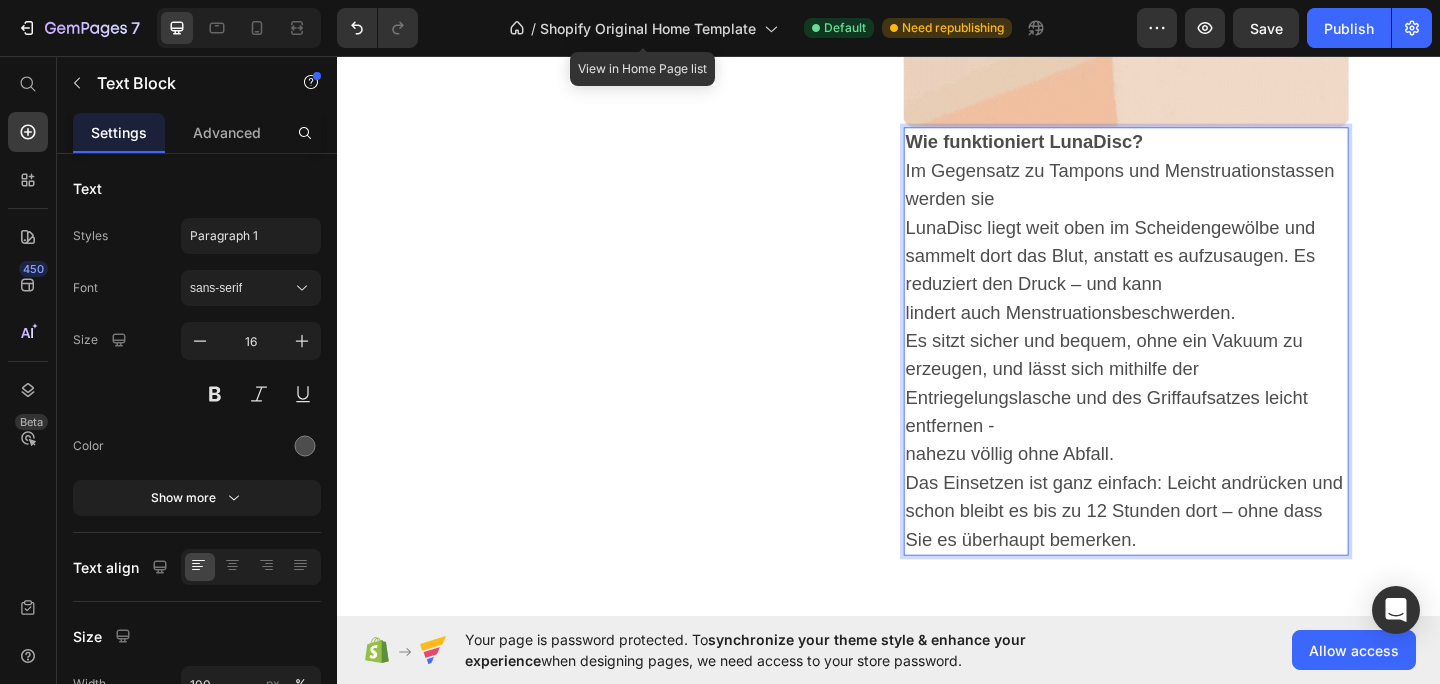 click on "Im Gegensatz zu Tampons und Menstruationstassen werden sie" at bounding box center (1188, 196) 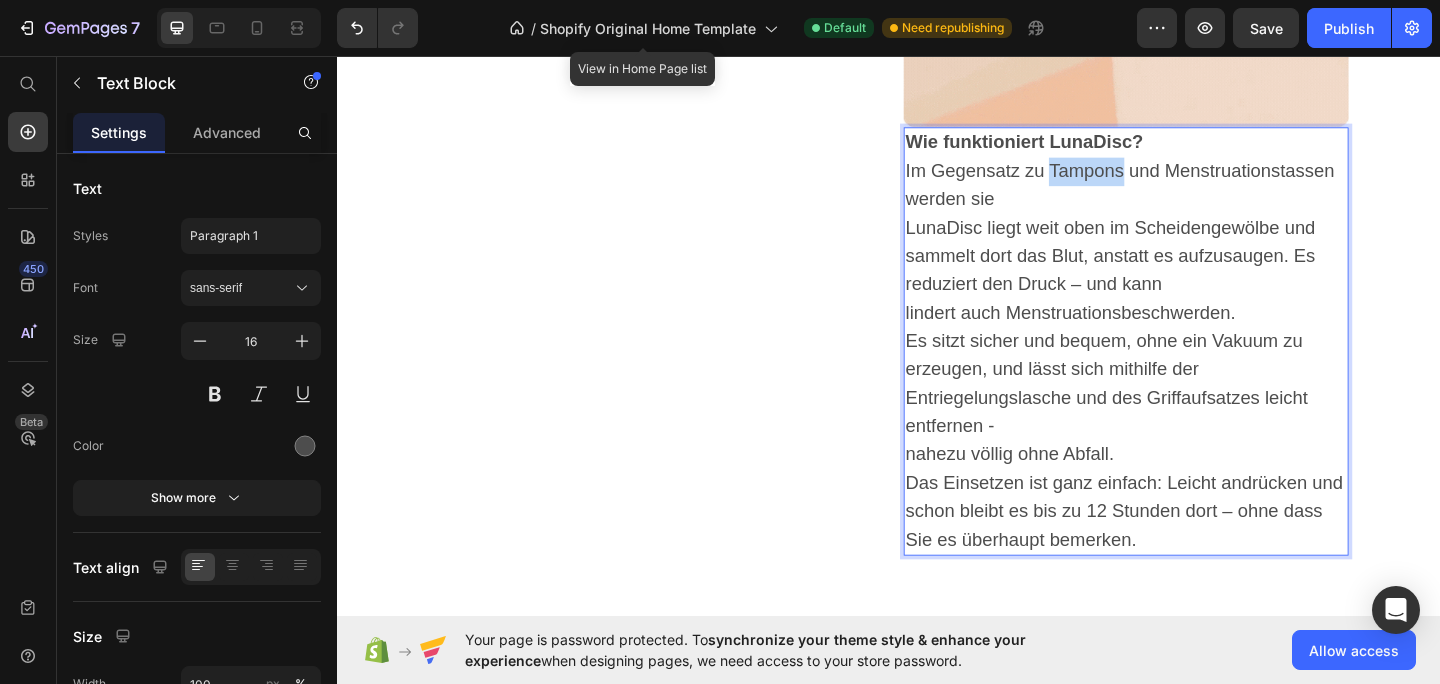 click on "Im Gegensatz zu Tampons und Menstruationstassen werden sie" at bounding box center (1188, 196) 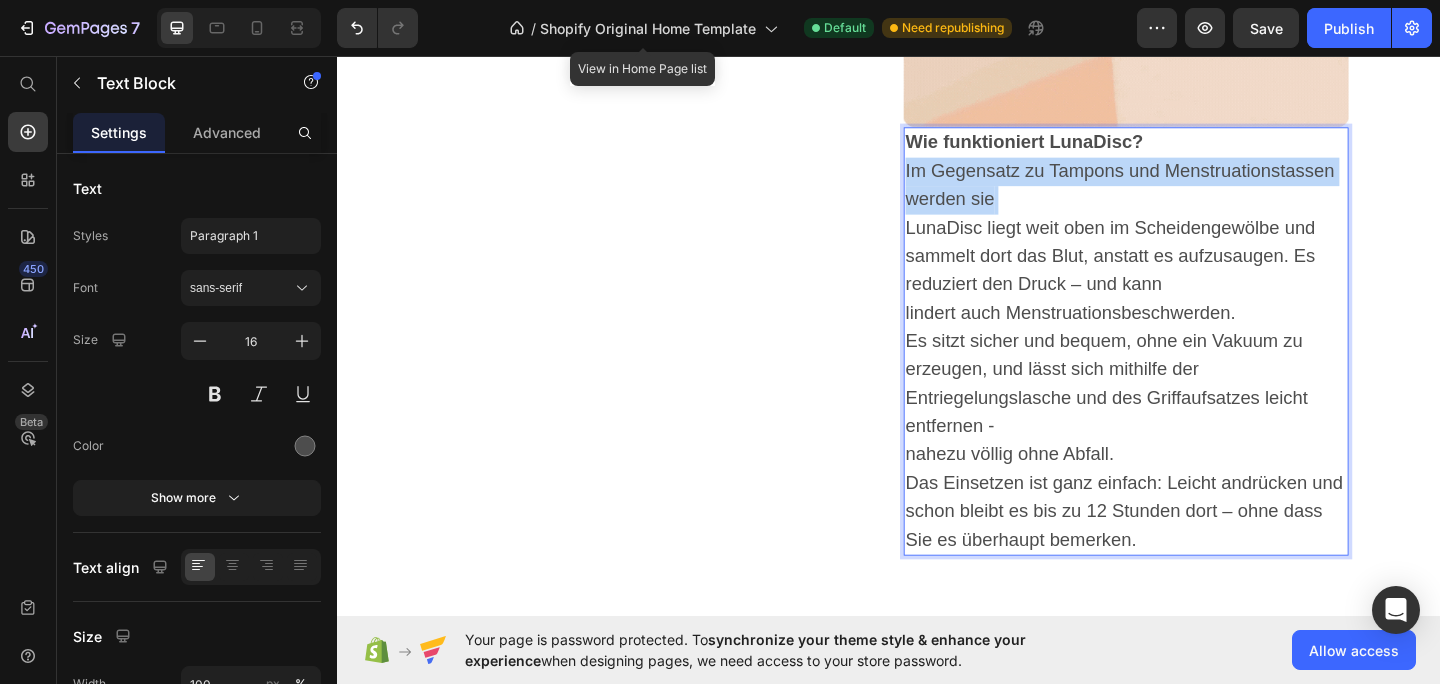 click on "Im Gegensatz zu Tampons und Menstruationstassen werden sie" at bounding box center (1188, 196) 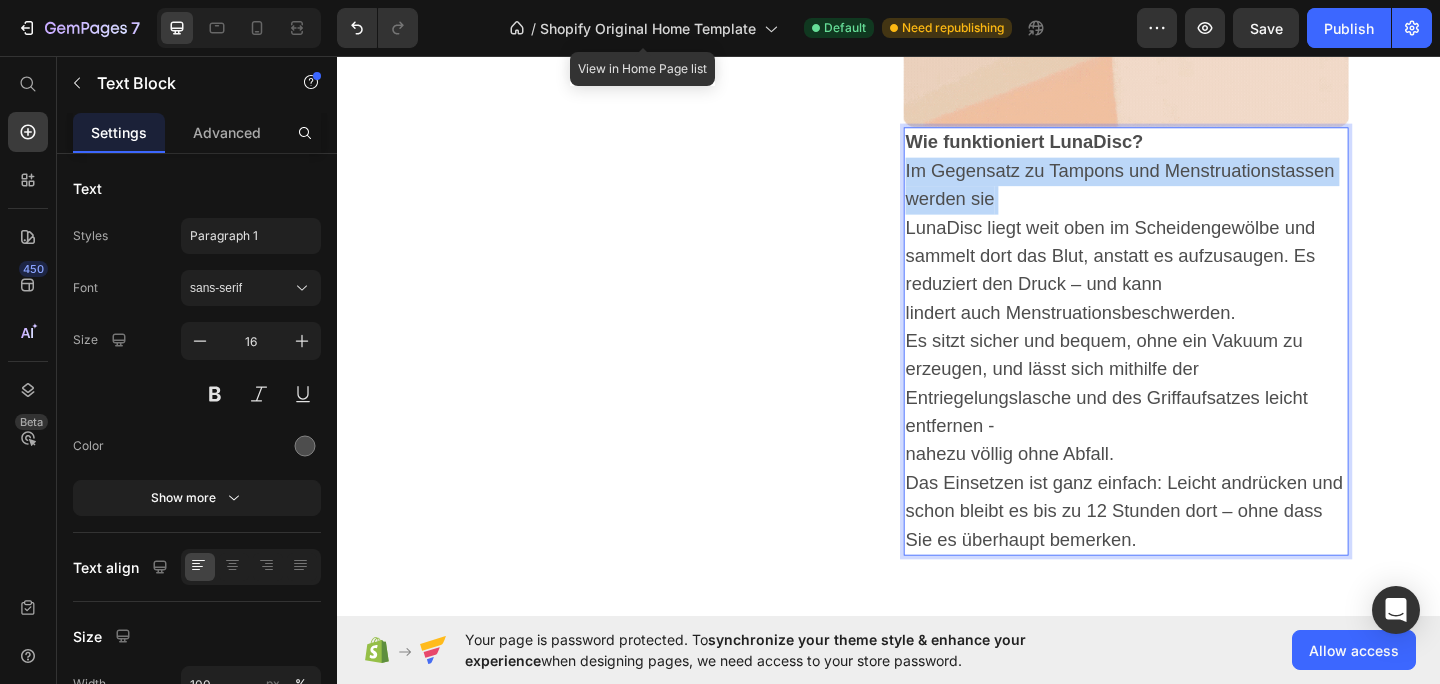 click on "Im Gegensatz zu Tampons und Menstruationstassen werden sie" at bounding box center [1188, 196] 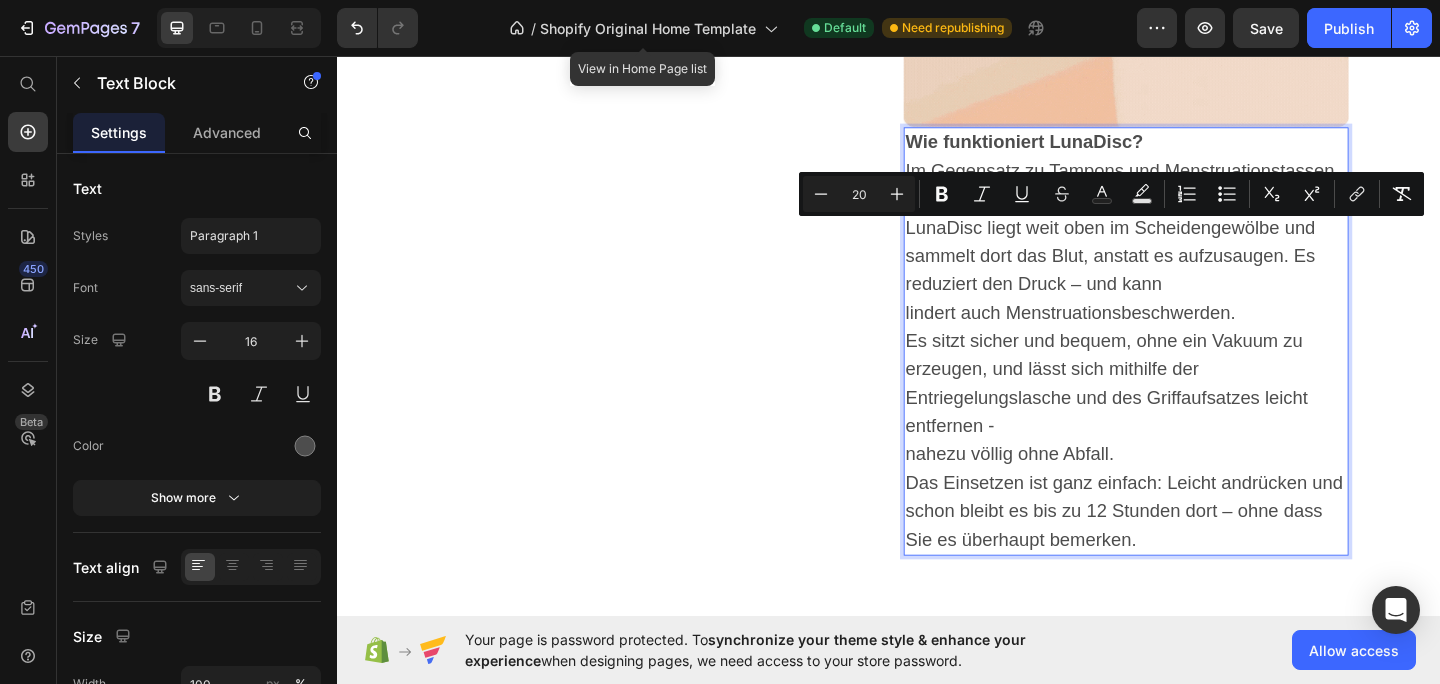 click on "Wie funktioniert LunaDisc? Im Gegensatz zu Tampons und Menstruationstassen werden sie LunaDisc liegt weit oben im Scheidengewölbe und sammelt dort das Blut, anstatt es aufzusaugen. Es reduziert den Druck – und kann lindert auch Menstruationsbeschwerden. Es sitzt sicher und bequem, ohne ein Vakuum zu erzeugen, und lässt sich mithilfe der Entriegelungslasche und des Griffaufsatzes leicht entfernen - nahezu völlig ohne Abfall. Das Einsetzen ist ganz einfach: Leicht andrücken und schon bleibt es bis zu 12 Stunden dort – ohne dass Sie es überhaupt bemerken." at bounding box center (1195, 367) 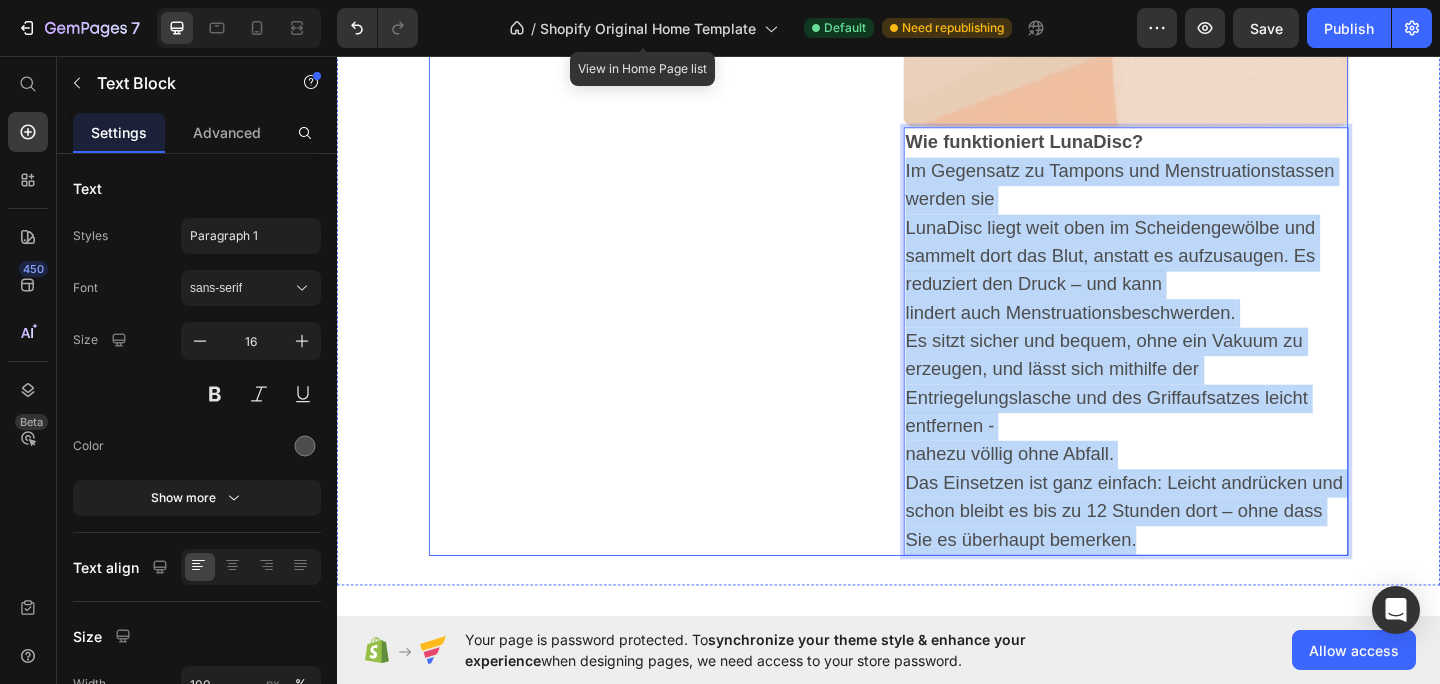 drag, startPoint x: 1228, startPoint y: 634, endPoint x: 946, endPoint y: 251, distance: 475.61853 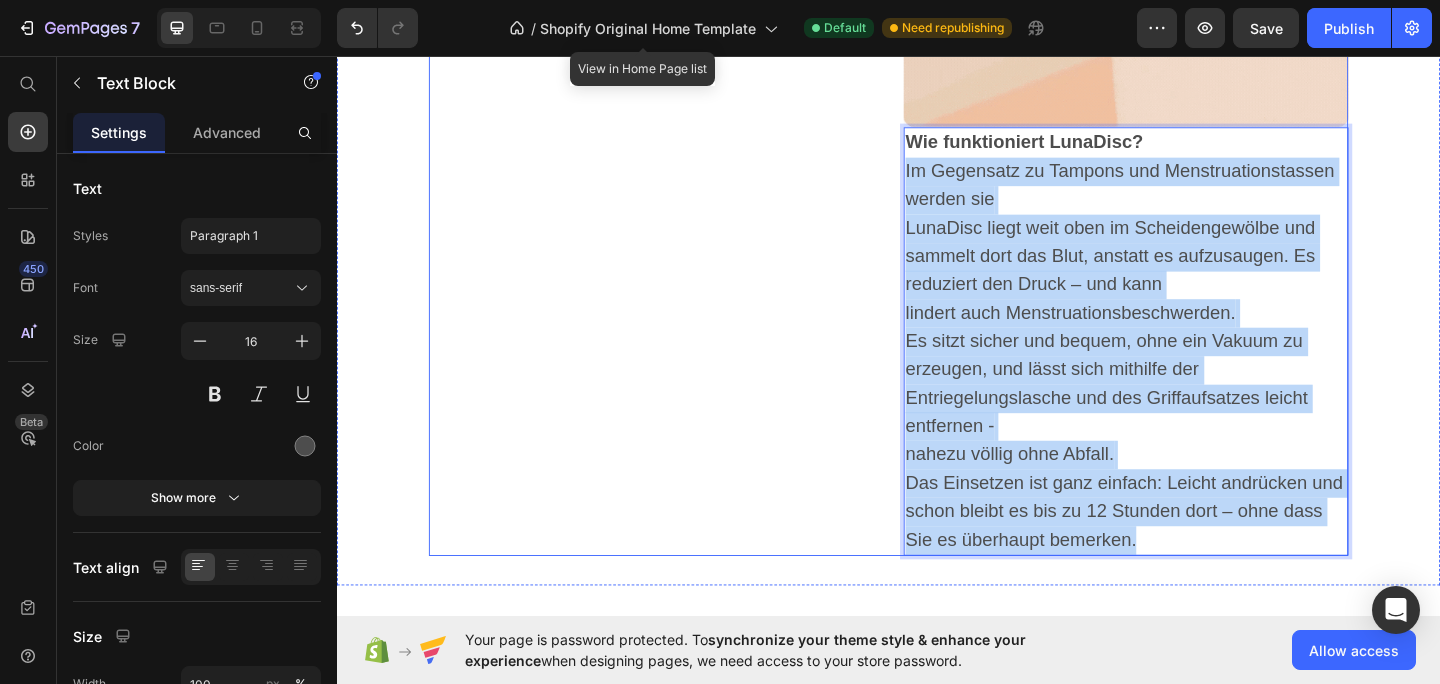 click on "Product Images LunaDisc - Die kleine Menstruationsbinde, die verändert alles Product Title Image 4.7 (119 Bewertungen) Text Block Row $35.00 Product Price $48.00 Product Price Row Schüttbar, praktisch und sicher: Was umweltfreundliche Menstruationsbinden bieten Sicherer Schutz – Tag und Nacht, ohne Stress oder unnötige Verschwendung. Product Description Image 12 Stunden Schutz – auch bei starker Regelblutung Einfache Ein- und Auszahlung Hergestellt aus medizinischem Silikon Text Block Row Image IN DEN WARENKORB LEGEN Add to Cart
Image Image Image
Carousel Image umweltfreundlich   & essbar Text Block sanft & komfortabel Text Block läckagesäker design Text Block Row Die Menstruation sollte Sie nicht einschränken. Es gibt einen besseren Weg. Sie erkennen das Gefühl. Sie sind auf dem Weg zur Arbeit, zur Schule oder zum Fitnessstudio – und müssen anhalten. Text Block Image Image" at bounding box center [937, -872] 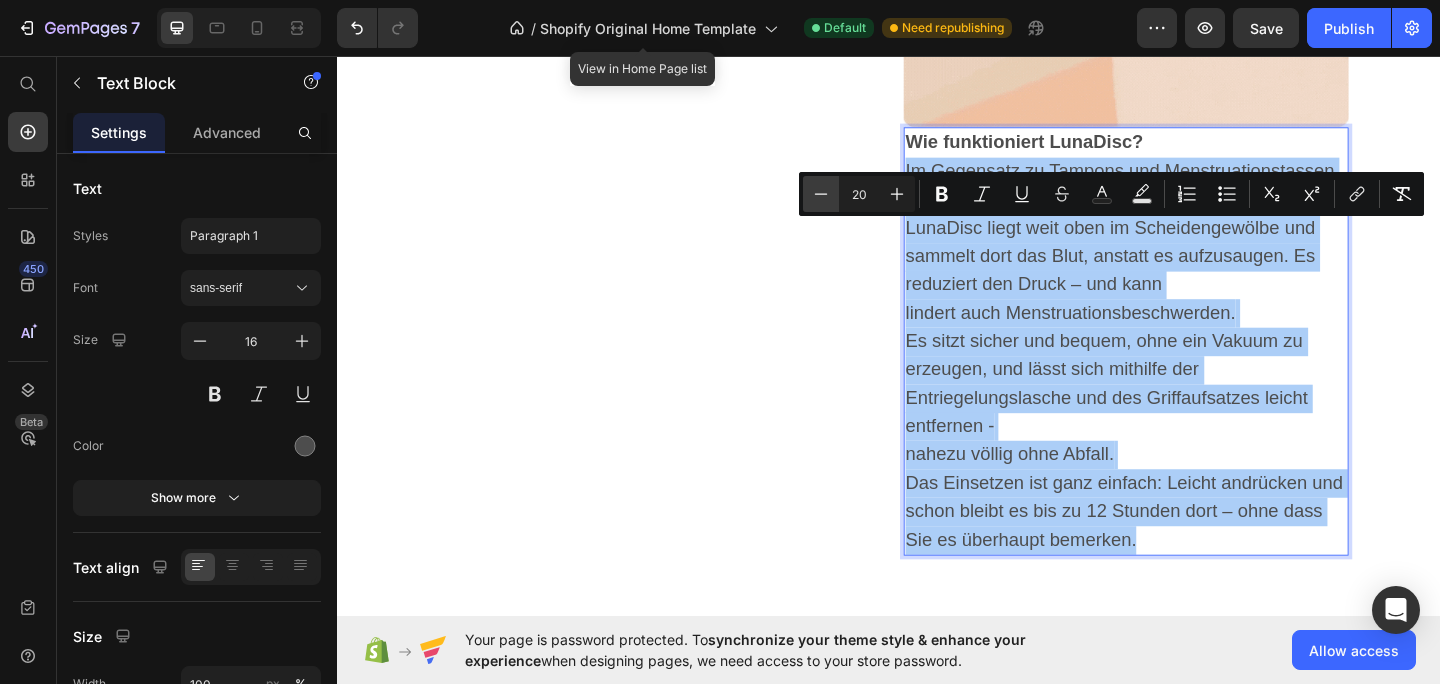 click 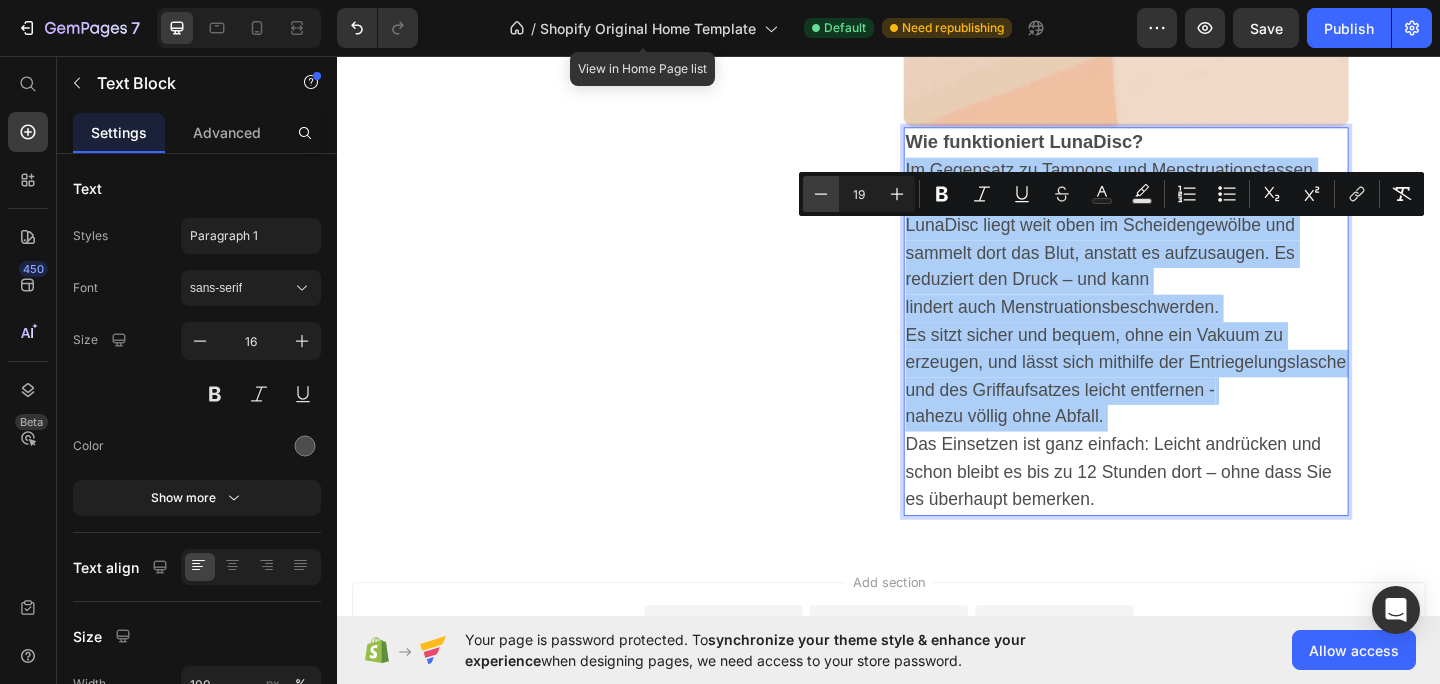 click 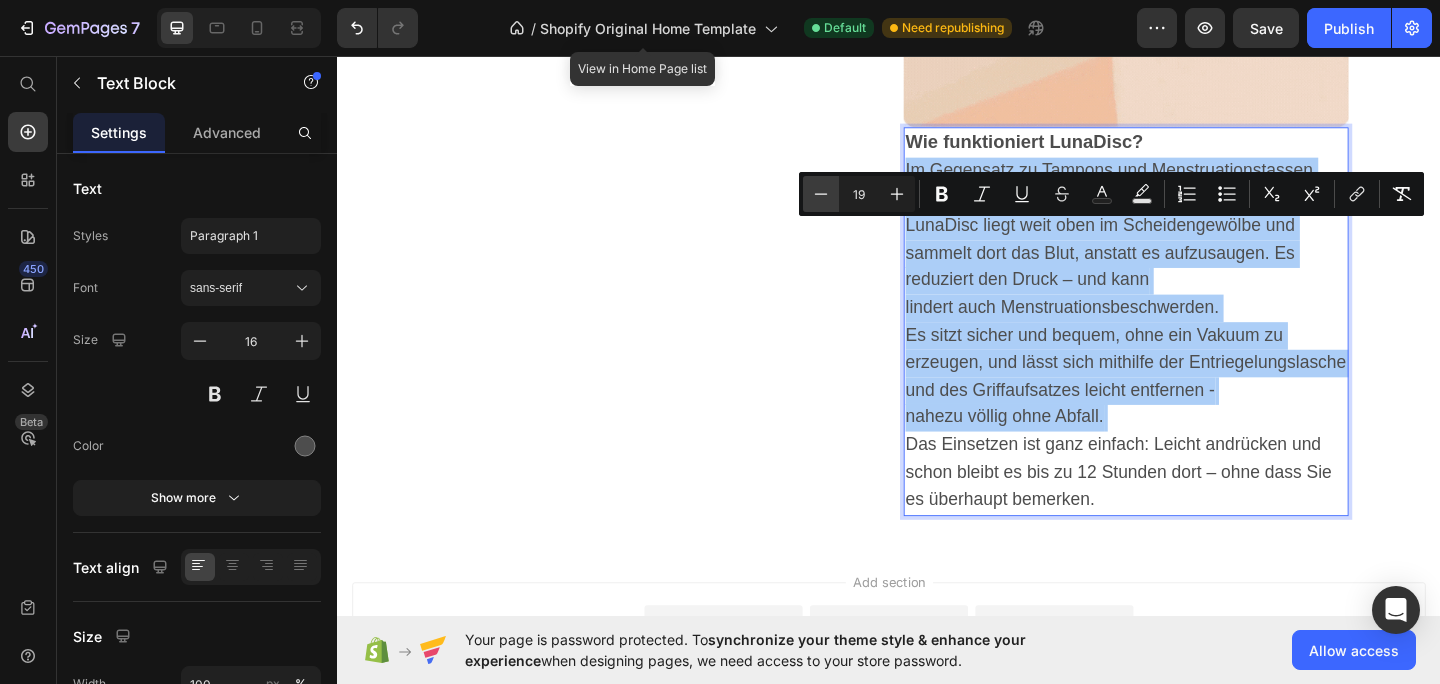 click 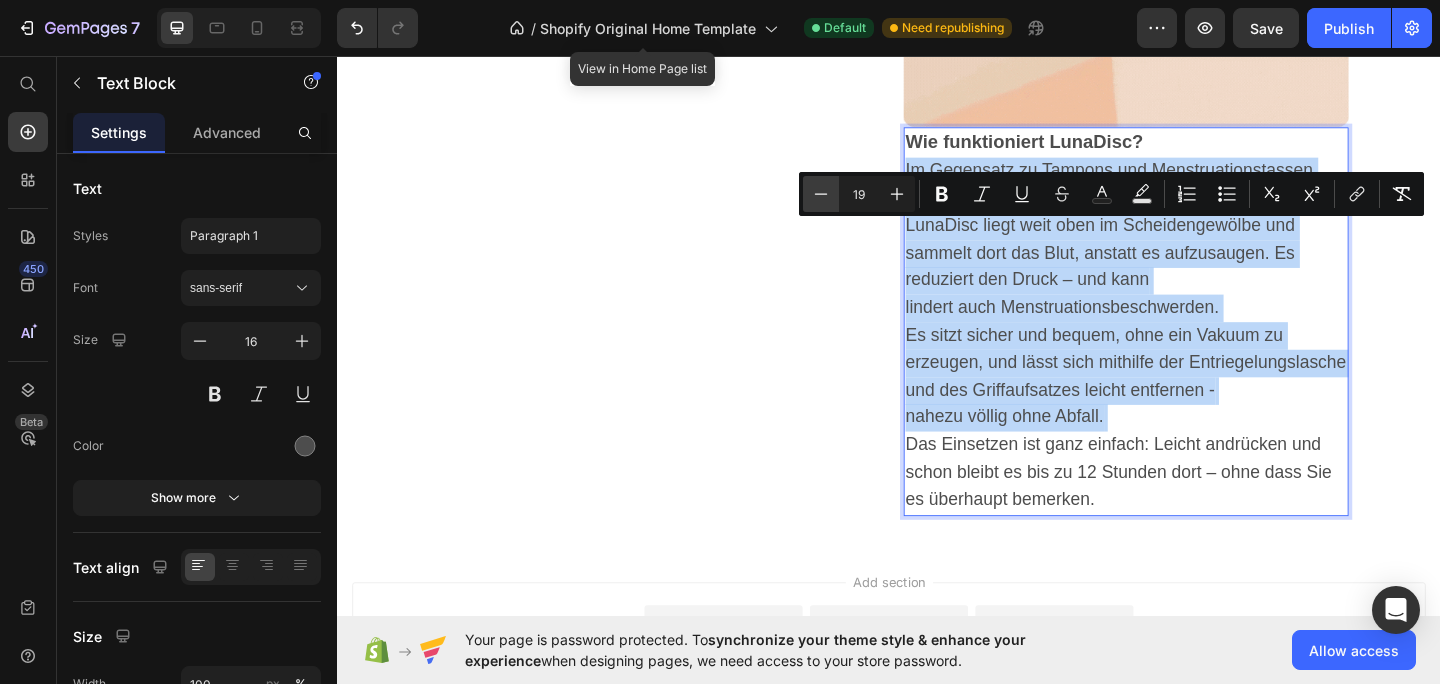 type on "17" 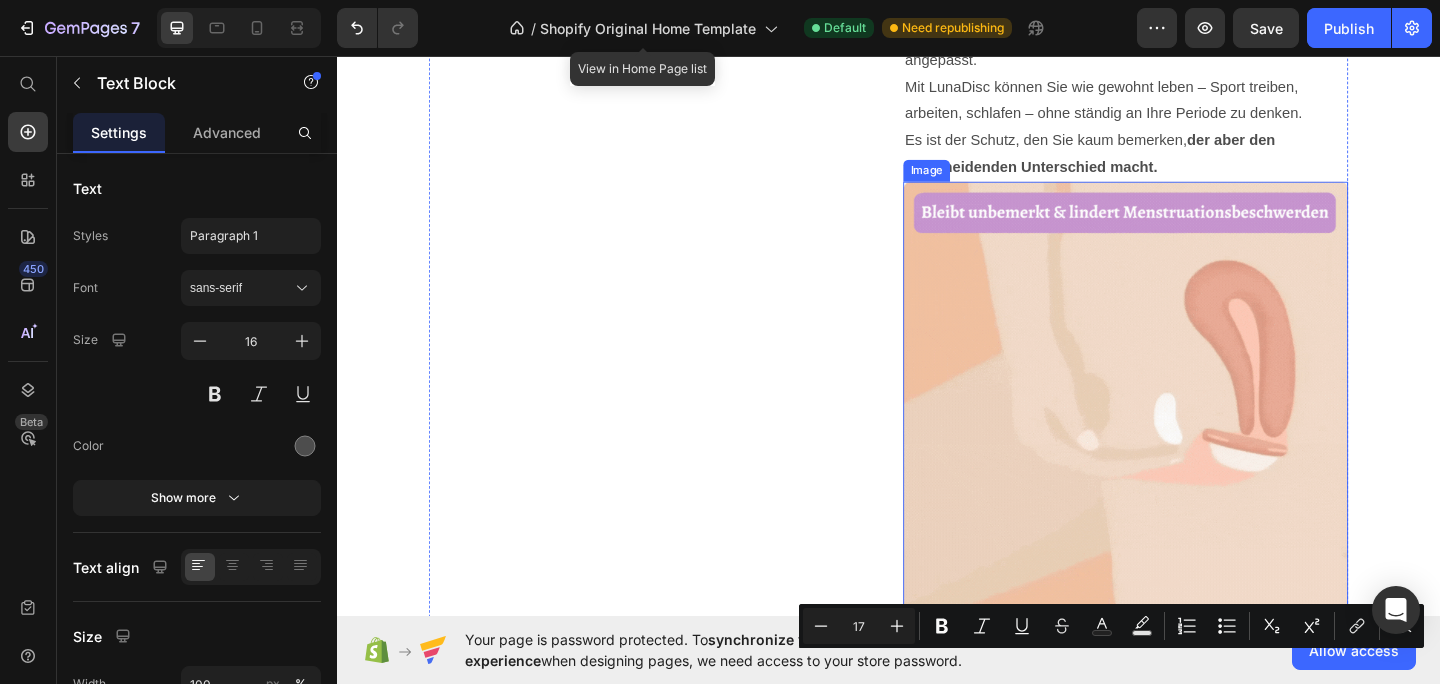 scroll, scrollTop: 2104, scrollLeft: 0, axis: vertical 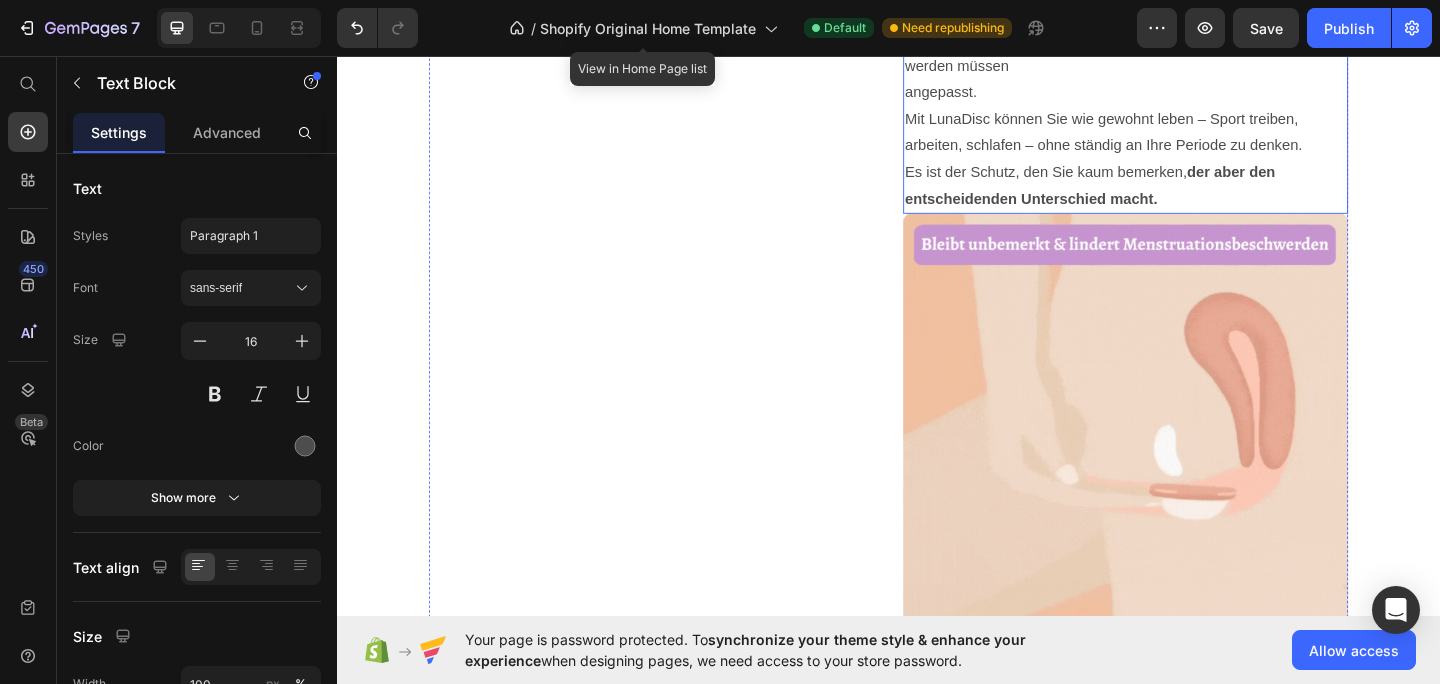 click on "Stellen Sie sich eine Periode ohne Unterbrechung vor. Kein Stress, keine Extraschichten, keine Termine, die eingehalten werden müssen angepasst. Mit LunaDisc können Sie wie gewohnt leben – Sport treiben, arbeiten, schlafen – ohne ständig an Ihre Periode zu denken. Es ist der Schutz, den Sie kaum bemerken,  der aber den entscheidenden Unterschied macht." at bounding box center (1195, 111) 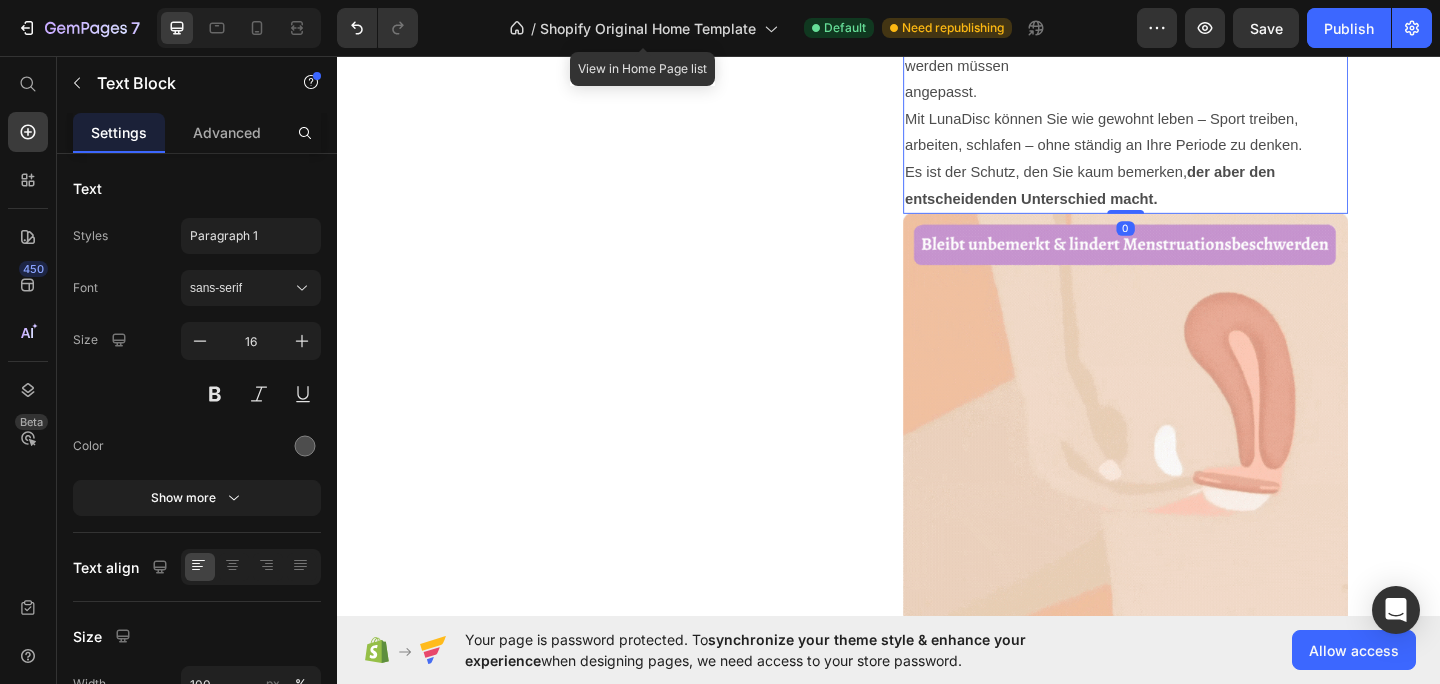 scroll, scrollTop: 0, scrollLeft: 0, axis: both 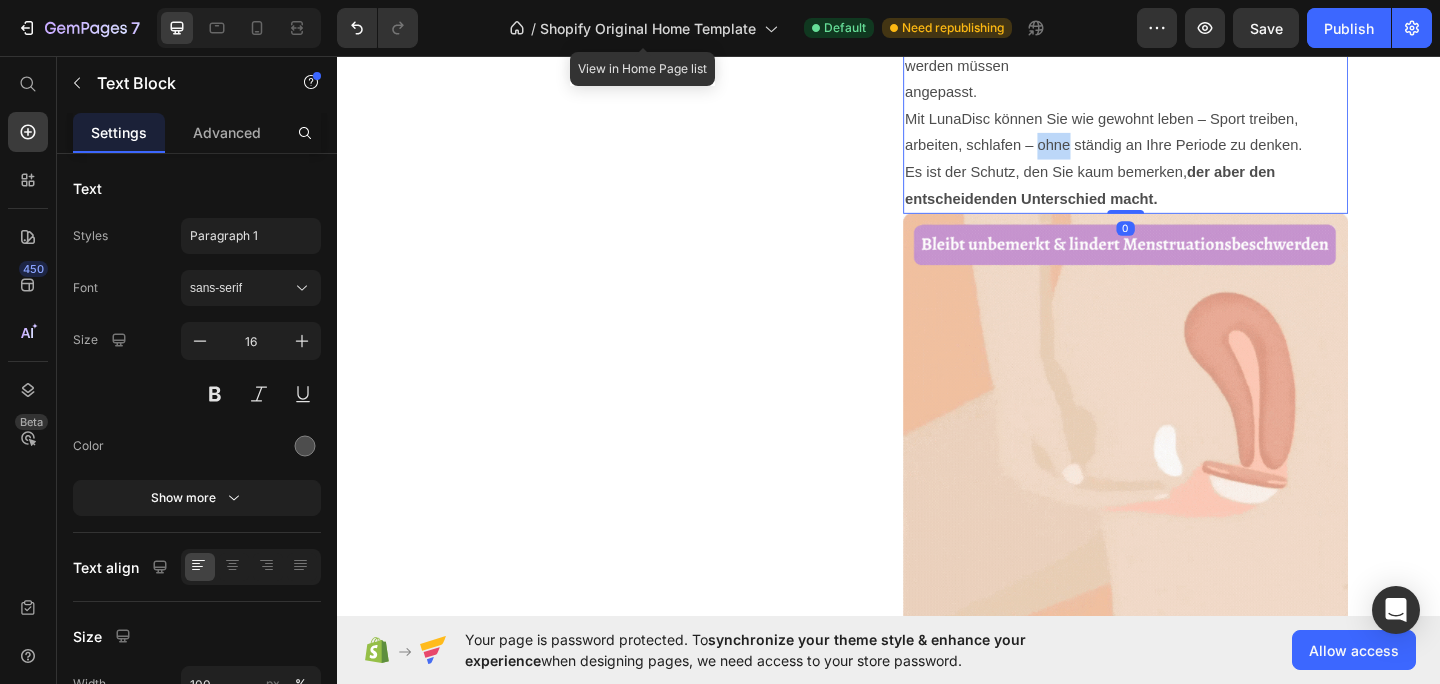 click on "Stellen Sie sich eine Periode ohne Unterbrechung vor. Kein Stress, keine Extraschichten, keine Termine, die eingehalten werden müssen angepasst. Mit LunaDisc können Sie wie gewohnt leben – Sport treiben, arbeiten, schlafen – ohne ständig an Ihre Periode zu denken. Es ist der Schutz, den Sie kaum bemerken,  der aber den entscheidenden Unterschied macht." at bounding box center [1195, 111] 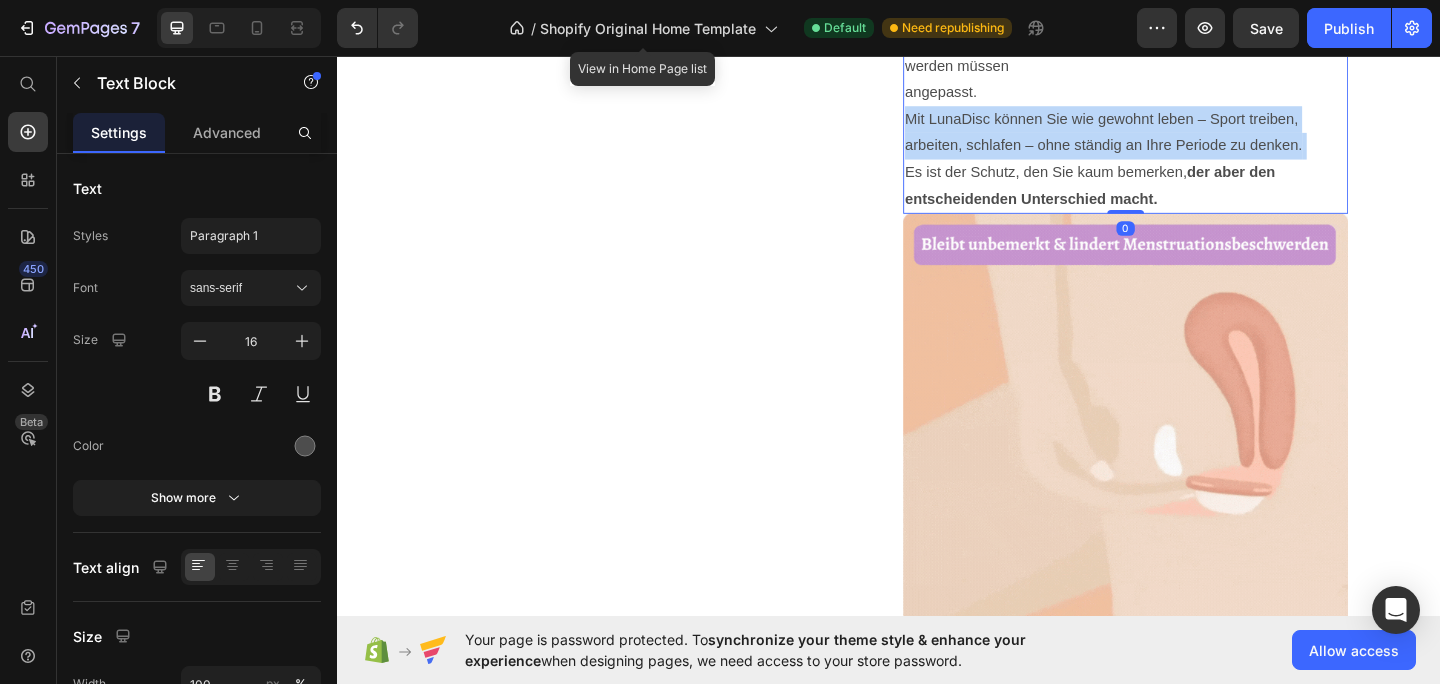 click on "Stellen Sie sich eine Periode ohne Unterbrechung vor. Kein Stress, keine Extraschichten, keine Termine, die eingehalten werden müssen angepasst. Mit LunaDisc können Sie wie gewohnt leben – Sport treiben, arbeiten, schlafen – ohne ständig an Ihre Periode zu denken. Es ist der Schutz, den Sie kaum bemerken,  der aber den entscheidenden Unterschied macht." at bounding box center (1195, 111) 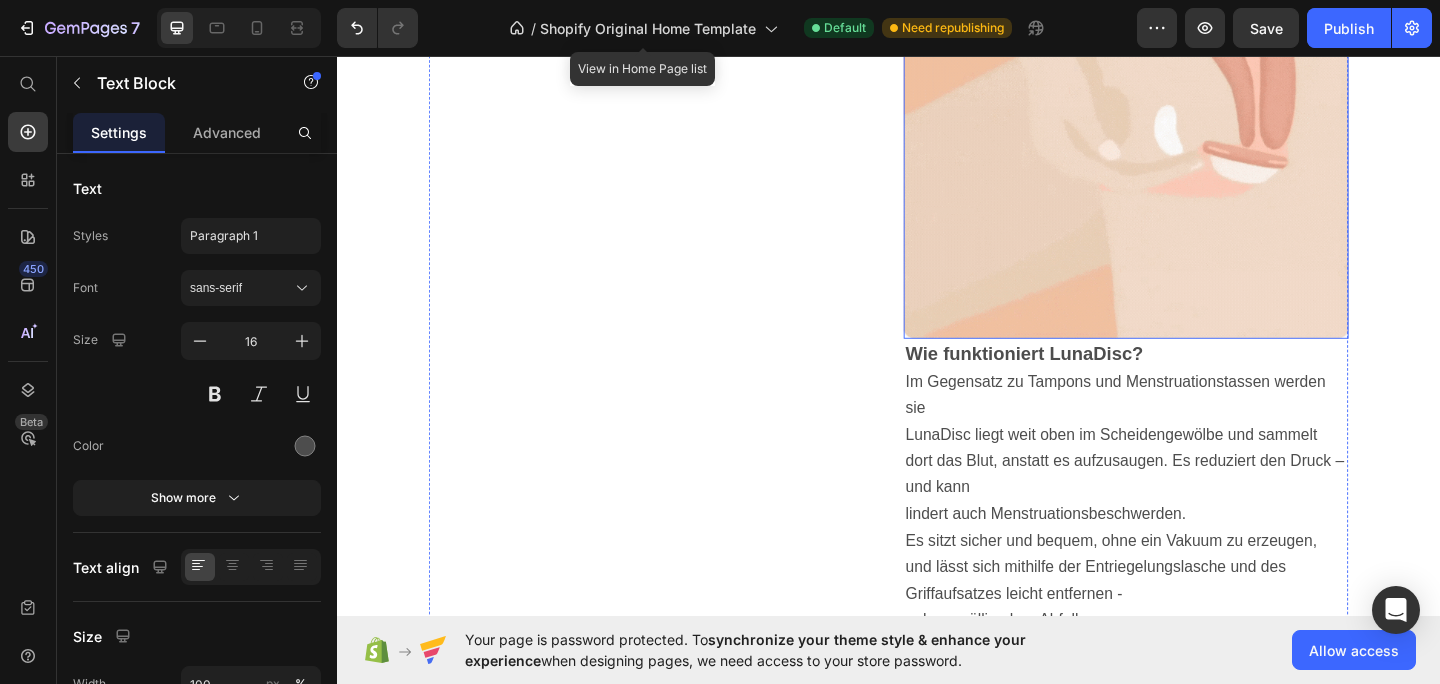 scroll, scrollTop: 2582, scrollLeft: 0, axis: vertical 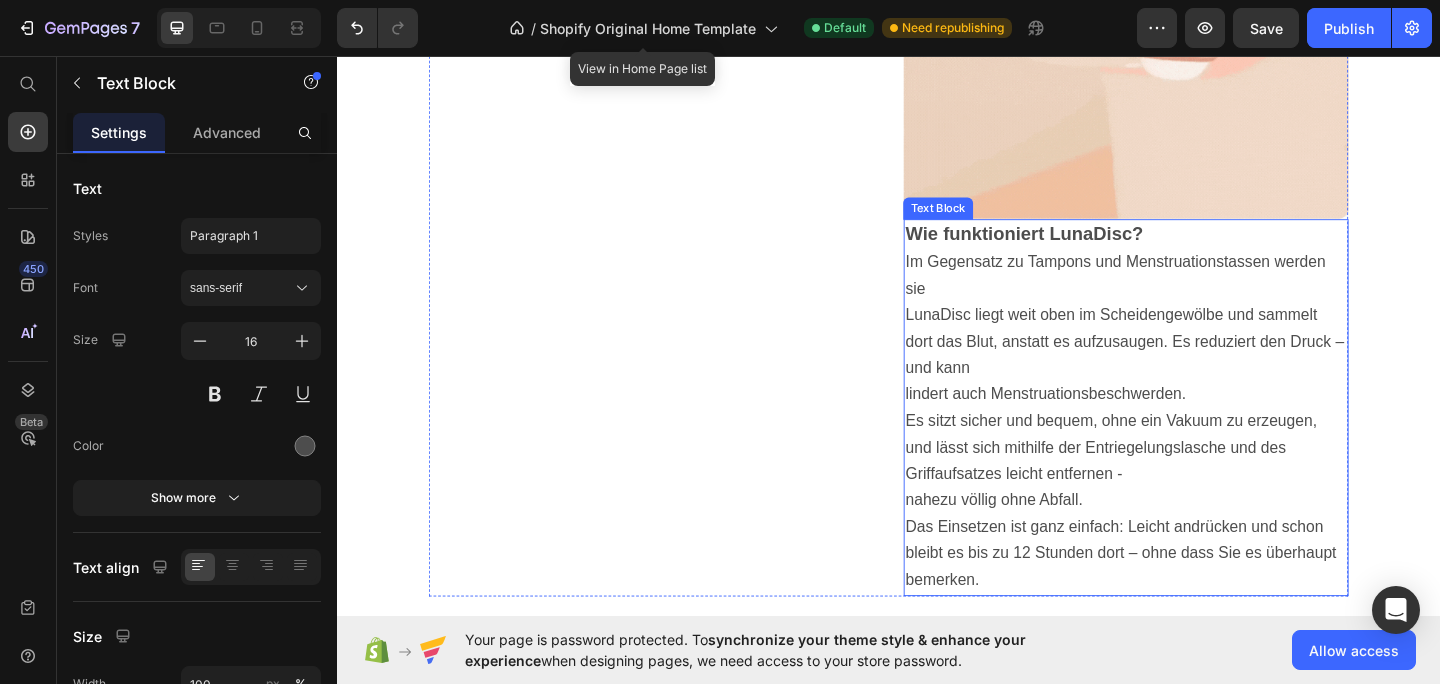 click on "lindert auch Menstruationsbeschwerden." at bounding box center (1107, 424) 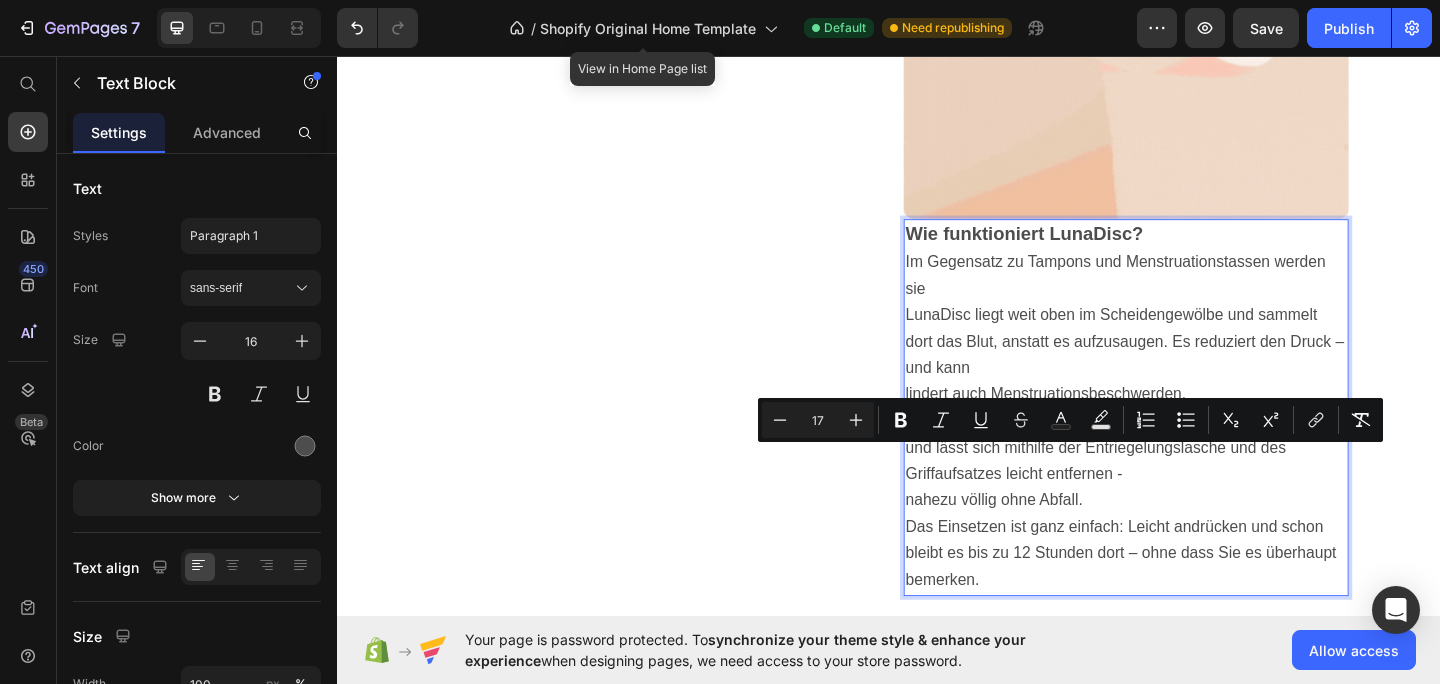 click on "Es sitzt sicher und bequem, ohne ein Vakuum zu erzeugen, und lässt sich mithilfe der Entriegelungslasche und des Griffaufsatzes leicht entfernen -" at bounding box center [1179, 482] 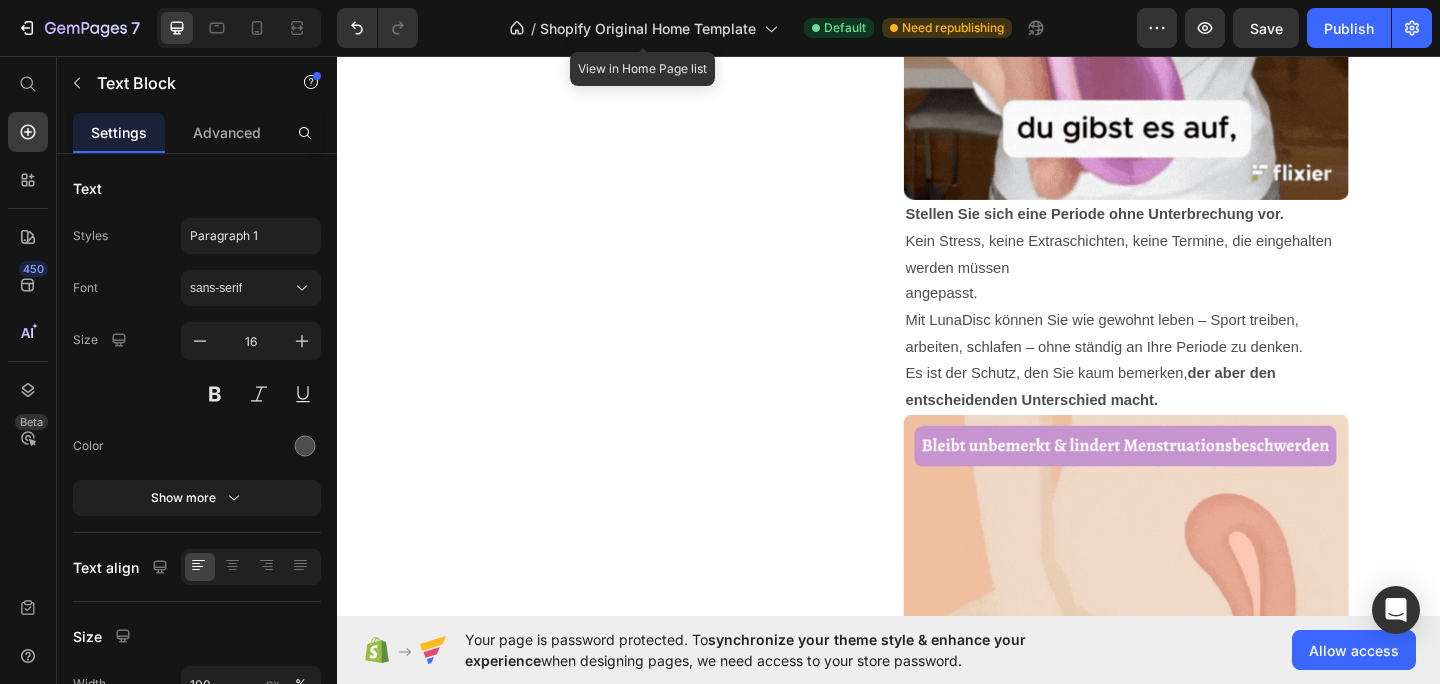 scroll, scrollTop: 1871, scrollLeft: 0, axis: vertical 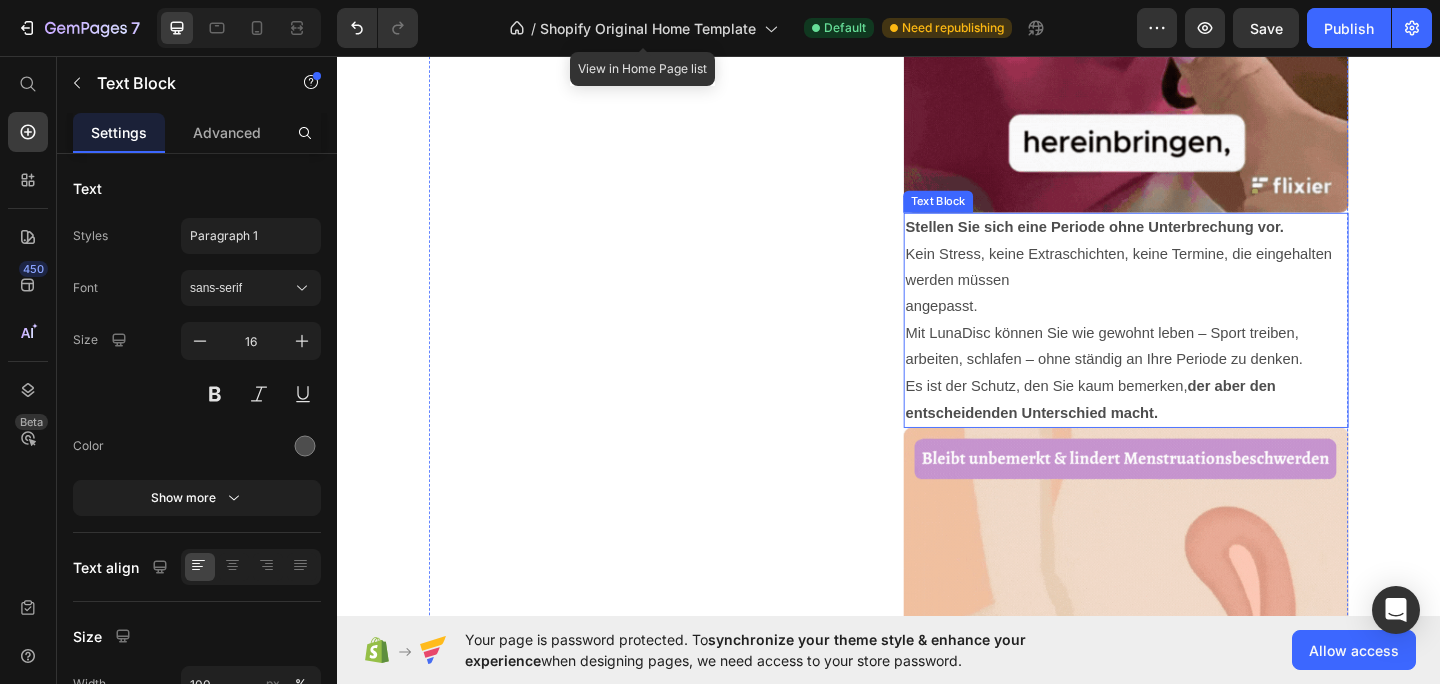 click on "Stellen Sie sich eine Periode ohne Unterbrechung vor. Kein Stress, keine Extraschichten, keine Termine, die eingehalten werden müssen angepasst. Mit LunaDisc können Sie wie gewohnt leben – Sport treiben, arbeiten, schlafen – ohne ständig an Ihre Periode zu denken. Es ist der Schutz, den Sie kaum bemerken,  der aber den entscheidenden Unterschied macht." at bounding box center [1195, 344] 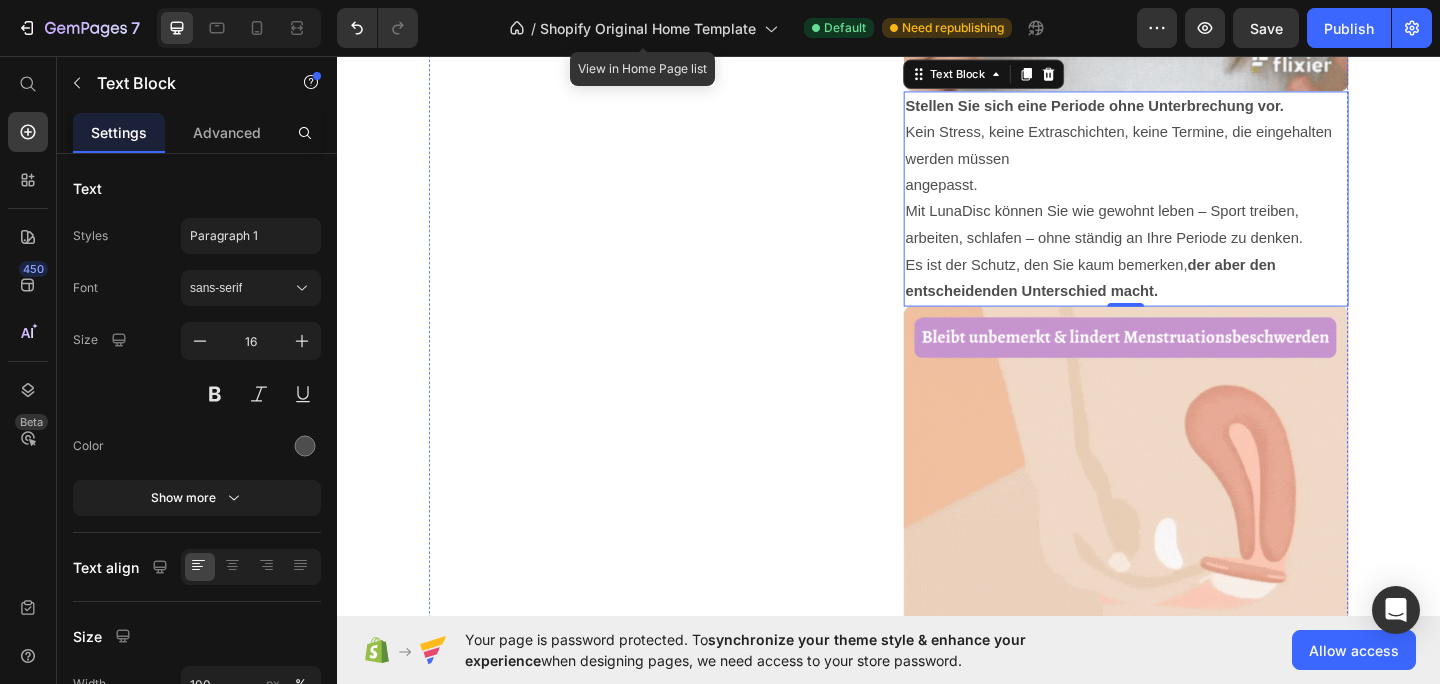 scroll, scrollTop: 2055, scrollLeft: 0, axis: vertical 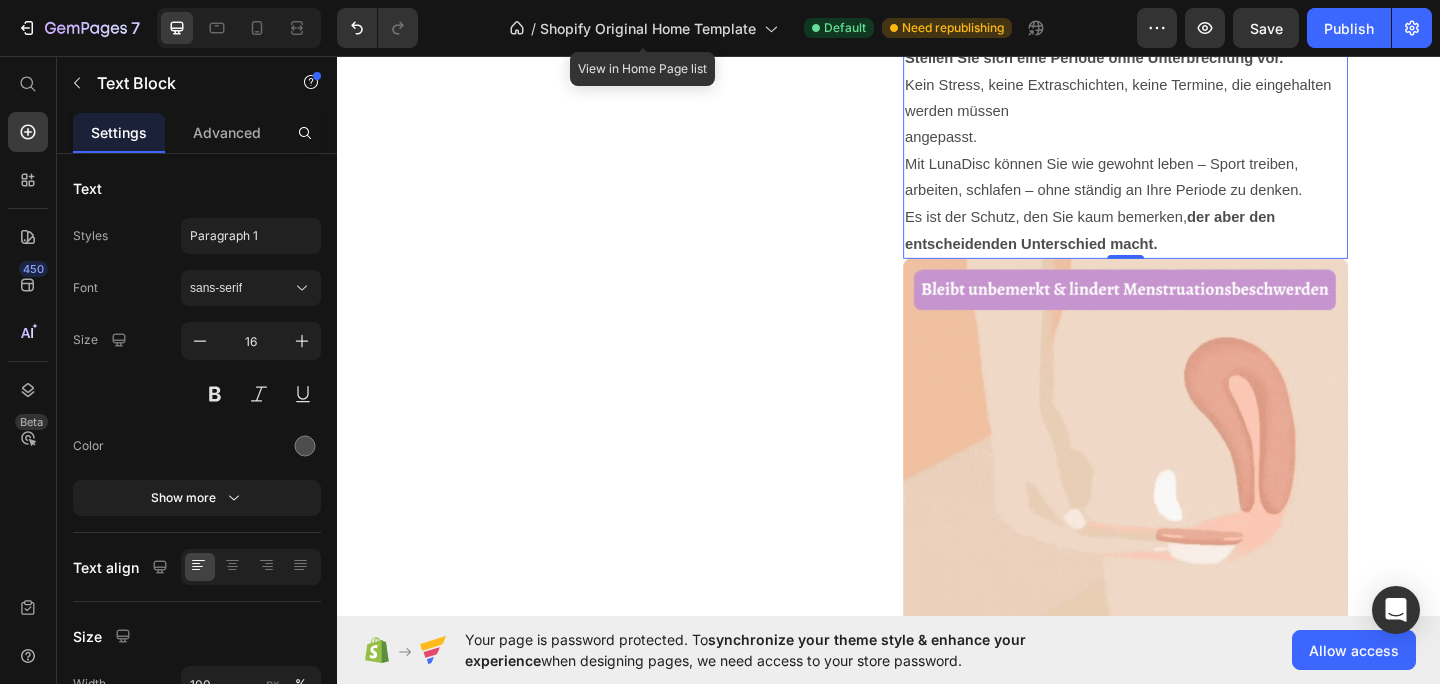click on "der aber den entscheidenden Unterschied macht." at bounding box center (1156, 246) 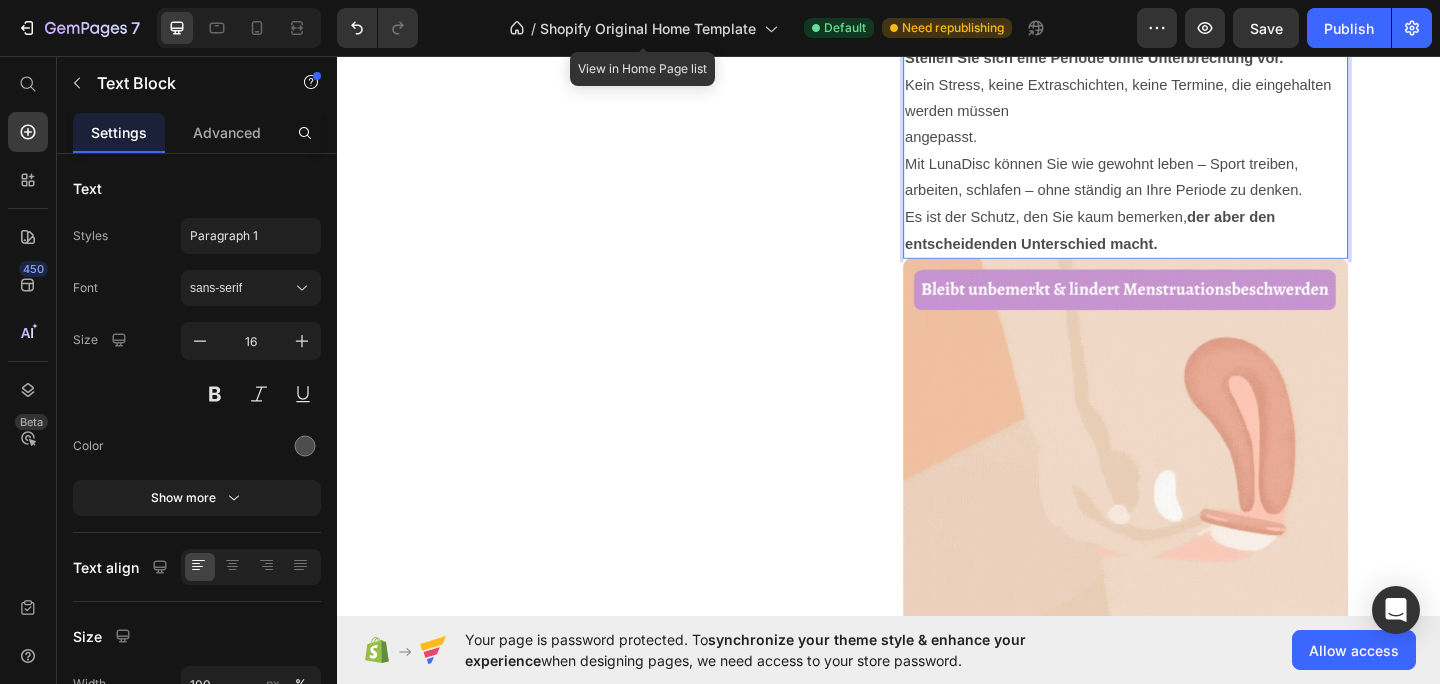 click on "der aber den entscheidenden Unterschied macht." at bounding box center [1156, 246] 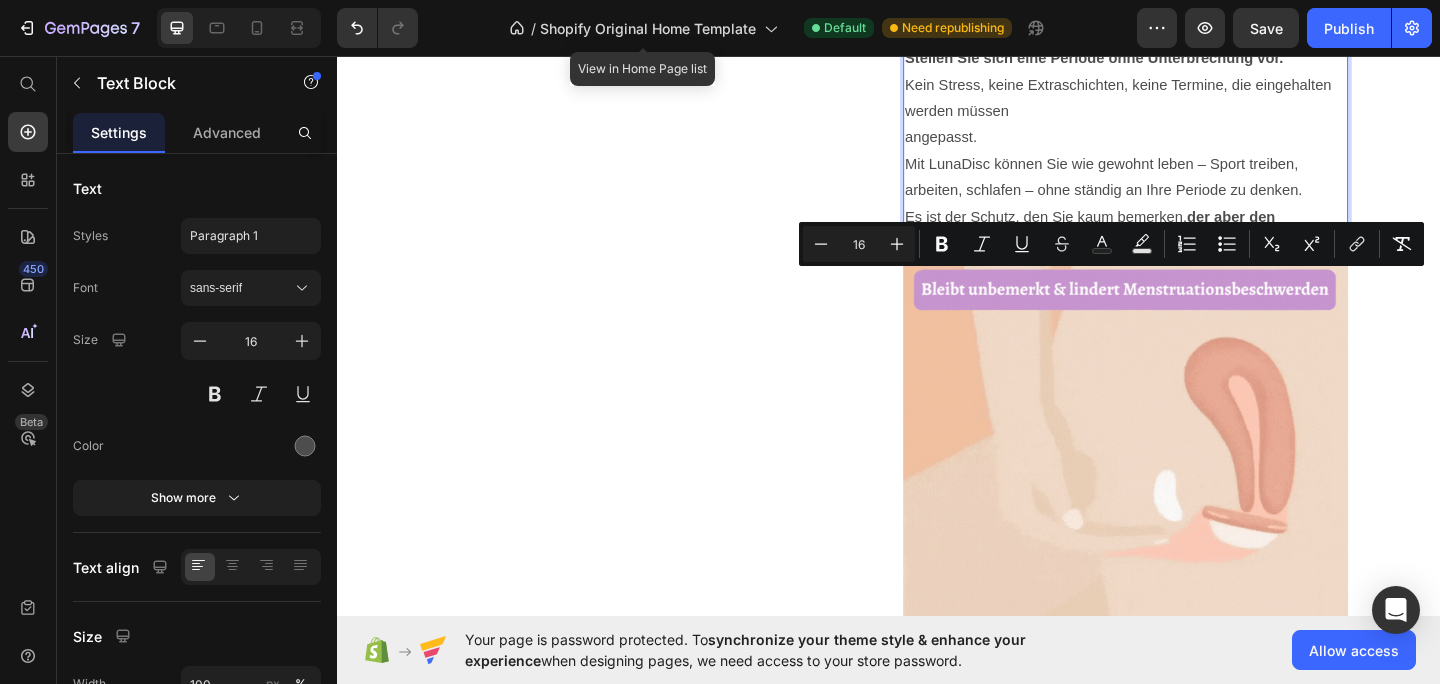 click on "Stellen Sie sich eine Periode ohne Unterbrechung vor. Kein Stress, keine Extraschichten, keine Termine, die eingehalten werden müssen angepasst. Mit LunaDisc können Sie wie gewohnt leben – Sport treiben, arbeiten, schlafen – ohne ständig an Ihre Periode zu denken. Es ist der Schutz, den Sie kaum bemerken,  der aber den entscheidenden Unterschied macht." at bounding box center (1195, 160) 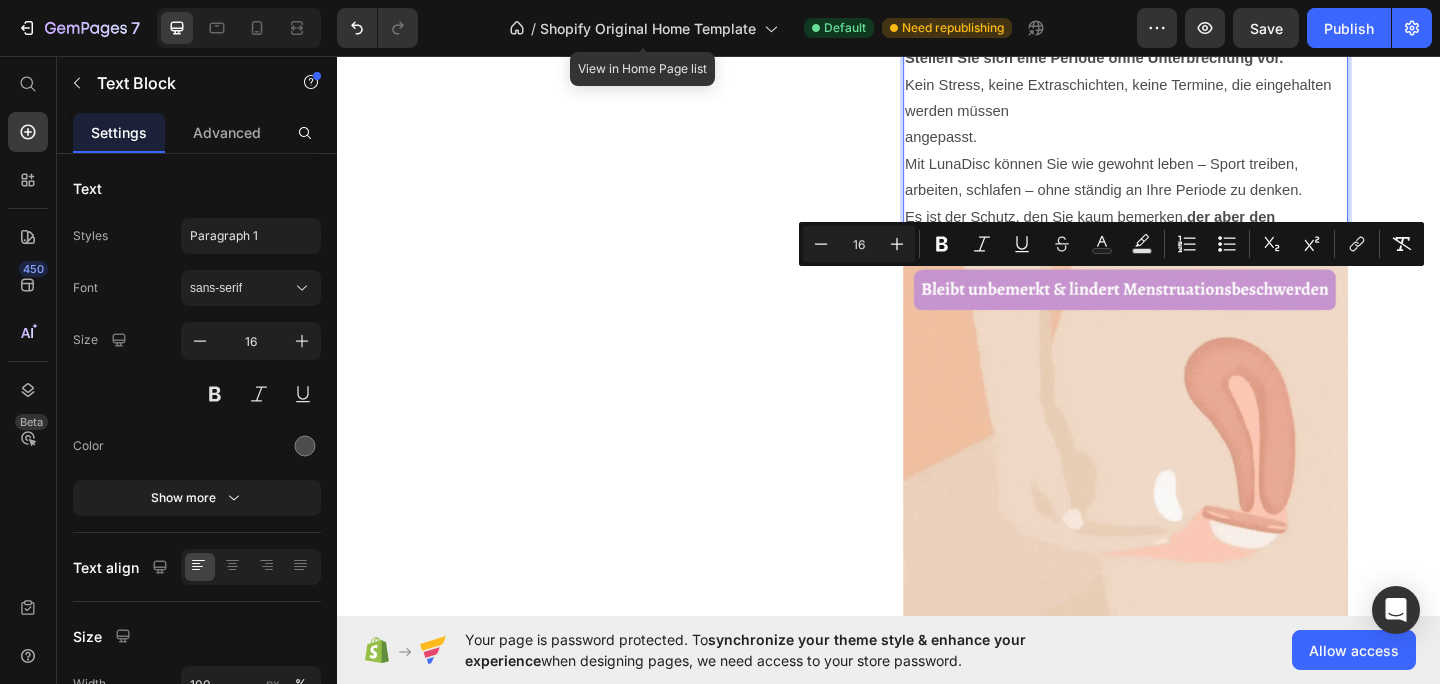 click on "Stellen Sie sich eine Periode ohne Unterbrechung vor. Kein Stress, keine Extraschichten, keine Termine, die eingehalten werden müssen angepasst. Mit LunaDisc können Sie wie gewohnt leben – Sport treiben, arbeiten, schlafen – ohne ständig an Ihre Periode zu denken. Es ist der Schutz, den Sie kaum bemerken,  der aber den entscheidenden Unterschied macht." at bounding box center [1195, 160] 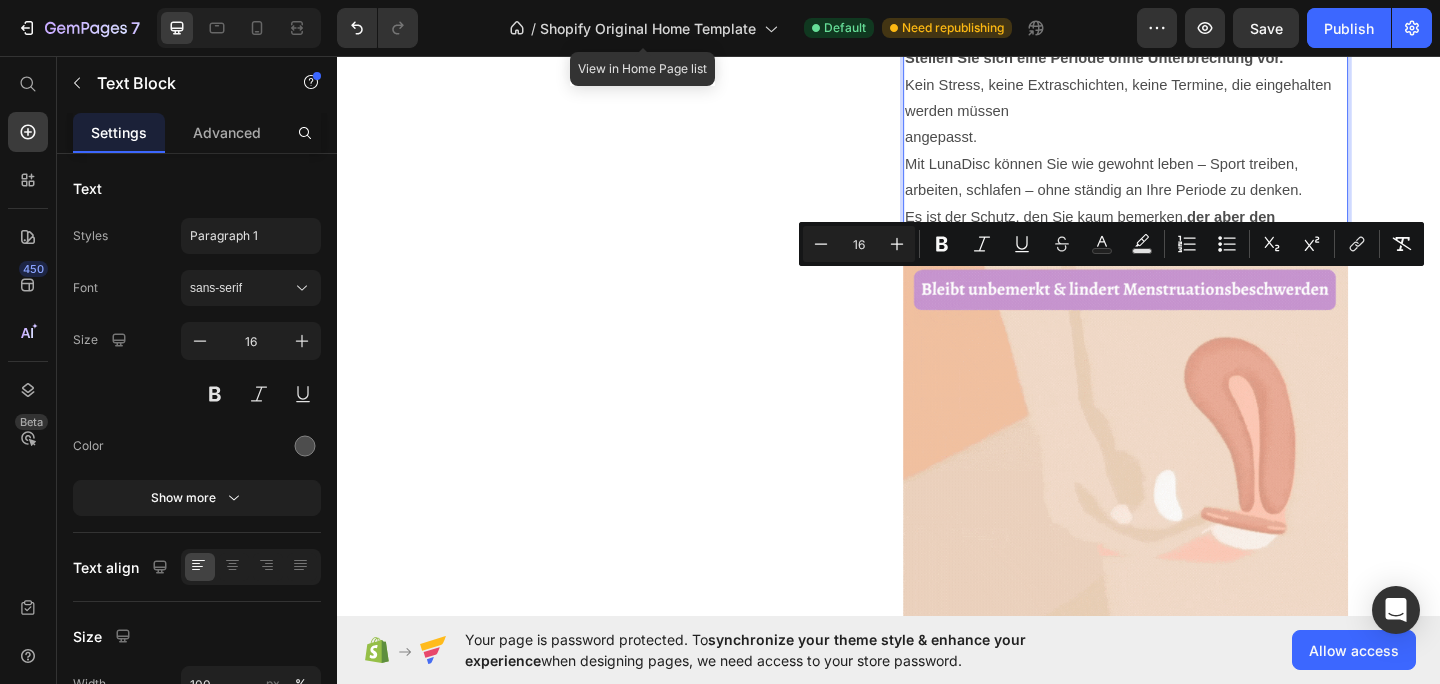 click on "Stellen Sie sich eine Periode ohne Unterbrechung vor. Kein Stress, keine Extraschichten, keine Termine, die eingehalten werden müssen angepasst. Mit LunaDisc können Sie wie gewohnt leben – Sport treiben, arbeiten, schlafen – ohne ständig an Ihre Periode zu denken. Es ist der Schutz, den Sie kaum bemerken,  der aber den entscheidenden Unterschied macht." at bounding box center [1195, 160] 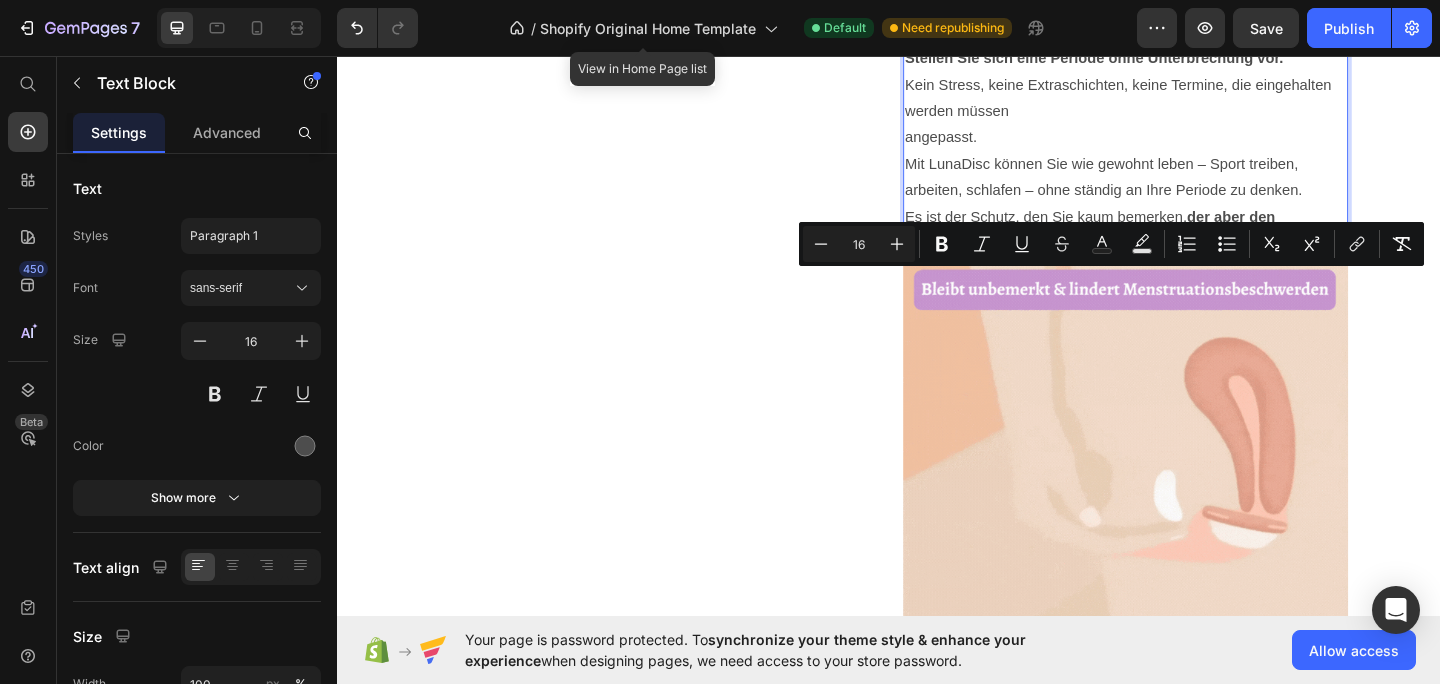 click on "der aber den entscheidenden Unterschied macht." at bounding box center [1156, 246] 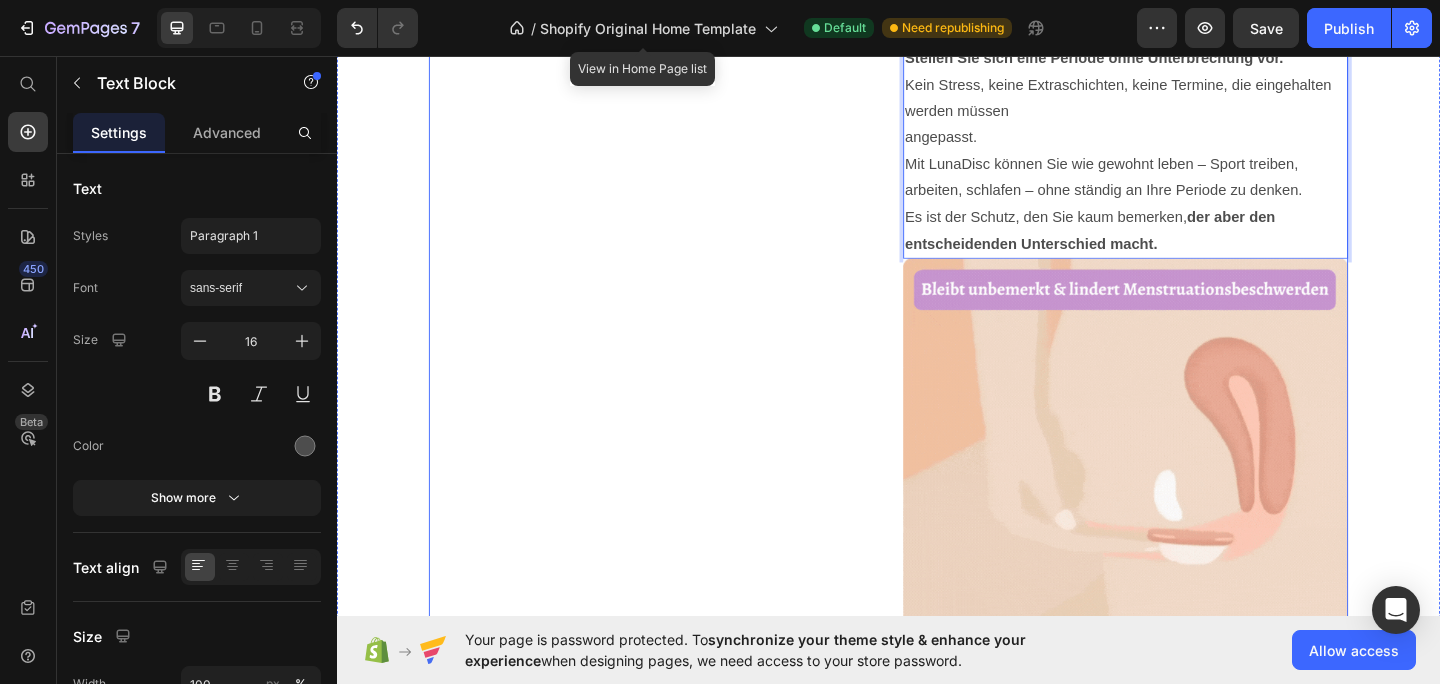 drag, startPoint x: 1245, startPoint y: 332, endPoint x: 940, endPoint y: 112, distance: 376.06516 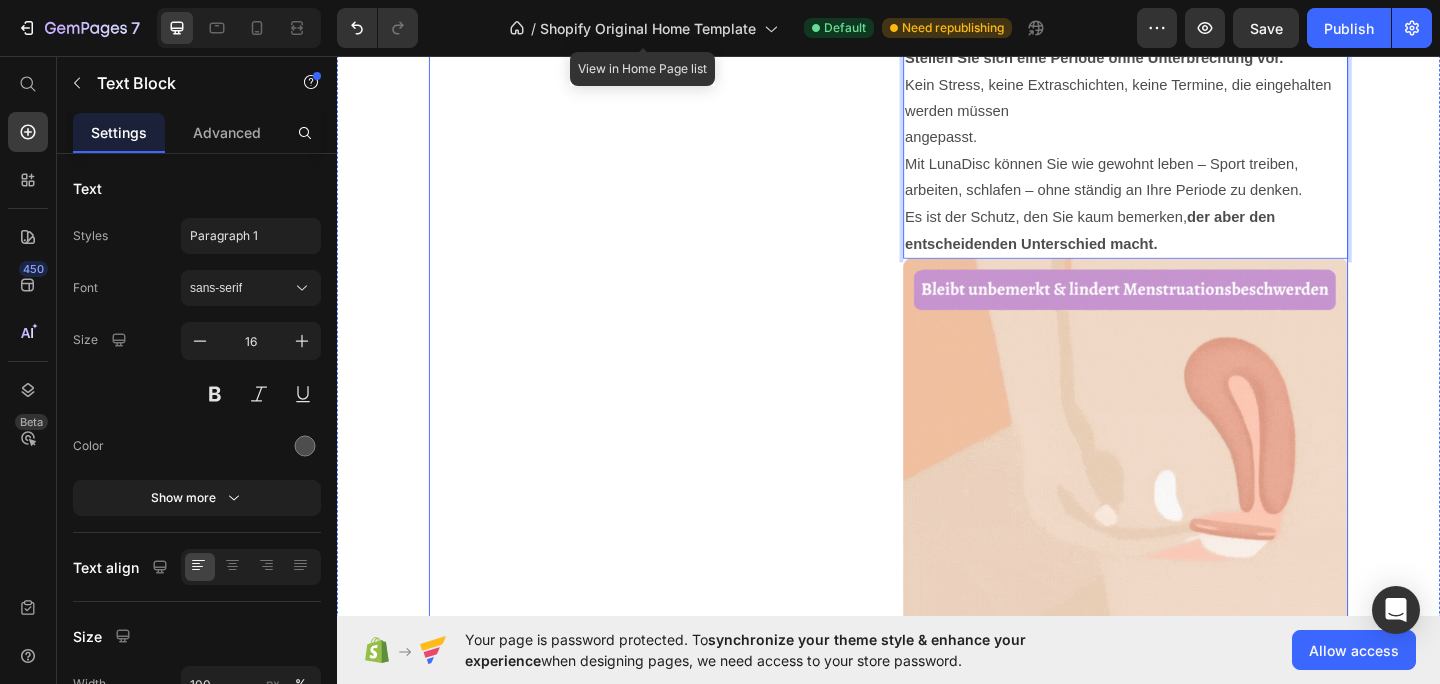 click on "Product Images LunaDisc - Die kleine Menstruationsbinde, die verändert alles Product Title Image 4.7 (119 Bewertungen) Text Block Row $35.00 Product Price $48.00 Product Price Row Schüttbar, praktisch und sicher: Was umweltfreundliche Menstruationsbinden bieten Sicherer Schutz – Tag und Nacht, ohne Stress oder unnötige Verschwendung. Product Description Image 12 Stunden Schutz – auch bei starker Regelblutung Einfache Ein- und Auszahlung Hergestellt aus medizinischem Silikon Text Block Row Image IN DEN WARENKORB LEGEN Add to Cart
Image Image Image
Carousel Image umweltfreundlich   & essbar Text Block sanft & komfortabel Text Block läckagesäker design Text Block Row Die Menstruation sollte Sie nicht einschränken. Es gibt einen besseren Weg. Sie erkennen das Gefühl. Sie sind auf dem Weg zur Arbeit, zur Schule oder zum Fitnessstudio – und müssen anhalten. Text Block Image   0" at bounding box center [937, -273] 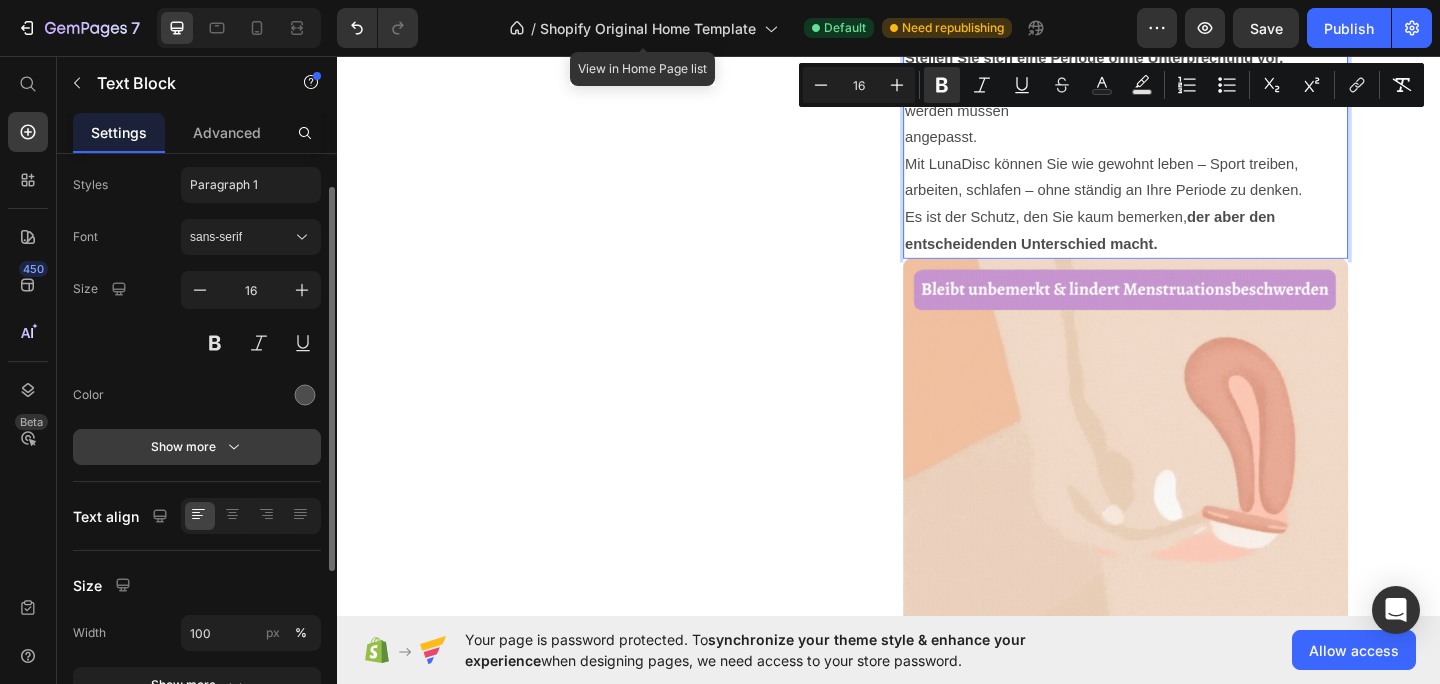 scroll, scrollTop: 55, scrollLeft: 0, axis: vertical 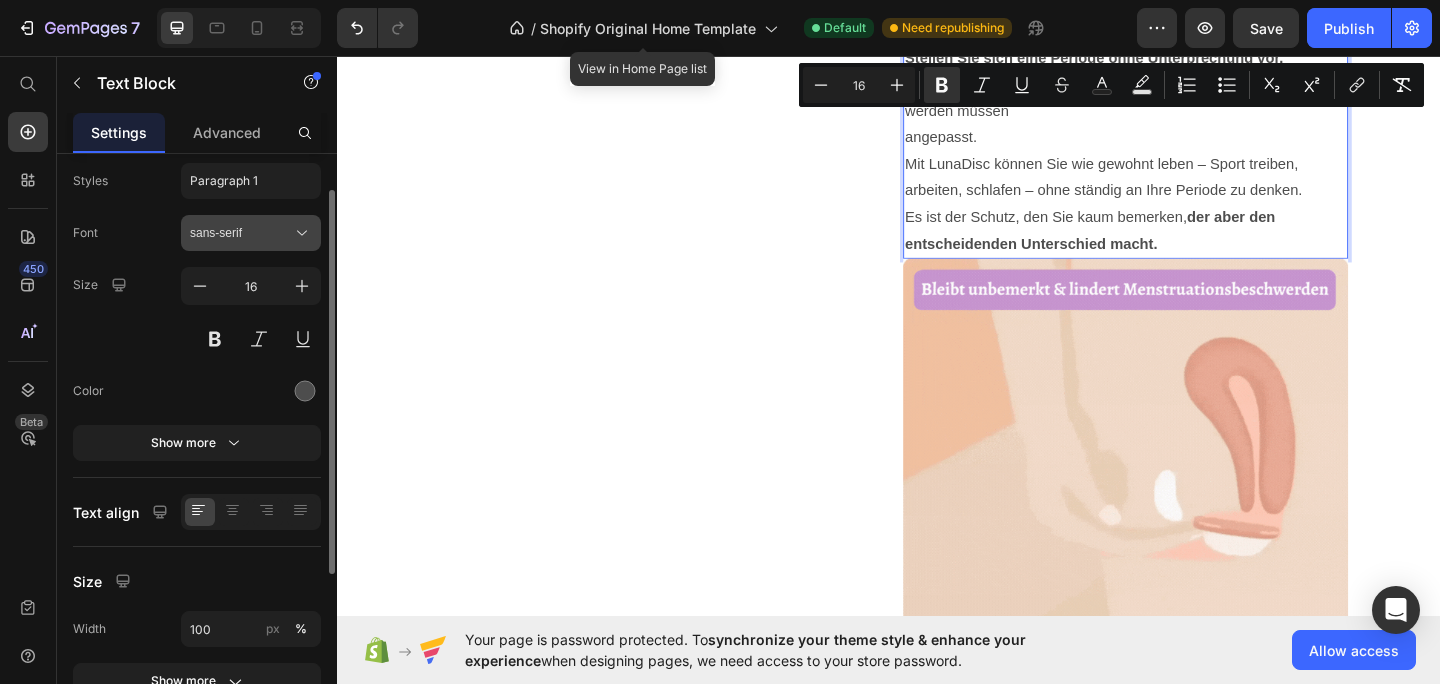 click 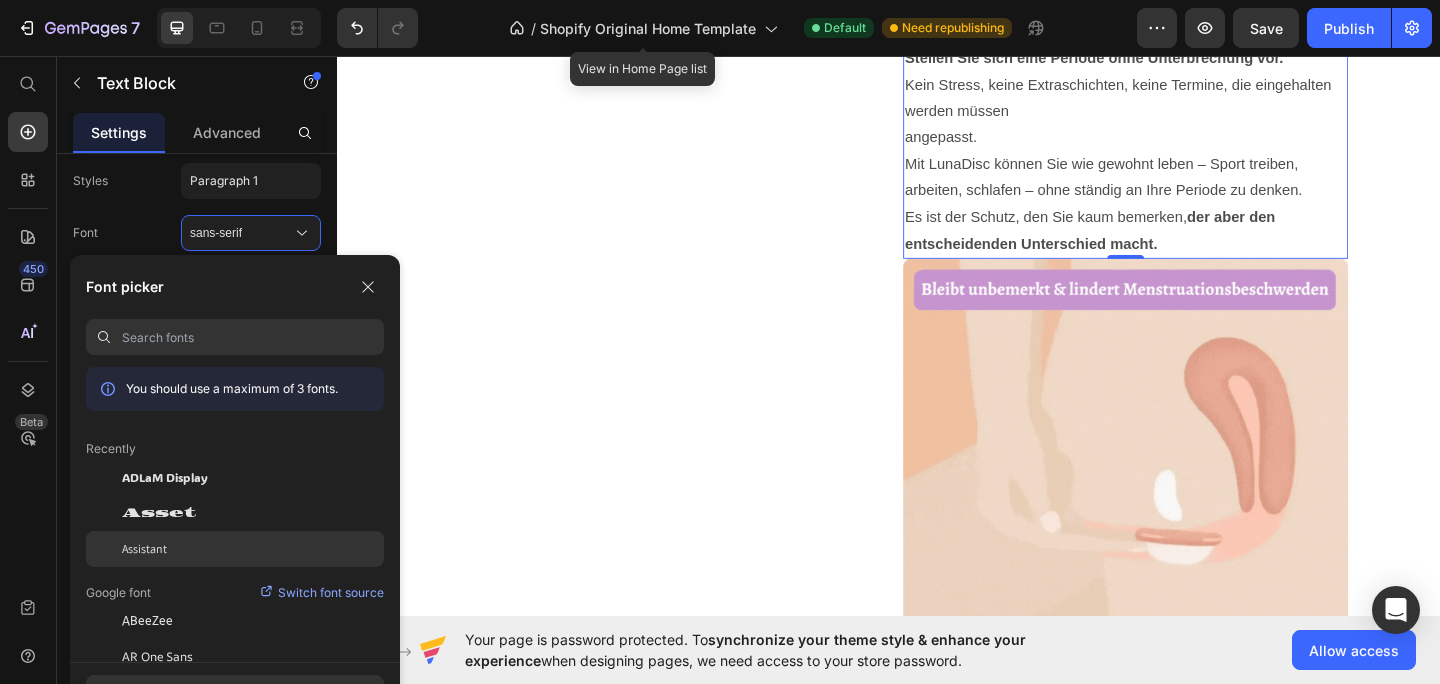 click on "Assistant" at bounding box center (144, 549) 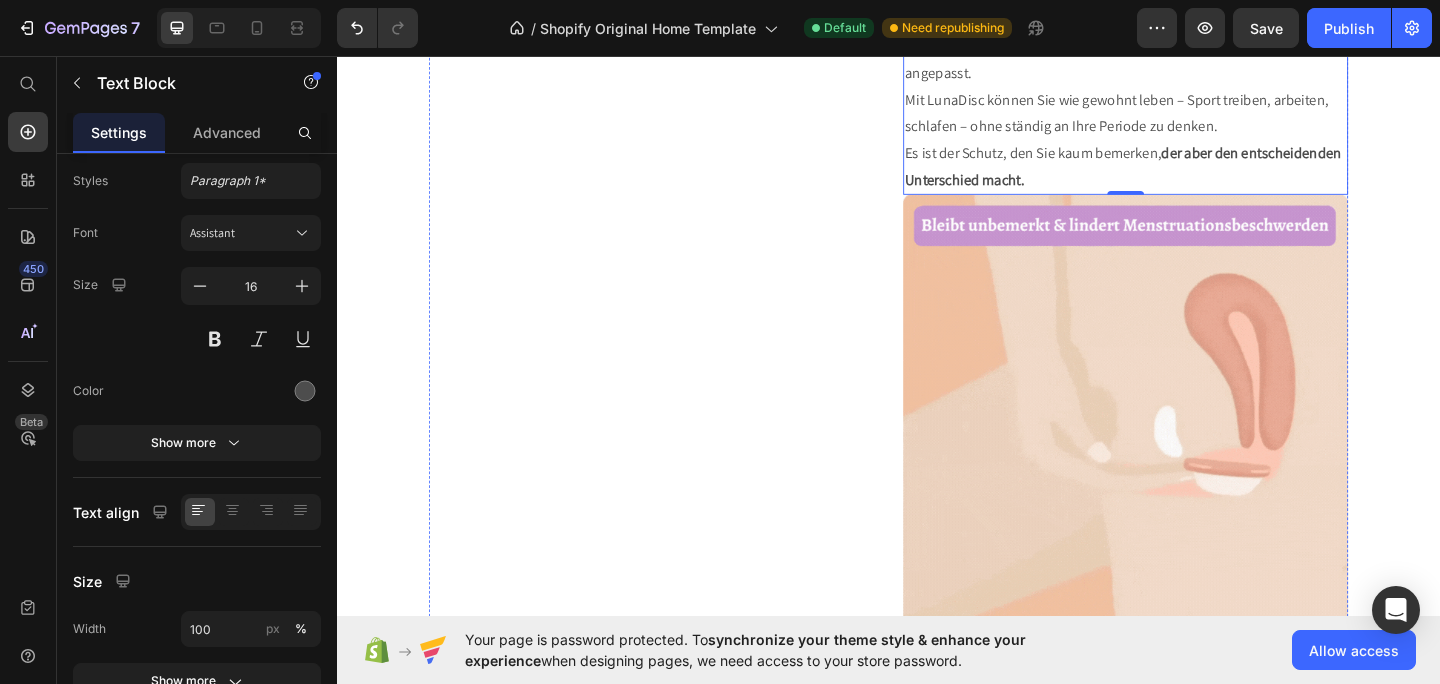 scroll, scrollTop: 2023, scrollLeft: 0, axis: vertical 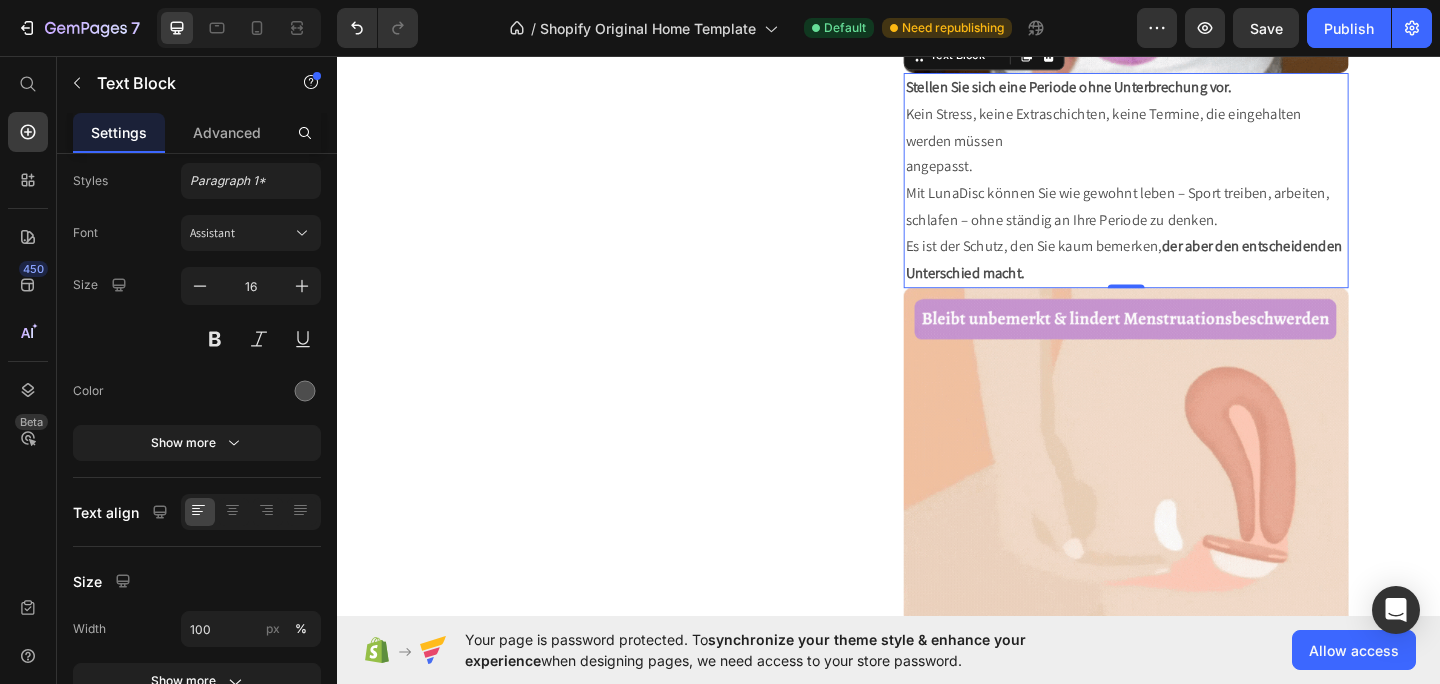 click on "Stellen Sie sich eine Periode ohne Unterbrechung vor. Kein Stress, keine Extraschichten, keine Termine, die eingehalten werden müssen angepasst. Mit LunaDisc können Sie wie gewohnt leben – Sport treiben, arbeiten, schlafen – ohne ständig an Ihre Periode zu denken. Es ist der Schutz, den Sie kaum bemerken,  der aber den entscheidenden Unterschied macht." at bounding box center (1195, 192) 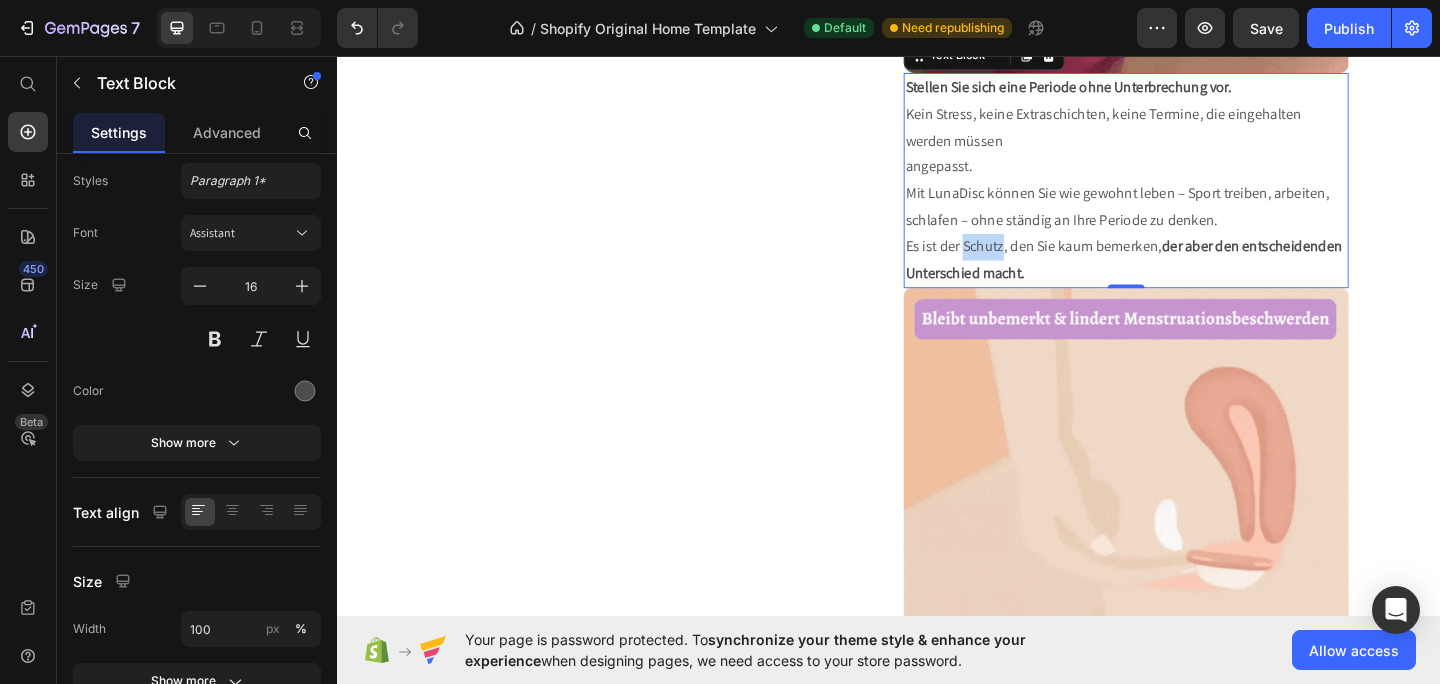 click on "Stellen Sie sich eine Periode ohne Unterbrechung vor. Kein Stress, keine Extraschichten, keine Termine, die eingehalten werden müssen angepasst. Mit LunaDisc können Sie wie gewohnt leben – Sport treiben, arbeiten, schlafen – ohne ständig an Ihre Periode zu denken. Es ist der Schutz, den Sie kaum bemerken,  der aber den entscheidenden Unterschied macht." at bounding box center (1195, 192) 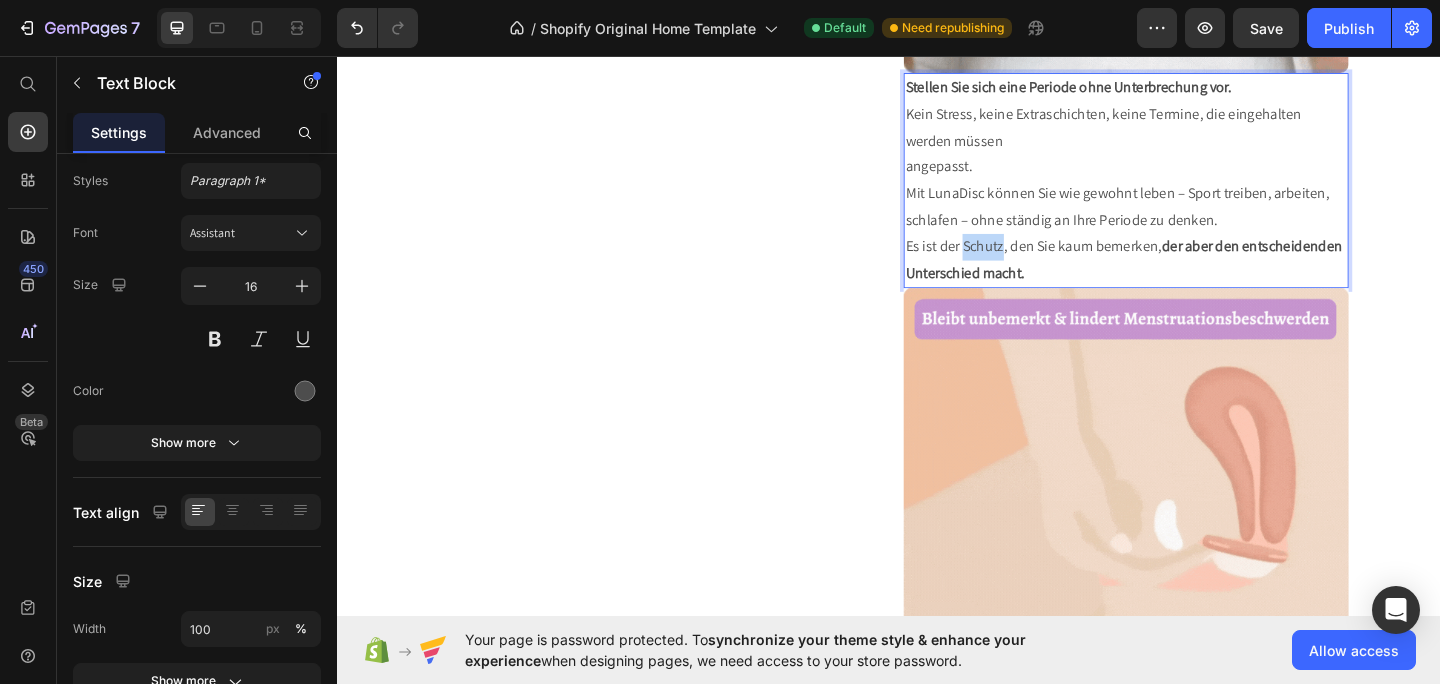 click on "Stellen Sie sich eine Periode ohne Unterbrechung vor. Kein Stress, keine Extraschichten, keine Termine, die eingehalten werden müssen angepasst. Mit LunaDisc können Sie wie gewohnt leben – Sport treiben, arbeiten, schlafen – ohne ständig an Ihre Periode zu denken. Es ist der Schutz, den Sie kaum bemerken,  der aber den entscheidenden Unterschied macht." at bounding box center [1195, 192] 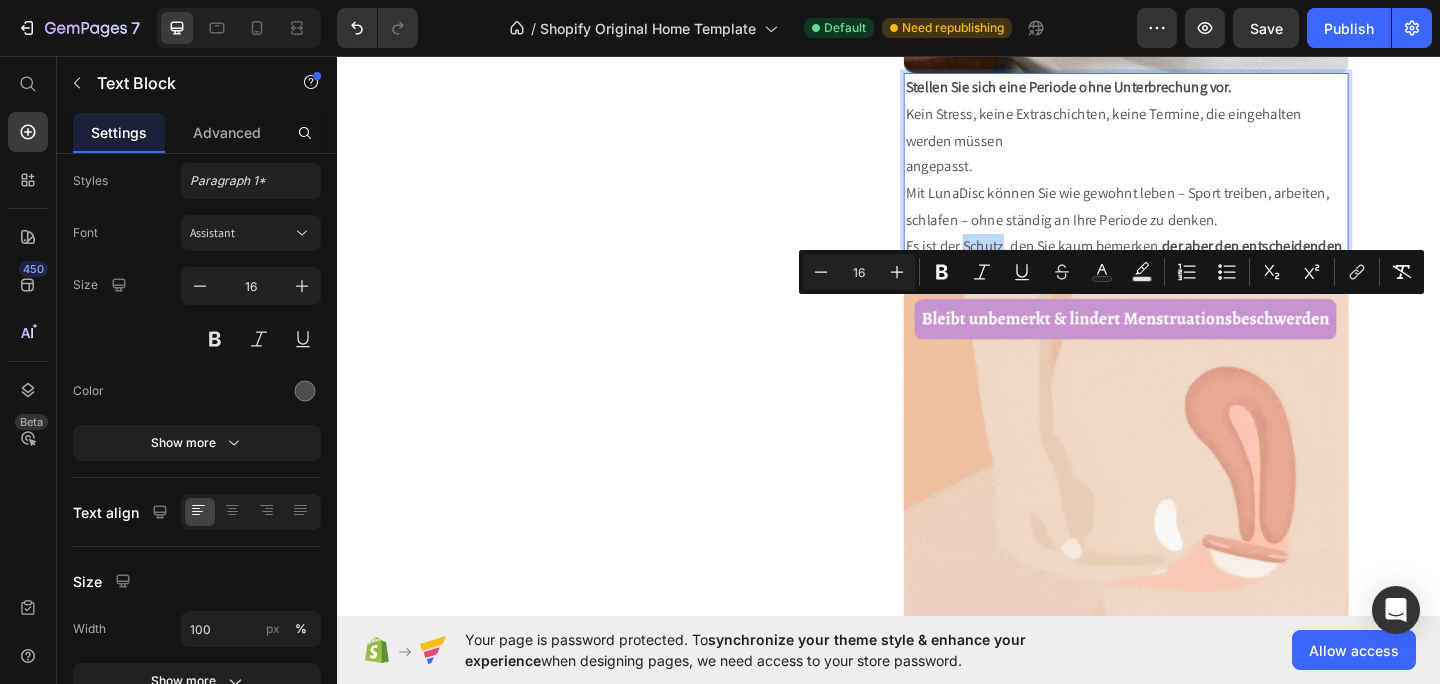 click on "Stellen Sie sich eine Periode ohne Unterbrechung vor. Kein Stress, keine Extraschichten, keine Termine, die eingehalten werden müssen angepasst. Mit LunaDisc können Sie wie gewohnt leben – Sport treiben, arbeiten, schlafen – ohne ständig an Ihre Periode zu denken. Es ist der Schutz, den Sie kaum bemerken,  der aber den entscheidenden Unterschied macht." at bounding box center (1195, 192) 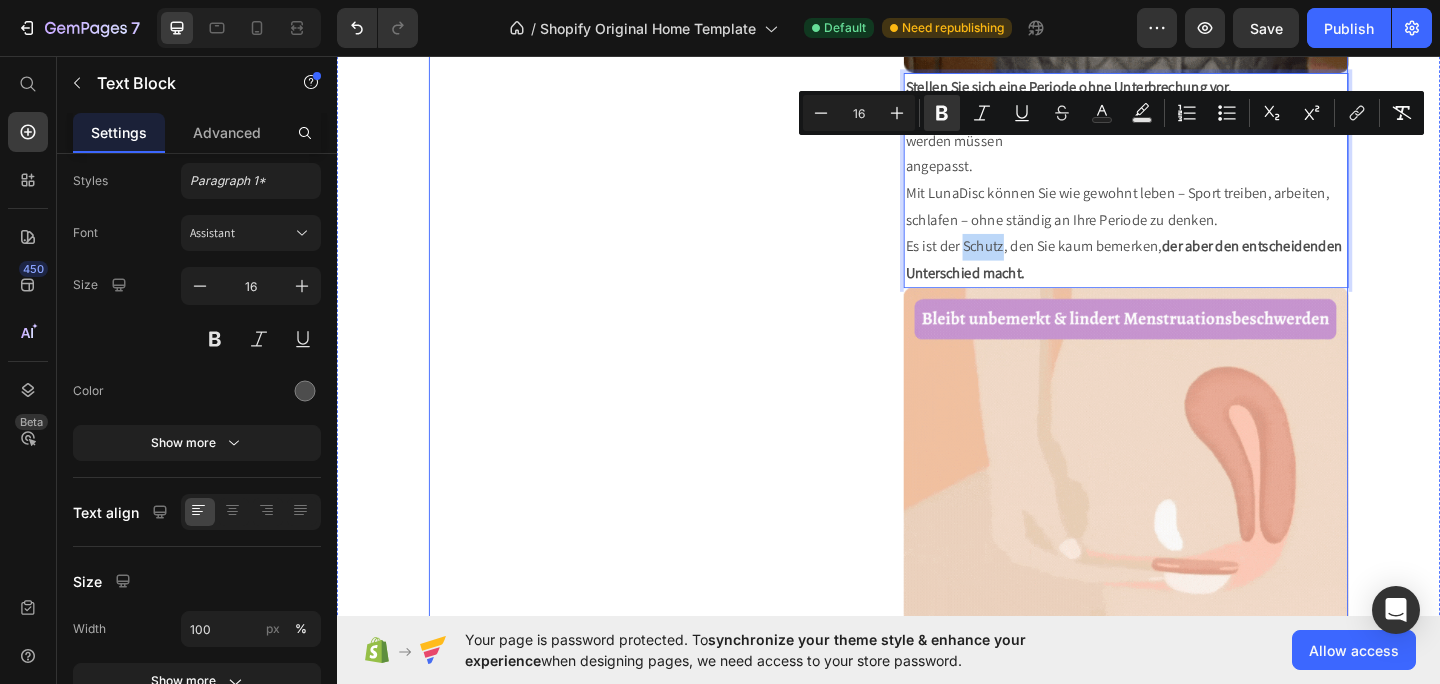 drag, startPoint x: 1093, startPoint y: 362, endPoint x: 940, endPoint y: 131, distance: 277.074 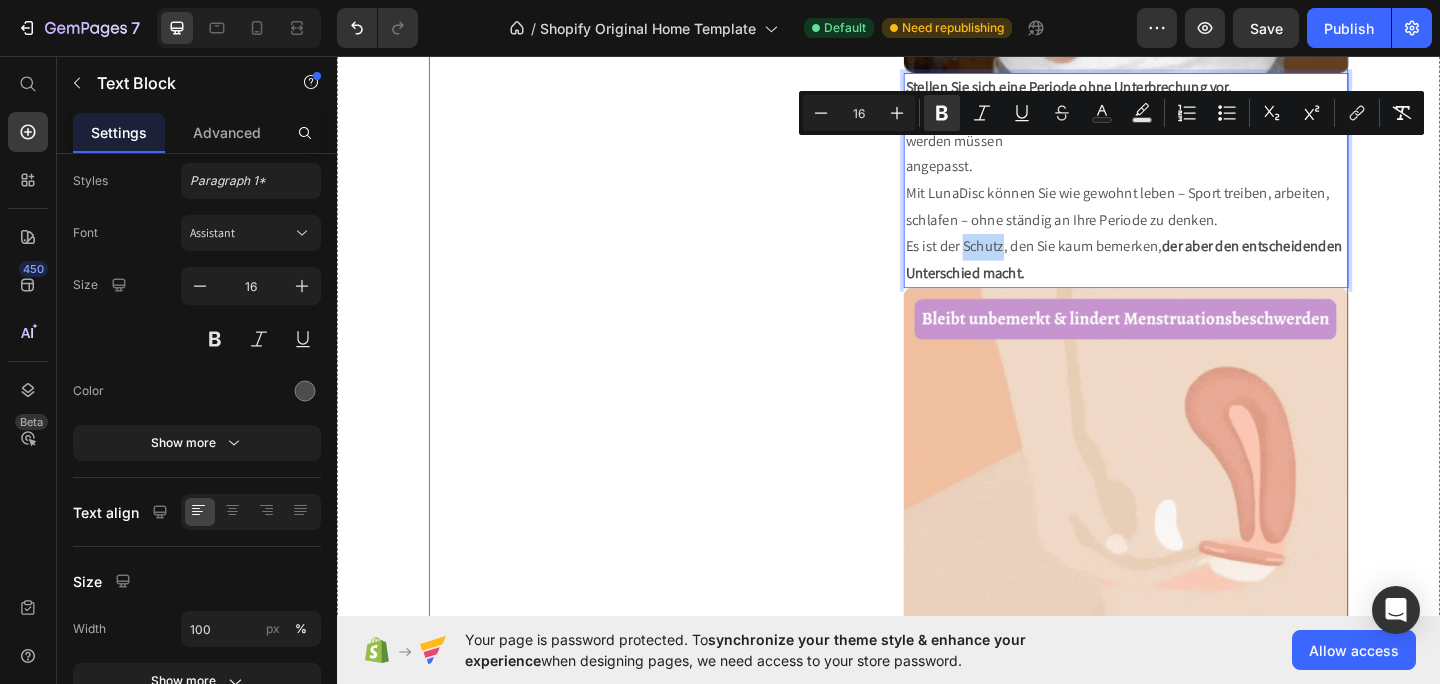 click on "Product Images LunaDisc - Die kleine Menstruationsbinde, die verändert alles Product Title Image 4.7 (119 Bewertungen) Text Block Row $35.00 Product Price $48.00 Product Price Row Schüttbar, praktisch und sicher: Was umweltfreundliche Menstruationsbinden bieten Sicherer Schutz – Tag und Nacht, ohne Stress oder unnötige Verschwendung. Product Description Image 12 Stunden Schutz – auch bei starker Regelblutung Einfache Ein- und Auszahlung Hergestellt aus medizinischem Silikon Text Block Row Image IN DEN WARENKORB LEGEN Add to Cart
Image Image Image
Carousel Image umweltfreundlich   & essbar Text Block sanft & komfortabel Text Block läckagesäker design Text Block Row Die Menstruation sollte Sie nicht einschränken. Es gibt einen besseren Weg. Sie erkennen das Gefühl. Sie sind auf dem Weg zur Arbeit, zur Schule oder zum Fitnessstudio – und müssen anhalten. Text Block Image   0" at bounding box center (937, -241) 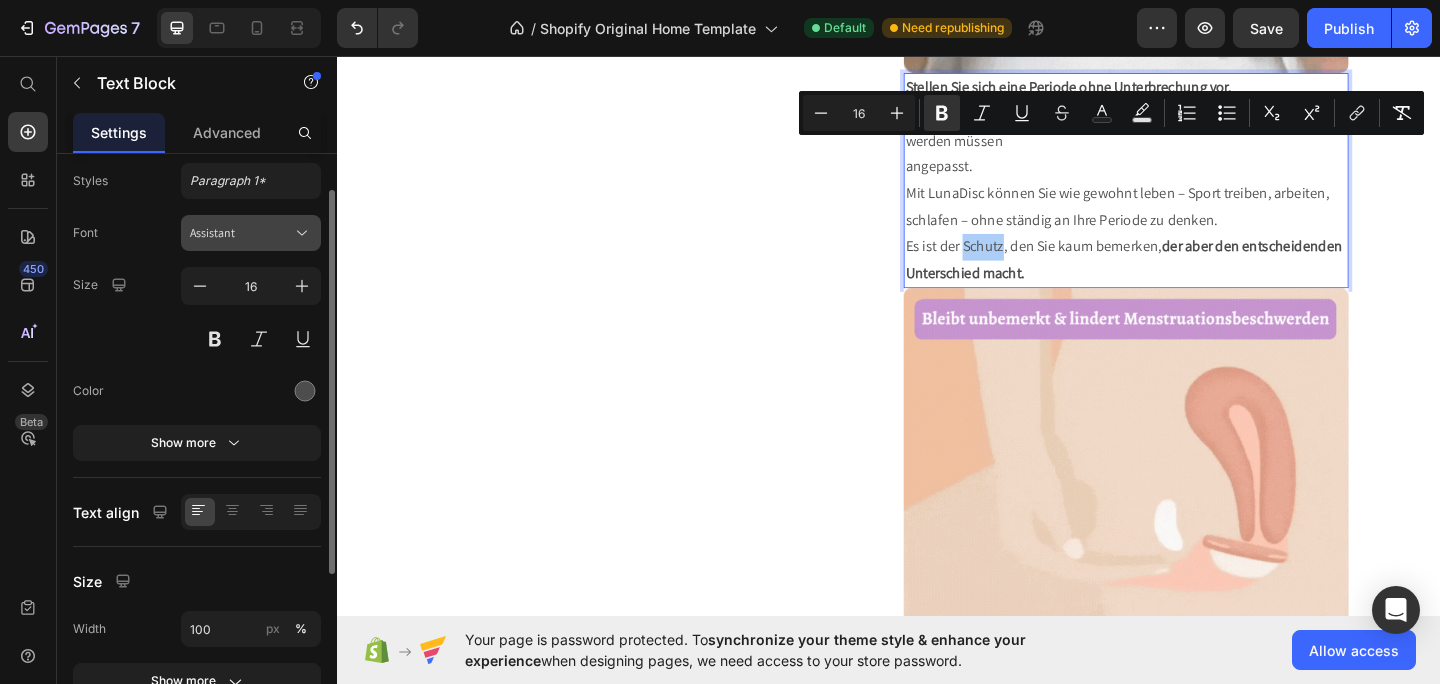 click on "Assistant" at bounding box center (251, 233) 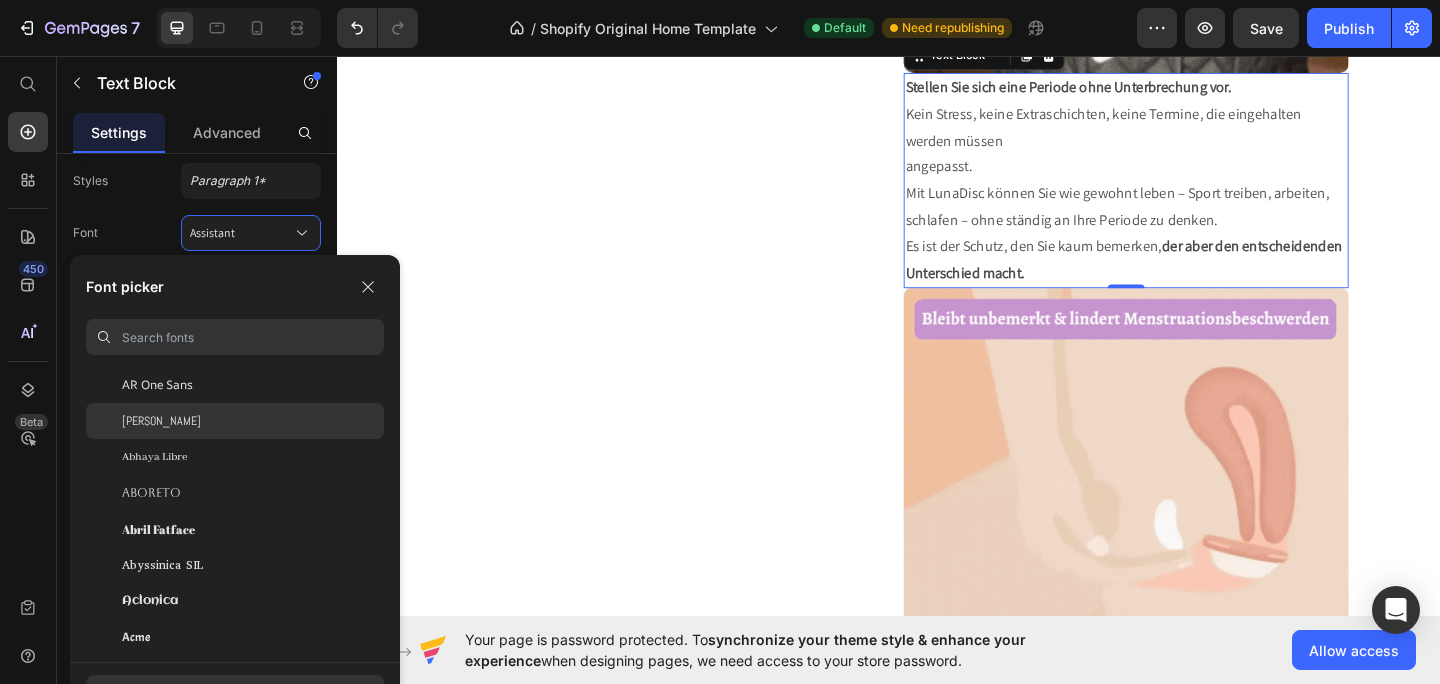 scroll, scrollTop: 315, scrollLeft: 0, axis: vertical 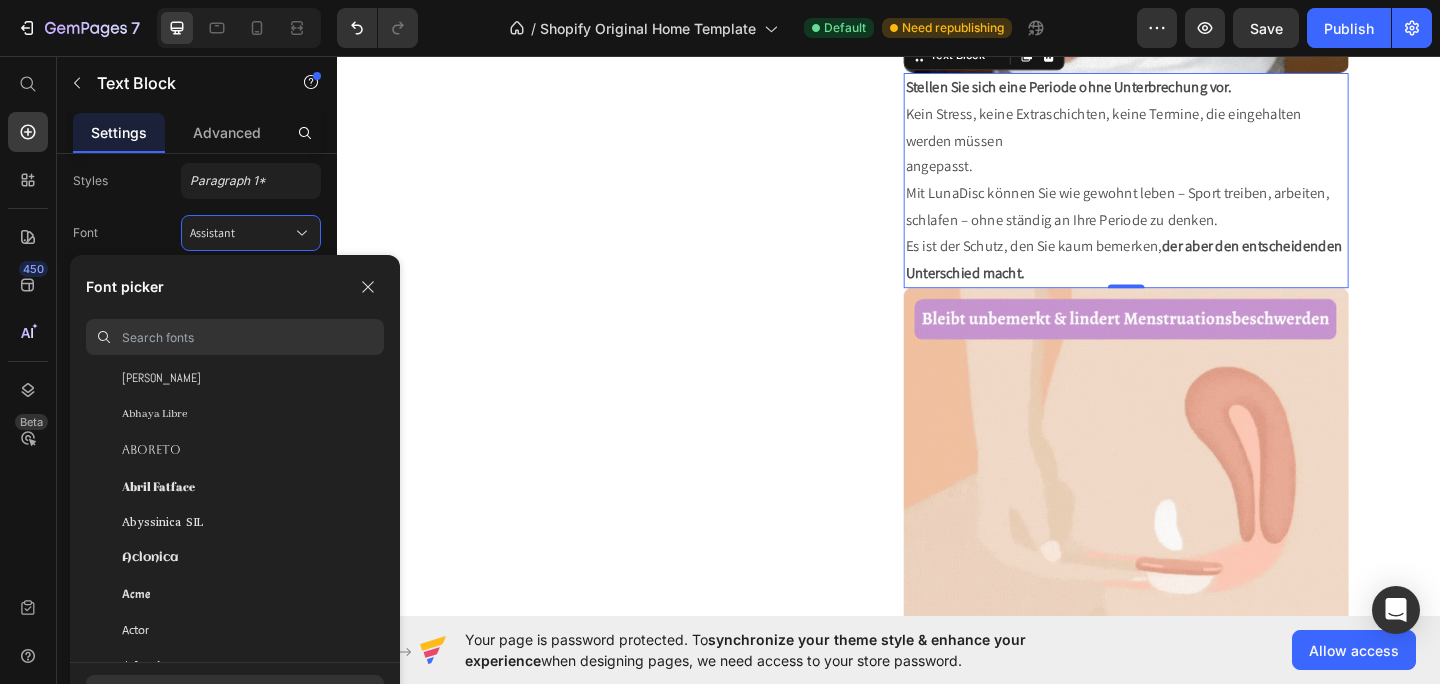 click at bounding box center [253, 337] 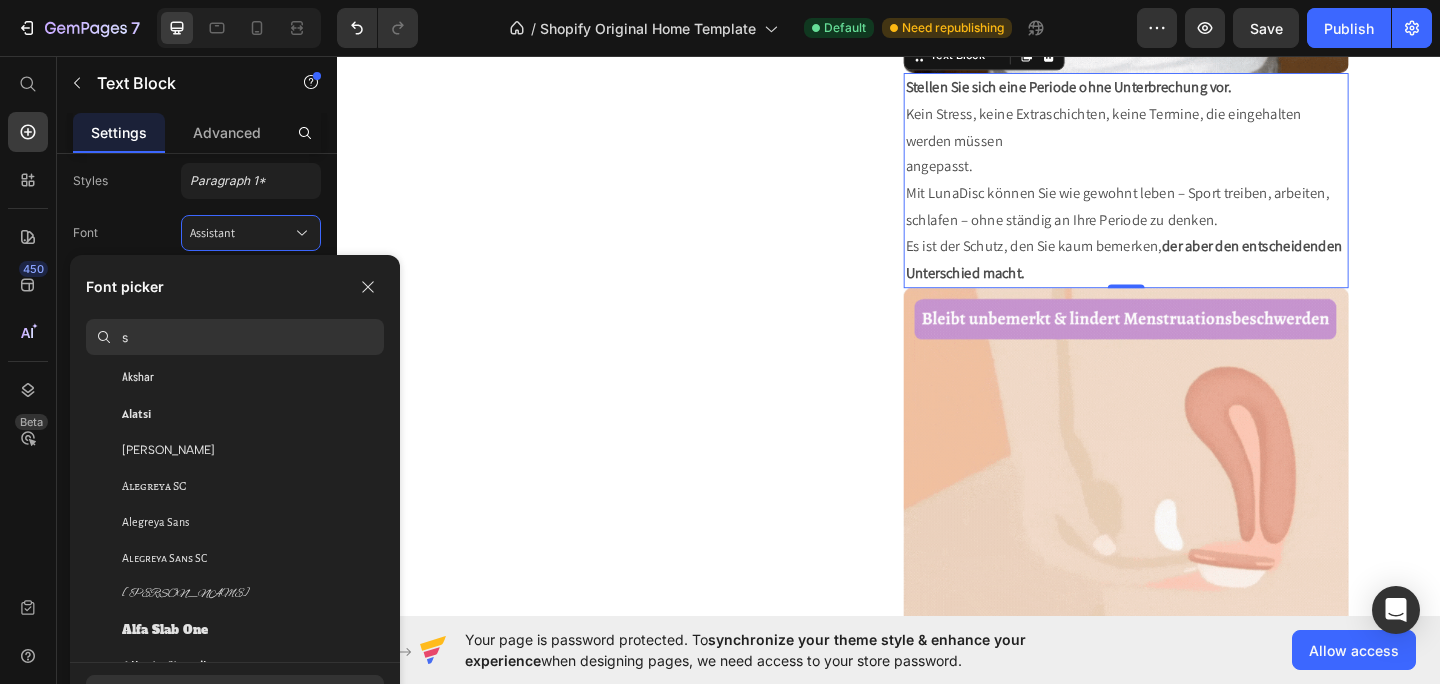 scroll, scrollTop: 0, scrollLeft: 0, axis: both 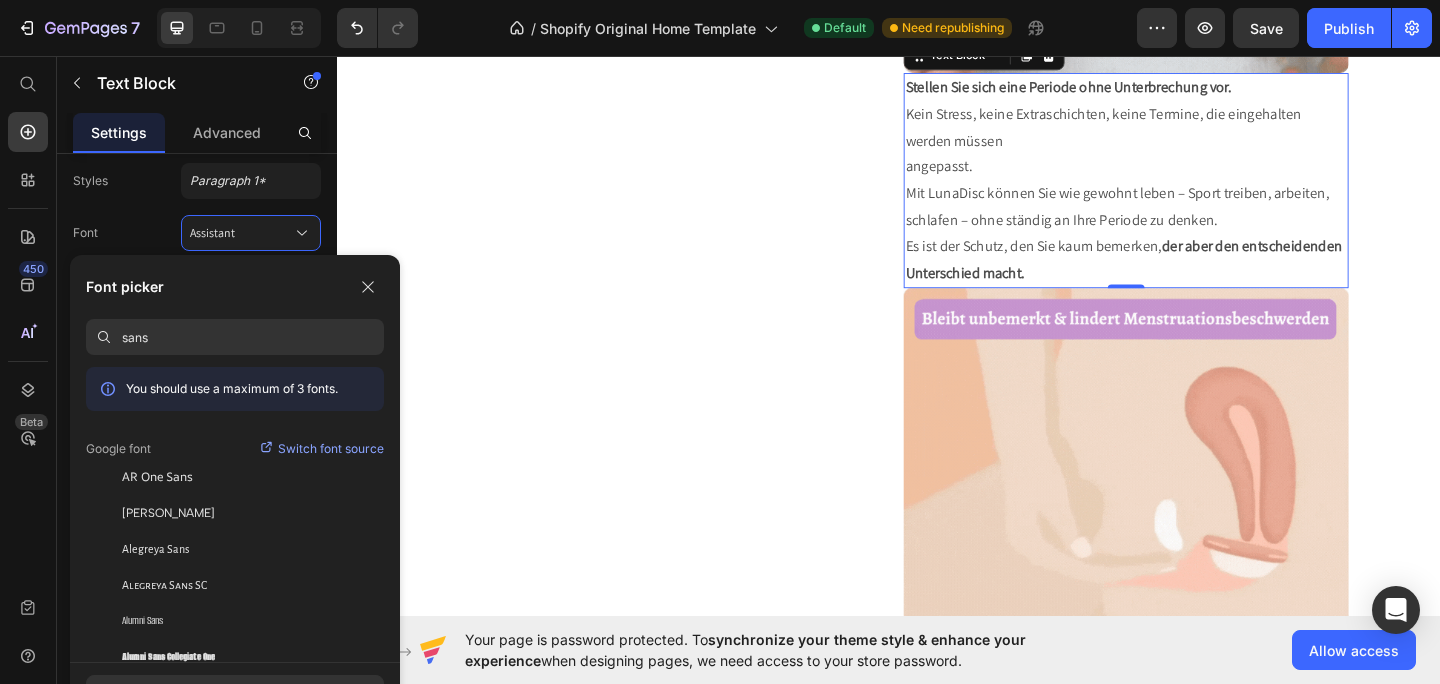 type on "sans" 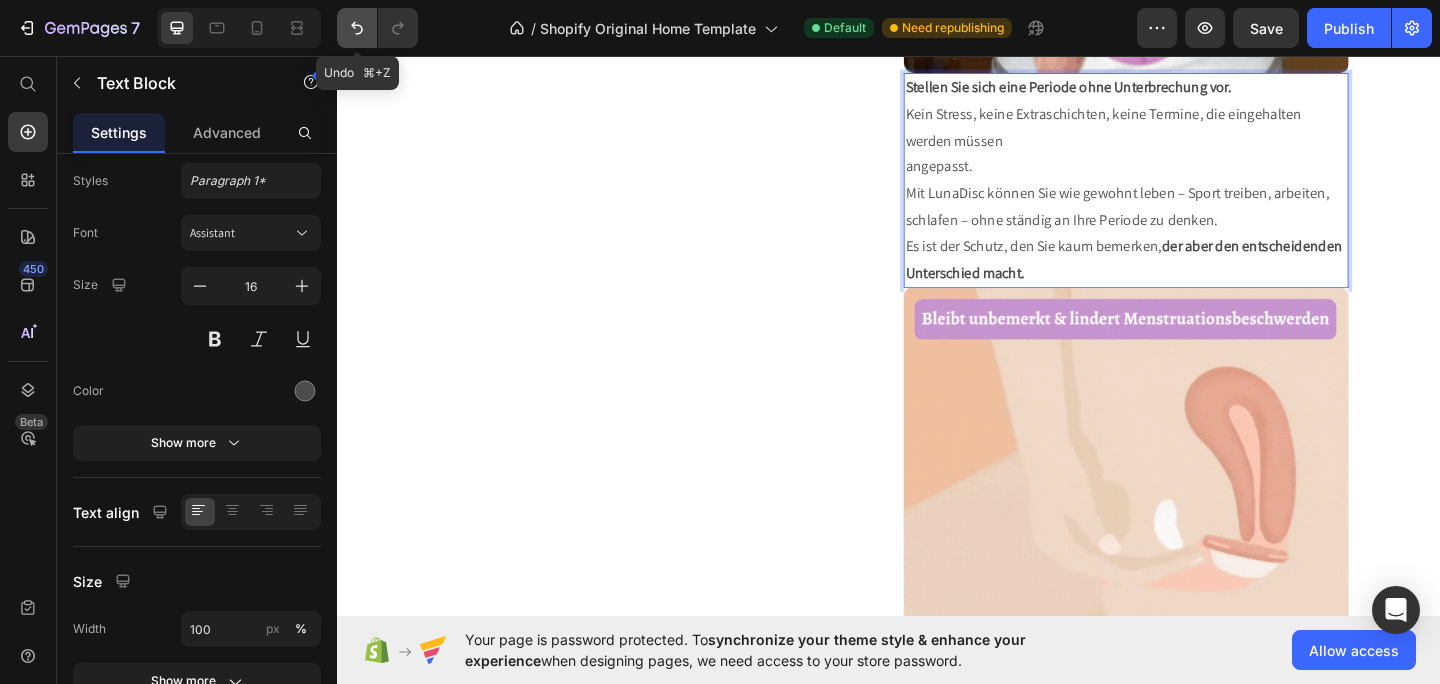 click 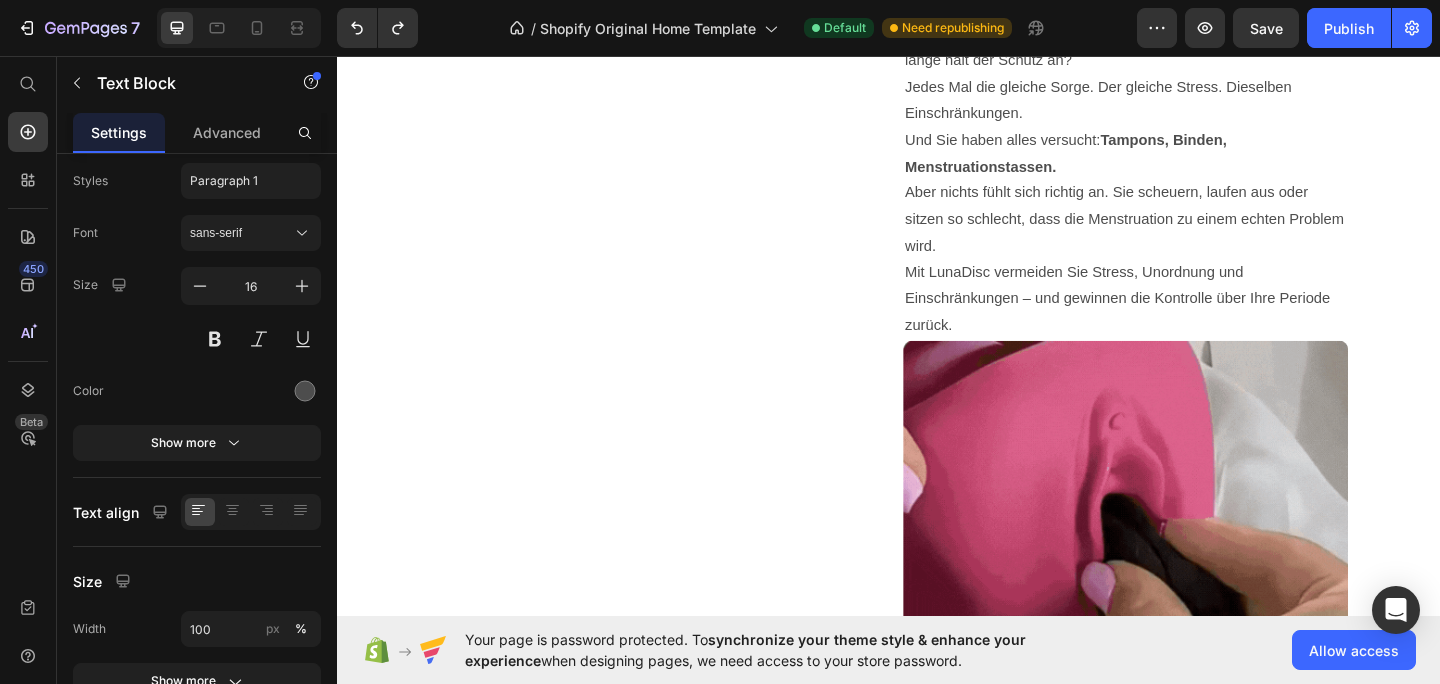 scroll, scrollTop: 1210, scrollLeft: 0, axis: vertical 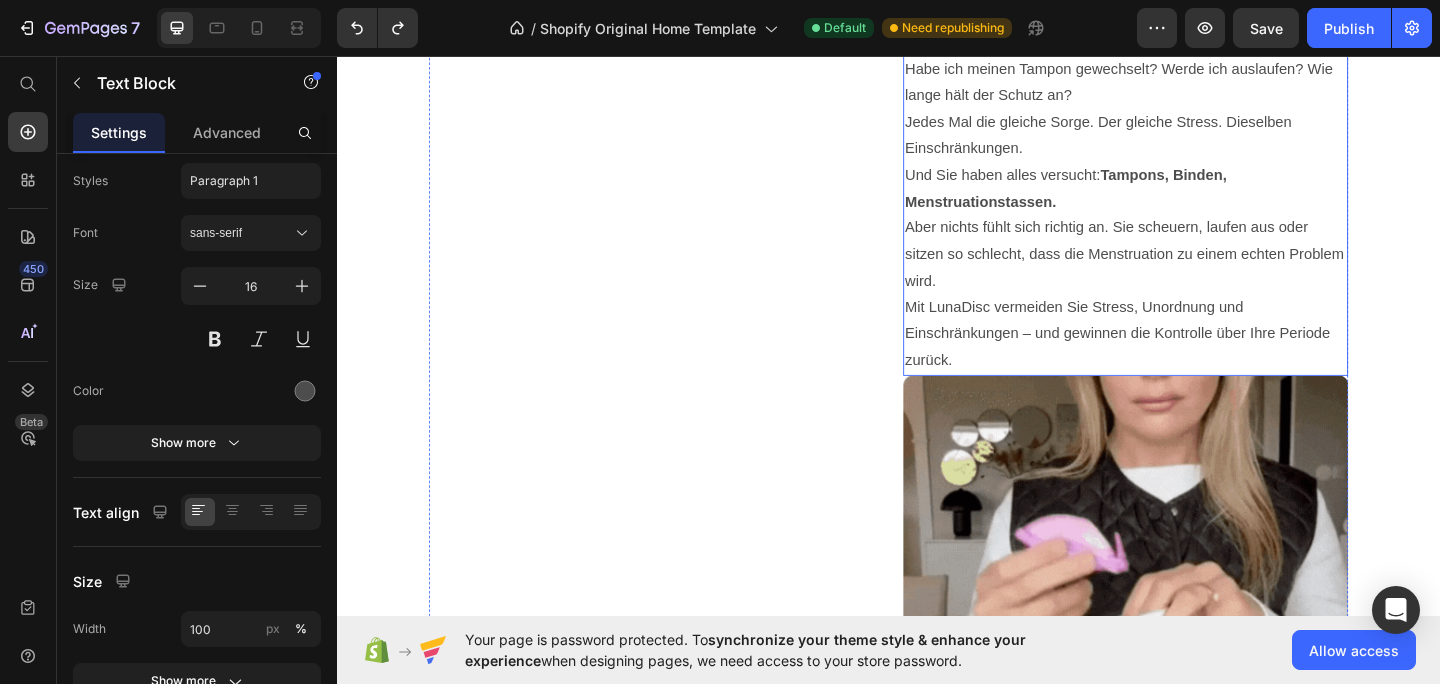 click on "Die Menstruation sollte Sie nicht einschränken. Es gibt einen besseren Weg. Sie erkennen das Gefühl. Sie sind auf dem Weg zur Arbeit, zur Schule oder zum Fitnessstudio – und müssen anhalten. Habe ich meinen Tampon gewechselt? Werde ich auslaufen? Wie lange hält der Schutz an? Jedes Mal die gleiche Sorge. Der gleiche Stress. Dieselben Einschränkungen. Und Sie haben alles versucht:  [PERSON_NAME], [PERSON_NAME], Menstruationstassen. Aber nichts fühlt sich richtig an. Sie scheuern, laufen aus oder sitzen so schlecht, dass die Menstruation zu einem echten Problem wird. Mit LunaDisc vermeiden Sie Stress, Unordnung und Einschränkungen – und gewinnen die Kontrolle über Ihre Periode zurück." at bounding box center (1195, 171) 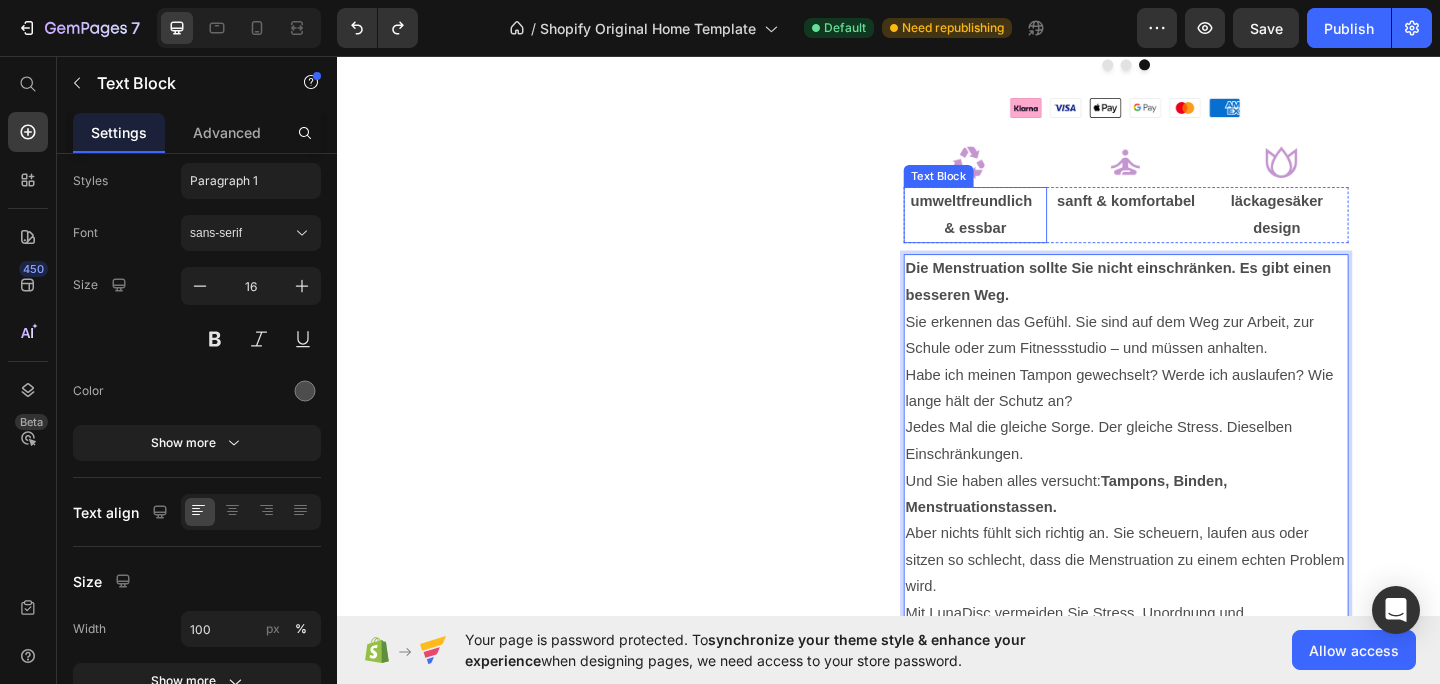scroll, scrollTop: 874, scrollLeft: 0, axis: vertical 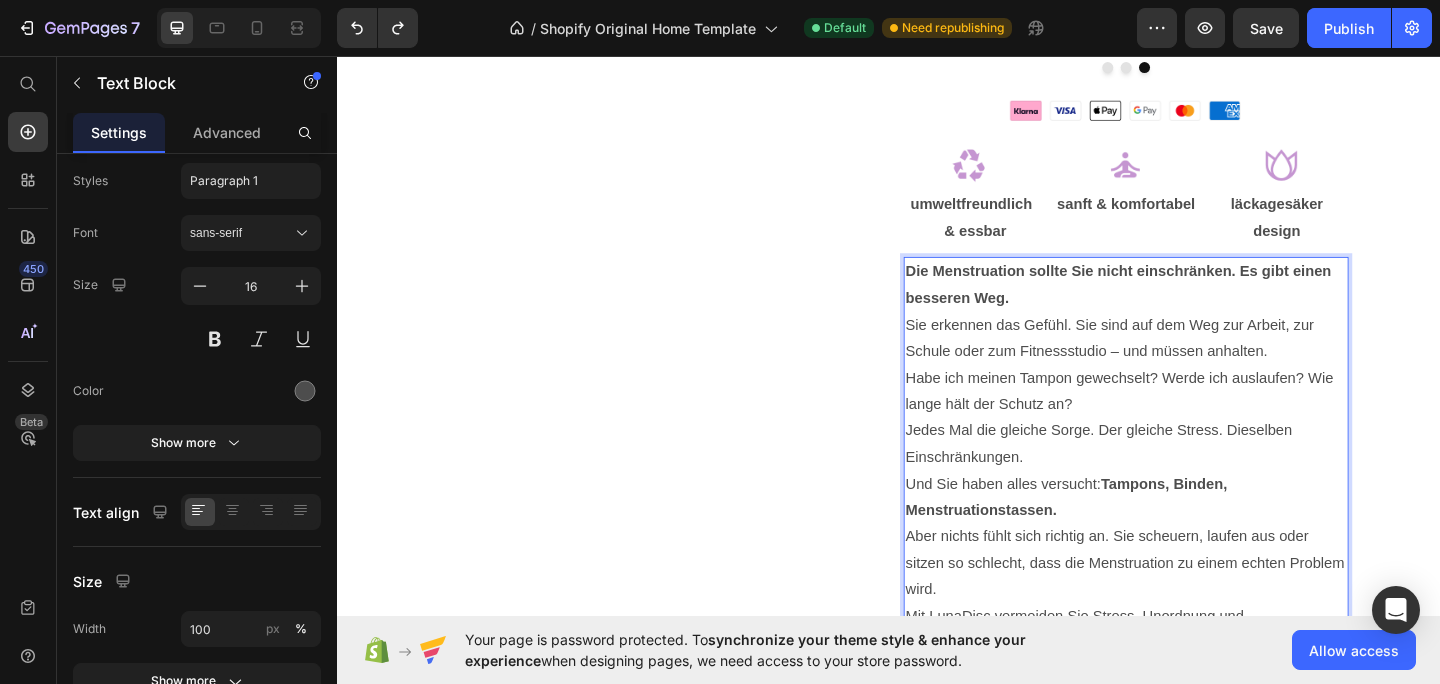 click on "Die Menstruation sollte Sie nicht einschränken. Es gibt einen besseren Weg. Sie erkennen das Gefühl. Sie sind auf dem Weg zur Arbeit, zur Schule oder zum Fitnessstudio – und müssen anhalten. Habe ich meinen Tampon gewechselt? Werde ich auslaufen? Wie lange hält der Schutz an? Jedes Mal die gleiche Sorge. Der gleiche Stress. Dieselben Einschränkungen. Und Sie haben alles versucht:  [PERSON_NAME], [PERSON_NAME], Menstruationstassen. Aber nichts fühlt sich richtig an. Sie scheuern, laufen aus oder sitzen so schlecht, dass die Menstruation zu einem echten Problem wird. Mit LunaDisc vermeiden Sie Stress, Unordnung und Einschränkungen – und gewinnen die Kontrolle über Ihre Periode zurück." at bounding box center (1195, 507) 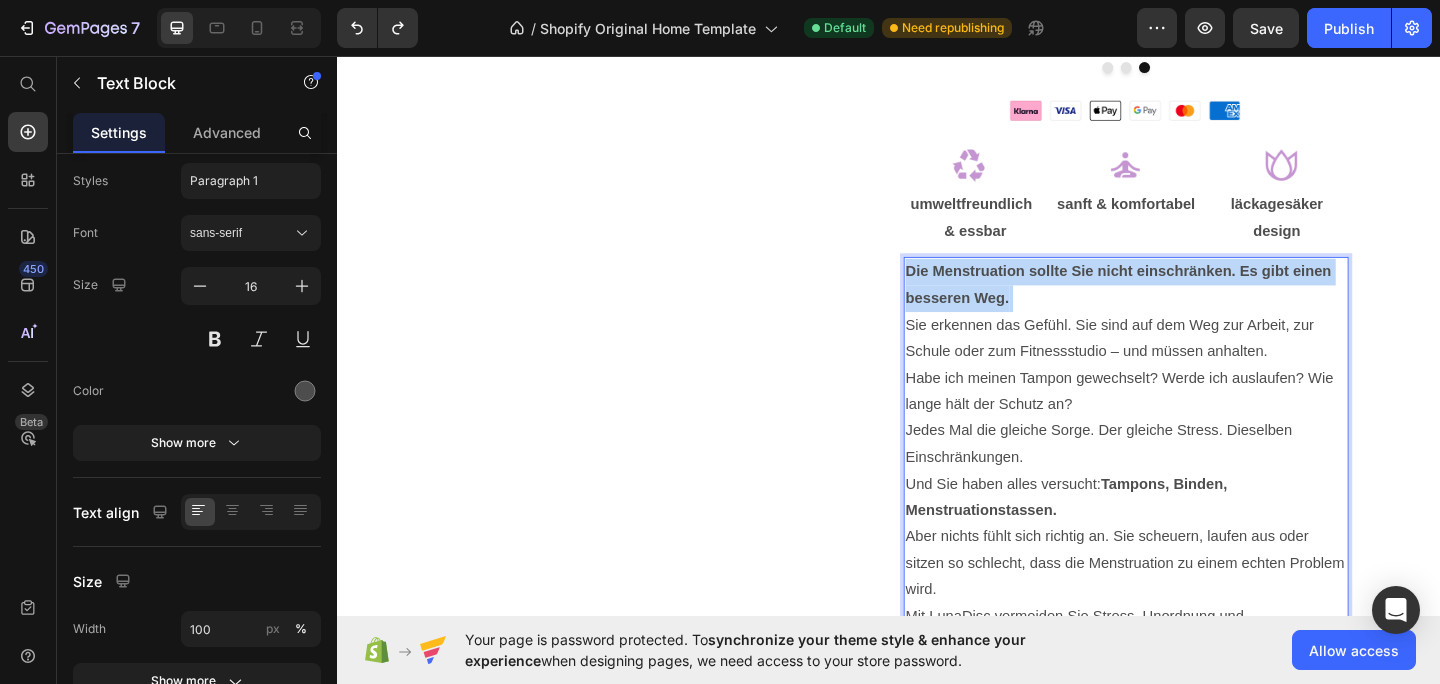 click on "Die Menstruation sollte Sie nicht einschränken. Es gibt einen besseren Weg. Sie erkennen das Gefühl. Sie sind auf dem Weg zur Arbeit, zur Schule oder zum Fitnessstudio – und müssen anhalten. Habe ich meinen Tampon gewechselt? Werde ich auslaufen? Wie lange hält der Schutz an? Jedes Mal die gleiche Sorge. Der gleiche Stress. Dieselben Einschränkungen. Und Sie haben alles versucht:  [PERSON_NAME], [PERSON_NAME], Menstruationstassen. Aber nichts fühlt sich richtig an. Sie scheuern, laufen aus oder sitzen so schlecht, dass die Menstruation zu einem echten Problem wird. Mit LunaDisc vermeiden Sie Stress, Unordnung und Einschränkungen – und gewinnen die Kontrolle über Ihre Periode zurück." at bounding box center (1195, 507) 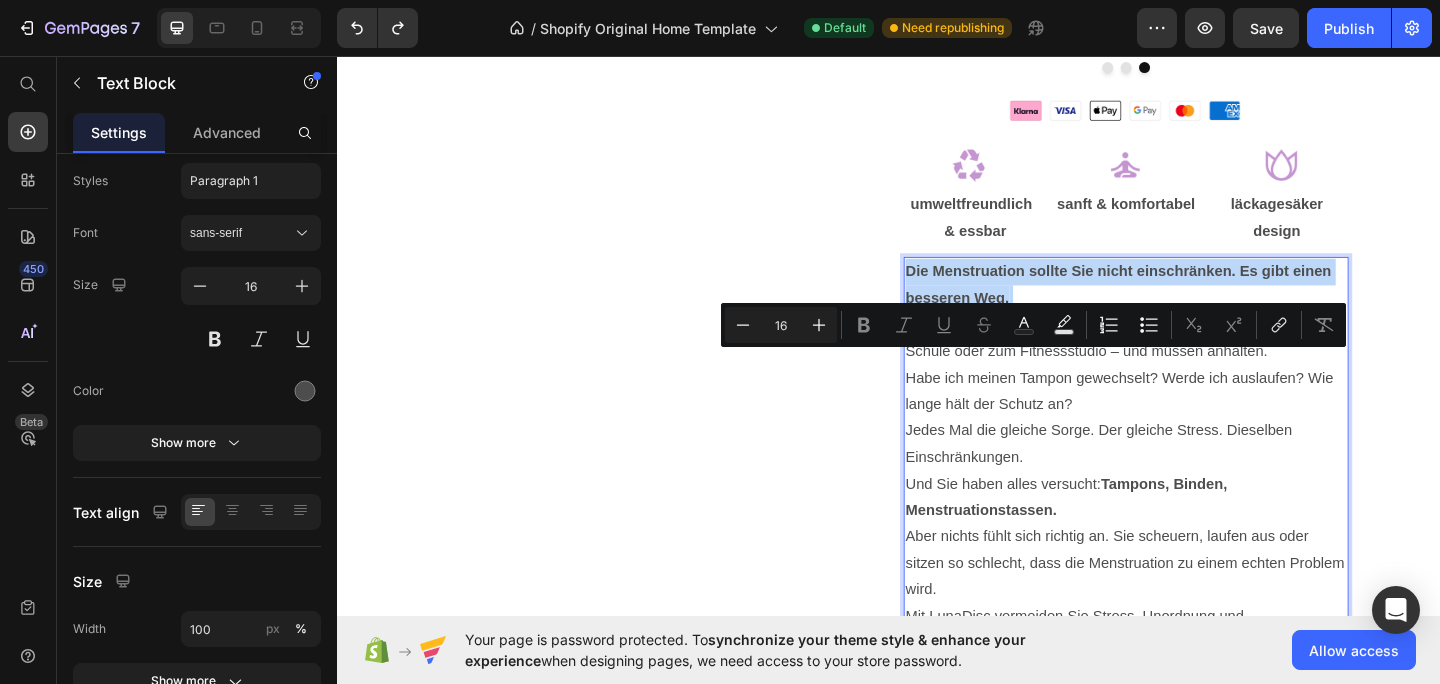 click on "Die Menstruation sollte Sie nicht einschränken. Es gibt einen besseren Weg. Sie erkennen das Gefühl. Sie sind auf dem Weg zur Arbeit, zur Schule oder zum Fitnessstudio – und müssen anhalten. Habe ich meinen Tampon gewechselt? Werde ich auslaufen? Wie lange hält der Schutz an? Jedes Mal die gleiche Sorge. Der gleiche Stress. Dieselben Einschränkungen. Und Sie haben alles versucht:  [PERSON_NAME], [PERSON_NAME], Menstruationstassen. Aber nichts fühlt sich richtig an. Sie scheuern, laufen aus oder sitzen so schlecht, dass die Menstruation zu einem echten Problem wird. Mit LunaDisc vermeiden Sie Stress, Unordnung und Einschränkungen – und gewinnen die Kontrolle über Ihre Periode zurück." at bounding box center (1195, 507) 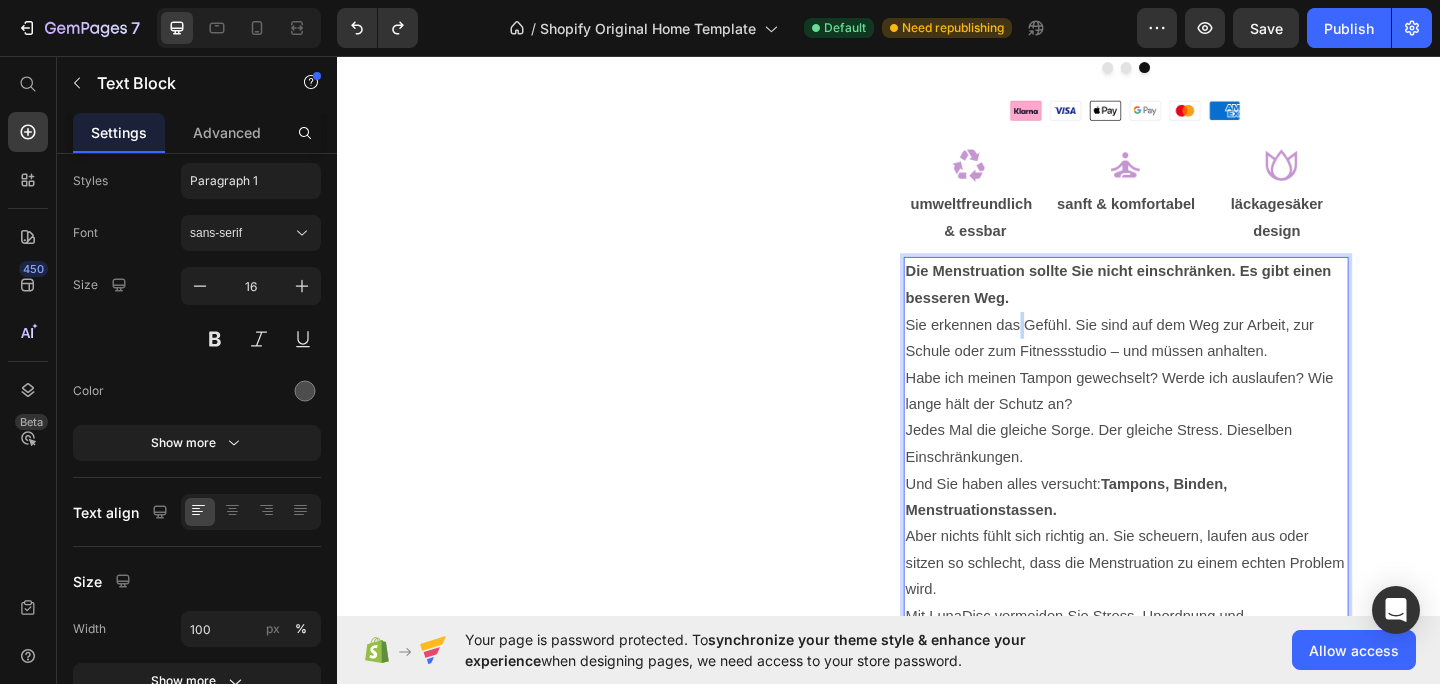click on "Die Menstruation sollte Sie nicht einschränken. Es gibt einen besseren Weg. Sie erkennen das Gefühl. Sie sind auf dem Weg zur Arbeit, zur Schule oder zum Fitnessstudio – und müssen anhalten. Habe ich meinen Tampon gewechselt? Werde ich auslaufen? Wie lange hält der Schutz an? Jedes Mal die gleiche Sorge. Der gleiche Stress. Dieselben Einschränkungen. Und Sie haben alles versucht:  [PERSON_NAME], [PERSON_NAME], Menstruationstassen. Aber nichts fühlt sich richtig an. Sie scheuern, laufen aus oder sitzen so schlecht, dass die Menstruation zu einem echten Problem wird. Mit LunaDisc vermeiden Sie Stress, Unordnung und Einschränkungen – und gewinnen die Kontrolle über Ihre Periode zurück." at bounding box center (1195, 507) 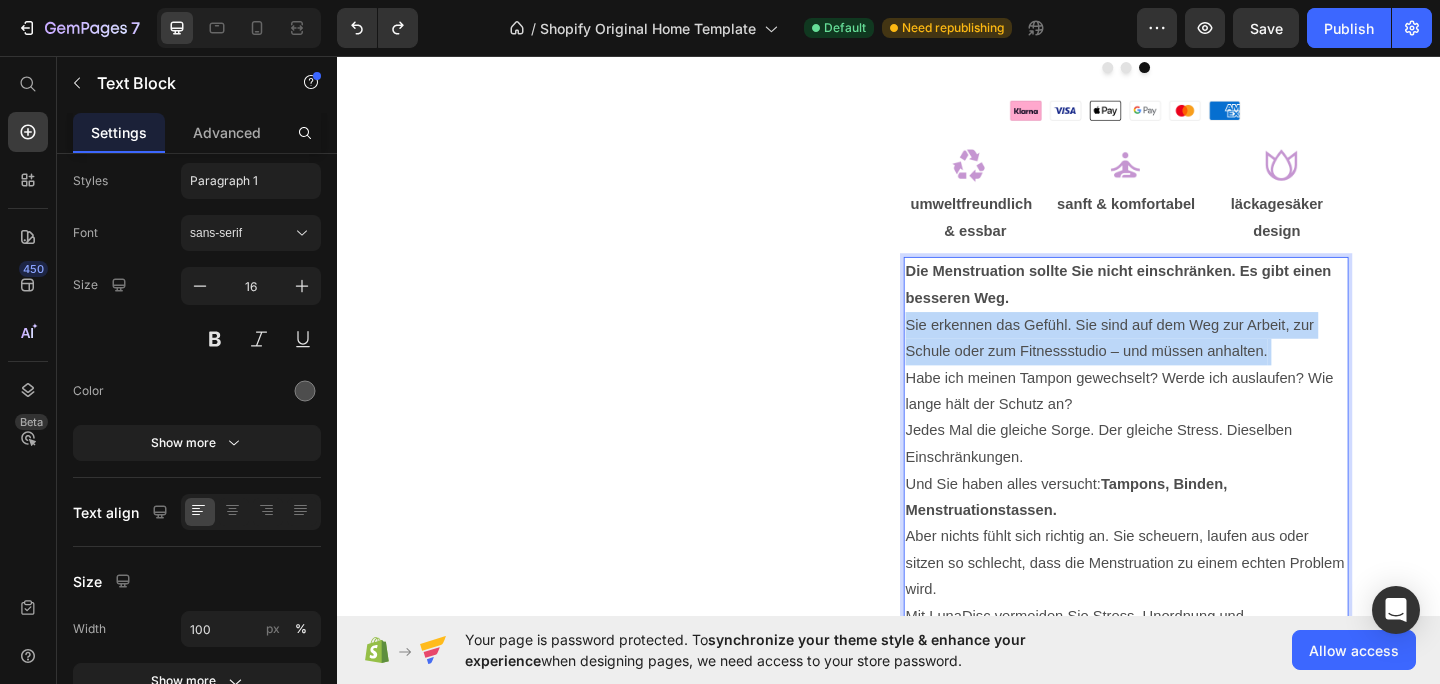 click on "Die Menstruation sollte Sie nicht einschränken. Es gibt einen besseren Weg. Sie erkennen das Gefühl. Sie sind auf dem Weg zur Arbeit, zur Schule oder zum Fitnessstudio – und müssen anhalten. Habe ich meinen Tampon gewechselt? Werde ich auslaufen? Wie lange hält der Schutz an? Jedes Mal die gleiche Sorge. Der gleiche Stress. Dieselben Einschränkungen. Und Sie haben alles versucht:  [PERSON_NAME], [PERSON_NAME], Menstruationstassen. Aber nichts fühlt sich richtig an. Sie scheuern, laufen aus oder sitzen so schlecht, dass die Menstruation zu einem echten Problem wird. Mit LunaDisc vermeiden Sie Stress, Unordnung und Einschränkungen – und gewinnen die Kontrolle über Ihre Periode zurück." at bounding box center [1195, 507] 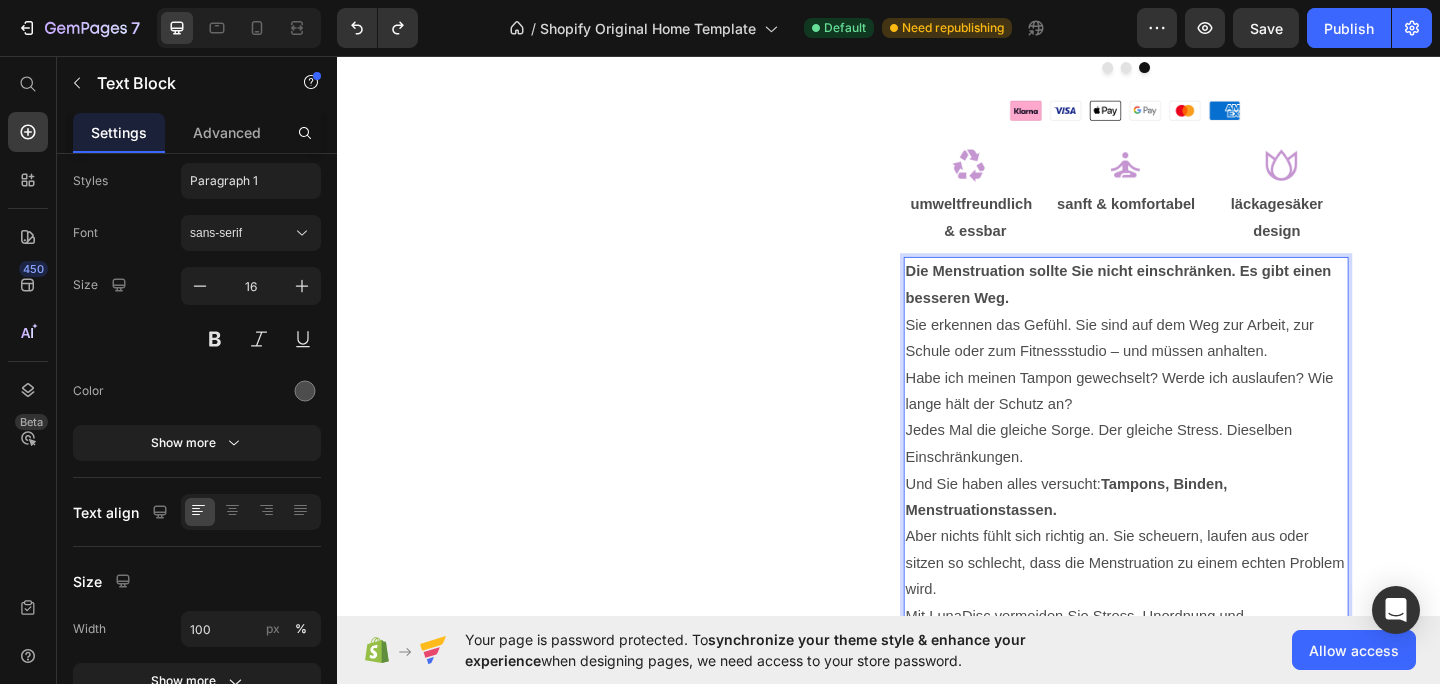 click on "Die Menstruation sollte Sie nicht einschränken. Es gibt einen besseren Weg. Sie erkennen das Gefühl. Sie sind auf dem Weg zur Arbeit, zur Schule oder zum Fitnessstudio – und müssen anhalten. Habe ich meinen Tampon gewechselt? Werde ich auslaufen? Wie lange hält der Schutz an? Jedes Mal die gleiche Sorge. Der gleiche Stress. Dieselben Einschränkungen. Und Sie haben alles versucht:  [PERSON_NAME], [PERSON_NAME], Menstruationstassen. Aber nichts fühlt sich richtig an. Sie scheuern, laufen aus oder sitzen so schlecht, dass die Menstruation zu einem echten Problem wird. Mit LunaDisc vermeiden Sie Stress, Unordnung und Einschränkungen – und gewinnen die Kontrolle über Ihre Periode zurück." at bounding box center (1195, 507) 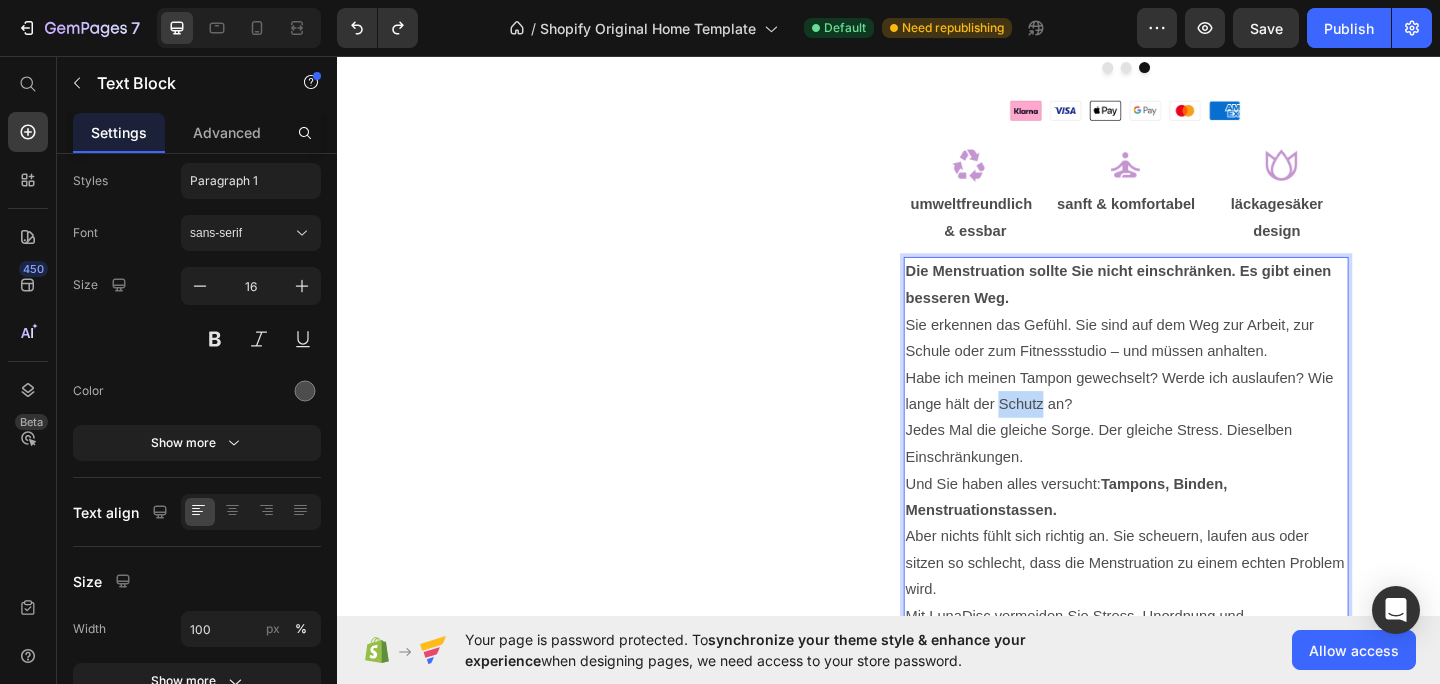 click on "Die Menstruation sollte Sie nicht einschränken. Es gibt einen besseren Weg. Sie erkennen das Gefühl. Sie sind auf dem Weg zur Arbeit, zur Schule oder zum Fitnessstudio – und müssen anhalten. Habe ich meinen Tampon gewechselt? Werde ich auslaufen? Wie lange hält der Schutz an? Jedes Mal die gleiche Sorge. Der gleiche Stress. Dieselben Einschränkungen. Und Sie haben alles versucht:  [PERSON_NAME], [PERSON_NAME], Menstruationstassen. Aber nichts fühlt sich richtig an. Sie scheuern, laufen aus oder sitzen so schlecht, dass die Menstruation zu einem echten Problem wird. Mit LunaDisc vermeiden Sie Stress, Unordnung und Einschränkungen – und gewinnen die Kontrolle über Ihre Periode zurück." at bounding box center [1195, 507] 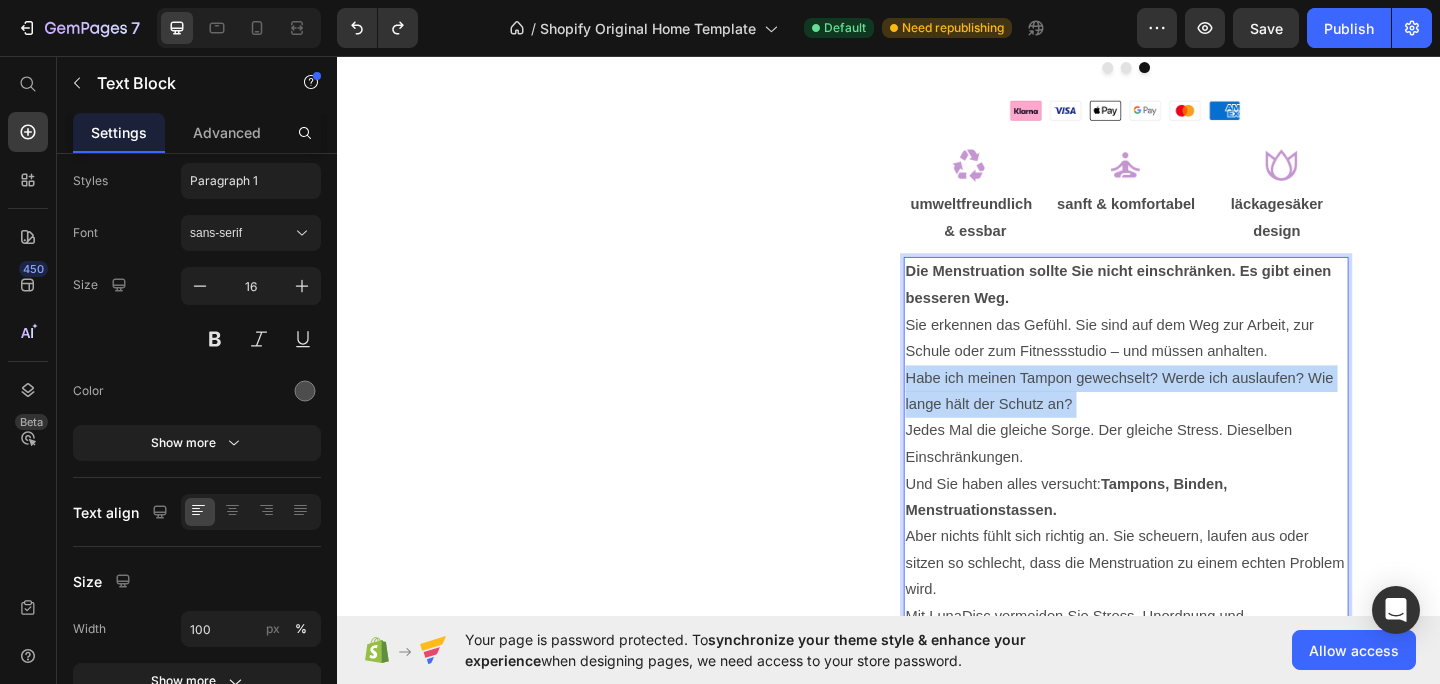 click on "Die Menstruation sollte Sie nicht einschränken. Es gibt einen besseren Weg. Sie erkennen das Gefühl. Sie sind auf dem Weg zur Arbeit, zur Schule oder zum Fitnessstudio – und müssen anhalten. Habe ich meinen Tampon gewechselt? Werde ich auslaufen? Wie lange hält der Schutz an? Jedes Mal die gleiche Sorge. Der gleiche Stress. Dieselben Einschränkungen. Und Sie haben alles versucht:  [PERSON_NAME], [PERSON_NAME], Menstruationstassen. Aber nichts fühlt sich richtig an. Sie scheuern, laufen aus oder sitzen so schlecht, dass die Menstruation zu einem echten Problem wird. Mit LunaDisc vermeiden Sie Stress, Unordnung und Einschränkungen – und gewinnen die Kontrolle über Ihre Periode zurück." at bounding box center (1195, 507) 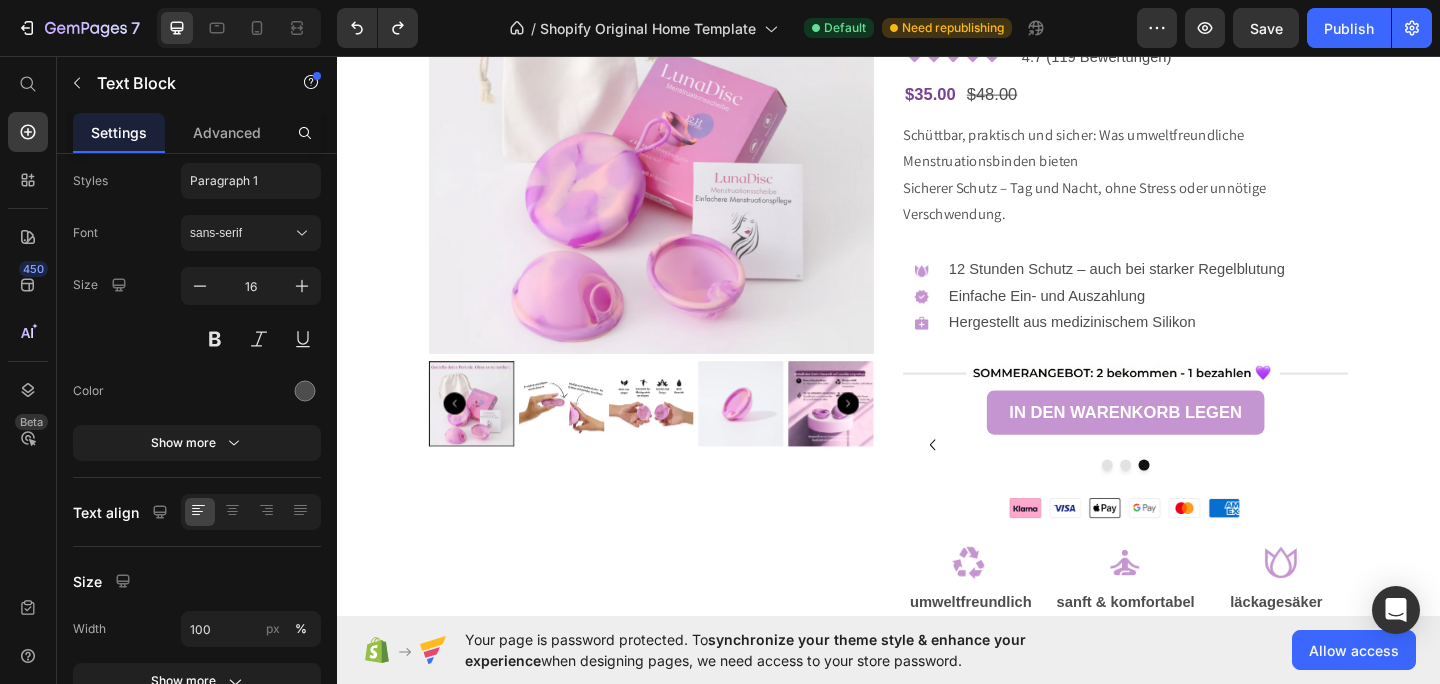 scroll, scrollTop: 135, scrollLeft: 0, axis: vertical 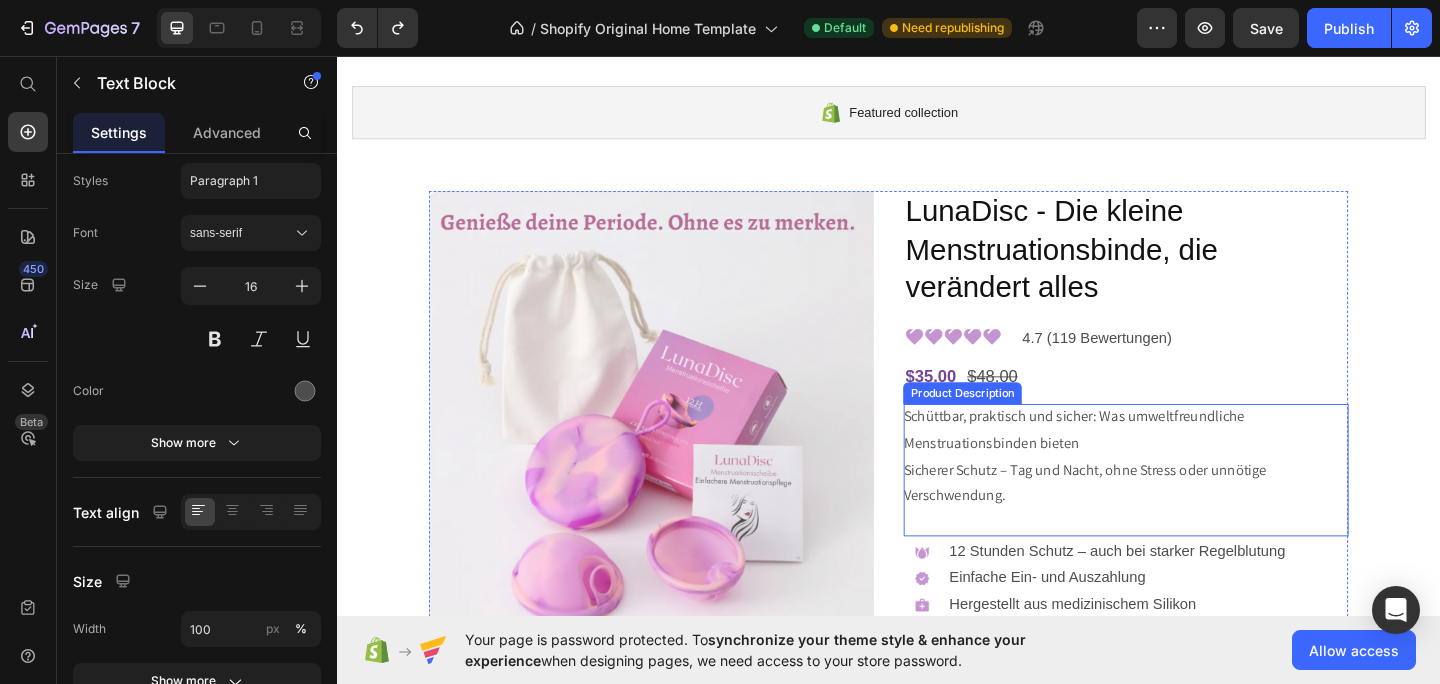 click on "Schüttbar, praktisch und sicher: Was umweltfreundliche Menstruationsbinden bieten Sicherer Schutz – Tag und Nacht, ohne Stress oder unnötige Verschwendung." at bounding box center [1150, 491] 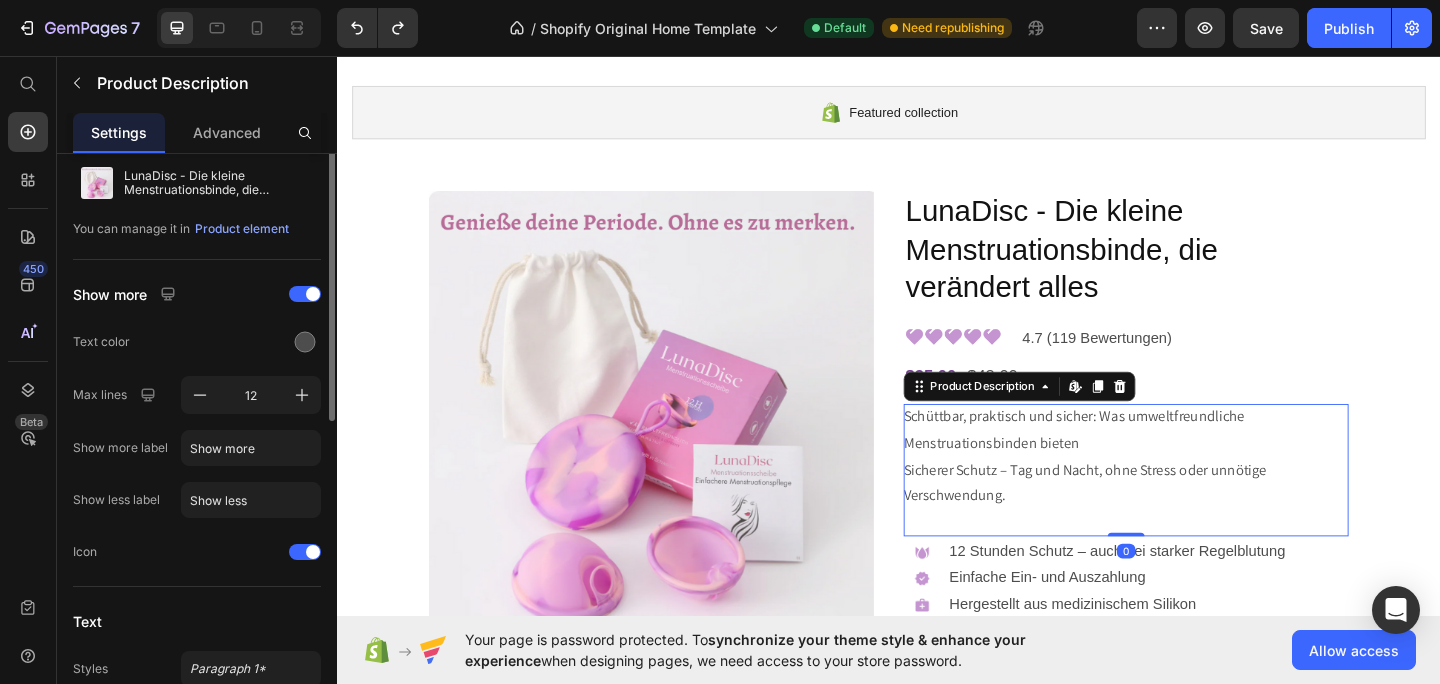 scroll, scrollTop: 0, scrollLeft: 0, axis: both 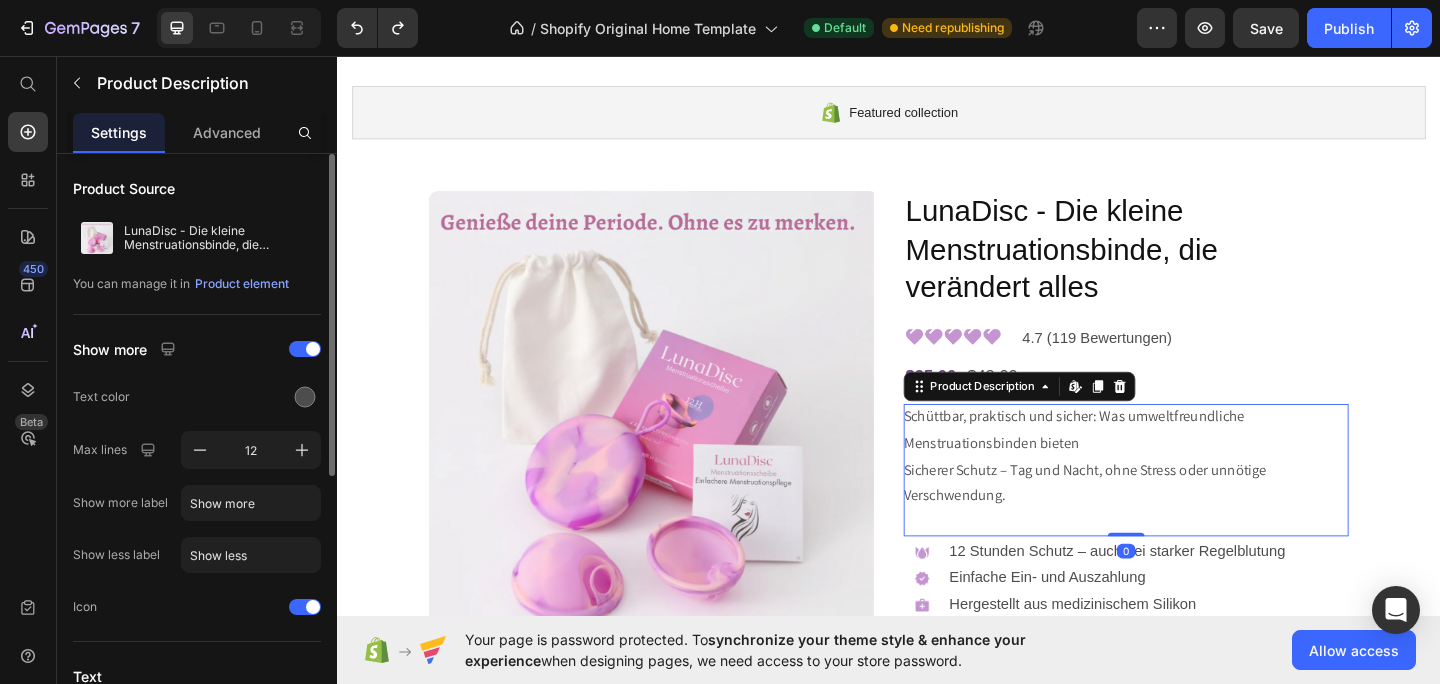 click on "Schüttbar, praktisch und sicher: Was umweltfreundliche Menstruationsbinden bieten Sicherer Schutz – Tag und Nacht, ohne Stress oder unnötige Verschwendung." at bounding box center [1150, 491] 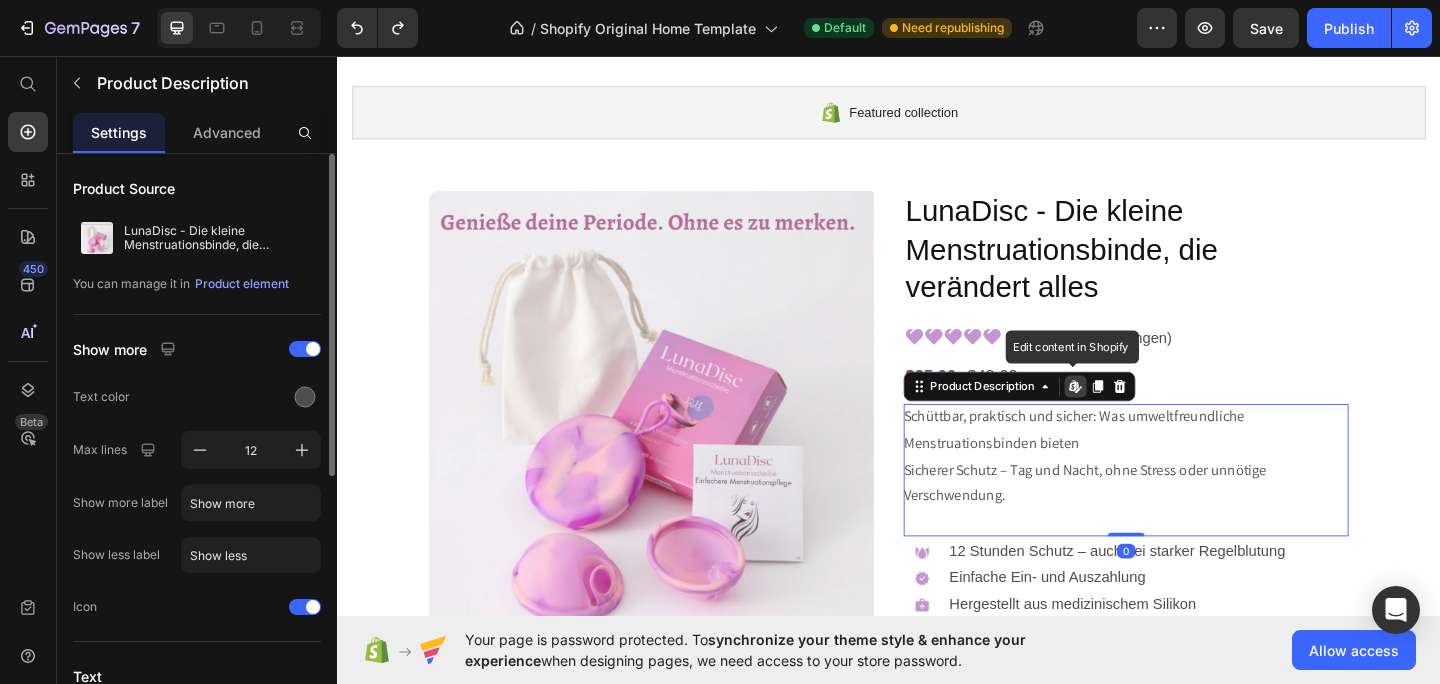 click on "Schüttbar, praktisch und sicher: Was umweltfreundliche Menstruationsbinden bieten Sicherer Schutz – Tag und Nacht, ohne Stress oder unnötige Verschwendung." at bounding box center [1150, 491] 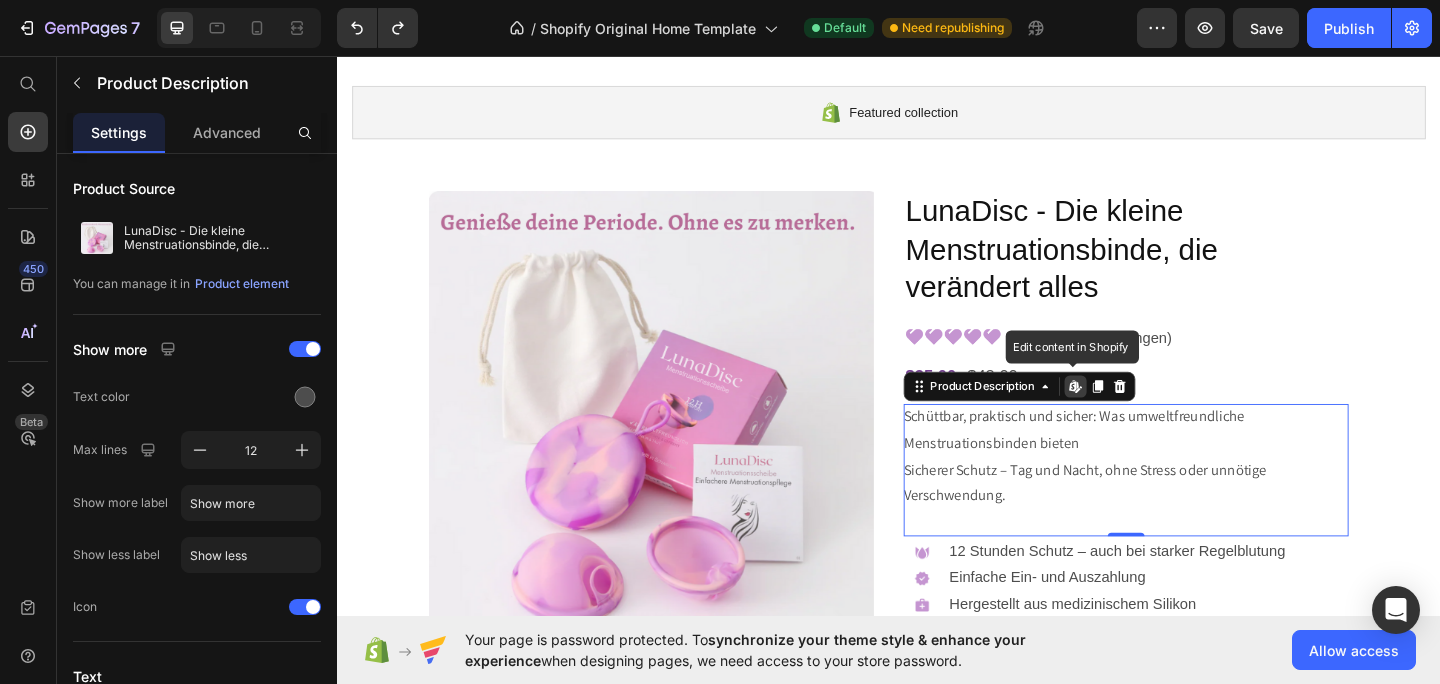 click on "Schüttbar, praktisch und sicher: Was umweltfreundliche Menstruationsbinden bieten Sicherer Schutz – Tag und Nacht, ohne Stress oder unnötige Verschwendung." at bounding box center [1150, 491] 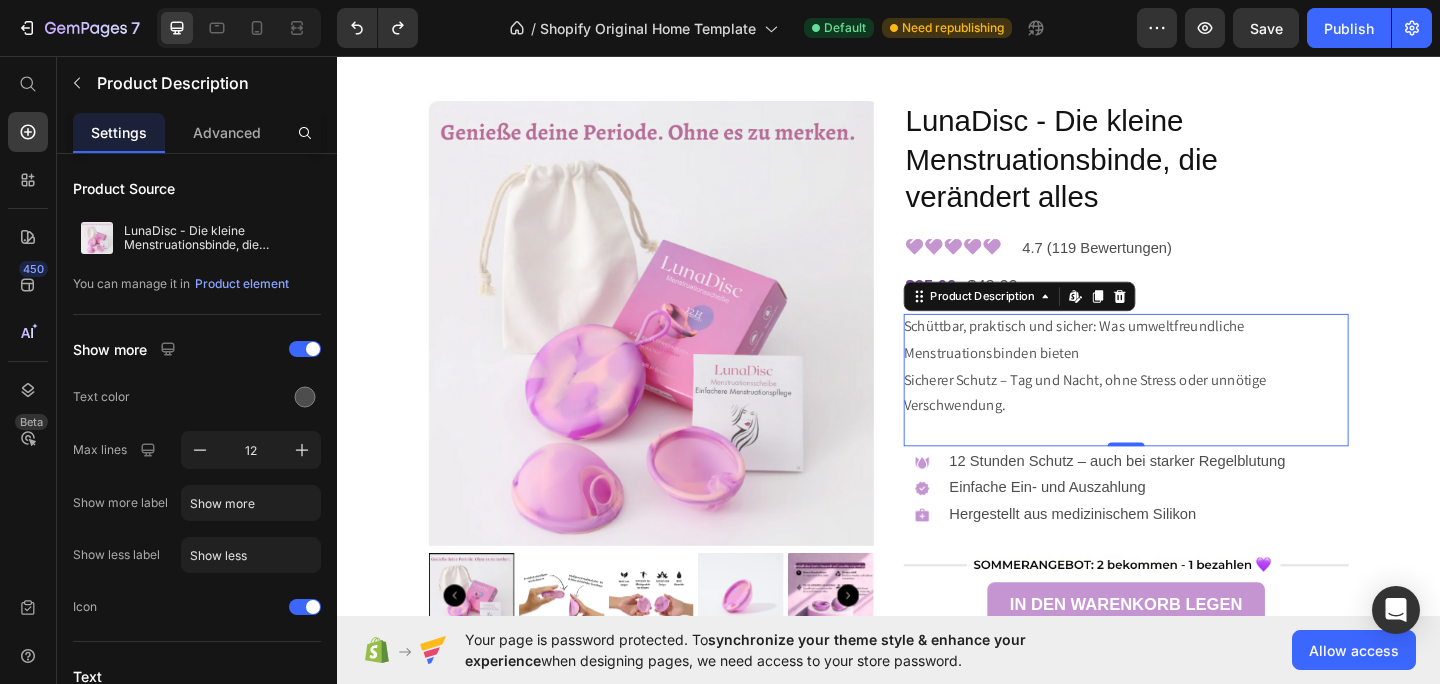 scroll, scrollTop: 237, scrollLeft: 0, axis: vertical 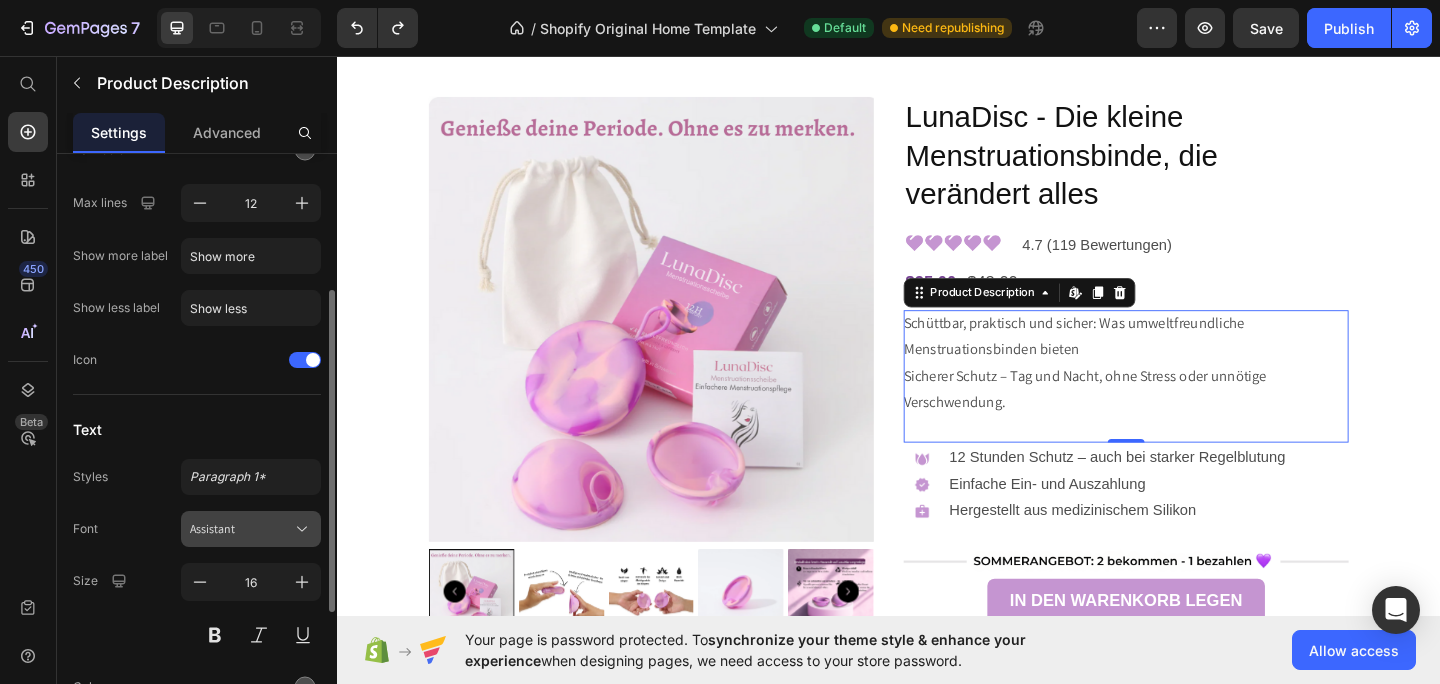 click on "Assistant" at bounding box center [241, 529] 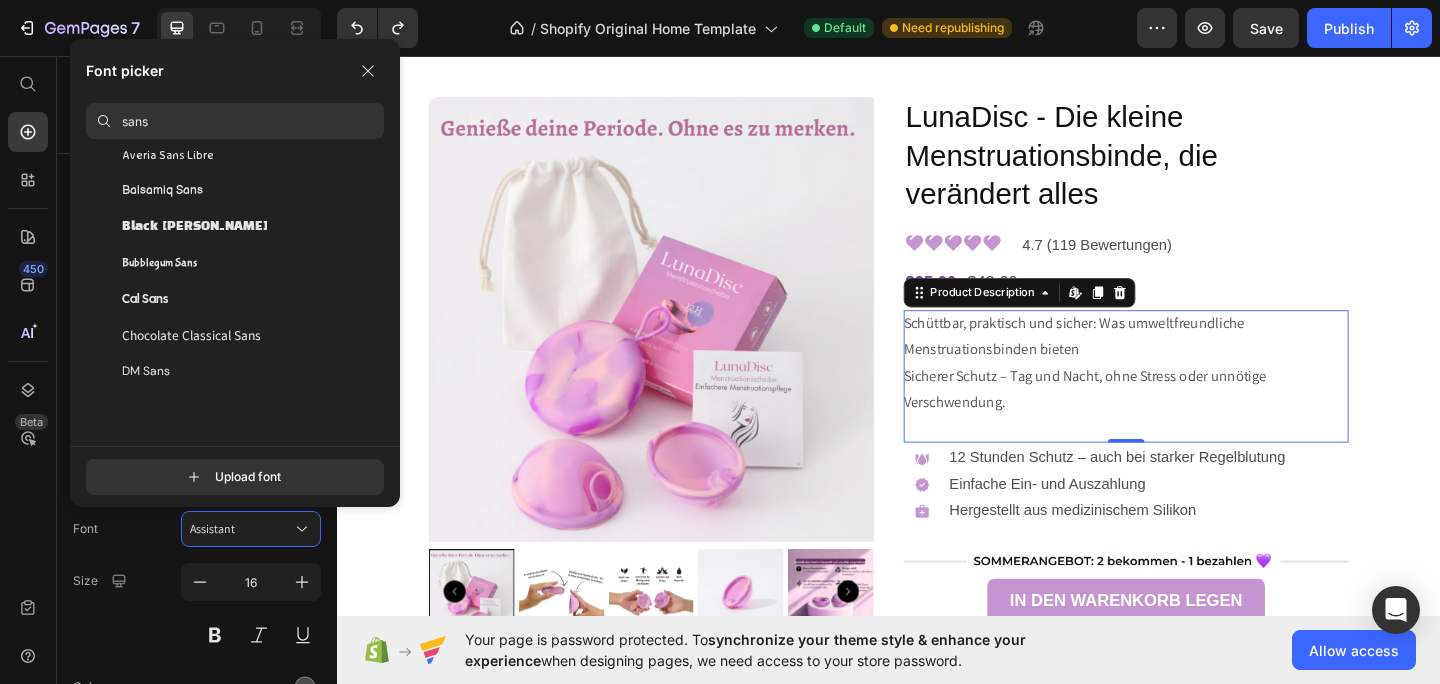 scroll, scrollTop: 0, scrollLeft: 0, axis: both 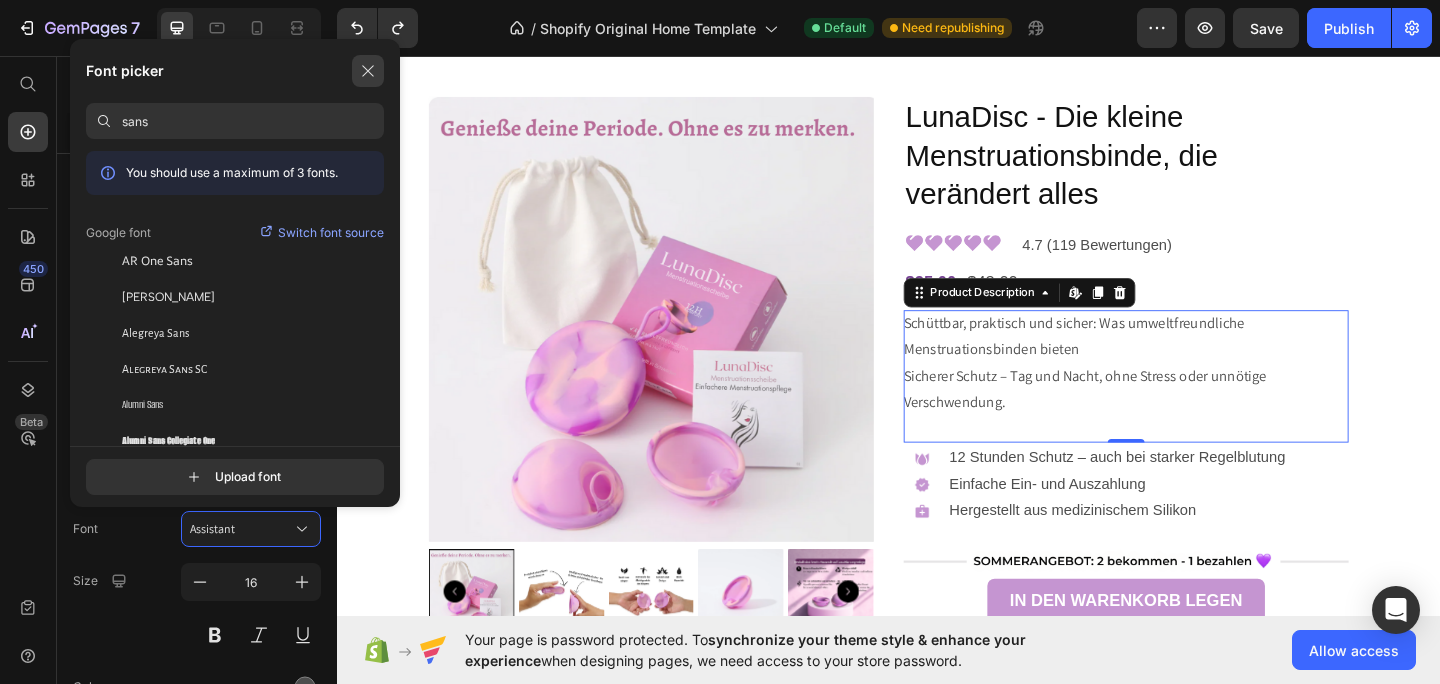type on "sans" 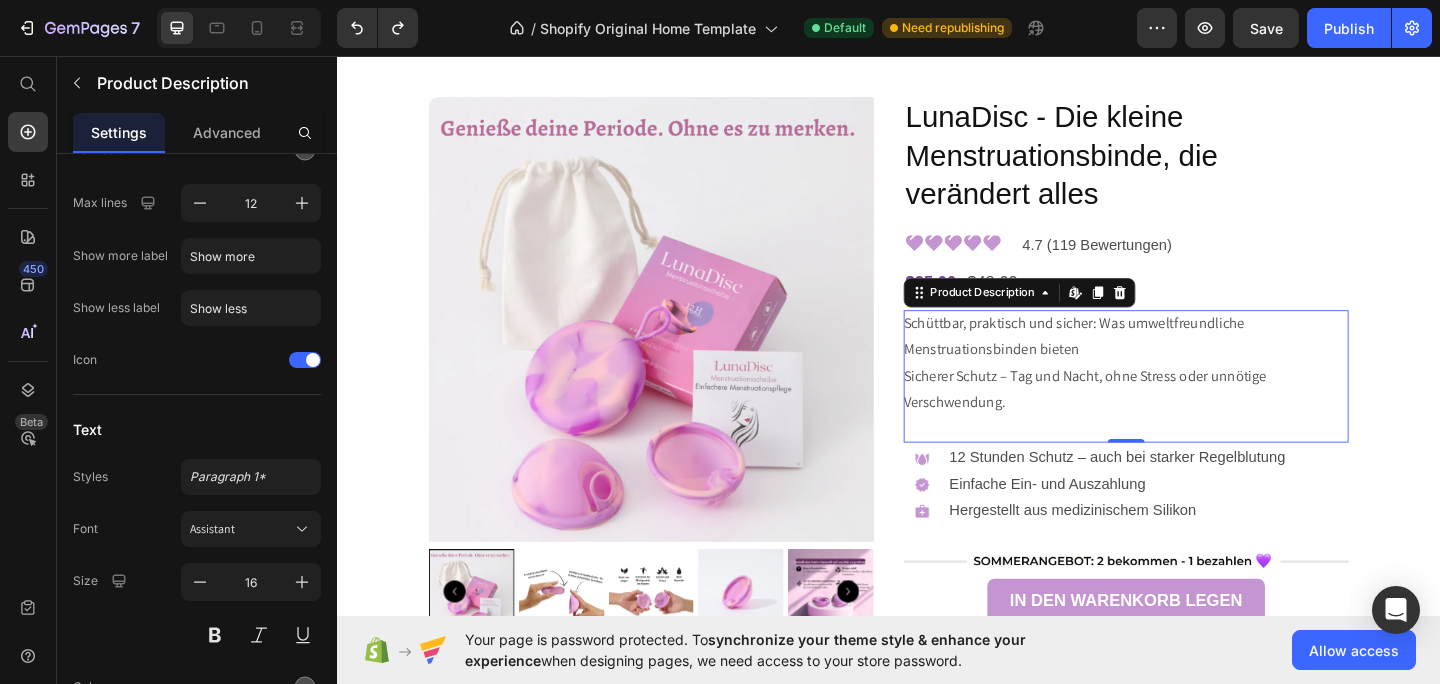 click on "Schüttbar, praktisch und sicher: Was umweltfreundliche Menstruationsbinden bieten Sicherer Schutz – Tag und Nacht, ohne Stress oder unnötige Verschwendung." at bounding box center (1195, 405) 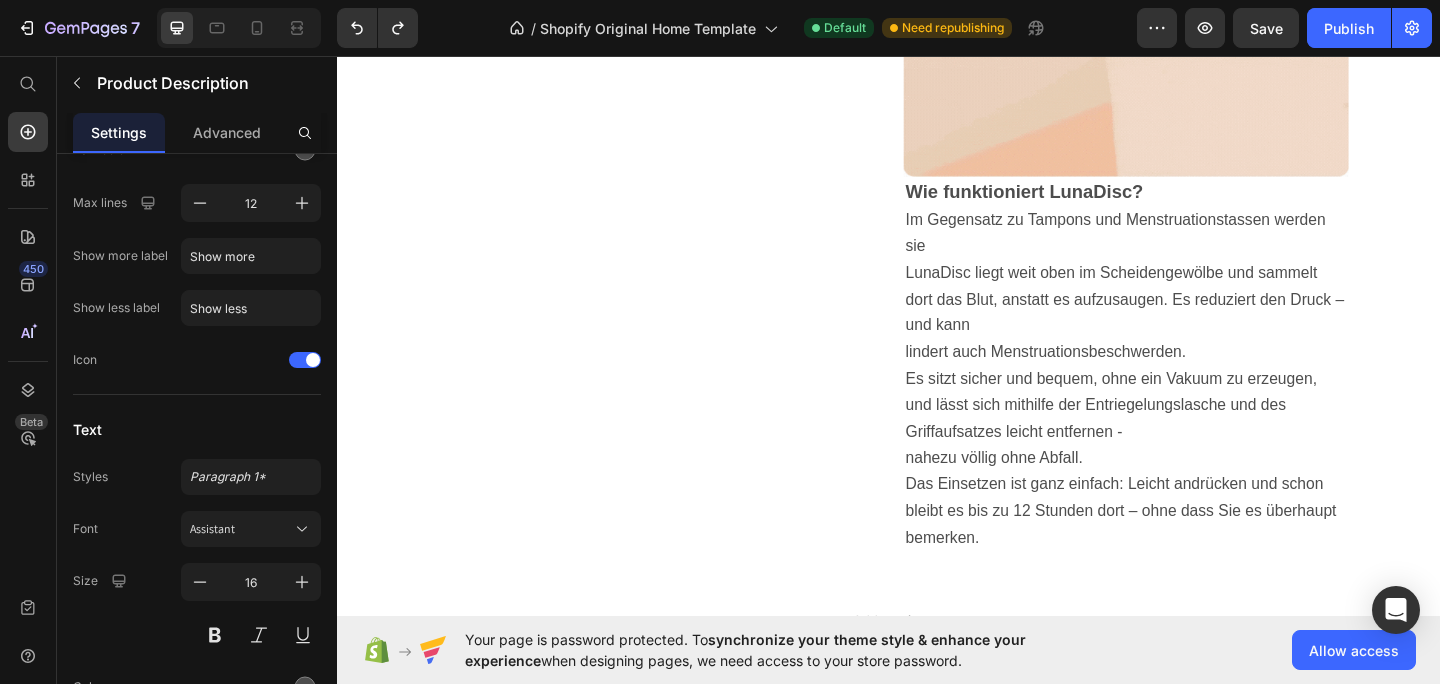 scroll, scrollTop: 2634, scrollLeft: 0, axis: vertical 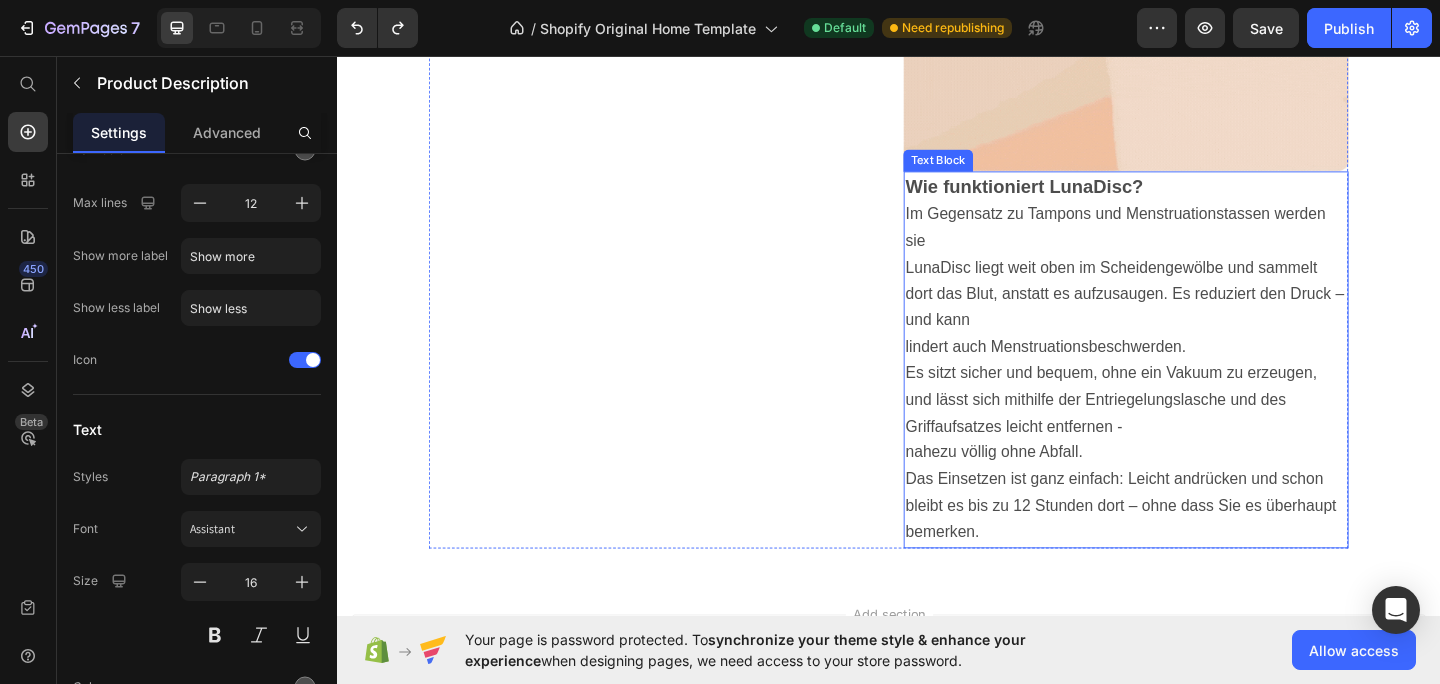 click on "Es sitzt sicher und bequem, ohne ein Vakuum zu erzeugen, und lässt sich mithilfe der Entriegelungslasche und des Griffaufsatzes leicht entfernen -" at bounding box center [1179, 430] 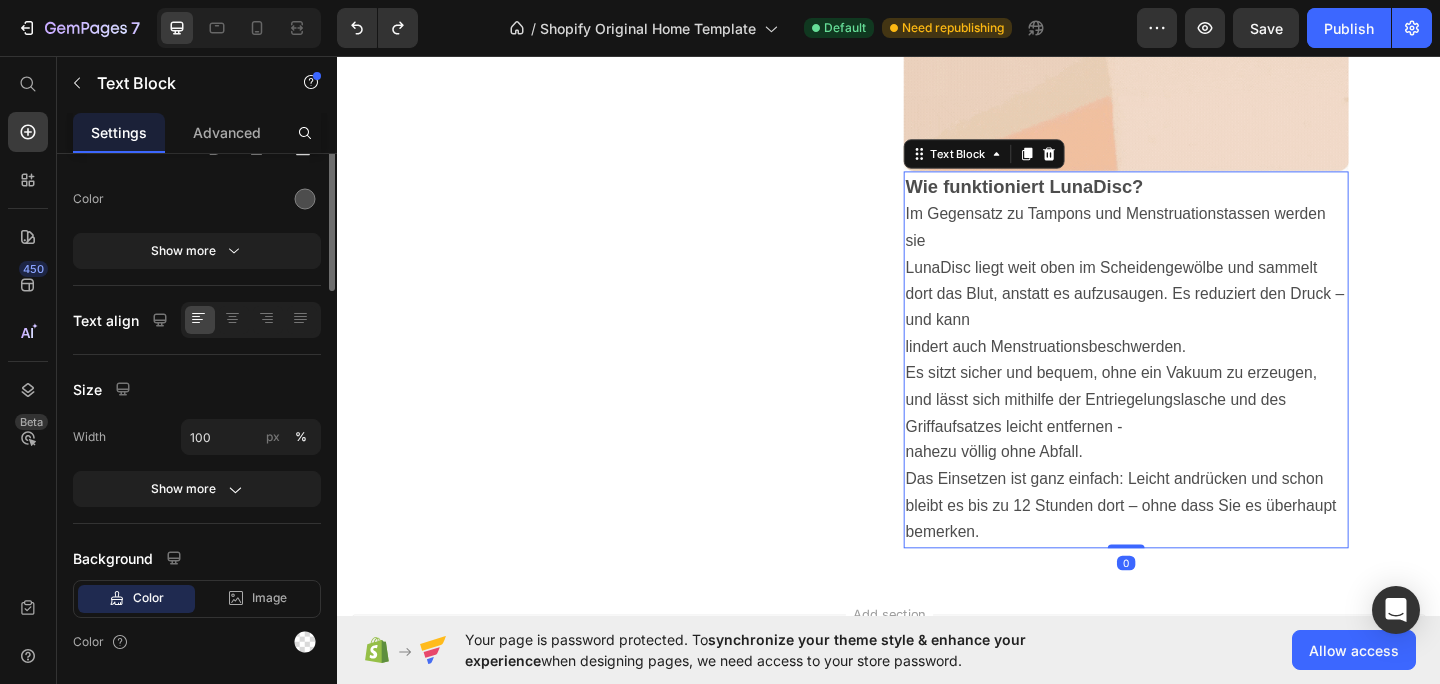 scroll, scrollTop: 0, scrollLeft: 0, axis: both 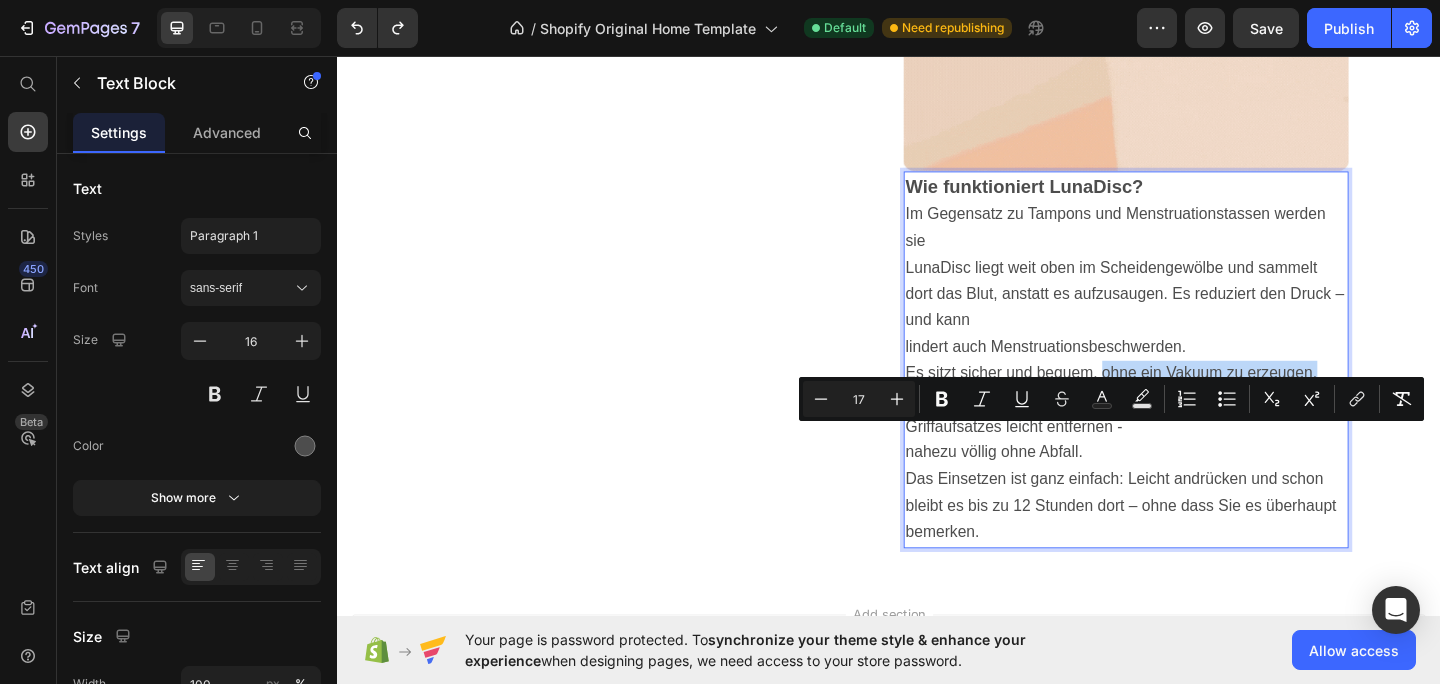 drag, startPoint x: 1167, startPoint y: 473, endPoint x: 1396, endPoint y: 474, distance: 229.00218 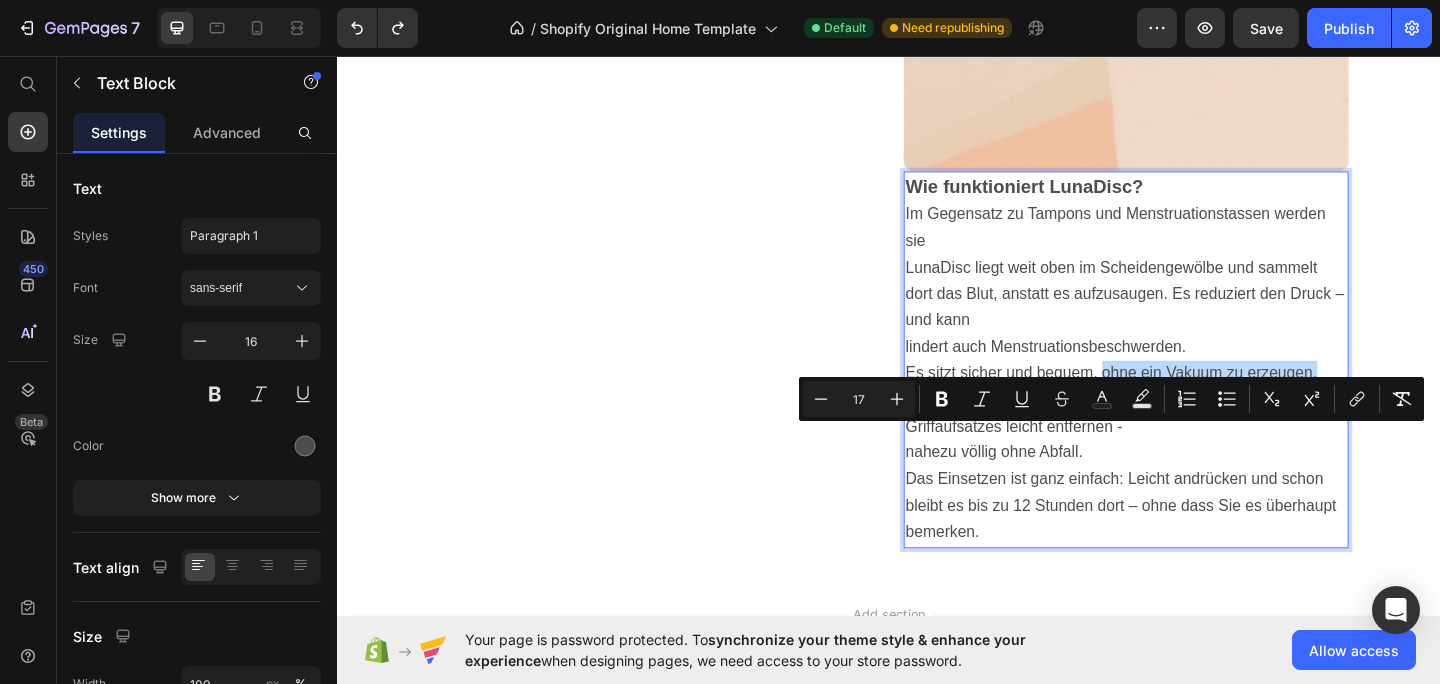 click on "Es sitzt sicher und bequem, ohne ein Vakuum zu erzeugen, und lässt sich mithilfe der Entriegelungslasche und des Griffaufsatzes leicht entfernen -" at bounding box center [1179, 430] 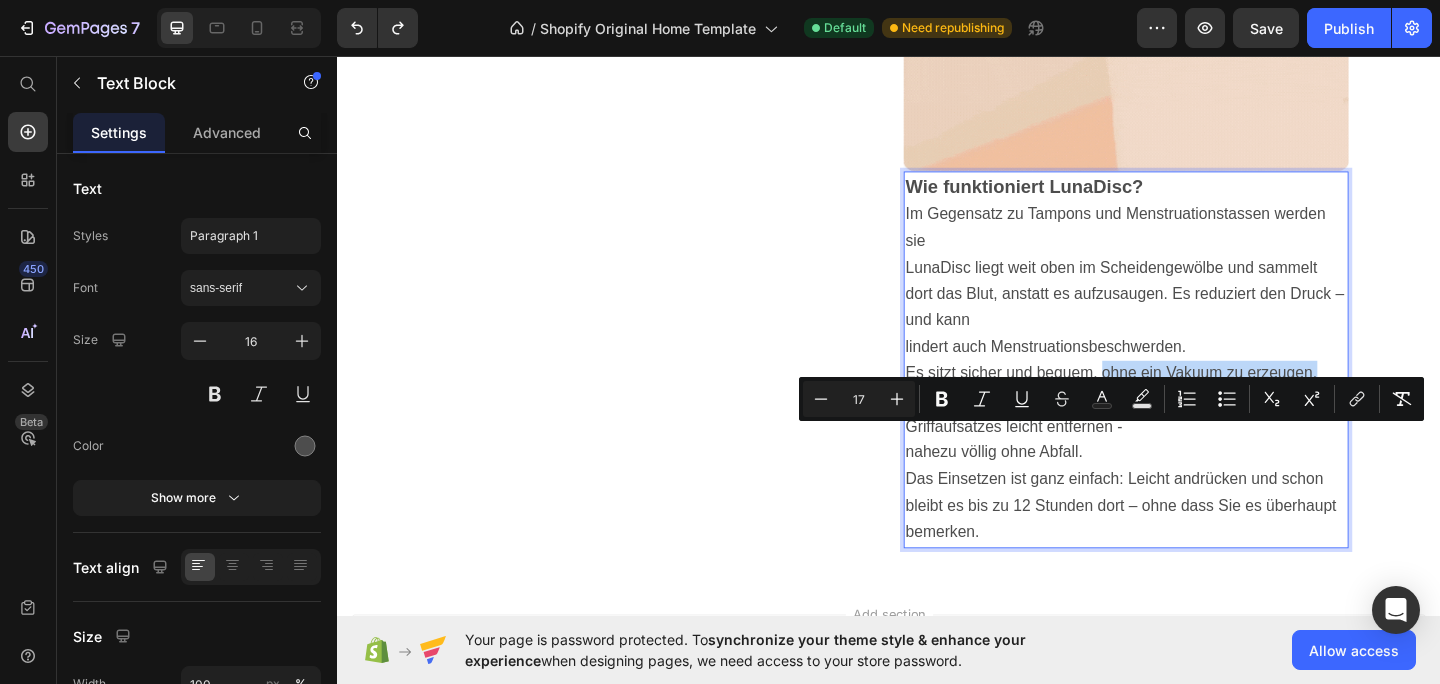 copy on "ohne ein Vakuum zu erzeugen," 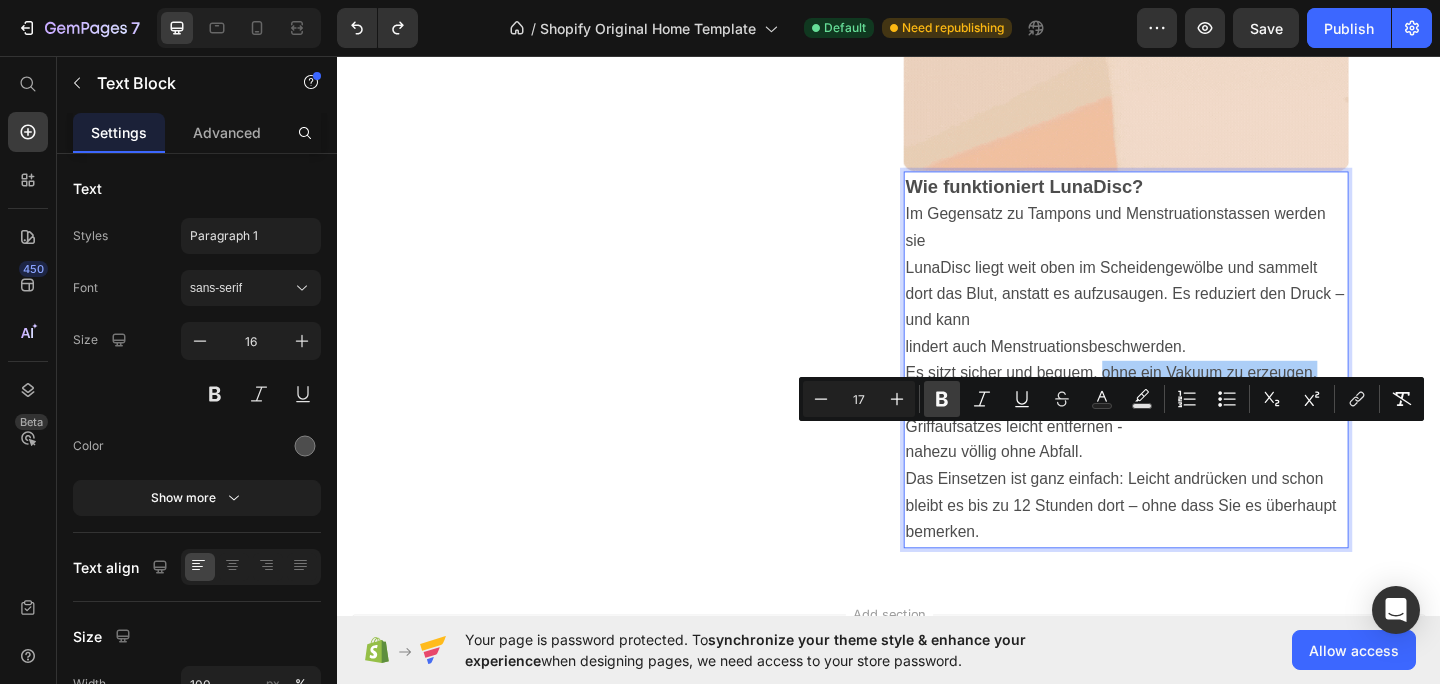 click 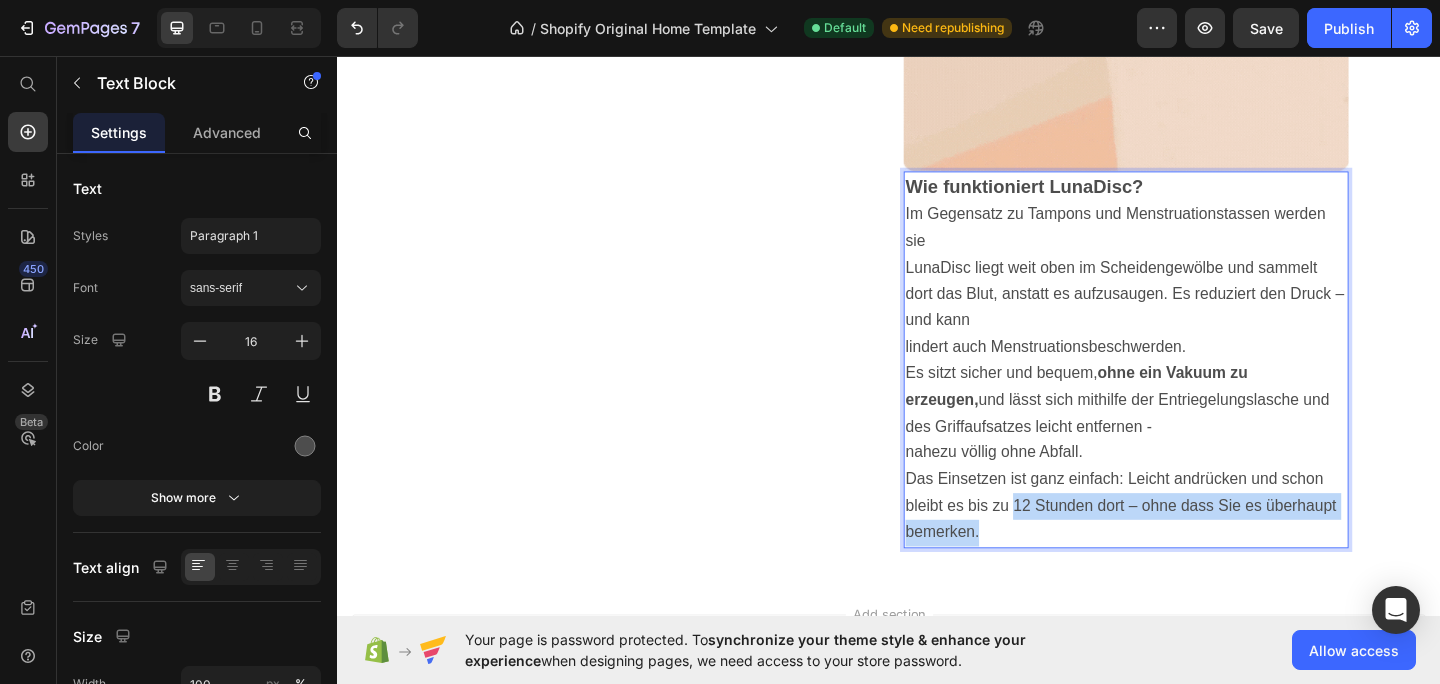 drag, startPoint x: 1072, startPoint y: 616, endPoint x: 1193, endPoint y: 630, distance: 121.80723 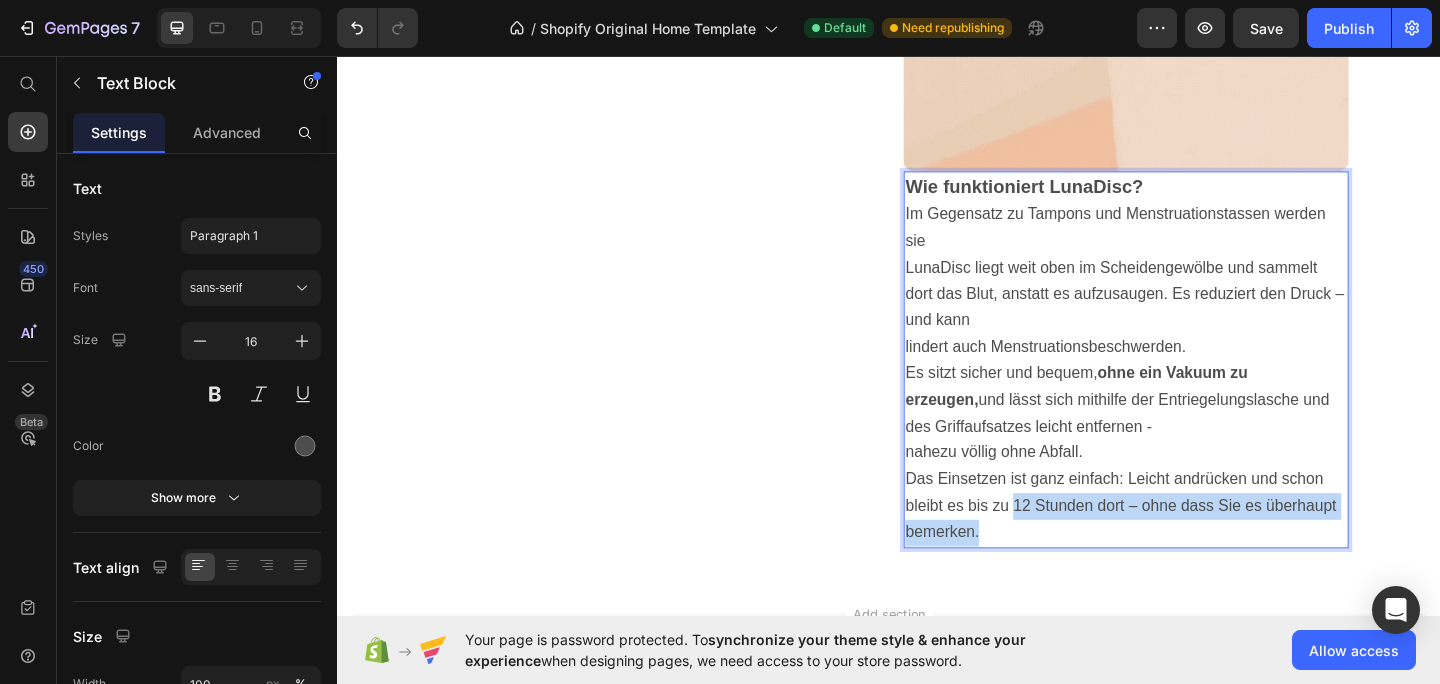 click on "Wie funktioniert LunaDisc? Im Gegensatz zu Tampons und Menstruationstassen werden sie LunaDisc liegt weit oben im Scheidengewölbe und sammelt dort das Blut, anstatt es aufzusaugen. Es reduziert den Druck – und kann lindert auch Menstruationsbeschwerden. Es sitzt sicher und bequem,  ohne ein Vakuum zu erzeugen,  und lässt sich mithilfe der Entriegelungslasche und des Griffaufsatzes leicht entfernen - nahezu völlig ohne Abfall. Das Einsetzen ist ganz einfach: Leicht andrücken und schon bleibt es bis zu 12 Stunden dort – ohne dass Sie es überhaupt bemerken." at bounding box center [1195, 386] 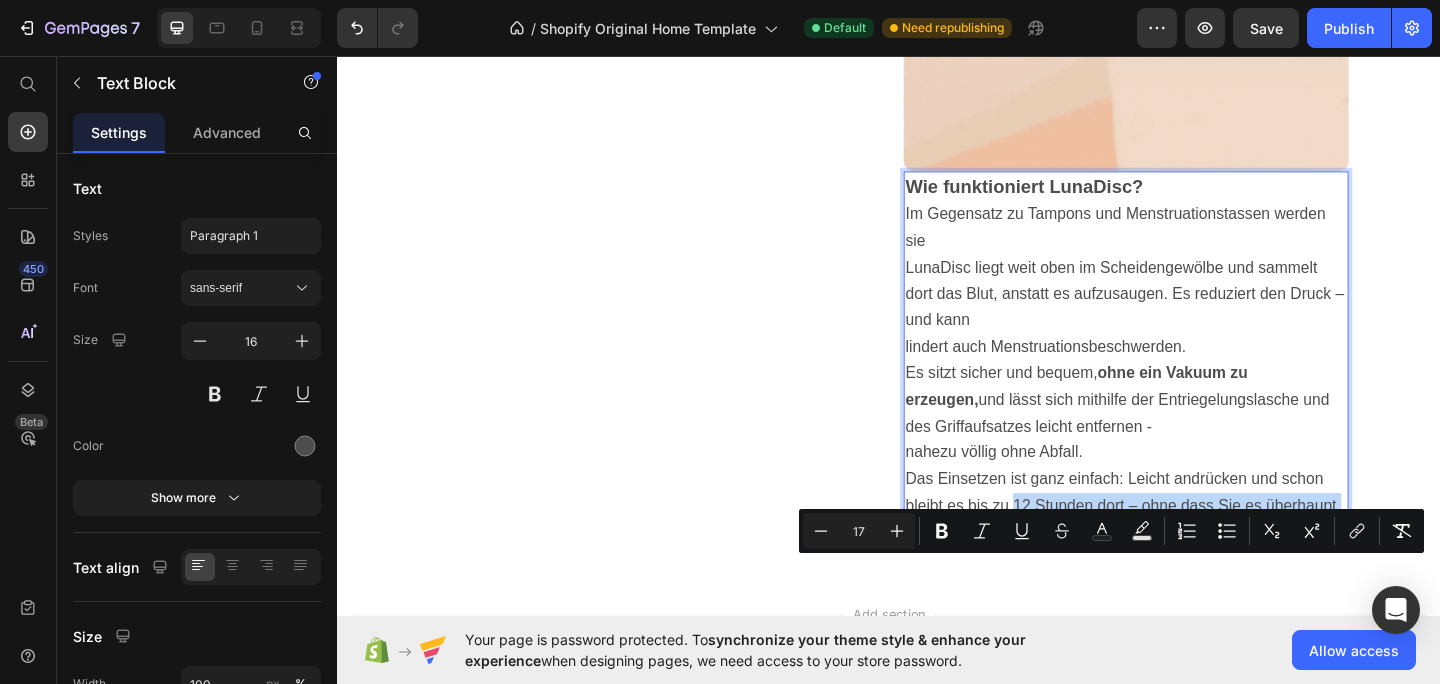 click on "Wie funktioniert LunaDisc? Im Gegensatz zu Tampons und Menstruationstassen werden sie LunaDisc liegt weit oben im Scheidengewölbe und sammelt dort das Blut, anstatt es aufzusaugen. Es reduziert den Druck – und kann lindert auch Menstruationsbeschwerden. Es sitzt sicher und bequem,  ohne ein Vakuum zu erzeugen,  und lässt sich mithilfe der Entriegelungslasche und des Griffaufsatzes leicht entfernen - nahezu völlig ohne Abfall. Das Einsetzen ist ganz einfach: Leicht andrücken und schon bleibt es bis zu 12 Stunden dort – ohne dass Sie es überhaupt bemerken." at bounding box center (1195, 386) 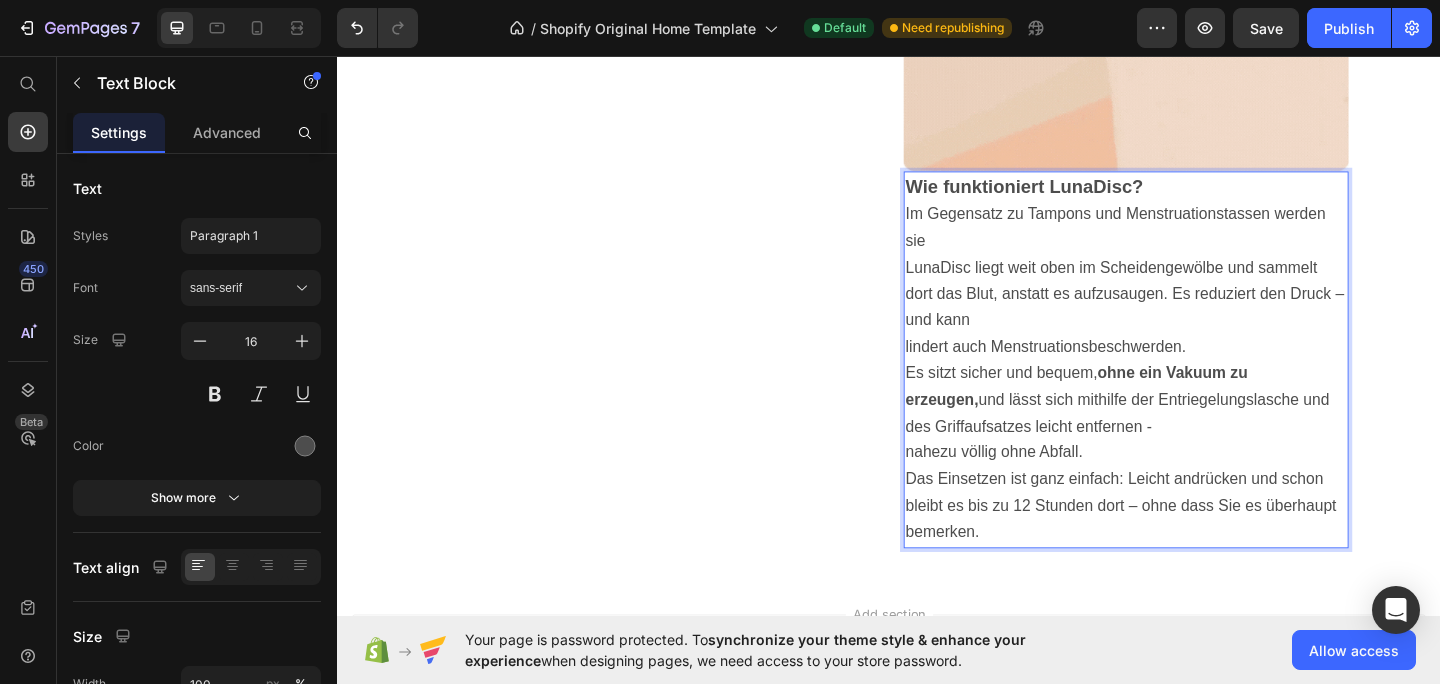 click on "Das Einsetzen ist ganz einfach: Leicht andrücken und schon bleibt es bis zu 12 Stunden dort – ohne dass Sie es überhaupt bemerken." at bounding box center [1189, 545] 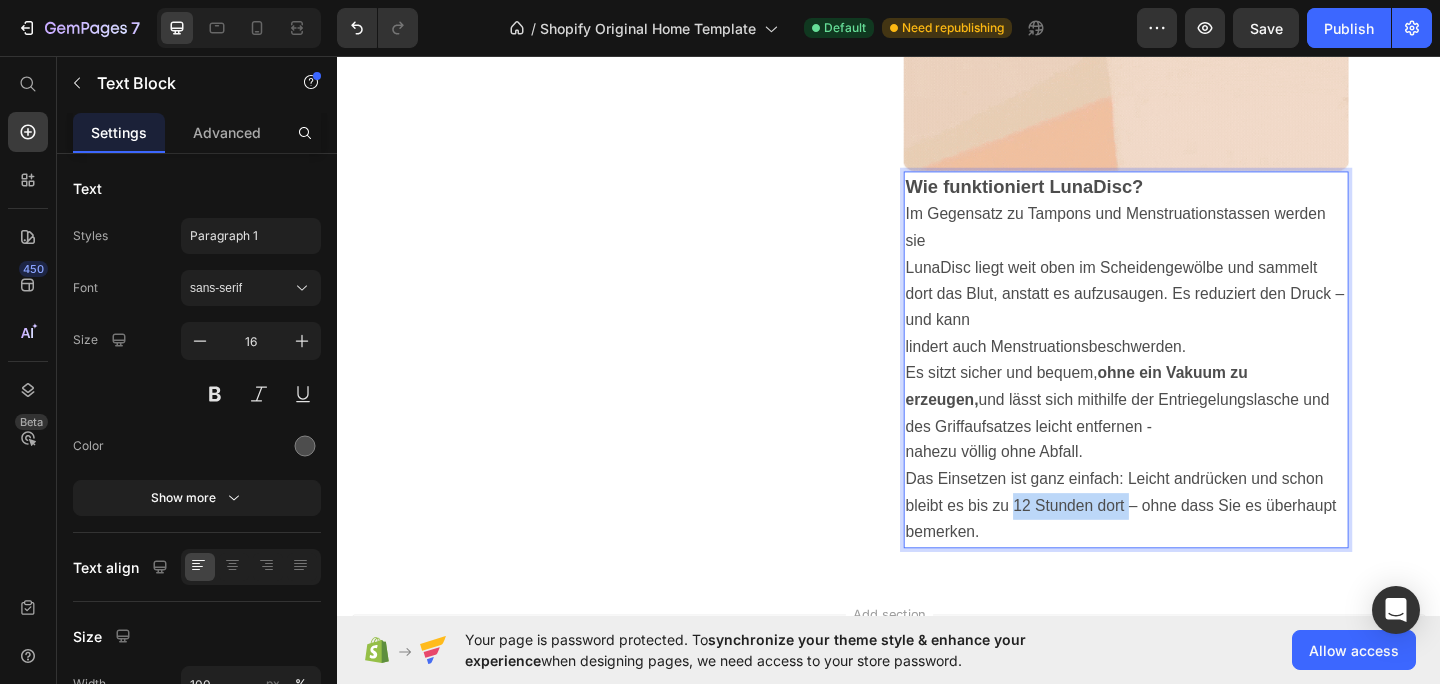 drag, startPoint x: 1195, startPoint y: 620, endPoint x: 1074, endPoint y: 616, distance: 121.0661 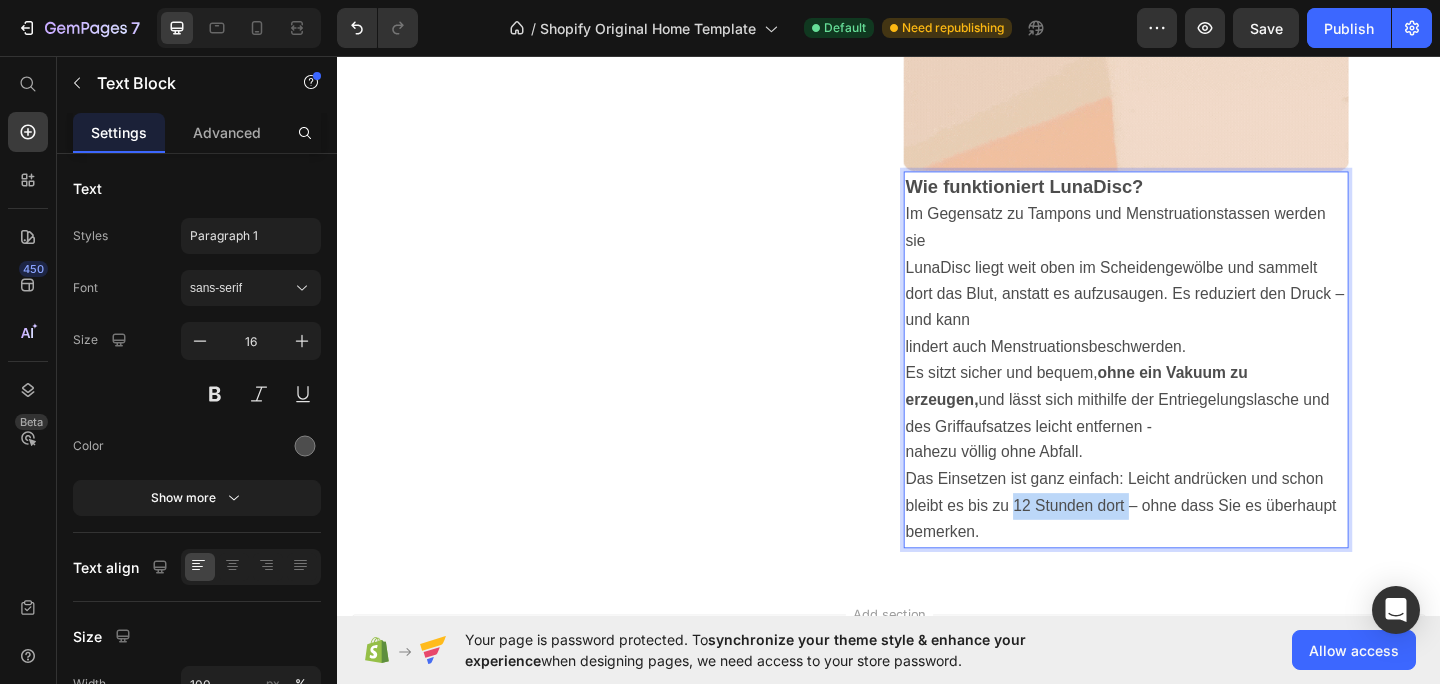 click on "Das Einsetzen ist ganz einfach: Leicht andrücken und schon bleibt es bis zu 12 Stunden dort – ohne dass Sie es überhaupt bemerken." at bounding box center [1189, 545] 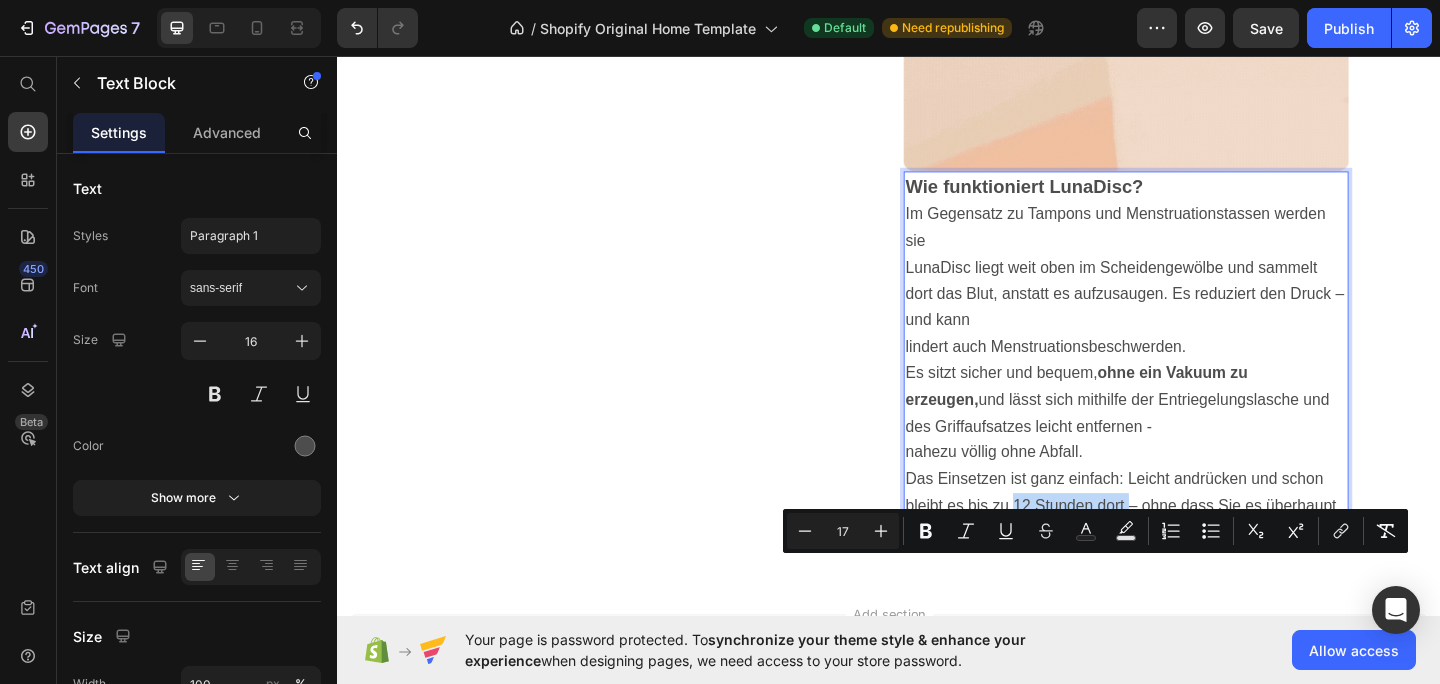 copy on "12 Stunden dort" 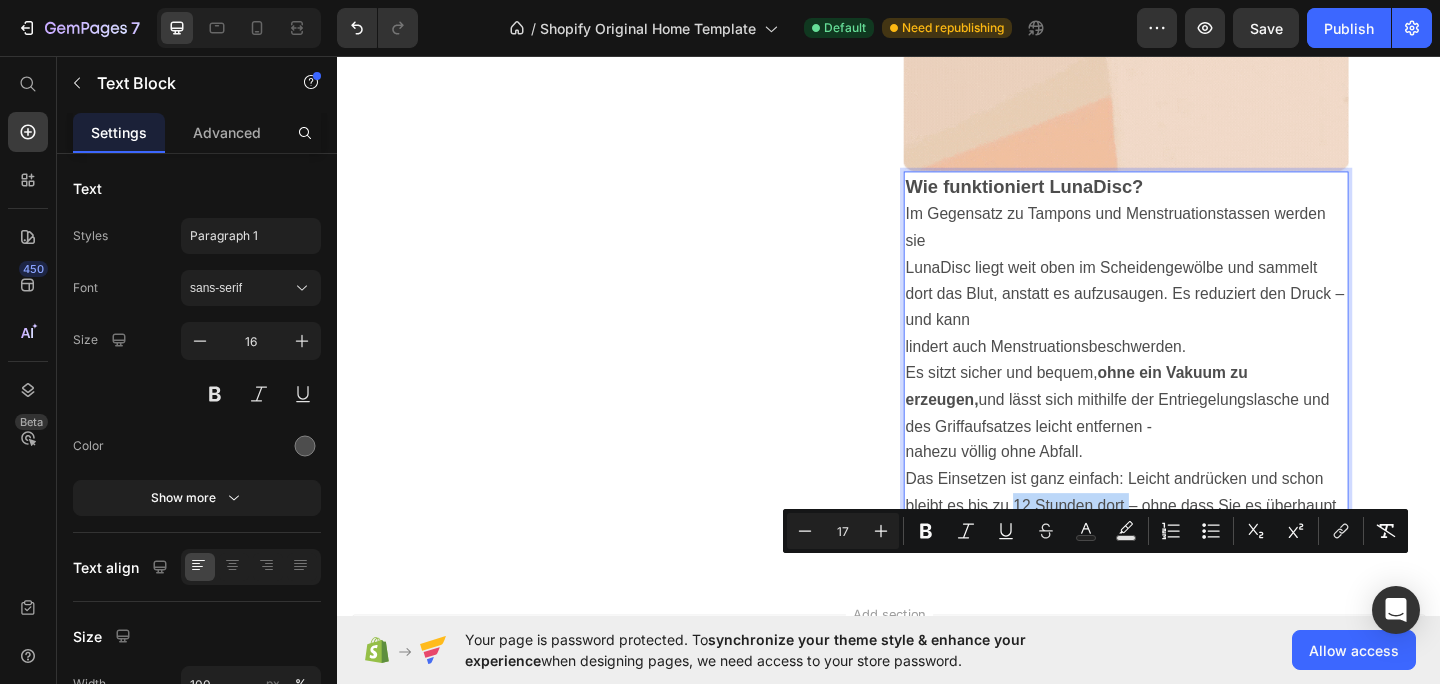 click on "Das Einsetzen ist ganz einfach: Leicht andrücken und schon bleibt es bis zu 12 Stunden dort – ohne dass Sie es überhaupt bemerken." at bounding box center (1189, 545) 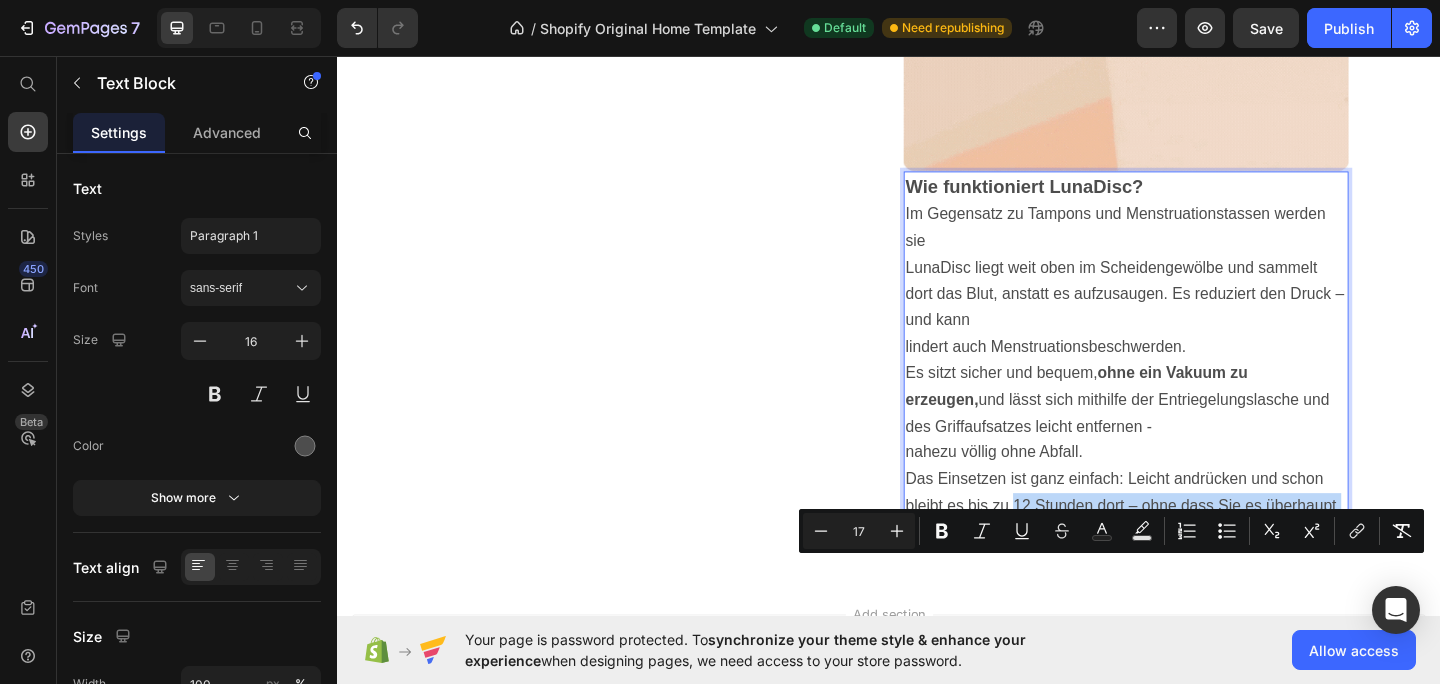 drag, startPoint x: 1074, startPoint y: 619, endPoint x: 1158, endPoint y: 628, distance: 84.48077 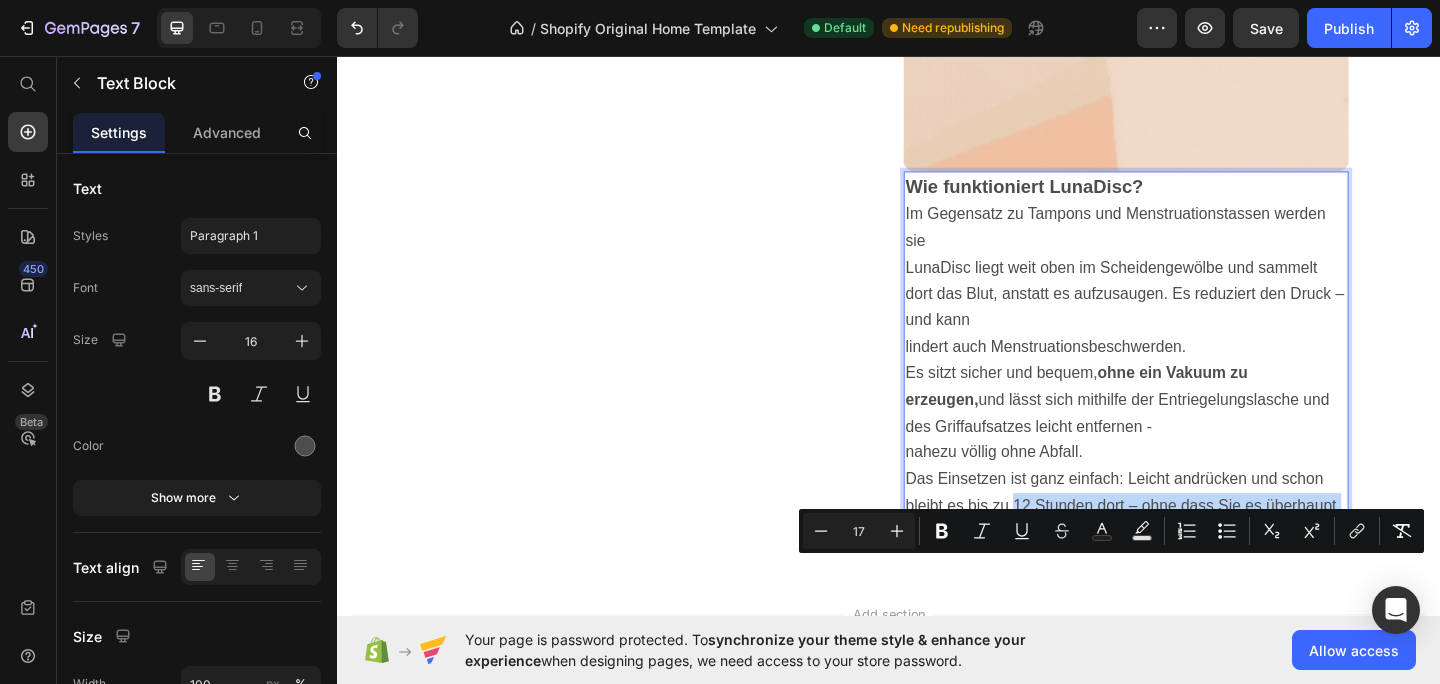 click on "Wie funktioniert LunaDisc? Im Gegensatz zu Tampons und Menstruationstassen werden sie LunaDisc liegt weit oben im Scheidengewölbe und sammelt dort das Blut, anstatt es aufzusaugen. Es reduziert den Druck – und kann lindert auch Menstruationsbeschwerden. Es sitzt sicher und bequem,  ohne ein Vakuum zu erzeugen,  und lässt sich mithilfe der Entriegelungslasche und des Griffaufsatzes leicht entfernen - nahezu völlig ohne Abfall. Das Einsetzen ist ganz einfach: Leicht andrücken und schon bleibt es bis zu 12 Stunden dort – ohne dass Sie es überhaupt bemerken." at bounding box center (1195, 386) 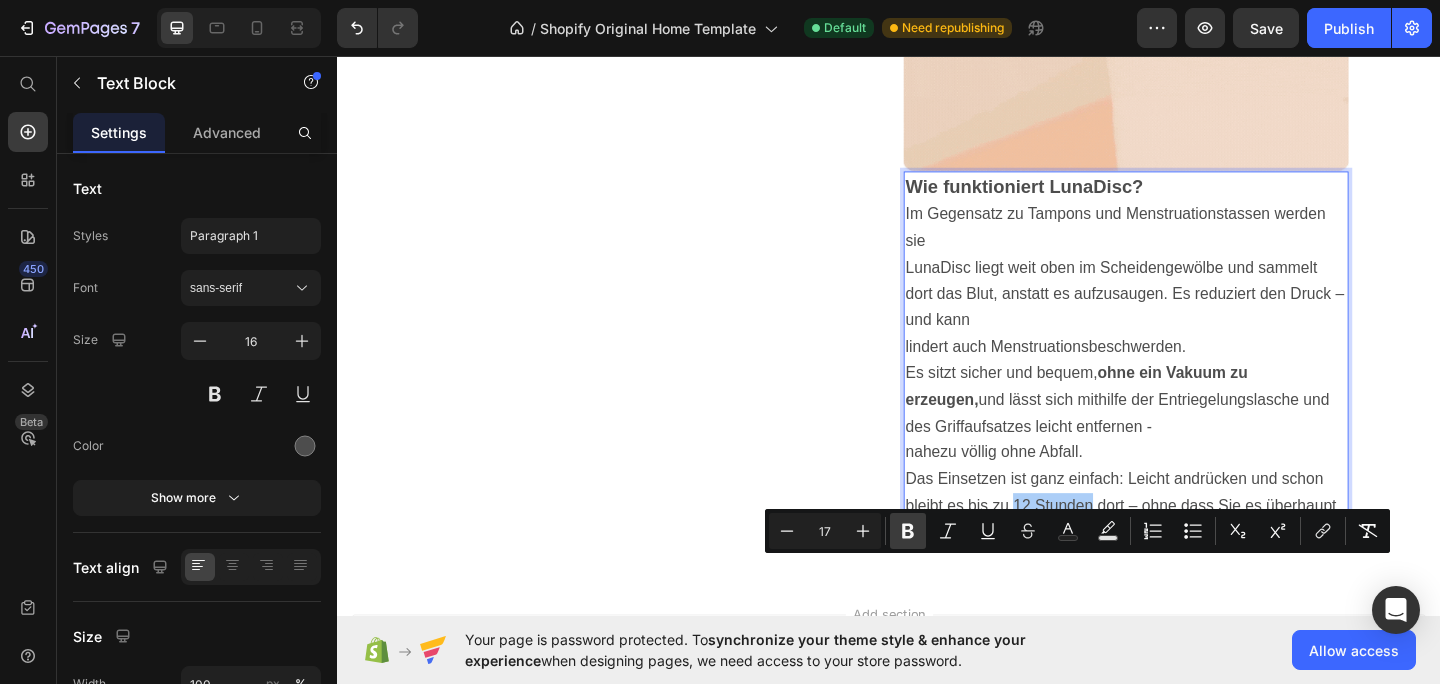 click on "Bold" at bounding box center (908, 531) 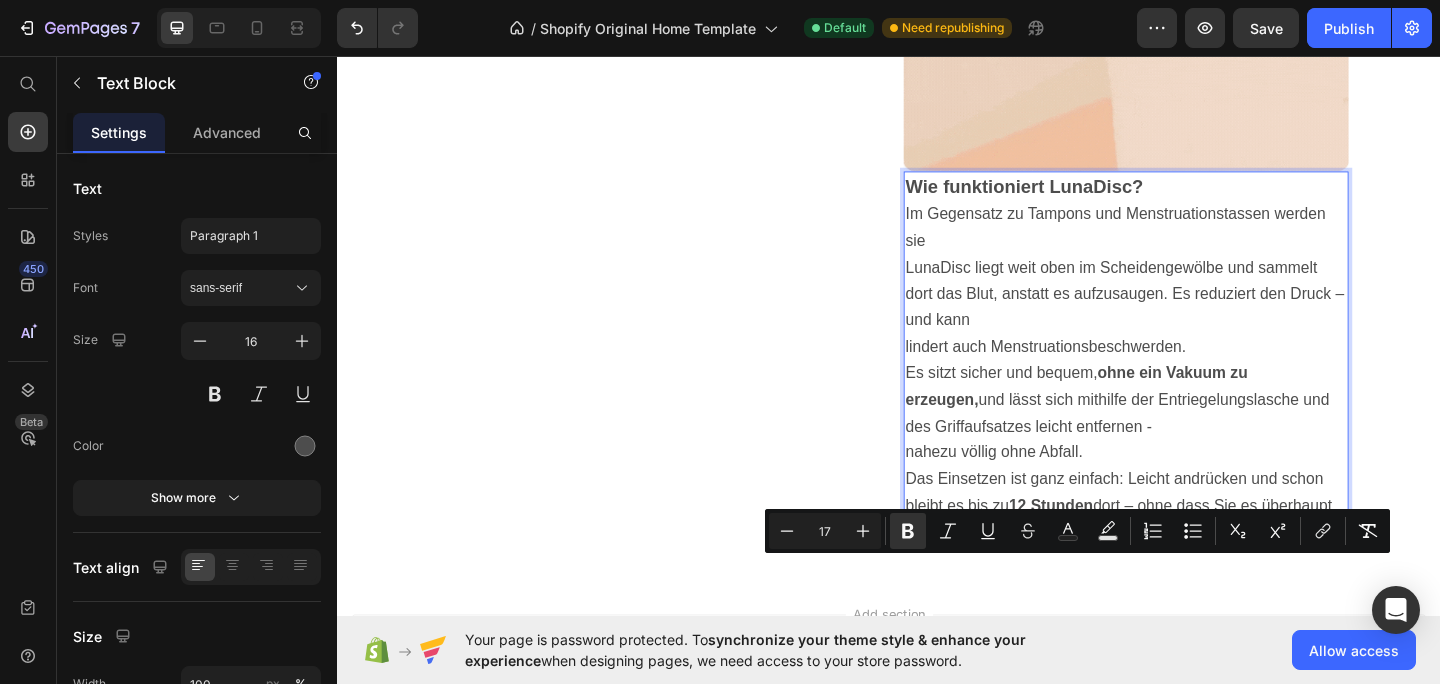 click on "Wie funktioniert LunaDisc? Im Gegensatz zu Tampons und Menstruationstassen werden sie LunaDisc liegt weit oben im Scheidengewölbe und sammelt dort das Blut, anstatt es aufzusaugen. Es reduziert den Druck – und kann lindert auch Menstruationsbeschwerden. Es sitzt sicher und bequem,  ohne ein Vakuum zu erzeugen,  und lässt sich mithilfe der Entriegelungslasche und des Griffaufsatzes leicht entfernen - nahezu völlig ohne Abfall. Das Einsetzen ist ganz einfach: Leicht andrücken und schon bleibt es bis zu  12 Stunden  dort – ohne dass Sie es überhaupt bemerken." at bounding box center [1195, 386] 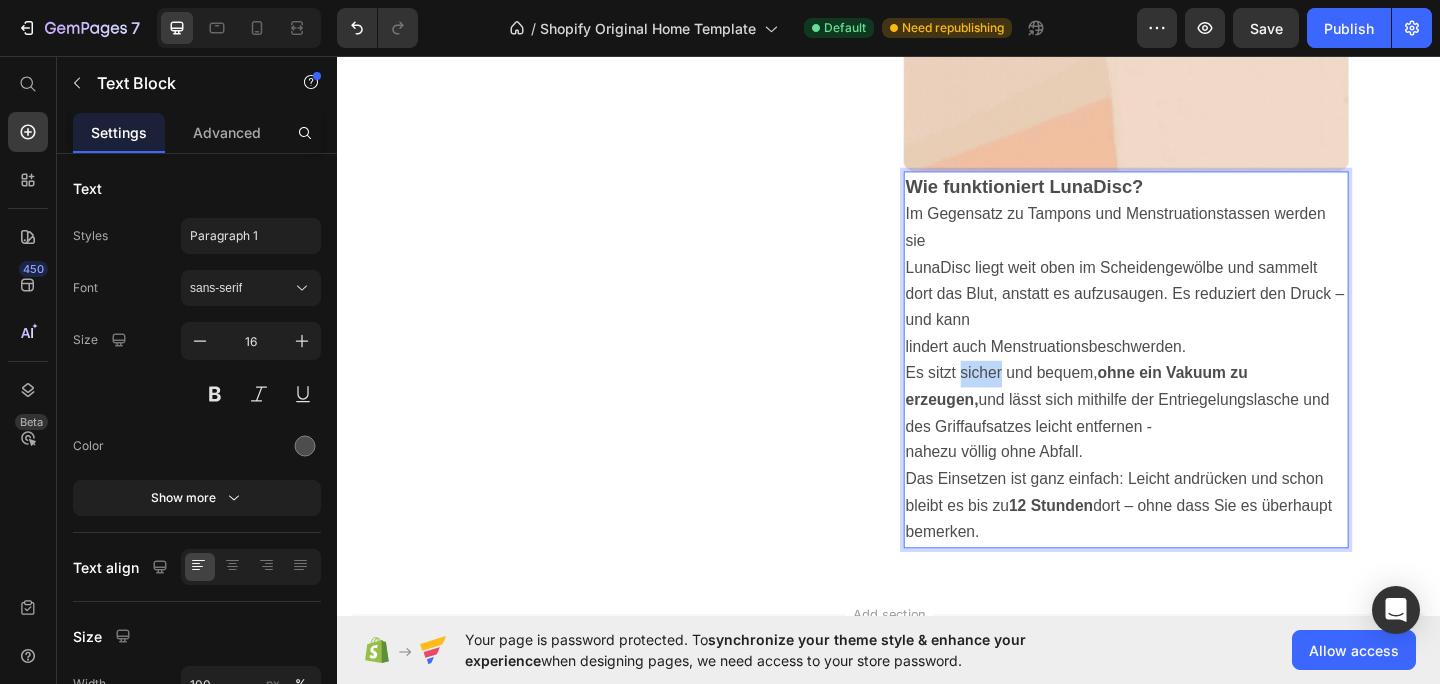 click on "Wie funktioniert LunaDisc? Im Gegensatz zu Tampons und Menstruationstassen werden sie LunaDisc liegt weit oben im Scheidengewölbe und sammelt dort das Blut, anstatt es aufzusaugen. Es reduziert den Druck – und kann lindert auch Menstruationsbeschwerden. Es sitzt sicher und bequem,  ohne ein Vakuum zu erzeugen,  und lässt sich mithilfe der Entriegelungslasche und des Griffaufsatzes leicht entfernen - nahezu völlig ohne Abfall. Das Einsetzen ist ganz einfach: Leicht andrücken und schon bleibt es bis zu  12 Stunden  dort – ohne dass Sie es überhaupt bemerken." at bounding box center [1195, 386] 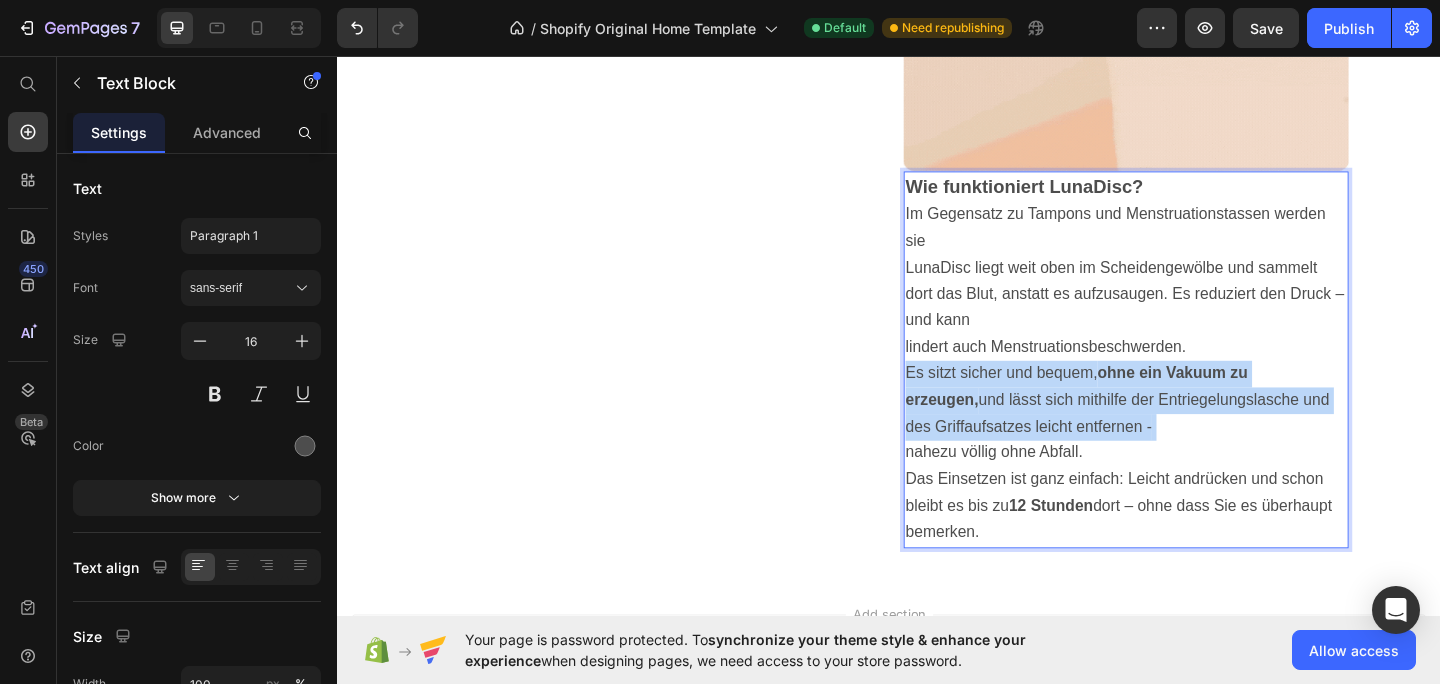 click on "Wie funktioniert LunaDisc? Im Gegensatz zu Tampons und Menstruationstassen werden sie LunaDisc liegt weit oben im Scheidengewölbe und sammelt dort das Blut, anstatt es aufzusaugen. Es reduziert den Druck – und kann lindert auch Menstruationsbeschwerden. Es sitzt sicher und bequem,  ohne ein Vakuum zu erzeugen,  und lässt sich mithilfe der Entriegelungslasche und des Griffaufsatzes leicht entfernen - nahezu völlig ohne Abfall. Das Einsetzen ist ganz einfach: Leicht andrücken und schon bleibt es bis zu  12 Stunden  dort – ohne dass Sie es überhaupt bemerken." at bounding box center (1195, 386) 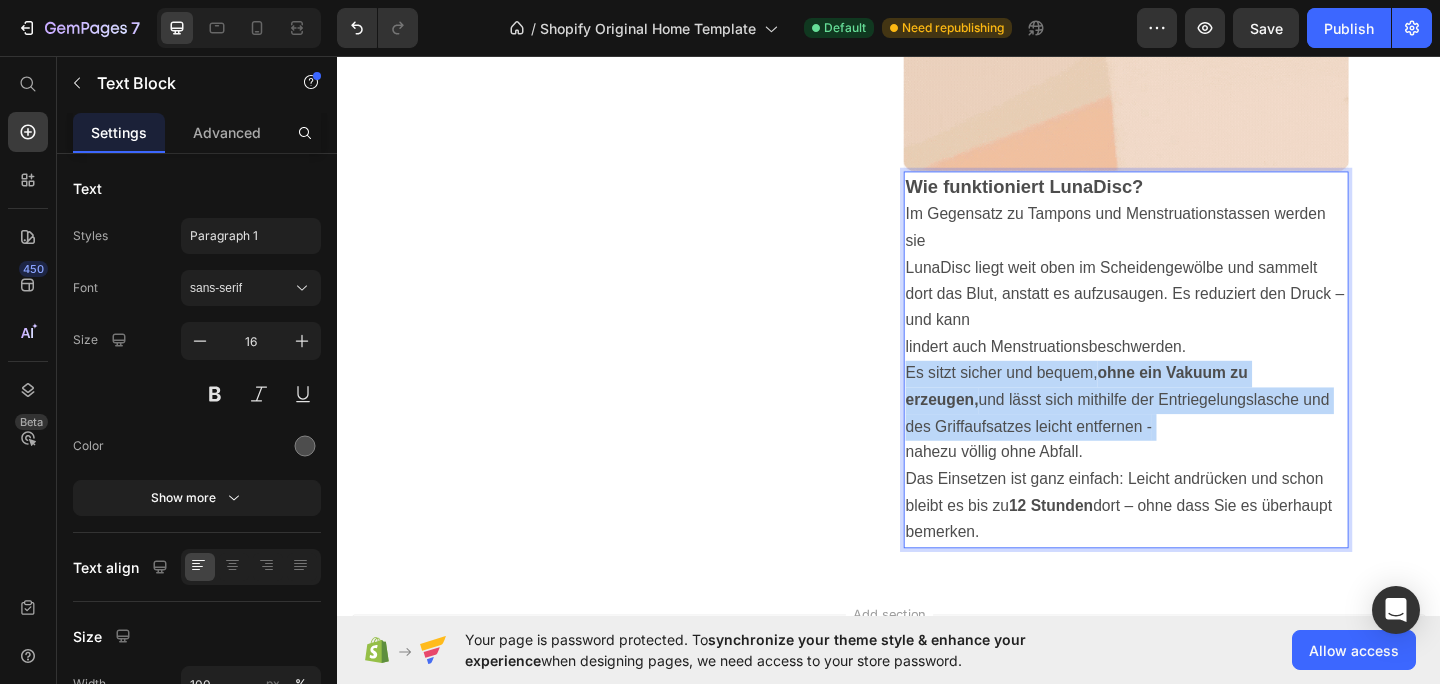 click on "Wie funktioniert LunaDisc? Im Gegensatz zu Tampons und Menstruationstassen werden sie LunaDisc liegt weit oben im Scheidengewölbe und sammelt dort das Blut, anstatt es aufzusaugen. Es reduziert den Druck – und kann lindert auch Menstruationsbeschwerden. Es sitzt sicher und bequem,  ohne ein Vakuum zu erzeugen,  und lässt sich mithilfe der Entriegelungslasche und des Griffaufsatzes leicht entfernen - nahezu völlig ohne Abfall. Das Einsetzen ist ganz einfach: Leicht andrücken und schon bleibt es bis zu  12 Stunden  dort – ohne dass Sie es überhaupt bemerken." at bounding box center [1195, 386] 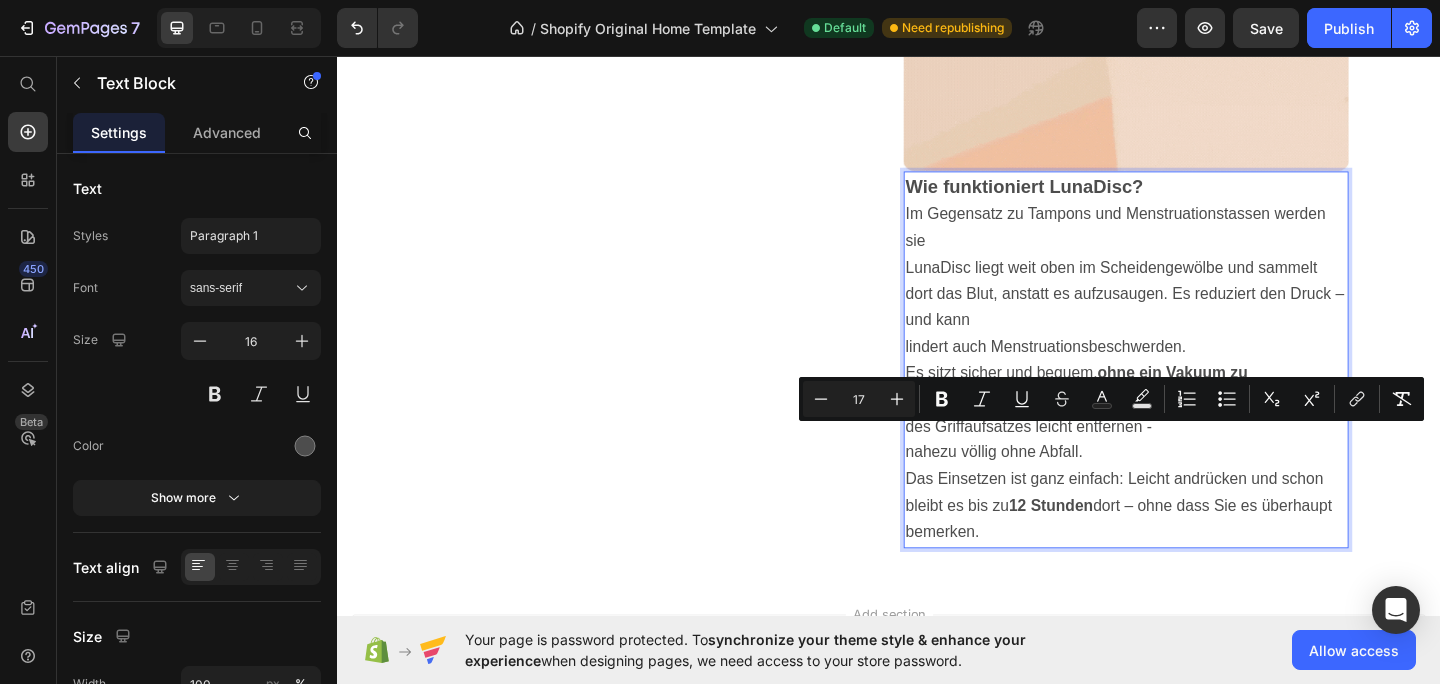 click on "Wie funktioniert LunaDisc? Im Gegensatz zu Tampons und Menstruationstassen werden sie LunaDisc liegt weit oben im Scheidengewölbe und sammelt dort das Blut, anstatt es aufzusaugen. Es reduziert den Druck – und kann lindert auch Menstruationsbeschwerden. Es sitzt sicher und bequem,  ohne ein Vakuum zu erzeugen,  und lässt sich mithilfe der Entriegelungslasche und des Griffaufsatzes leicht entfernen - nahezu völlig ohne Abfall. Das Einsetzen ist ganz einfach: Leicht andrücken und schon bleibt es bis zu  12 Stunden  dort – ohne dass Sie es überhaupt bemerken." at bounding box center [1195, 386] 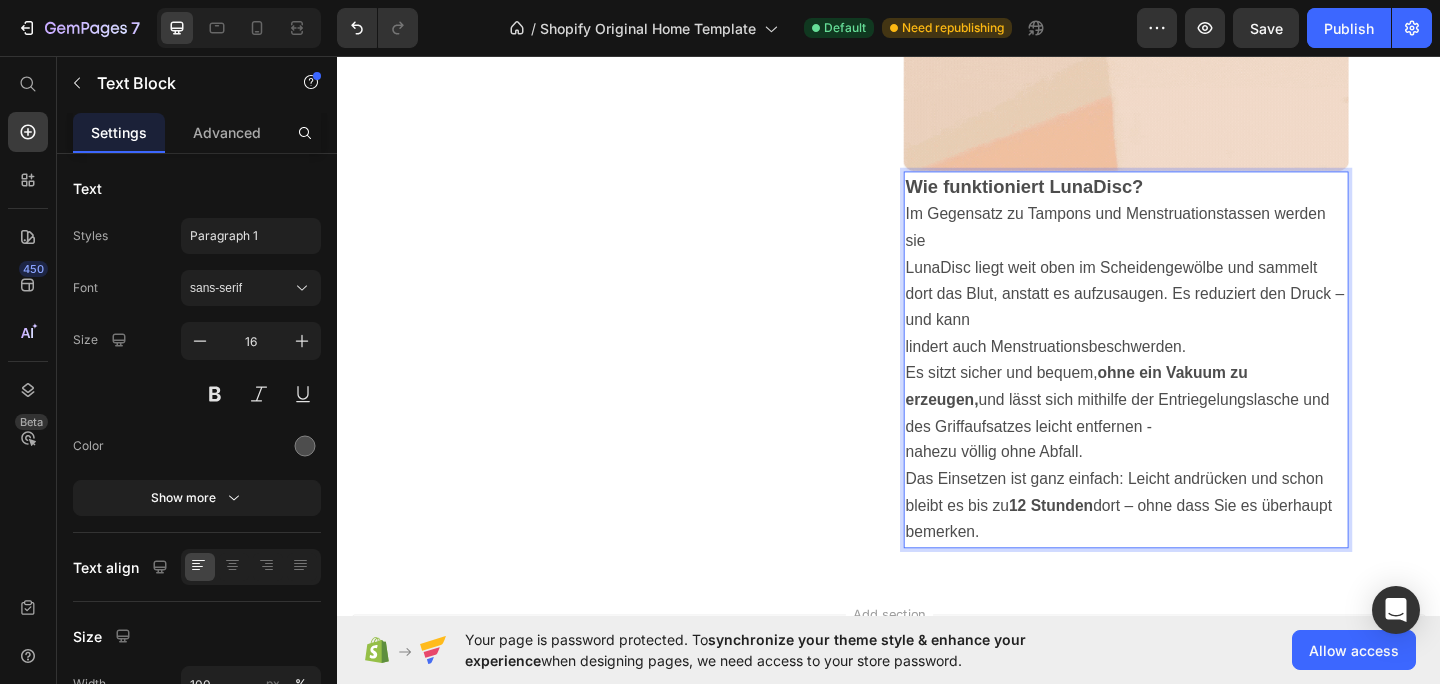 drag, startPoint x: 1071, startPoint y: 650, endPoint x: 960, endPoint y: 295, distance: 371.9489 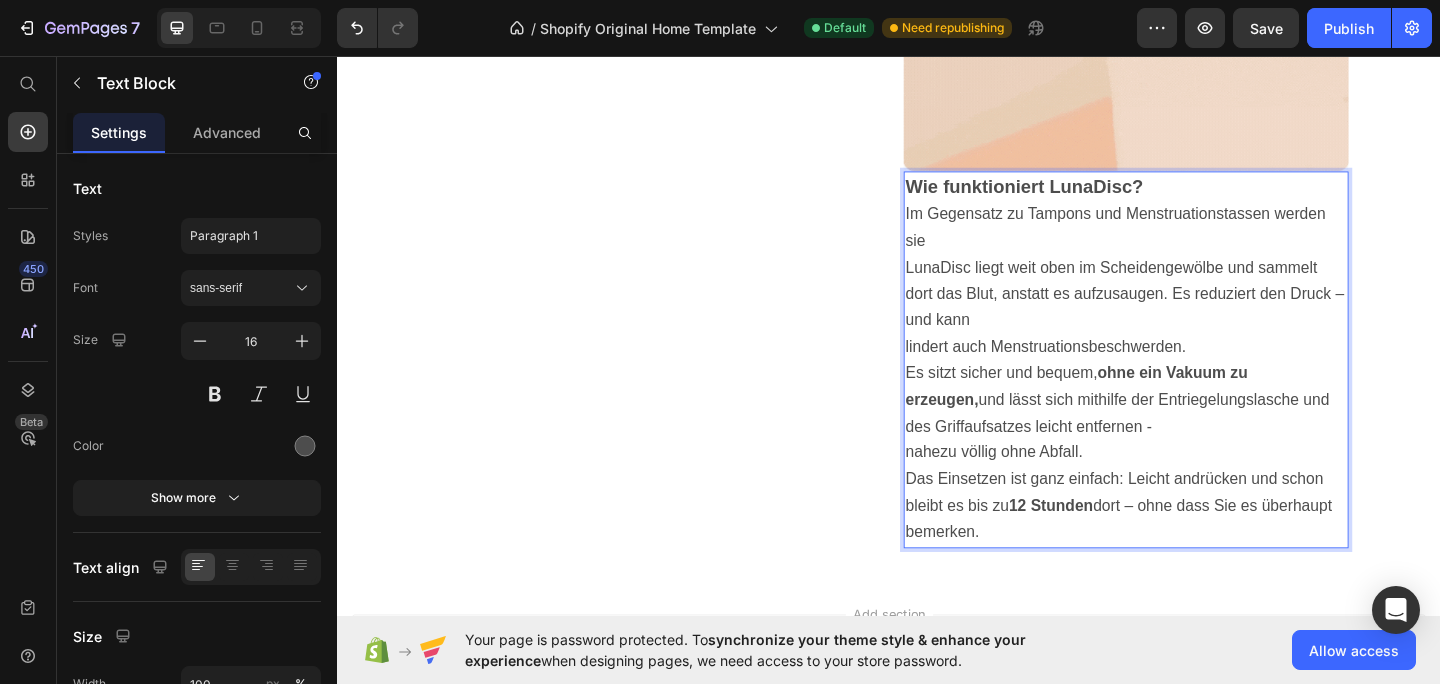 click on "Wie funktioniert LunaDisc? Im Gegensatz zu Tampons und Menstruationstassen werden sie LunaDisc liegt weit oben im Scheidengewölbe und sammelt dort das Blut, anstatt es aufzusaugen. Es reduziert den Druck – und kann lindert auch Menstruationsbeschwerden. Es sitzt sicher und bequem,  ohne ein Vakuum zu erzeugen,  und lässt sich mithilfe der Entriegelungslasche und des Griffaufsatzes leicht entfernen - nahezu völlig ohne Abfall. Das Einsetzen ist ganz einfach: Leicht andrücken und schon bleibt es bis zu  12 Stunden  dort – ohne dass Sie es überhaupt bemerken." at bounding box center [1195, 386] 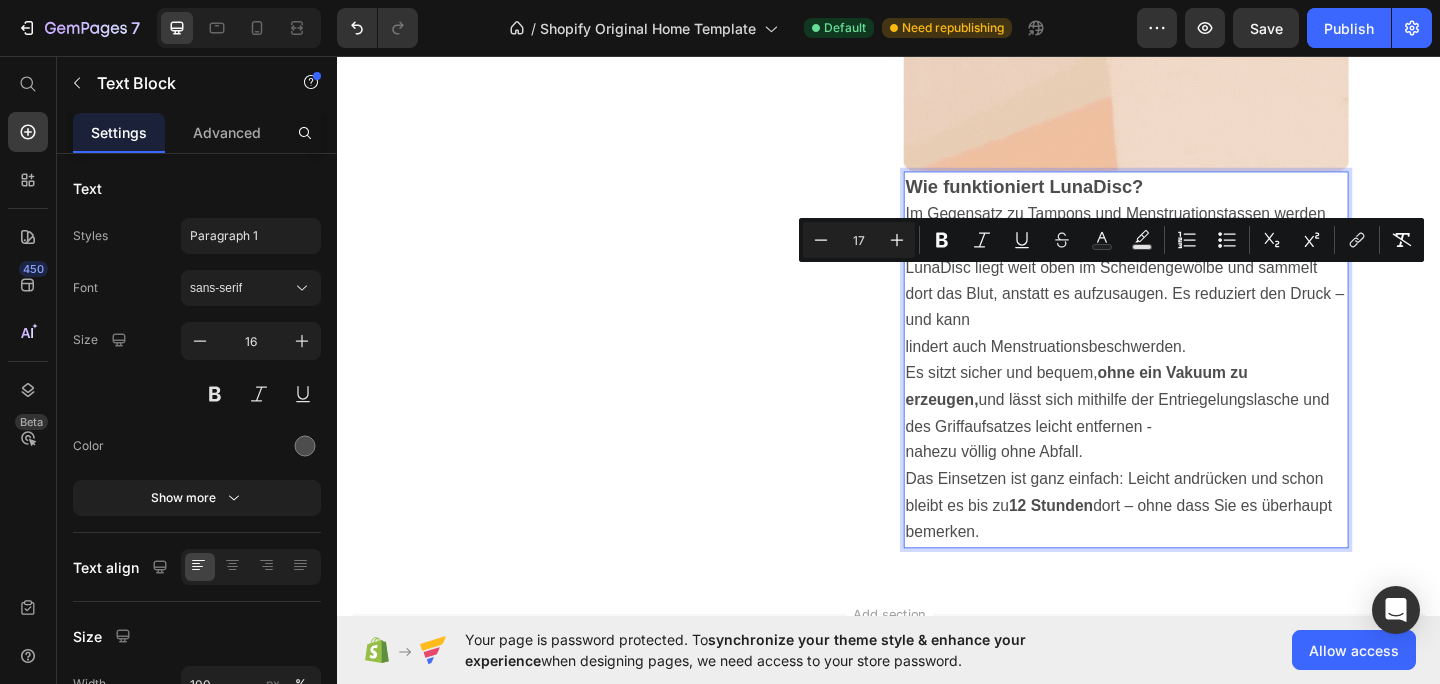 click on "Wie funktioniert LunaDisc? Im Gegensatz zu Tampons und Menstruationstassen werden sie LunaDisc liegt weit oben im Scheidengewölbe und sammelt dort das Blut, anstatt es aufzusaugen. Es reduziert den Druck – und kann lindert auch Menstruationsbeschwerden. Es sitzt sicher und bequem,  ohne ein Vakuum zu erzeugen,  und lässt sich mithilfe der Entriegelungslasche und des Griffaufsatzes leicht entfernen - nahezu völlig ohne Abfall. Das Einsetzen ist ganz einfach: Leicht andrücken und schon bleibt es bis zu  12 Stunden  dort – ohne dass Sie es überhaupt bemerken." at bounding box center [1195, 386] 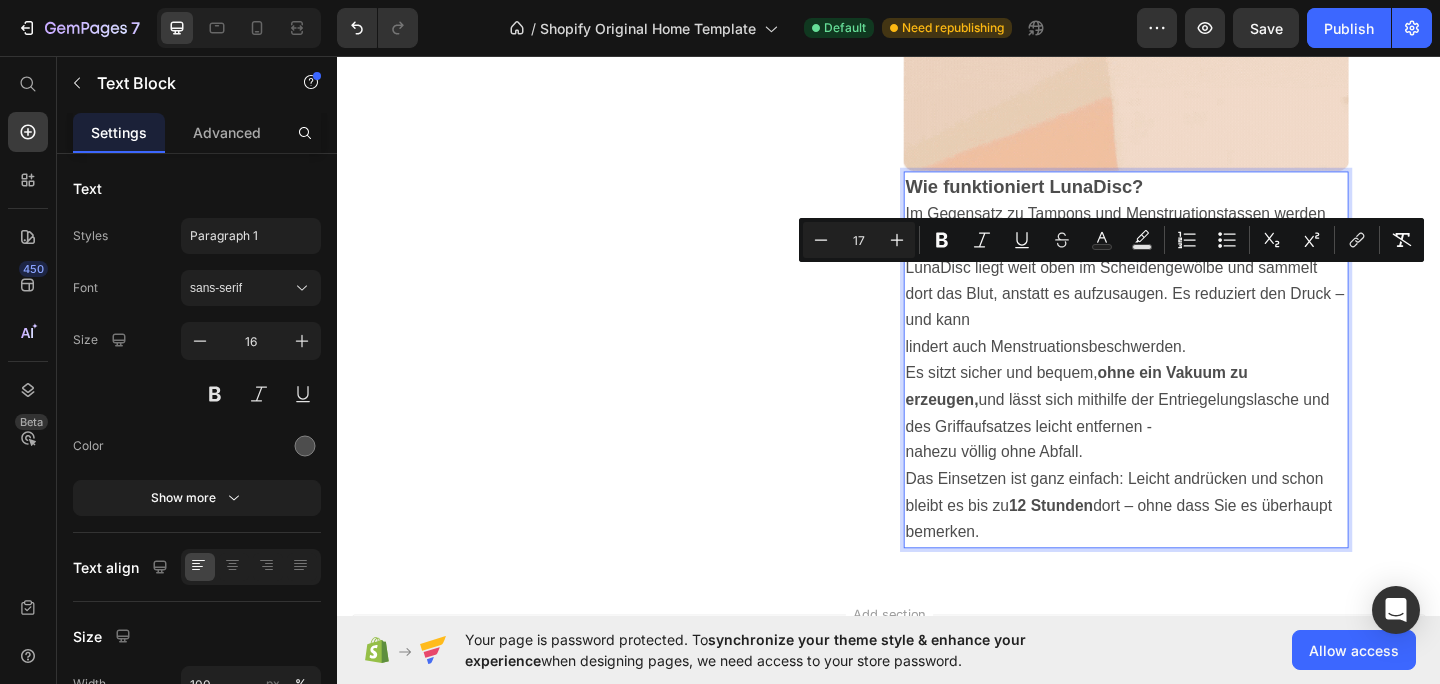 click on "Wie funktioniert LunaDisc? Im Gegensatz zu Tampons und Menstruationstassen werden sie LunaDisc liegt weit oben im Scheidengewölbe und sammelt dort das Blut, anstatt es aufzusaugen. Es reduziert den Druck – und kann lindert auch Menstruationsbeschwerden. Es sitzt sicher und bequem,  ohne ein Vakuum zu erzeugen,  und lässt sich mithilfe der Entriegelungslasche und des Griffaufsatzes leicht entfernen - nahezu völlig ohne Abfall. Das Einsetzen ist ganz einfach: Leicht andrücken und schon bleibt es bis zu  12 Stunden  dort – ohne dass Sie es überhaupt bemerken." at bounding box center [1195, 386] 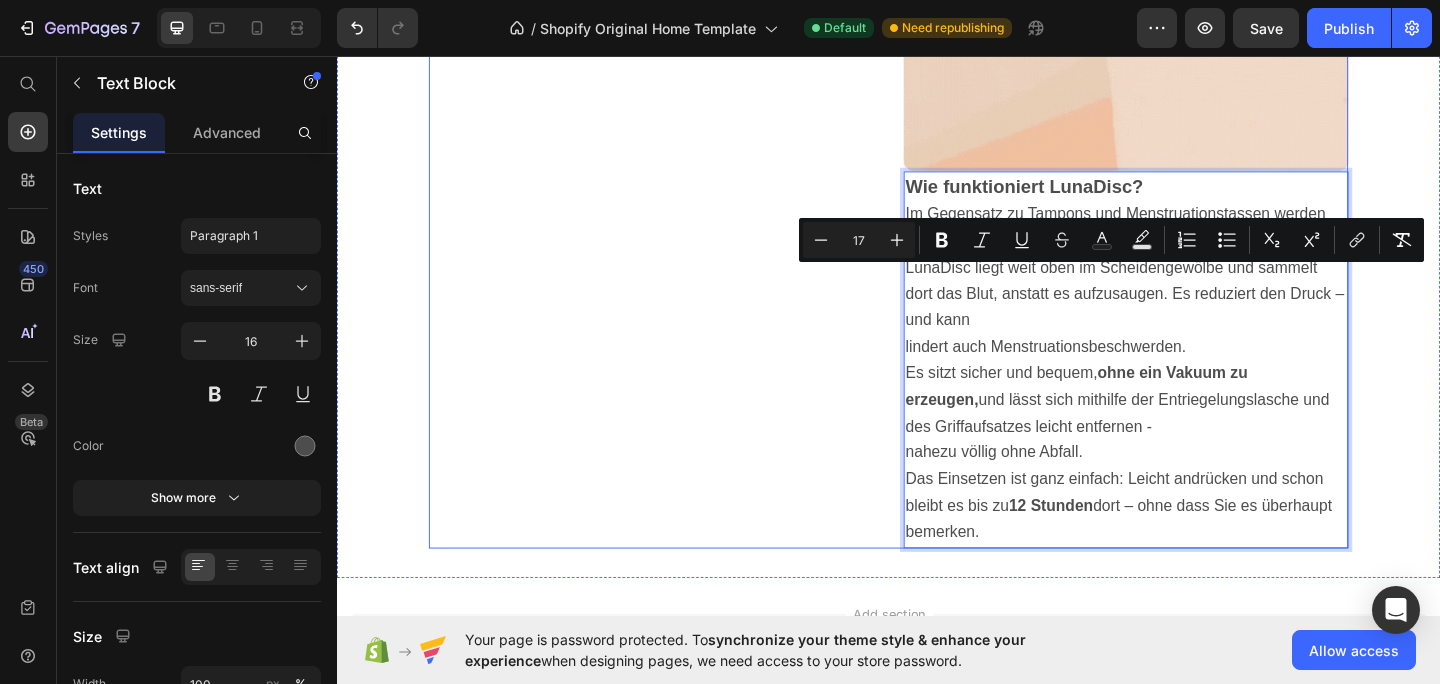 drag, startPoint x: 1057, startPoint y: 643, endPoint x: 946, endPoint y: 301, distance: 359.56223 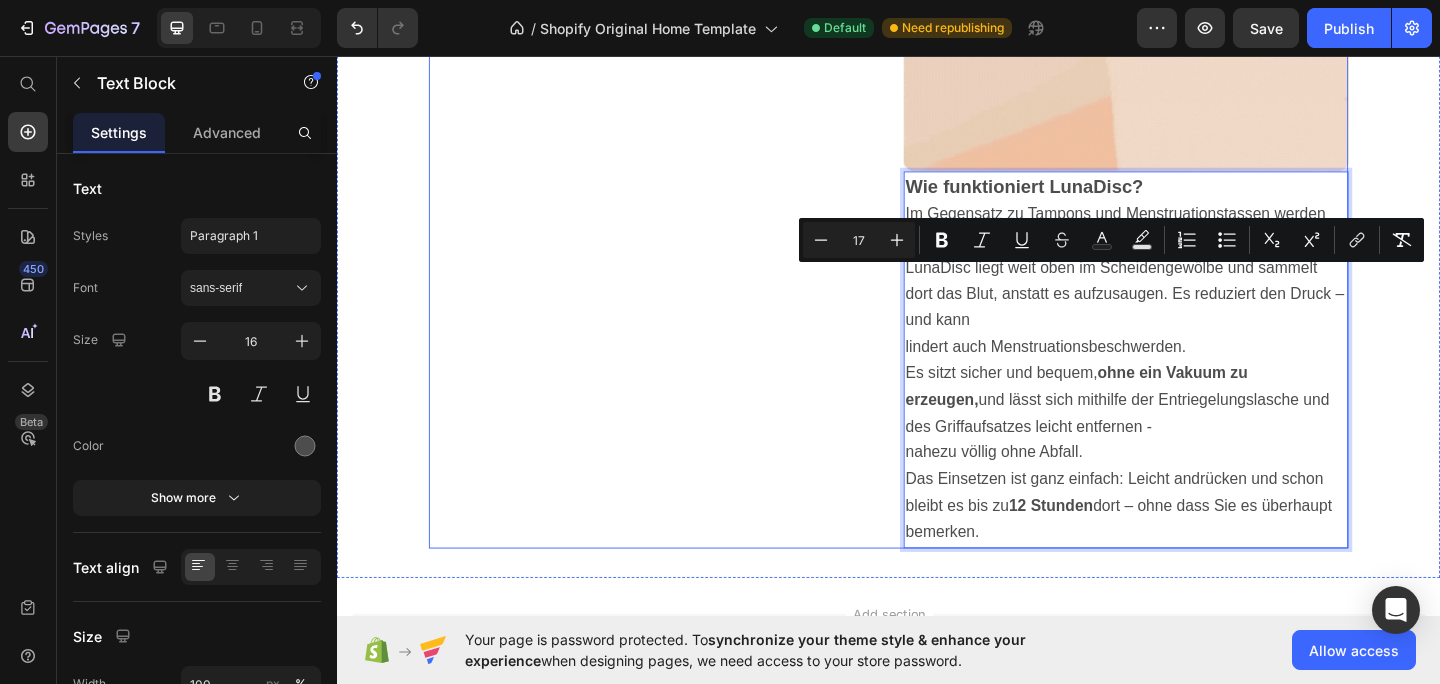click on "Product Images LunaDisc - Die kleine Menstruationsbinde, die verändert alles Product Title Image 4.7 (119 Bewertungen) Text Block Row $35.00 Product Price $48.00 Product Price Row Schüttbar, praktisch und sicher: Was umweltfreundliche Menstruationsbinden bieten Sicherer Schutz – Tag und Nacht, ohne Stress oder unnötige Verschwendung. Product Description Image 12 Stunden Schutz – auch bei starker Regelblutung Einfache Ein- und Auszahlung Hergestellt aus medizinischem Silikon Text Block Row Image IN DEN WARENKORB LEGEN Add to Cart
Image Image Image
Carousel Image umweltfreundlich   & essbar Text Block sanft & komfortabel Text Block läckagesäker design Text Block Row Die Menstruation sollte Sie nicht einschränken. Es gibt einen besseren Weg. Sie erkennen das Gefühl. Sie sind auf dem Weg zur Arbeit, zur Schule oder zum Fitnessstudio – und müssen anhalten. Text Block Image Image" at bounding box center [937, -852] 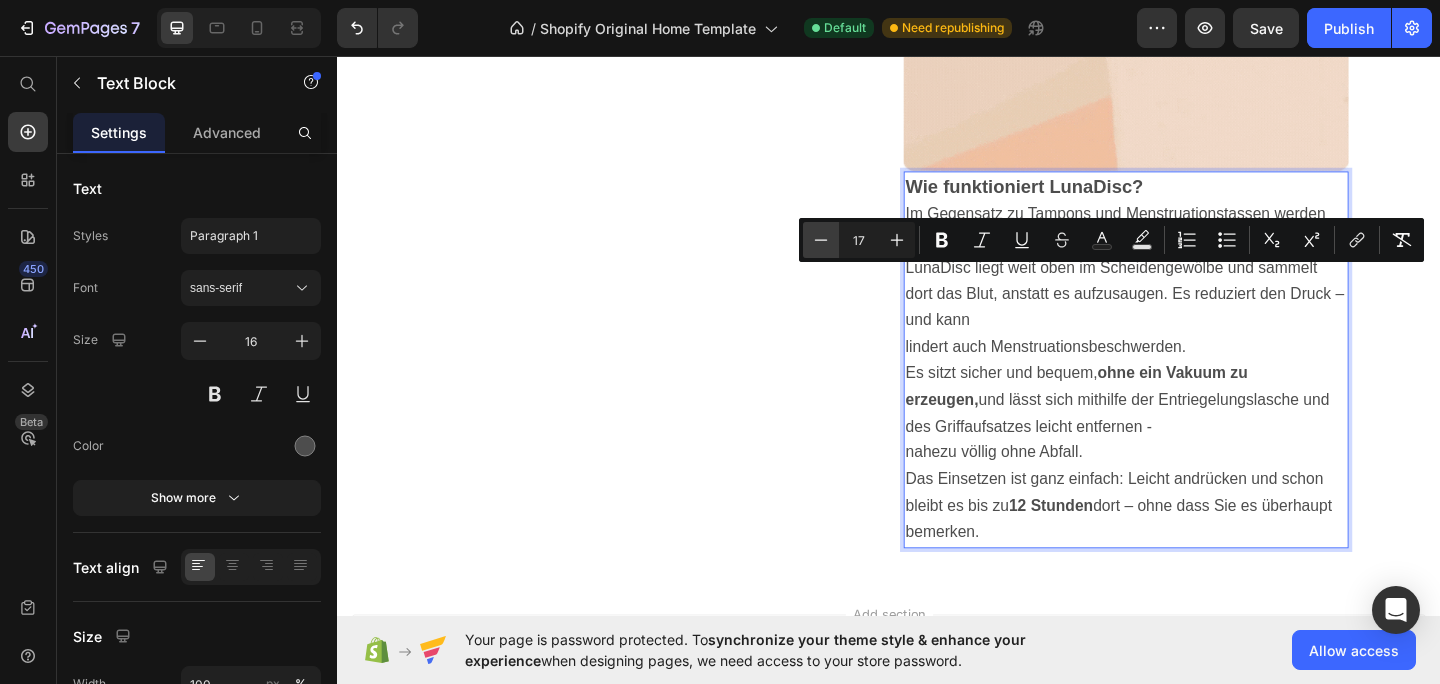 click 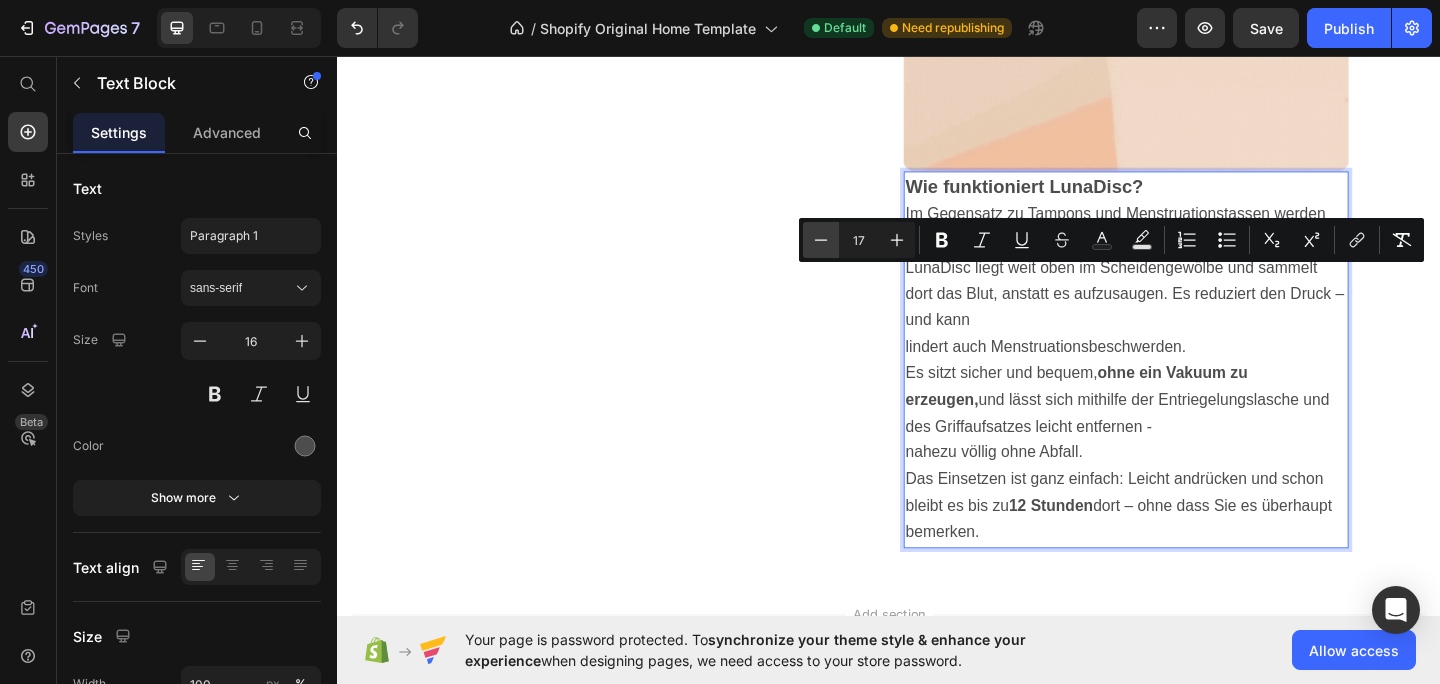 type on "16" 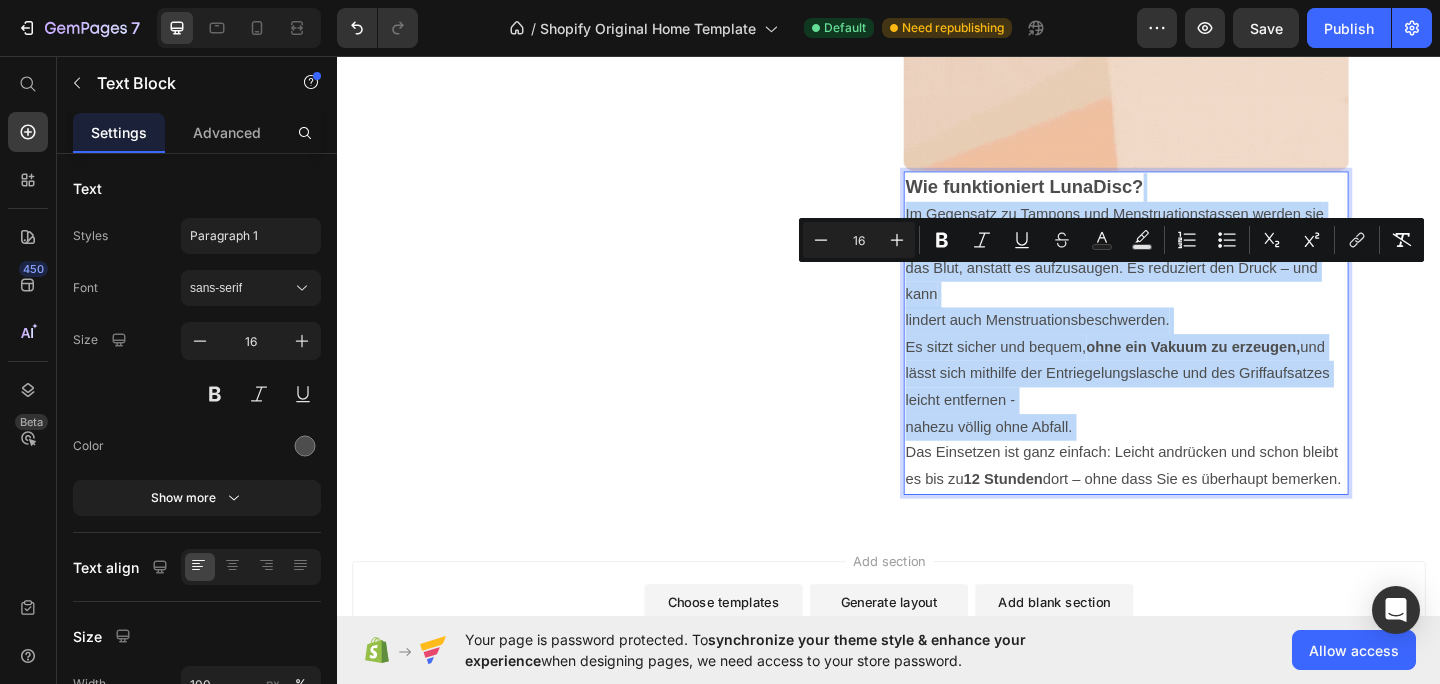 click on "Wie funktioniert LunaDisc? Im Gegensatz zu Tampons und Menstruationstassen werden sie LunaDisc liegt weit oben im Scheidengewölbe und sammelt dort das Blut, anstatt es aufzusaugen. Es reduziert den Druck – und kann lindert auch Menstruationsbeschwerden. Es sitzt sicher und bequem,  ohne ein Vakuum zu erzeugen,  und lässt sich mithilfe der Entriegelungslasche und des Griffaufsatzes leicht entfernen - nahezu völlig ohne Abfall. Das Einsetzen ist ganz einfach: Leicht andrücken und schon bleibt es bis zu  12 Stunden  dort – ohne dass Sie es überhaupt bemerken." at bounding box center [1195, 358] 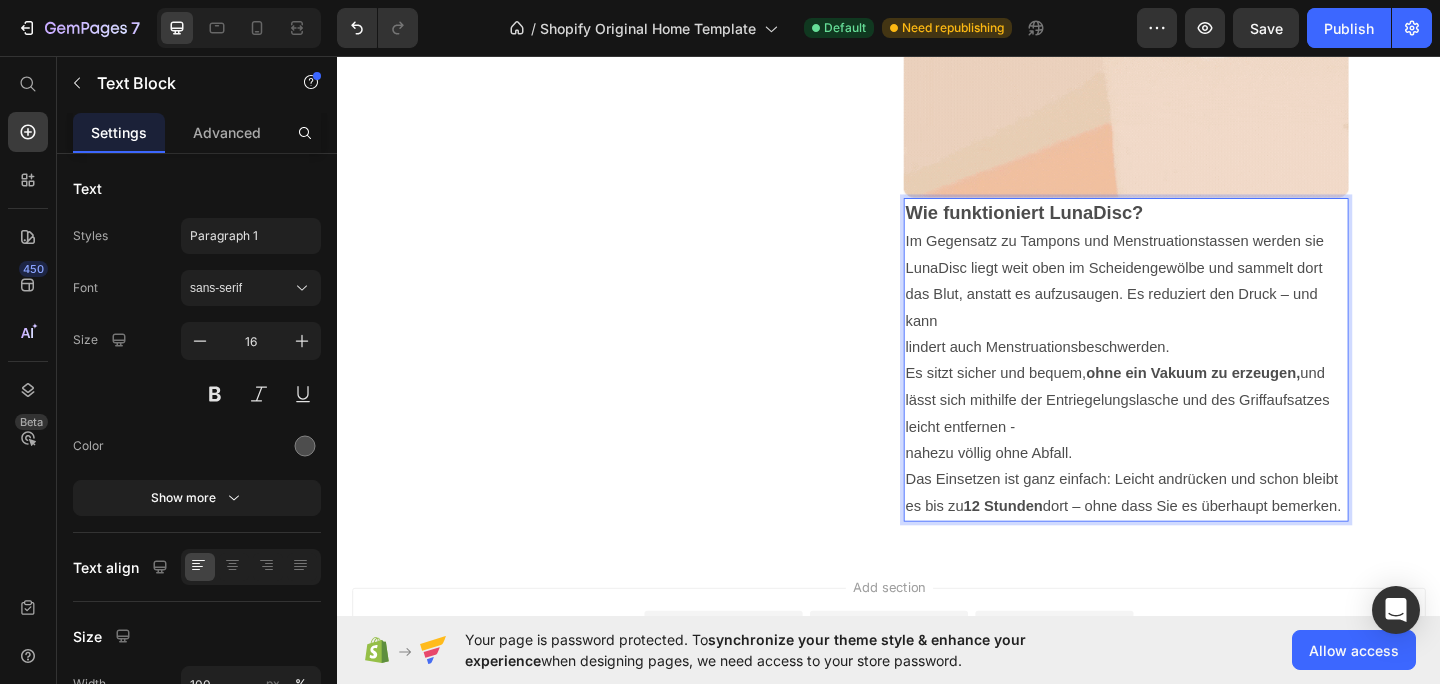 scroll, scrollTop: 2601, scrollLeft: 0, axis: vertical 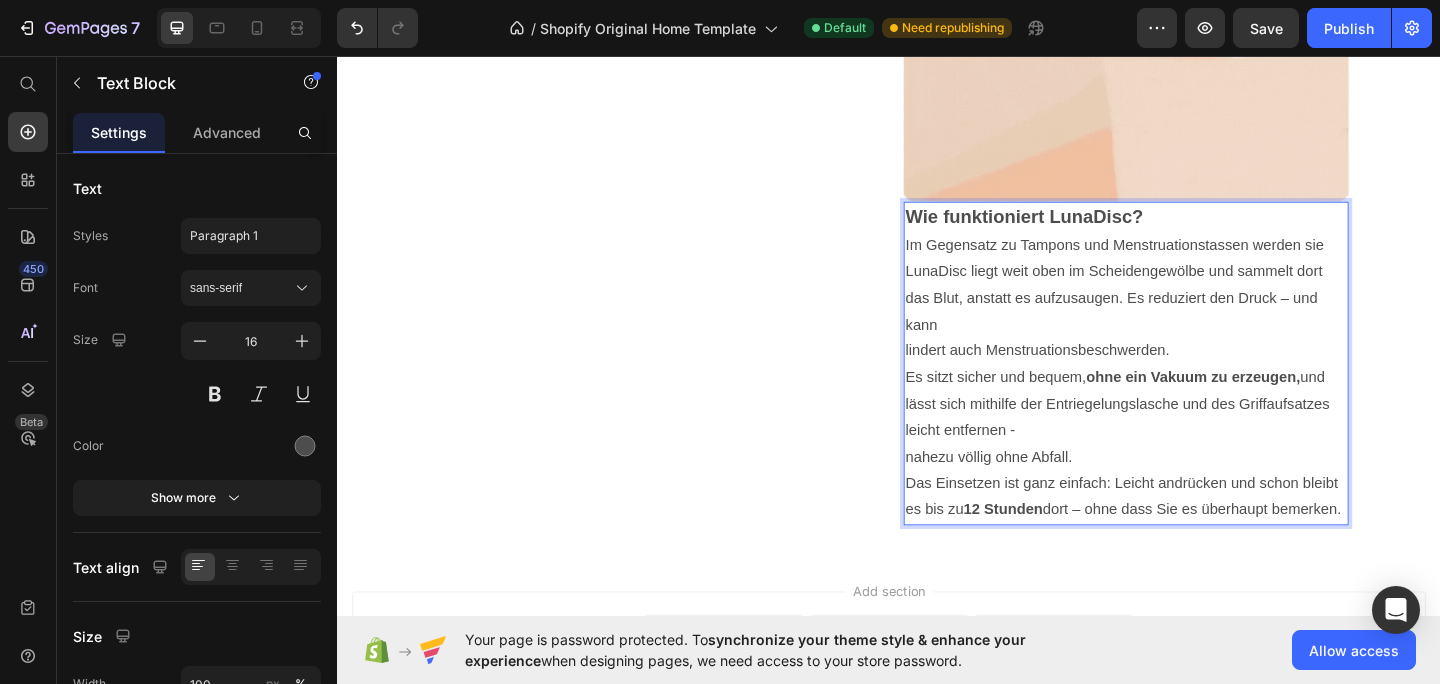 click on "LunaDisc liegt weit oben im Scheidengewölbe und sammelt dort das Blut, anstatt es aufzusaugen. Es reduziert den Druck – und kann" at bounding box center (1182, 319) 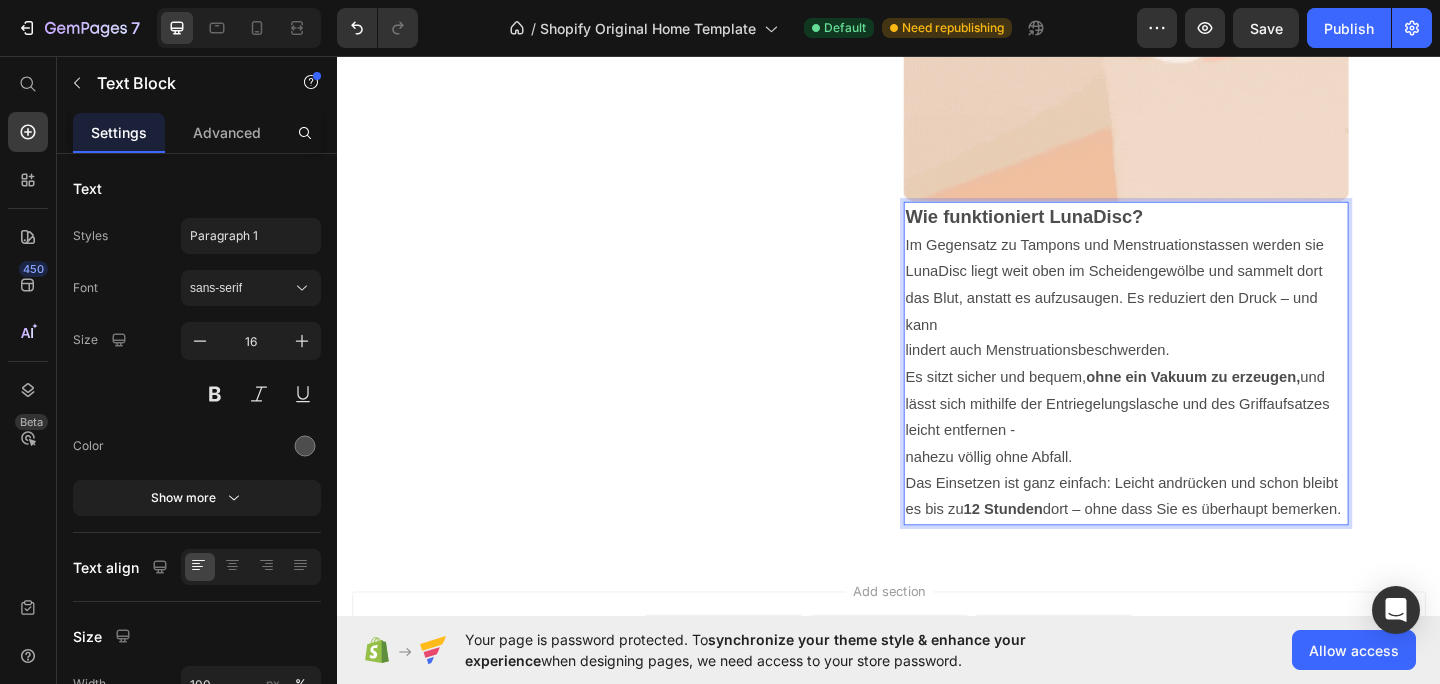 click on "lindert auch Menstruationsbeschwerden." at bounding box center (1098, 376) 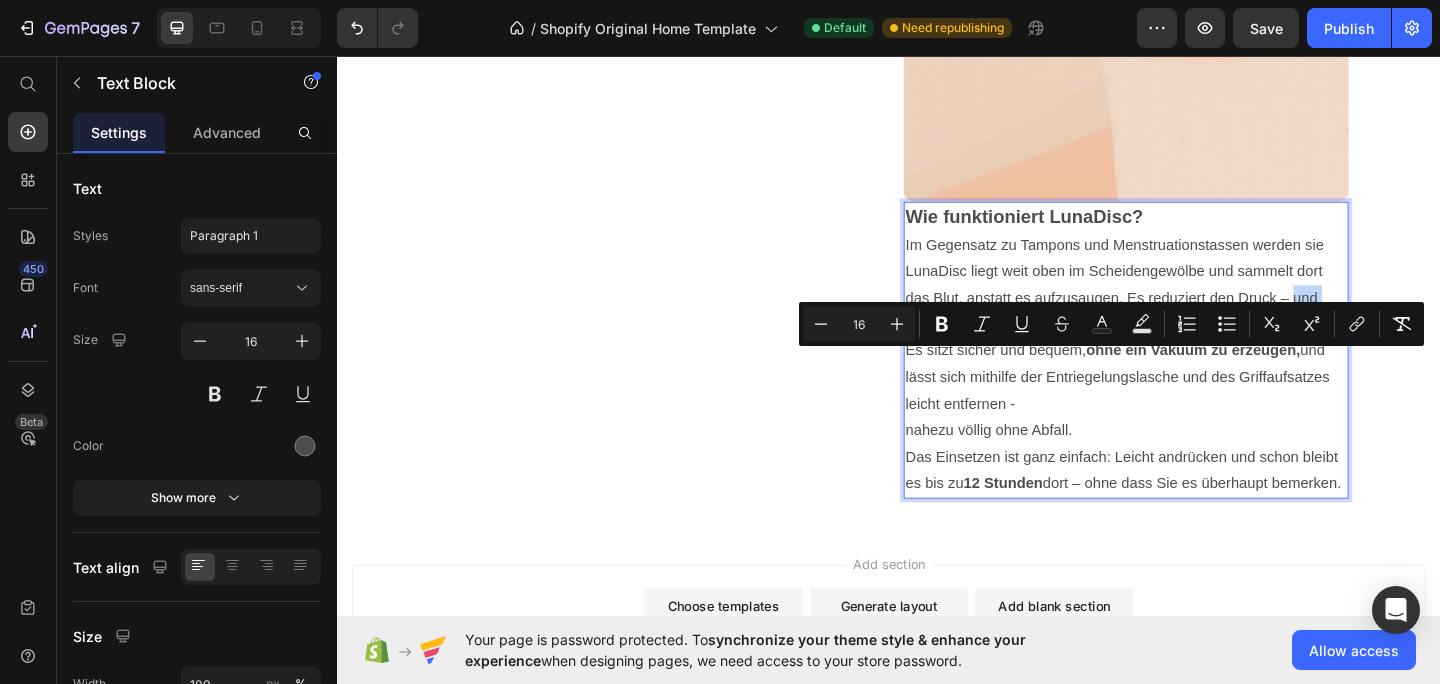 drag, startPoint x: 1376, startPoint y: 389, endPoint x: 1363, endPoint y: 408, distance: 23.021729 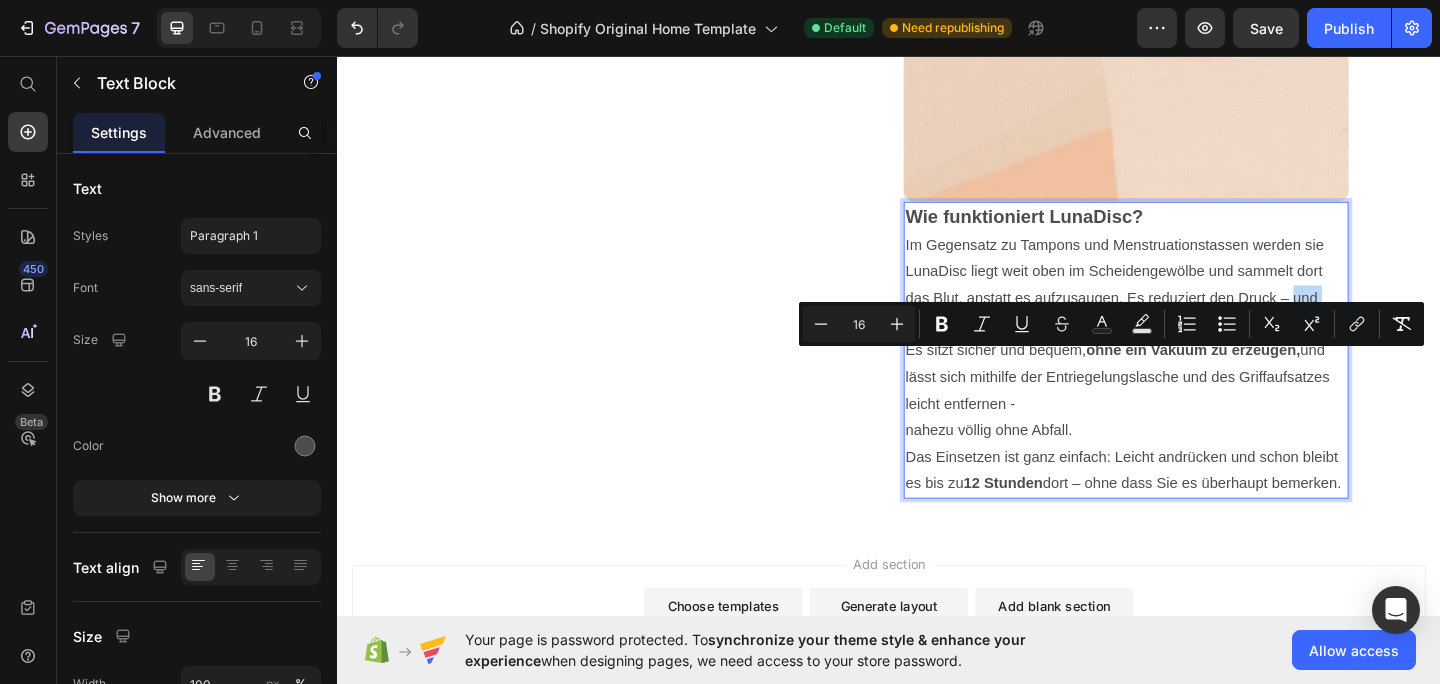 click on "Wie funktioniert LunaDisc? Im Gegensatz zu Tampons und Menstruationstassen werden sie LunaDisc liegt weit oben im Scheidengewölbe und sammelt dort das Blut, anstatt es aufzusaugen. Es reduziert den Druck – und kann lindert auch Menstruationsbeschwerden. Es sitzt sicher und bequem,  ohne ein Vakuum zu erzeugen,  und lässt sich mithilfe der Entriegelungslasche und des Griffaufsatzes leicht entfernen - nahezu völlig ohne Abfall. Das Einsetzen ist ganz einfach: Leicht andrücken und schon bleibt es bis zu  12 Stunden  dort – ohne dass Sie es überhaupt bemerken." at bounding box center [1195, 376] 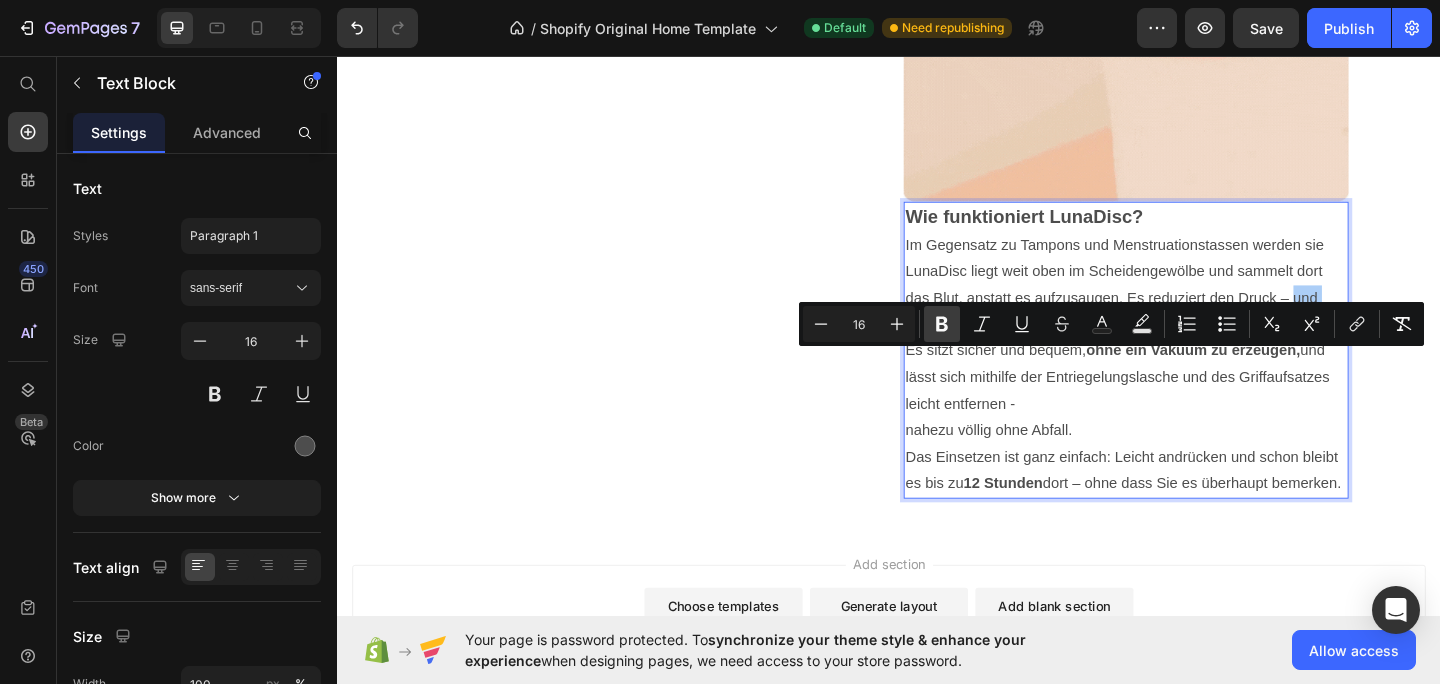 click 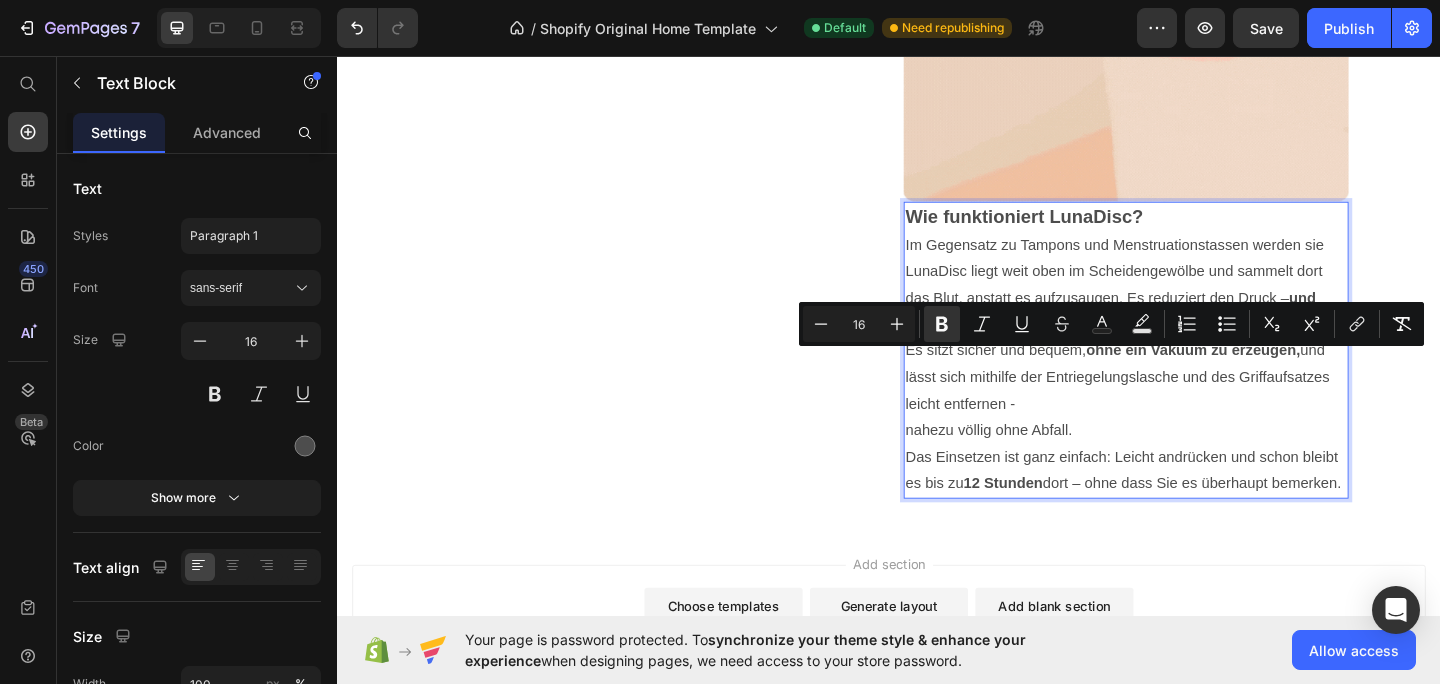 click on "Wie funktioniert LunaDisc? Im Gegensatz zu Tampons und Menstruationstassen werden sie LunaDisc liegt weit oben im Scheidengewölbe und sammelt dort das Blut, anstatt es aufzusaugen. Es reduziert den Druck –  und kann lindert auch Menstruationsbeschwerden. Es sitzt sicher und bequem,  ohne ein Vakuum zu erzeugen,  und lässt sich mithilfe der Entriegelungslasche und des Griffaufsatzes leicht entfernen - nahezu völlig ohne Abfall. Das Einsetzen ist ganz einfach: Leicht andrücken und schon bleibt es bis zu  12 Stunden  dort – ohne dass Sie es überhaupt bemerken." at bounding box center (1195, 376) 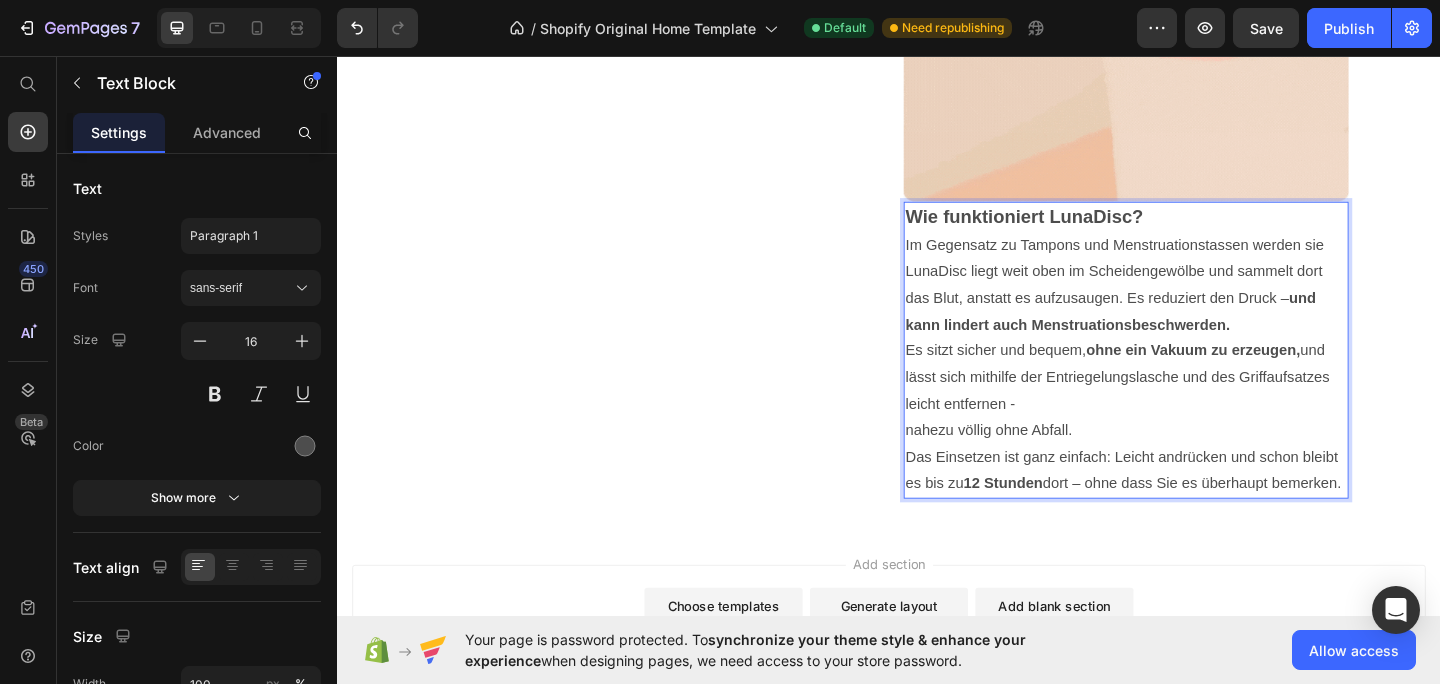 click on "LunaDisc liegt weit oben im Scheidengewölbe und sammelt dort das Blut, anstatt es aufzusaugen. Es reduziert den Druck –  und kann lindert auch Menstruationsbeschwerden." at bounding box center (1182, 319) 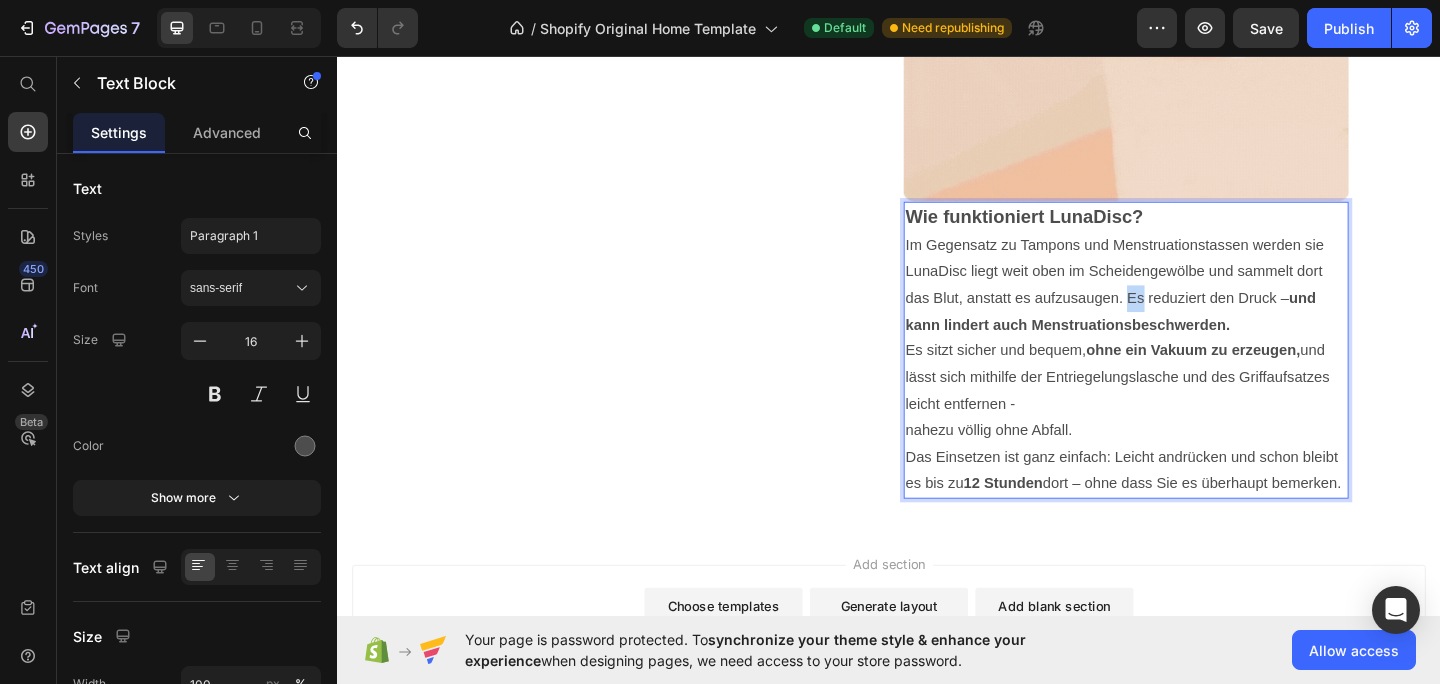 click on "LunaDisc liegt weit oben im Scheidengewölbe und sammelt dort das Blut, anstatt es aufzusaugen. Es reduziert den Druck –  und kann lindert auch Menstruationsbeschwerden." at bounding box center [1182, 319] 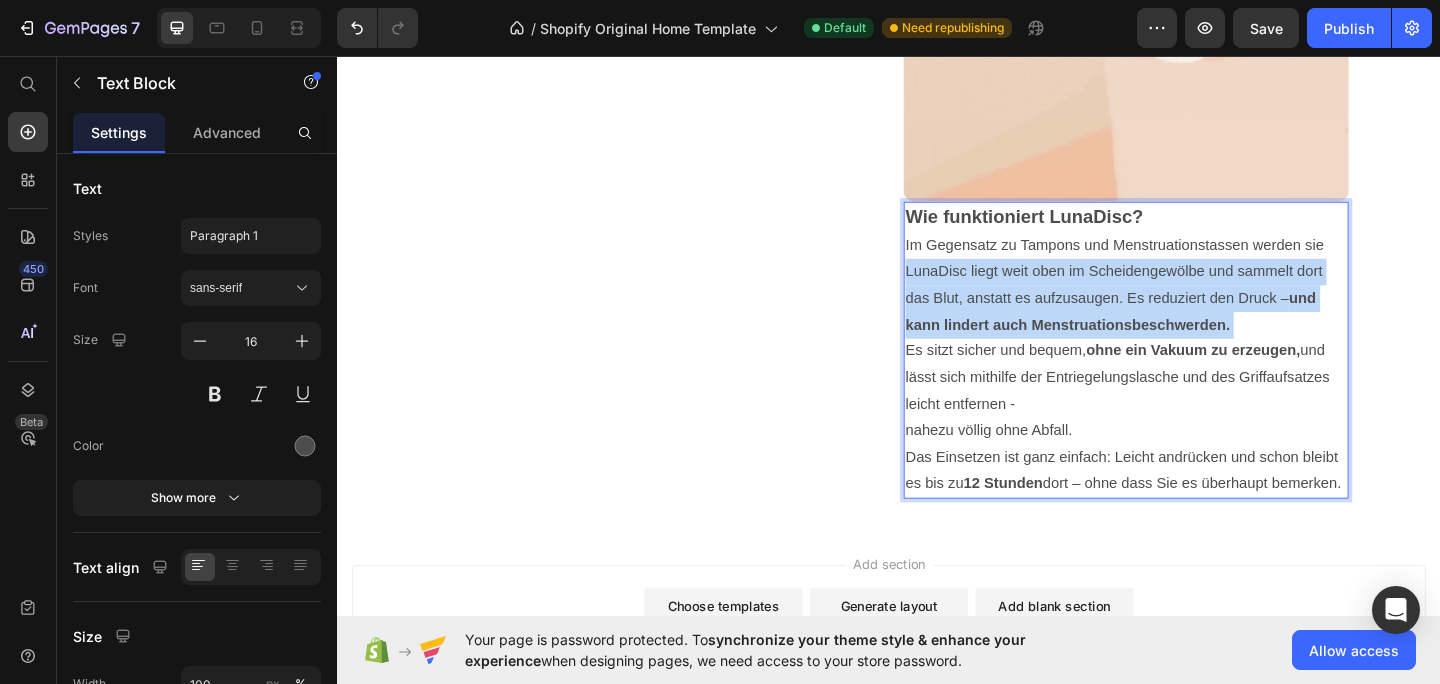 click on "LunaDisc liegt weit oben im Scheidengewölbe und sammelt dort das Blut, anstatt es aufzusaugen. Es reduziert den Druck –  und kann lindert auch Menstruationsbeschwerden." at bounding box center (1182, 319) 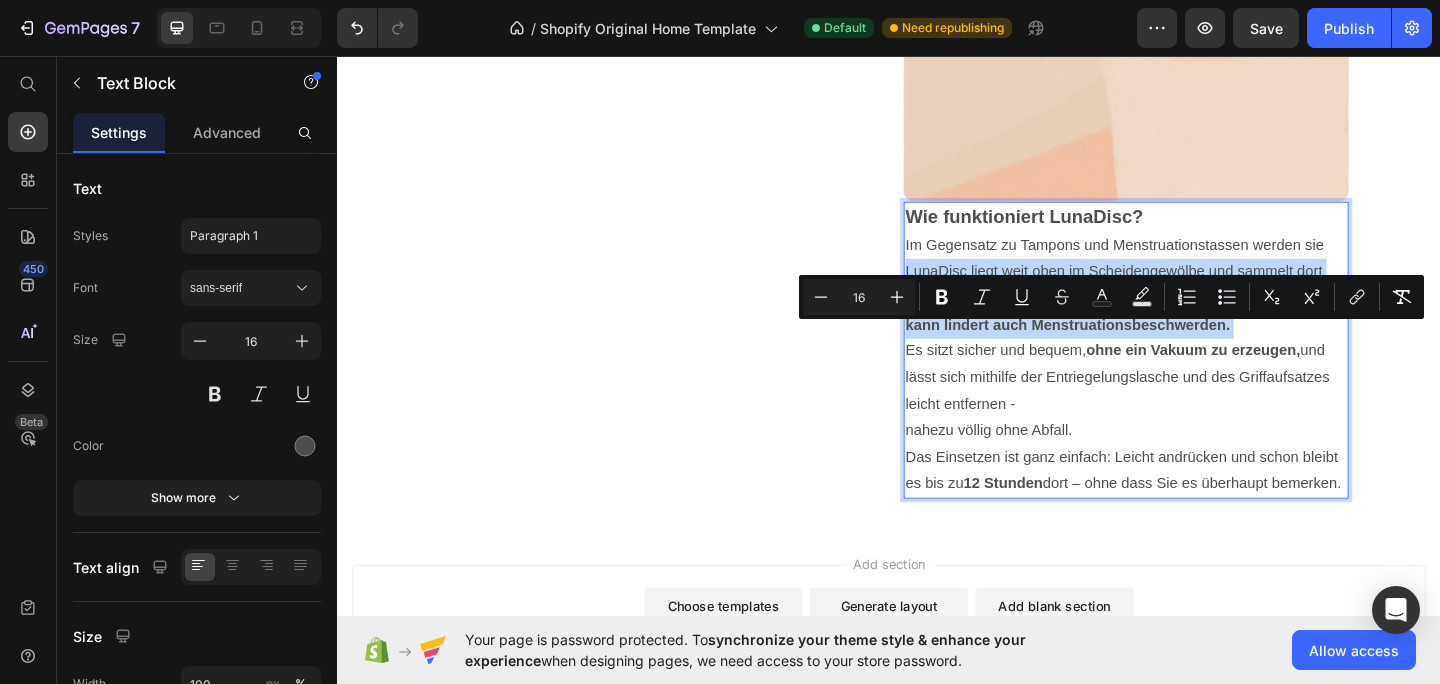 click on "LunaDisc liegt weit oben im Scheidengewölbe und sammelt dort das Blut, anstatt es aufzusaugen. Es reduziert den Druck –  und kann lindert auch Menstruationsbeschwerden." at bounding box center (1182, 319) 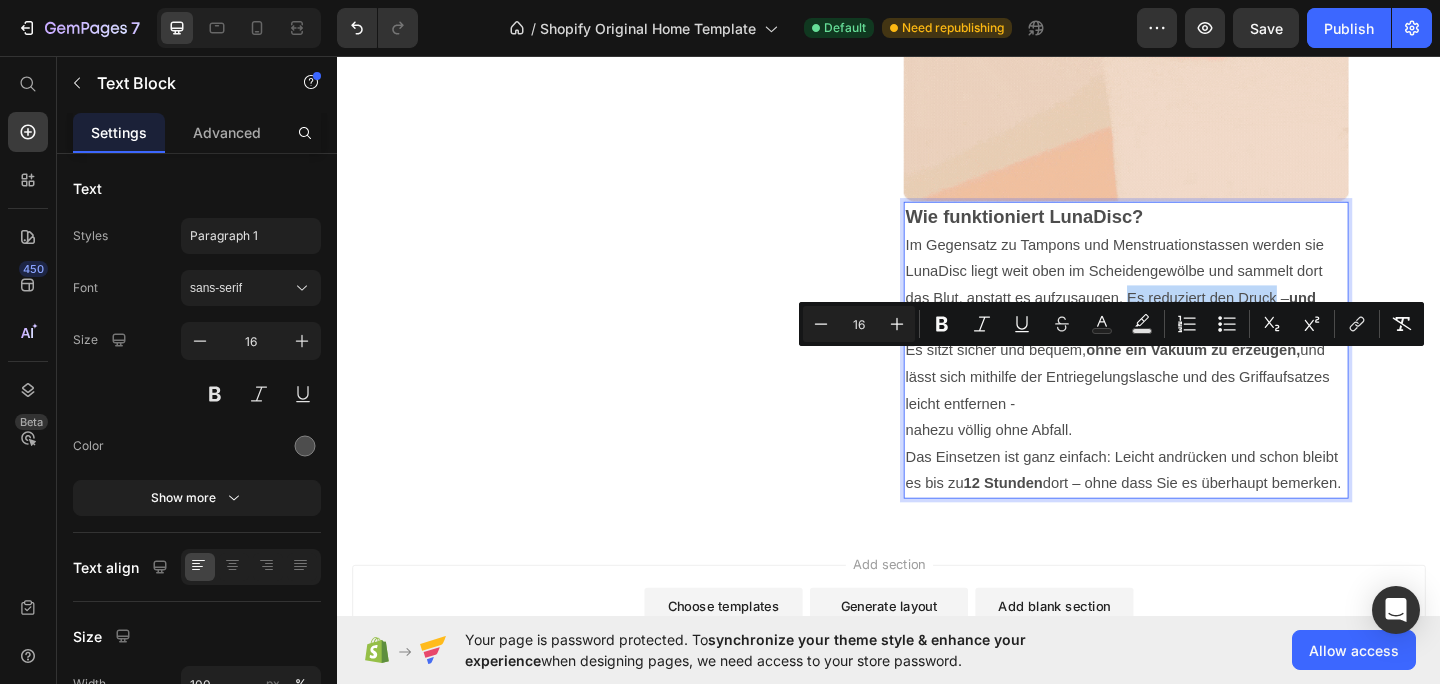 drag, startPoint x: 1360, startPoint y: 392, endPoint x: 1198, endPoint y: 397, distance: 162.07715 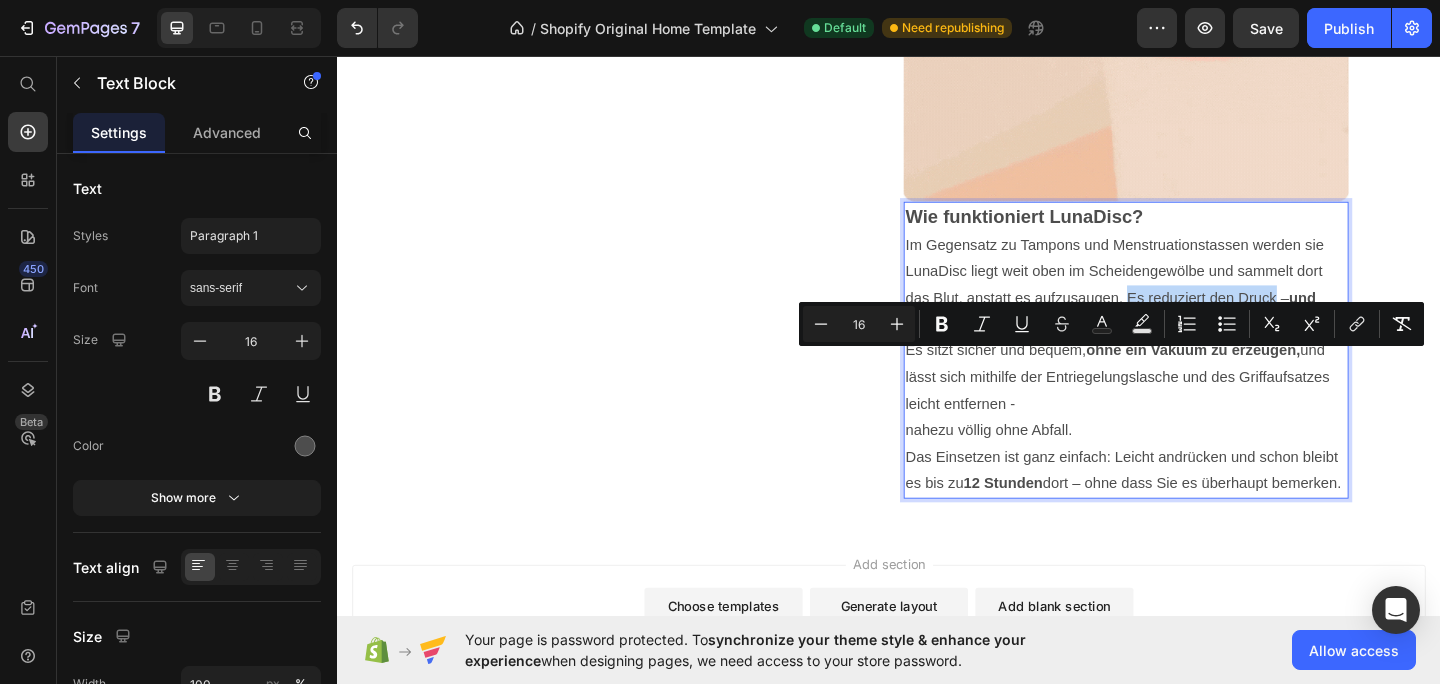 click on "Wie funktioniert LunaDisc? Im Gegensatz zu Tampons und Menstruationstassen werden sie LunaDisc liegt weit oben im Scheidengewölbe und sammelt dort das Blut, anstatt es aufzusaugen. Es reduziert den Druck –  und kann lindert auch Menstruationsbeschwerden. Es sitzt sicher und bequem,  ohne ein Vakuum zu erzeugen,  und lässt sich mithilfe der Entriegelungslasche und des Griffaufsatzes leicht entfernen - nahezu völlig ohne Abfall. Das Einsetzen ist ganz einfach: Leicht andrücken und schon bleibt es bis zu  12 Stunden  dort – ohne dass Sie es überhaupt bemerken." at bounding box center (1195, 376) 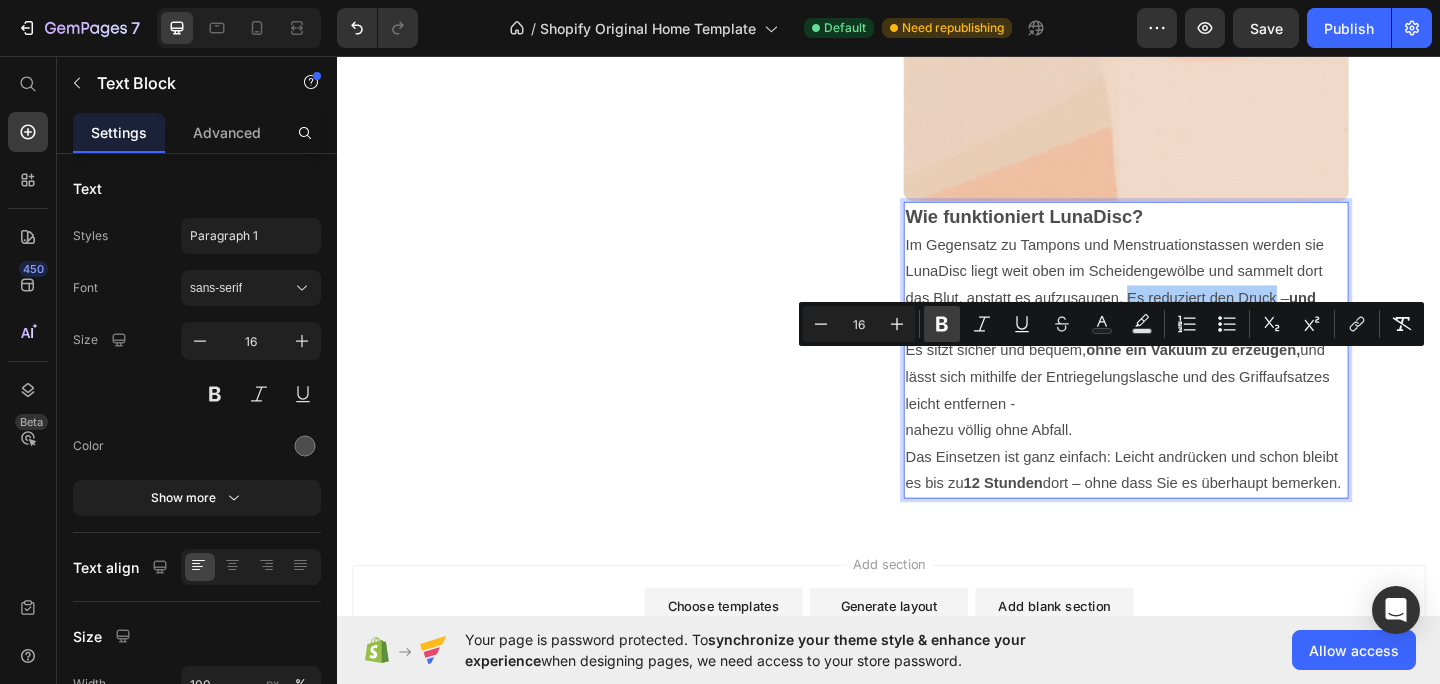 click 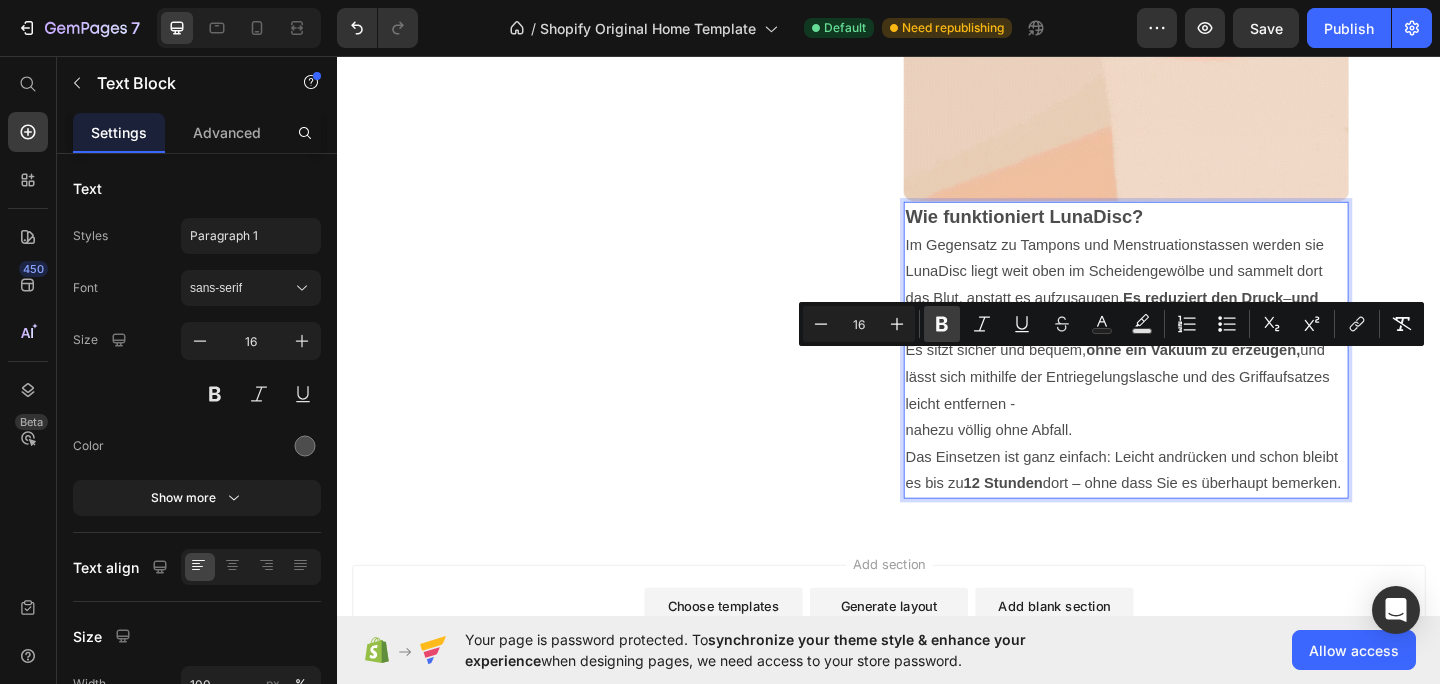 copy on "LunaDisc liegt weit oben im Scheidengewölbe und sammelt dort das Blut, anstatt es aufzusaugen.  Es reduziert den Druck" 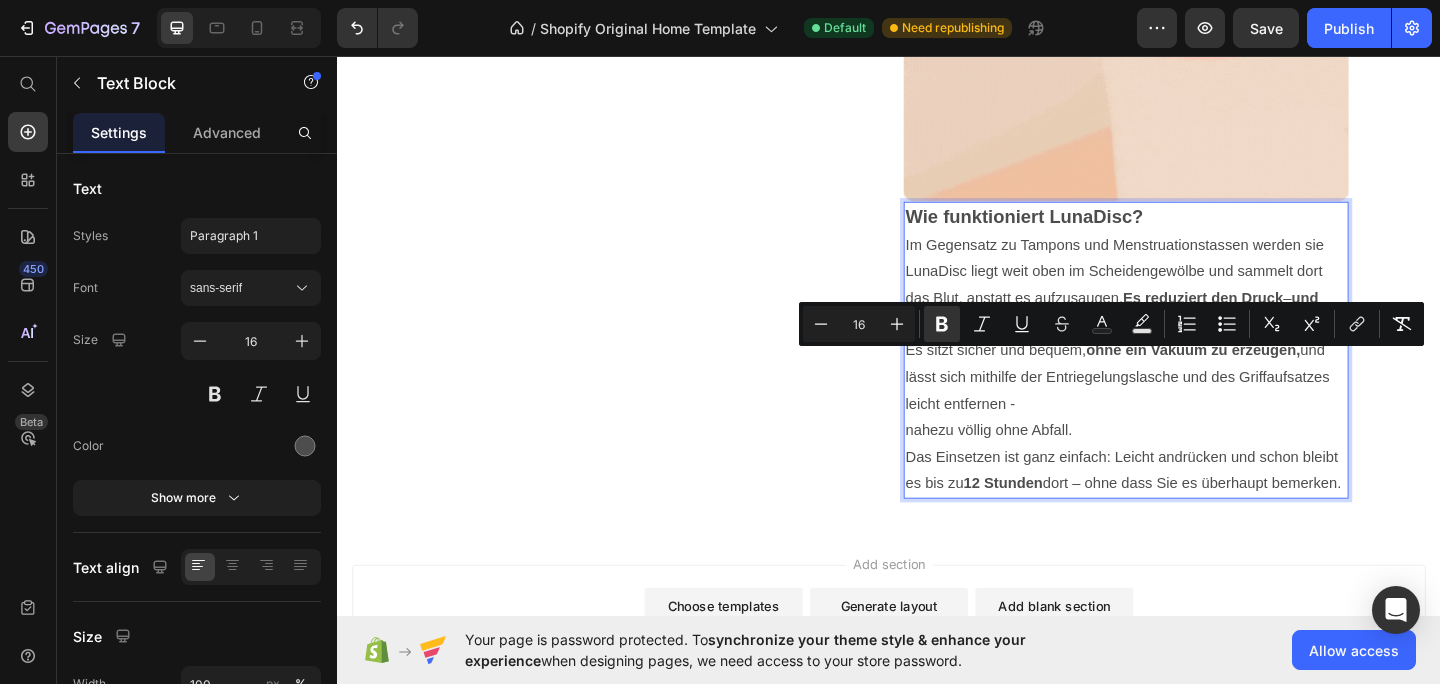 click on "Wie funktioniert LunaDisc? Im Gegensatz zu Tampons und Menstruationstassen werden sie LunaDisc liegt weit oben im Scheidengewölbe und sammelt dort das Blut, anstatt es aufzusaugen.  Es reduziert den Druck  –  und kann lindert auch Menstruationsbeschwerden. Es sitzt sicher und bequem,  ohne ein Vakuum zu erzeugen,  und lässt sich mithilfe der Entriegelungslasche und des Griffaufsatzes leicht entfernen - nahezu völlig ohne Abfall. Das Einsetzen ist ganz einfach: Leicht andrücken und schon bleibt es bis zu  12 Stunden  dort – ohne dass Sie es überhaupt bemerken." at bounding box center (1195, 376) 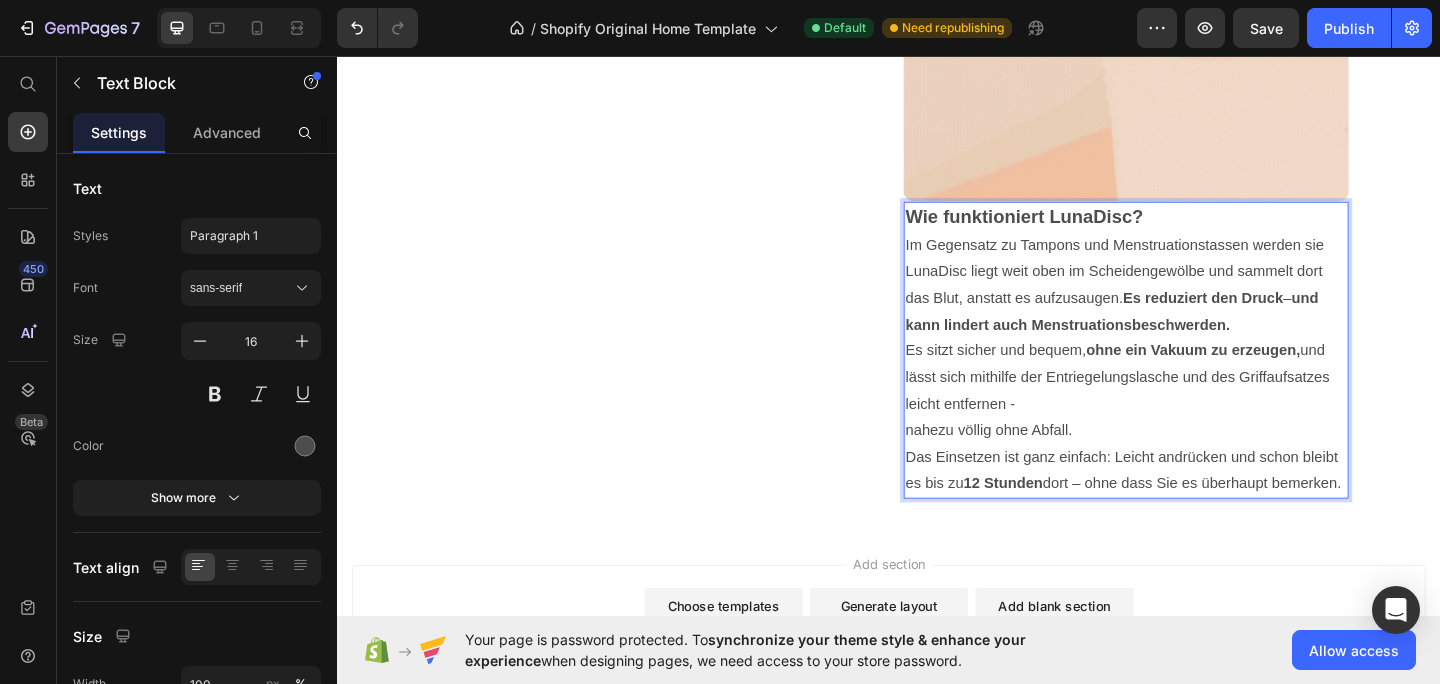 click on "und kann lindert auch Menstruationsbeschwerden." at bounding box center [1179, 334] 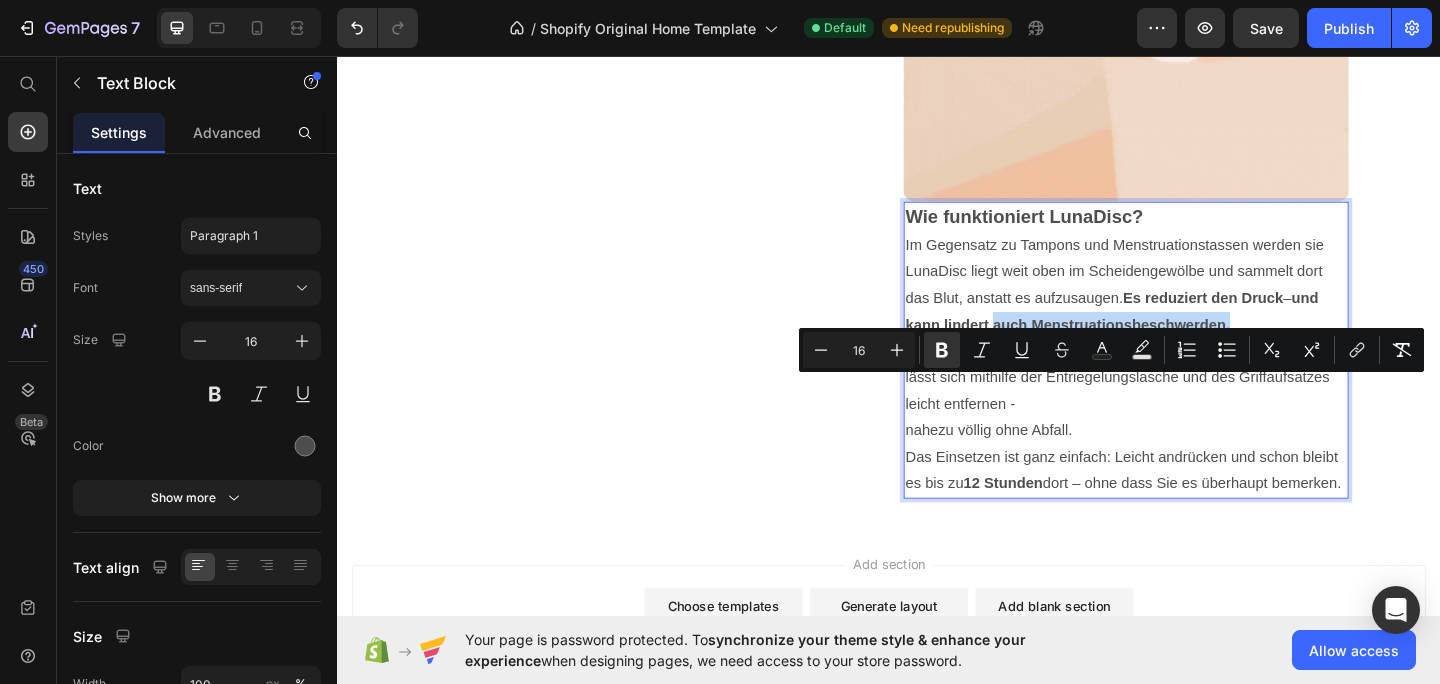 drag, startPoint x: 1048, startPoint y: 420, endPoint x: 1313, endPoint y: 420, distance: 265 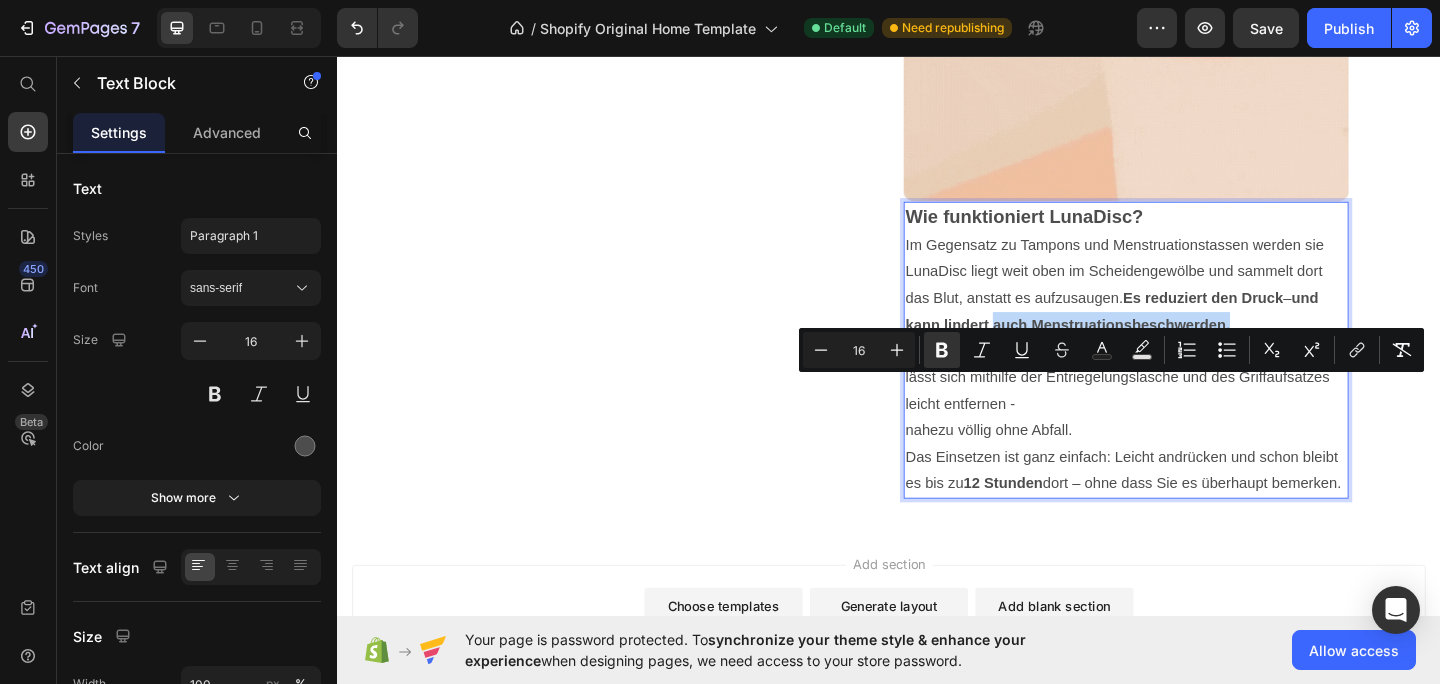 click on "Wie funktioniert LunaDisc? Im Gegensatz zu Tampons und Menstruationstassen werden sie LunaDisc liegt weit oben im Scheidengewölbe und sammelt dort das Blut, anstatt es aufzusaugen.  Es reduziert den Druck  –  und kann lindert auch Menstruationsbeschwerden. Es sitzt sicher und bequem,  ohne ein Vakuum zu erzeugen,  und lässt sich mithilfe der Entriegelungslasche und des Griffaufsatzes leicht entfernen - nahezu völlig ohne Abfall. Das Einsetzen ist ganz einfach: Leicht andrücken und schon bleibt es bis zu  12 Stunden  dort – ohne dass Sie es überhaupt bemerken." at bounding box center (1195, 376) 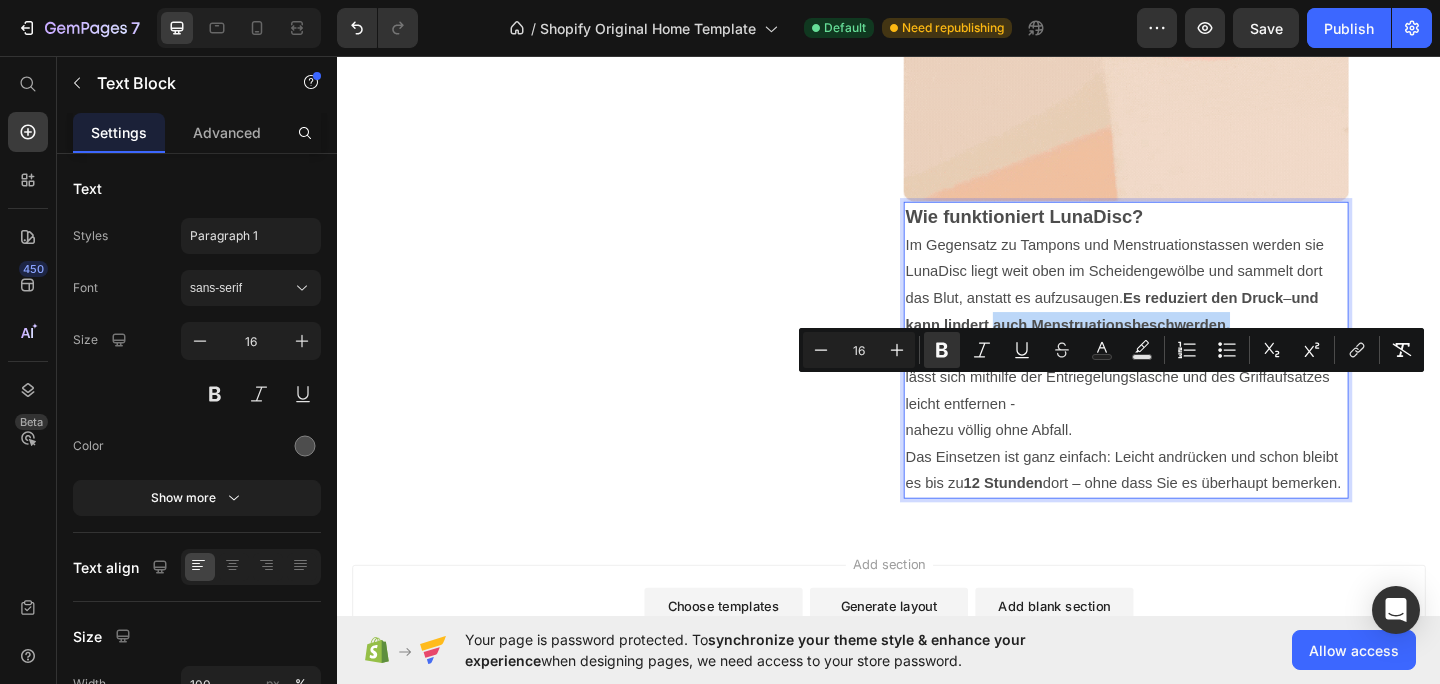 copy on "auch Menstruationsbeschwerden." 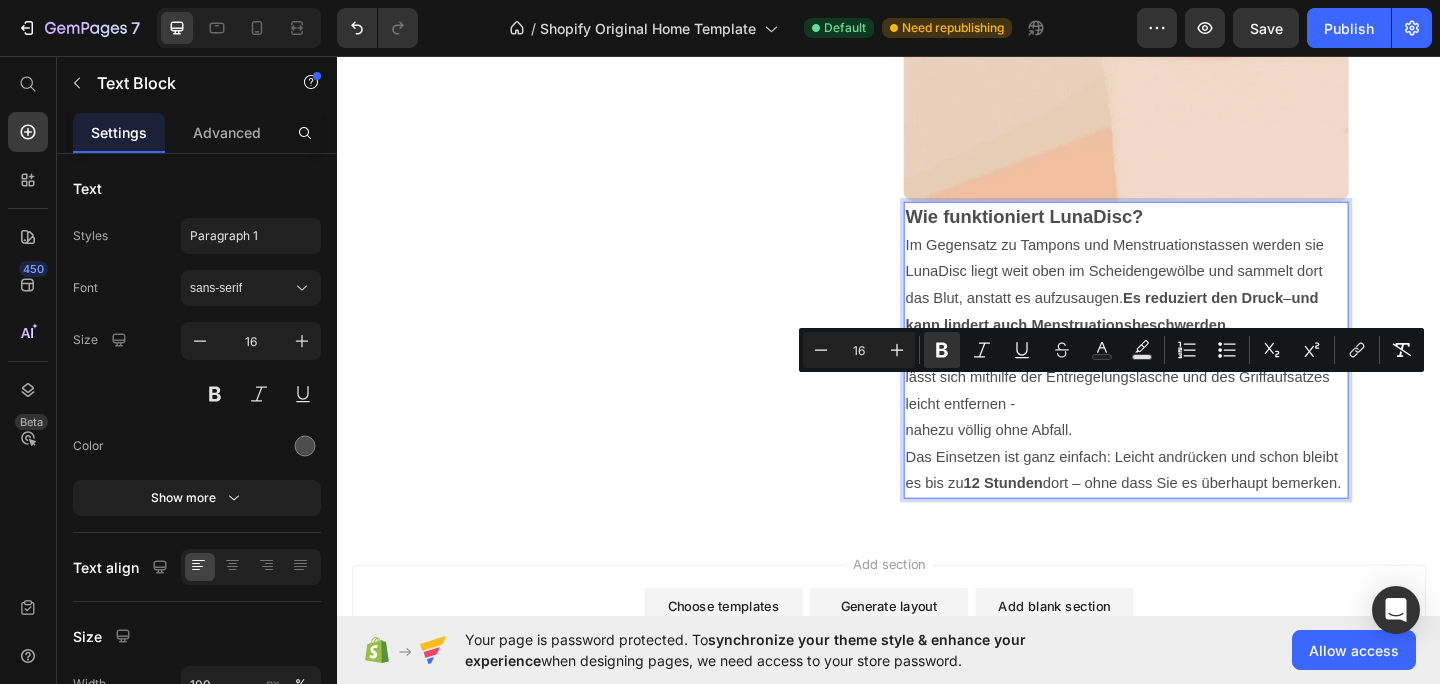 click on "Es sitzt sicher und bequem,  ohne ein Vakuum zu erzeugen,  und lässt sich mithilfe der Entriegelungslasche und des Griffaufsatzes leicht entfernen -" at bounding box center (1185, 405) 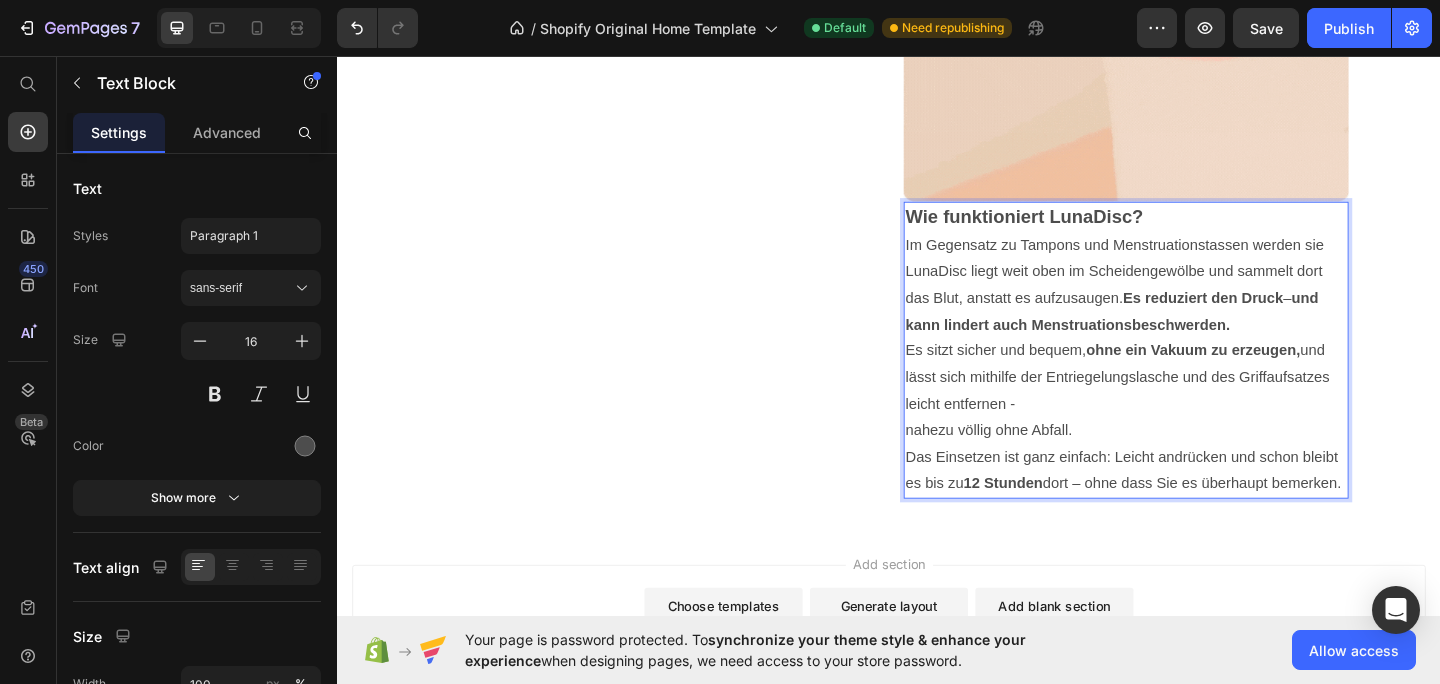 click on "Es reduziert den Druck" at bounding box center [1279, 319] 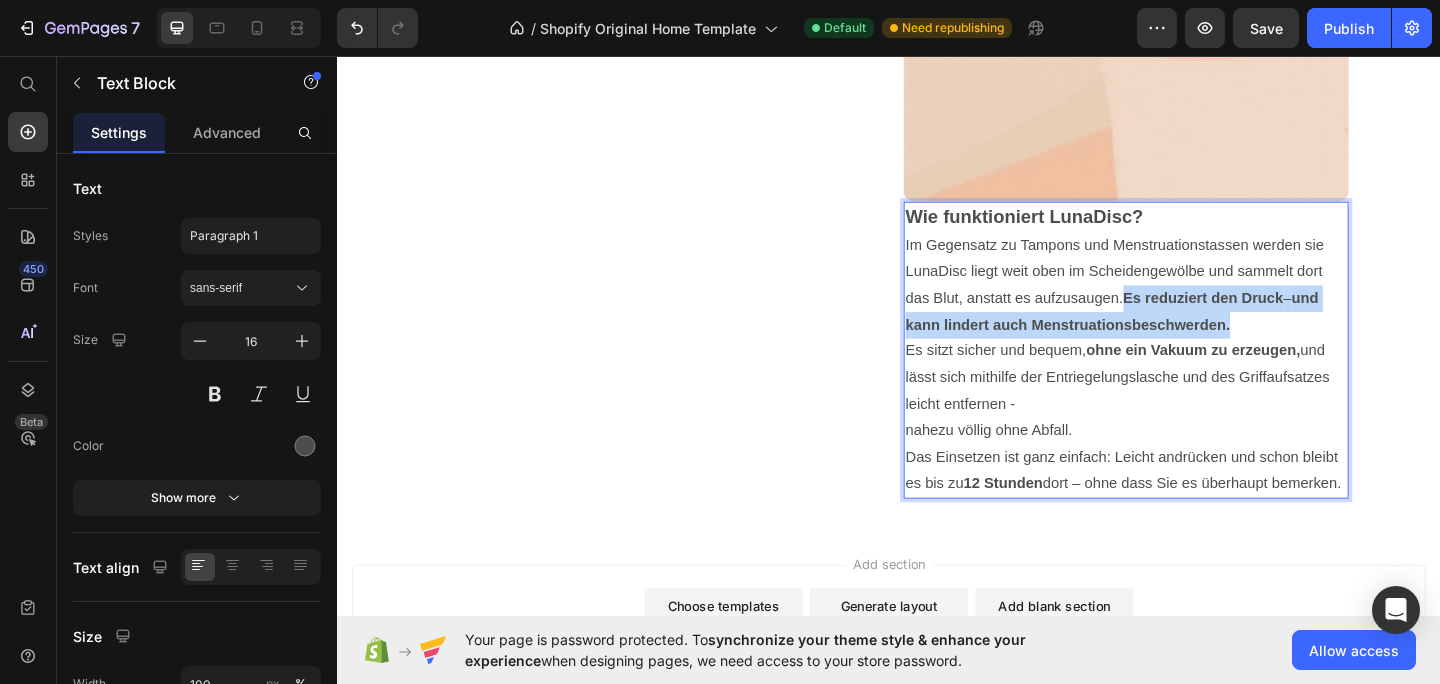 drag, startPoint x: 1199, startPoint y: 385, endPoint x: 1309, endPoint y: 418, distance: 114.84337 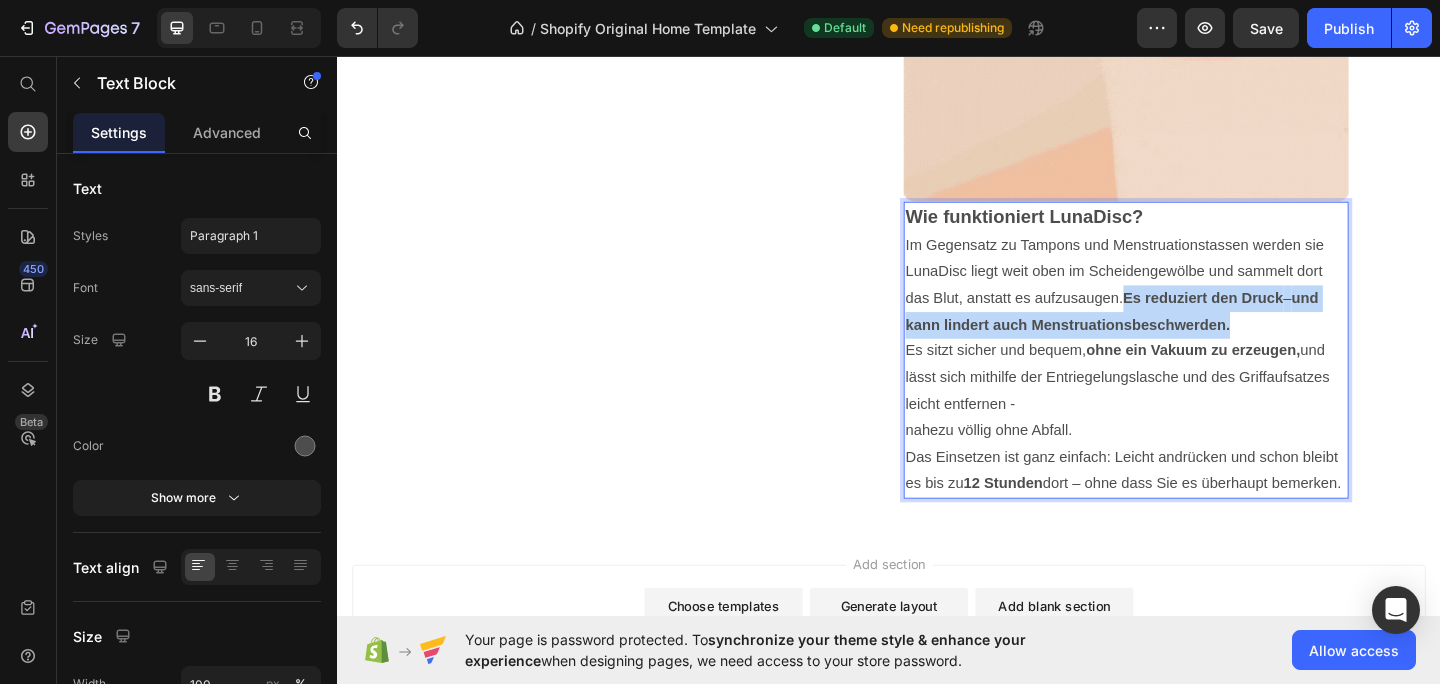 click on "Wie funktioniert LunaDisc? Im Gegensatz zu Tampons und Menstruationstassen werden sie LunaDisc liegt weit oben im Scheidengewölbe und sammelt dort das Blut, anstatt es aufzusaugen.  Es reduziert den Druck  –  und kann lindert auch Menstruationsbeschwerden. Es sitzt sicher und bequem,  ohne ein Vakuum zu erzeugen,  und lässt sich mithilfe der Entriegelungslasche und des Griffaufsatzes leicht entfernen - nahezu völlig ohne Abfall. Das Einsetzen ist ganz einfach: Leicht andrücken und schon bleibt es bis zu  12 Stunden  dort – ohne dass Sie es überhaupt bemerken." at bounding box center (1195, 376) 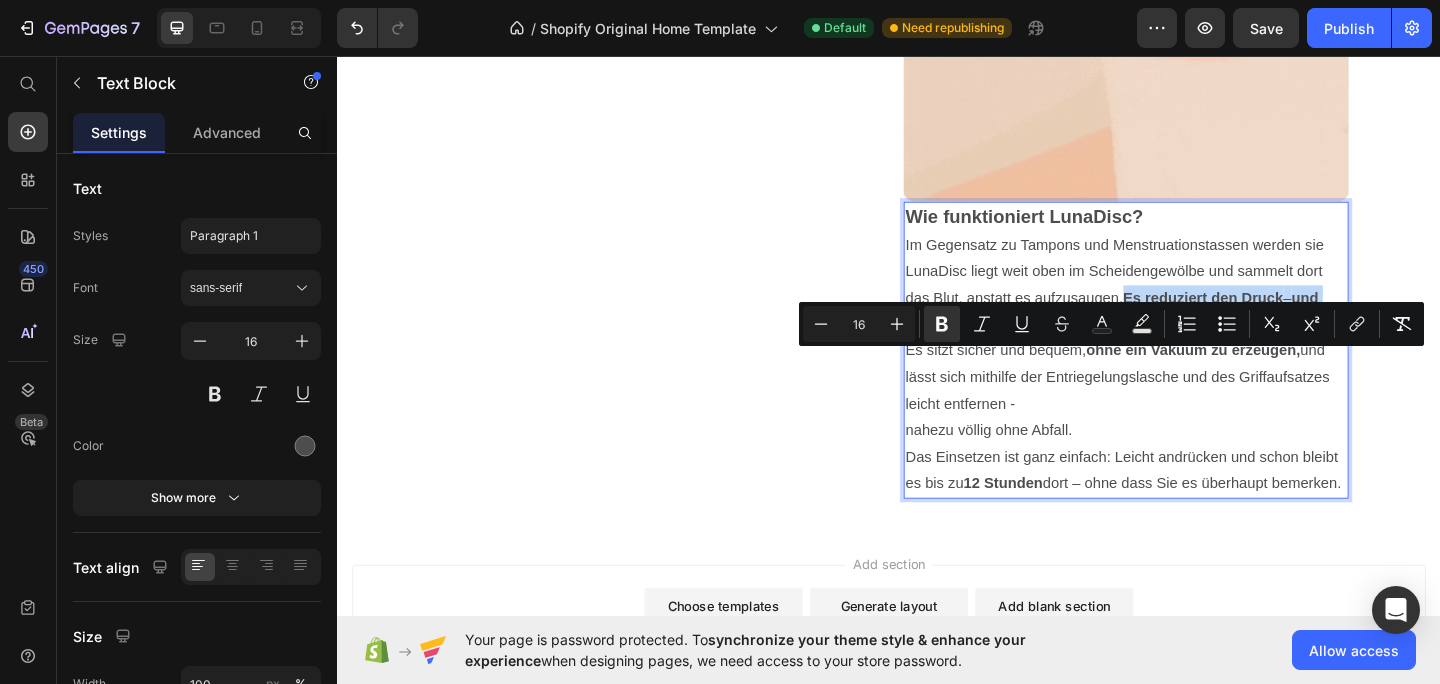 copy on "Es reduziert den Druck  –  und kann lindert auch Menstruationsbeschwerden." 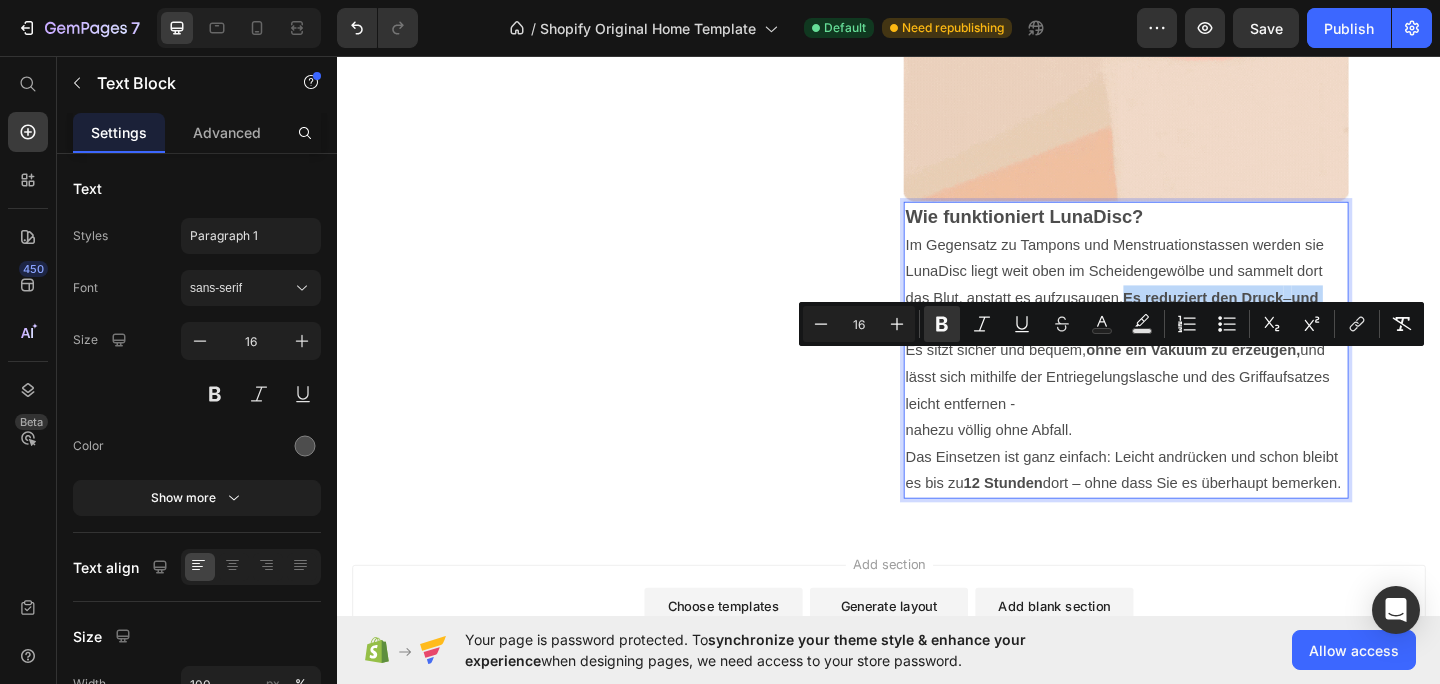 click on "Es sitzt sicher und bequem,  ohne ein Vakuum zu erzeugen,  und lässt sich mithilfe der Entriegelungslasche und des Griffaufsatzes leicht entfernen -" at bounding box center [1185, 405] 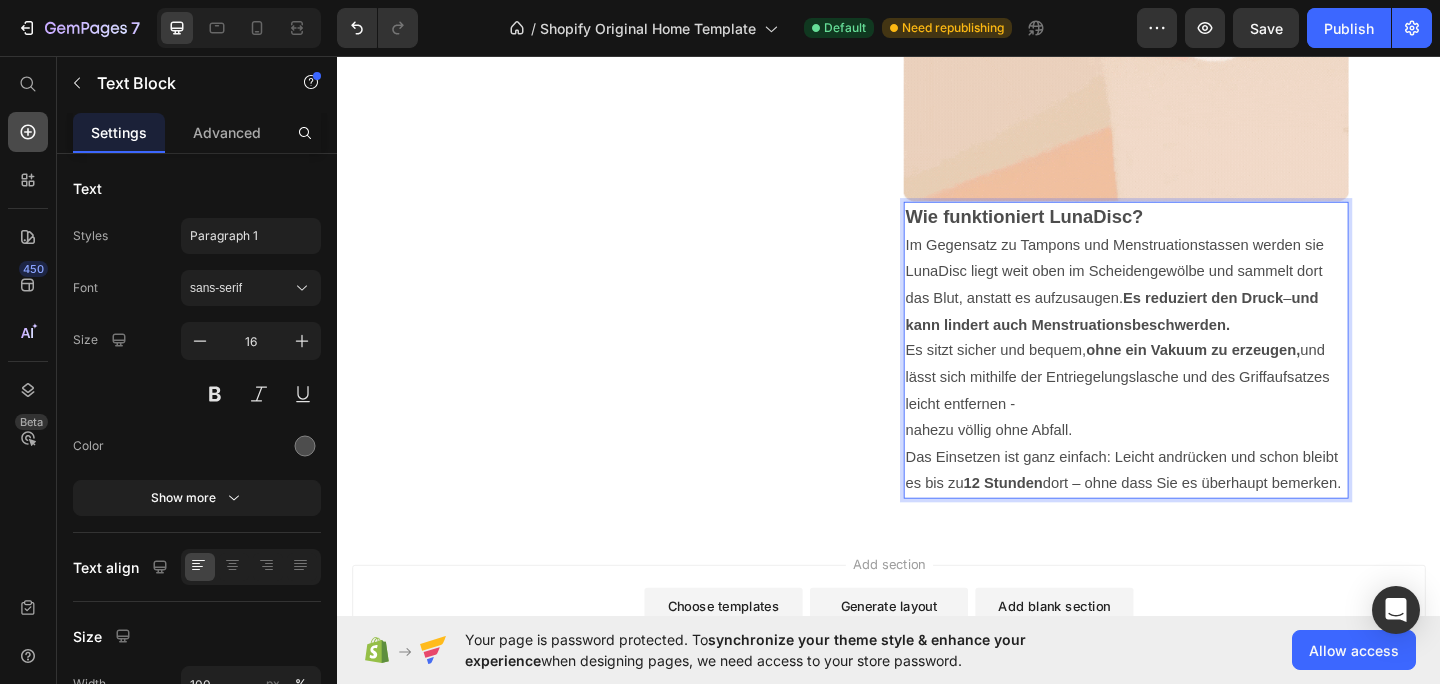 click 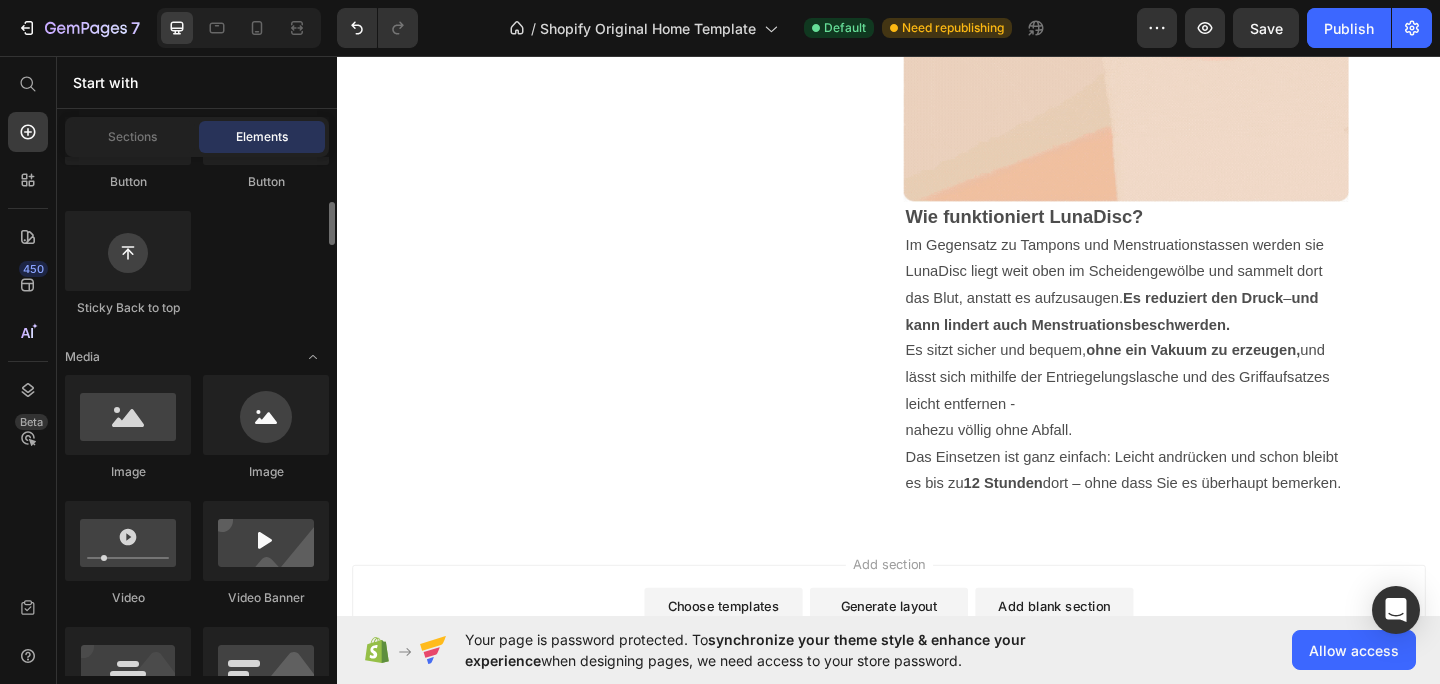 scroll, scrollTop: 579, scrollLeft: 0, axis: vertical 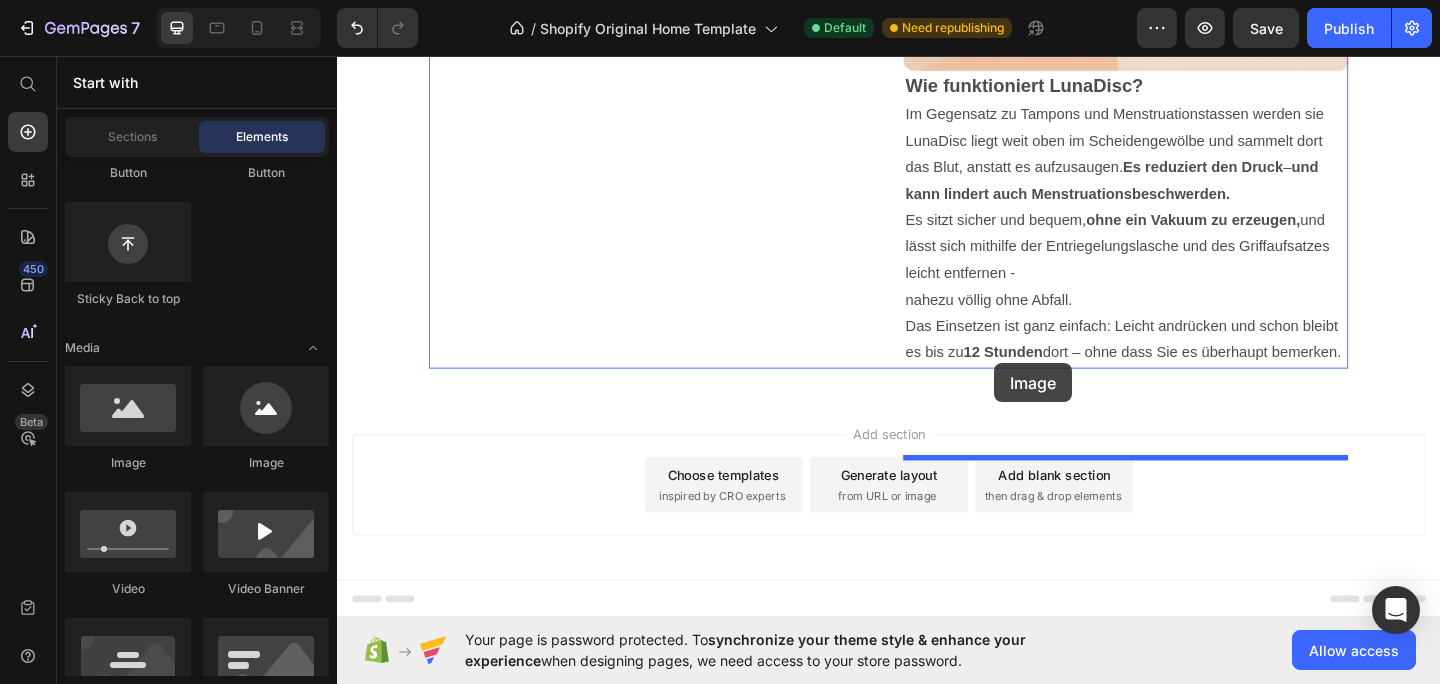 drag, startPoint x: 474, startPoint y: 479, endPoint x: 1052, endPoint y: 390, distance: 584.81195 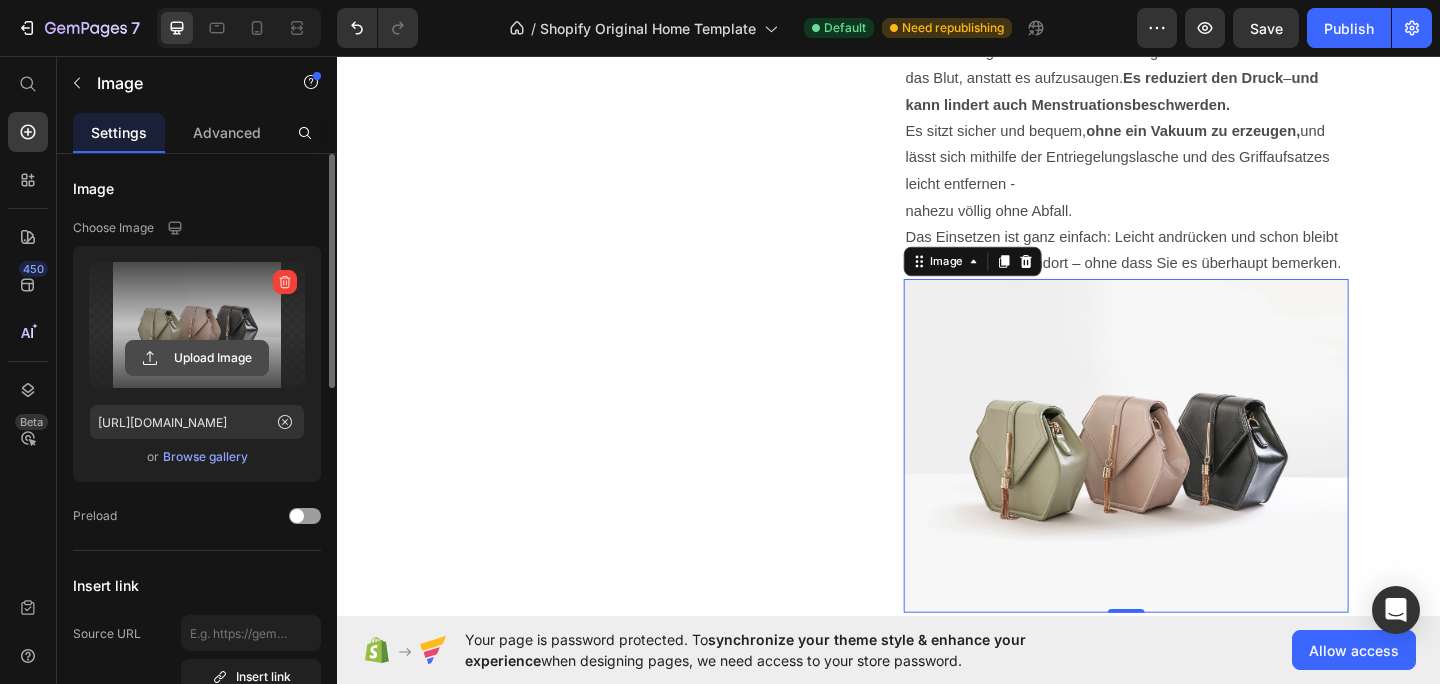 click 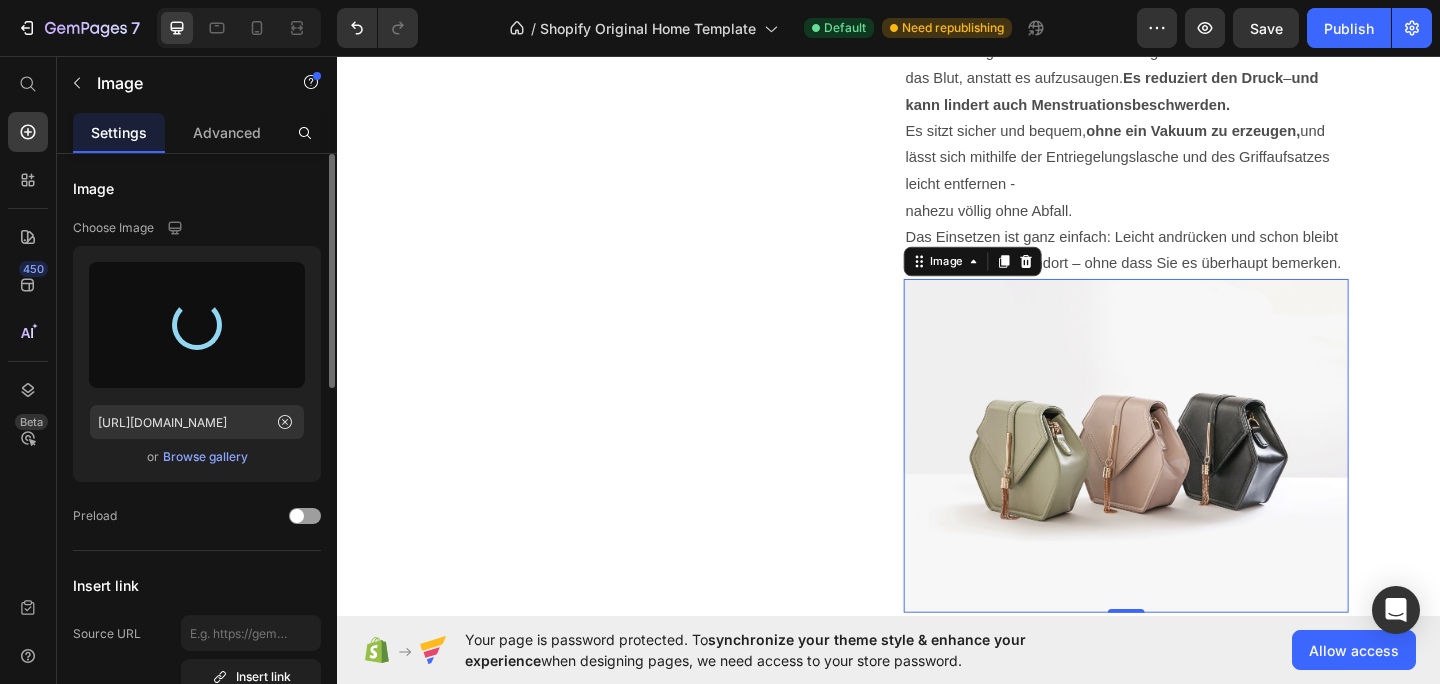 type on "[URL][DOMAIN_NAME]" 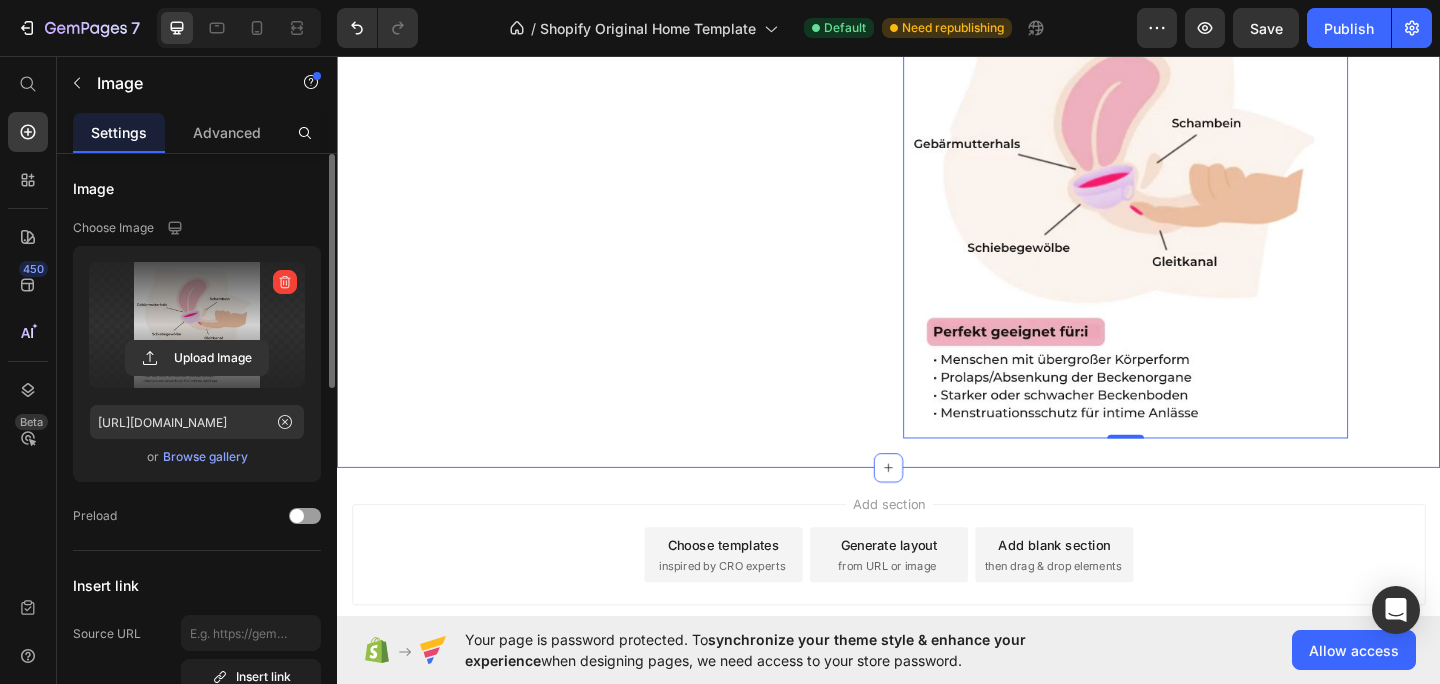 scroll, scrollTop: 3154, scrollLeft: 0, axis: vertical 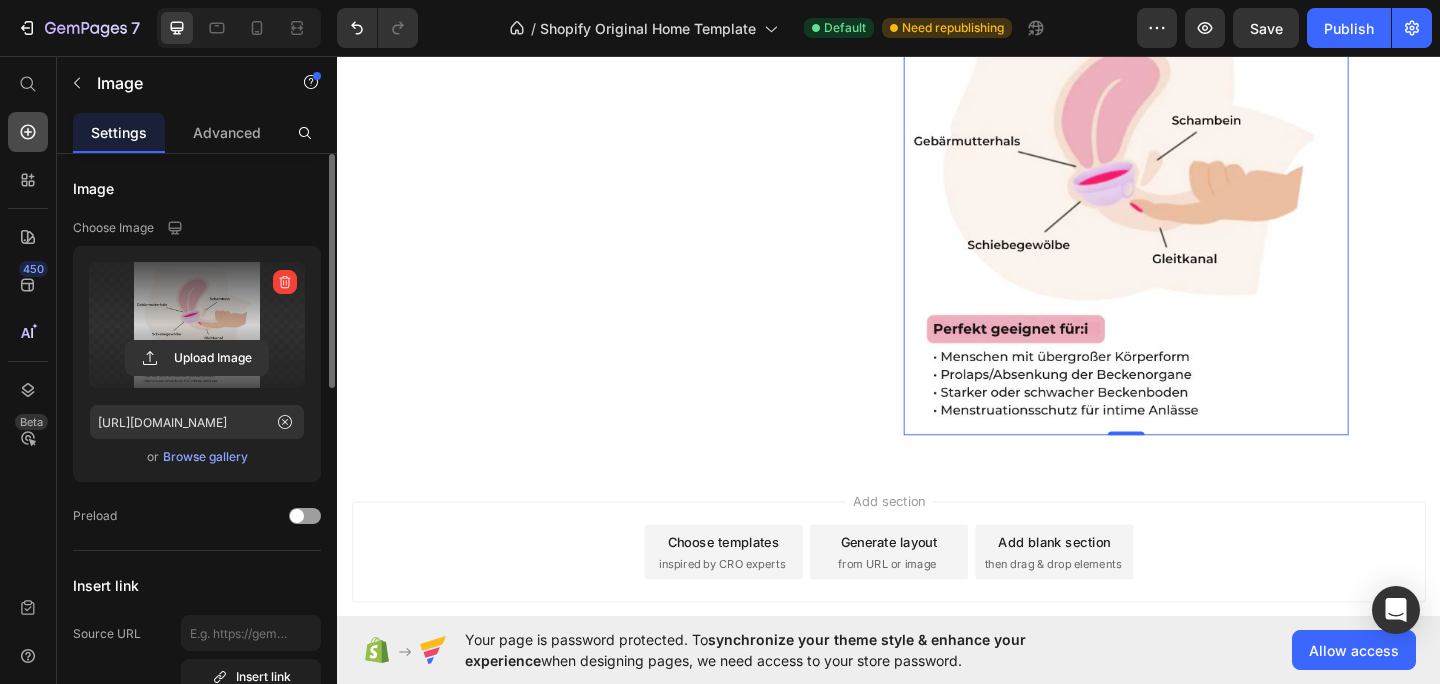 click 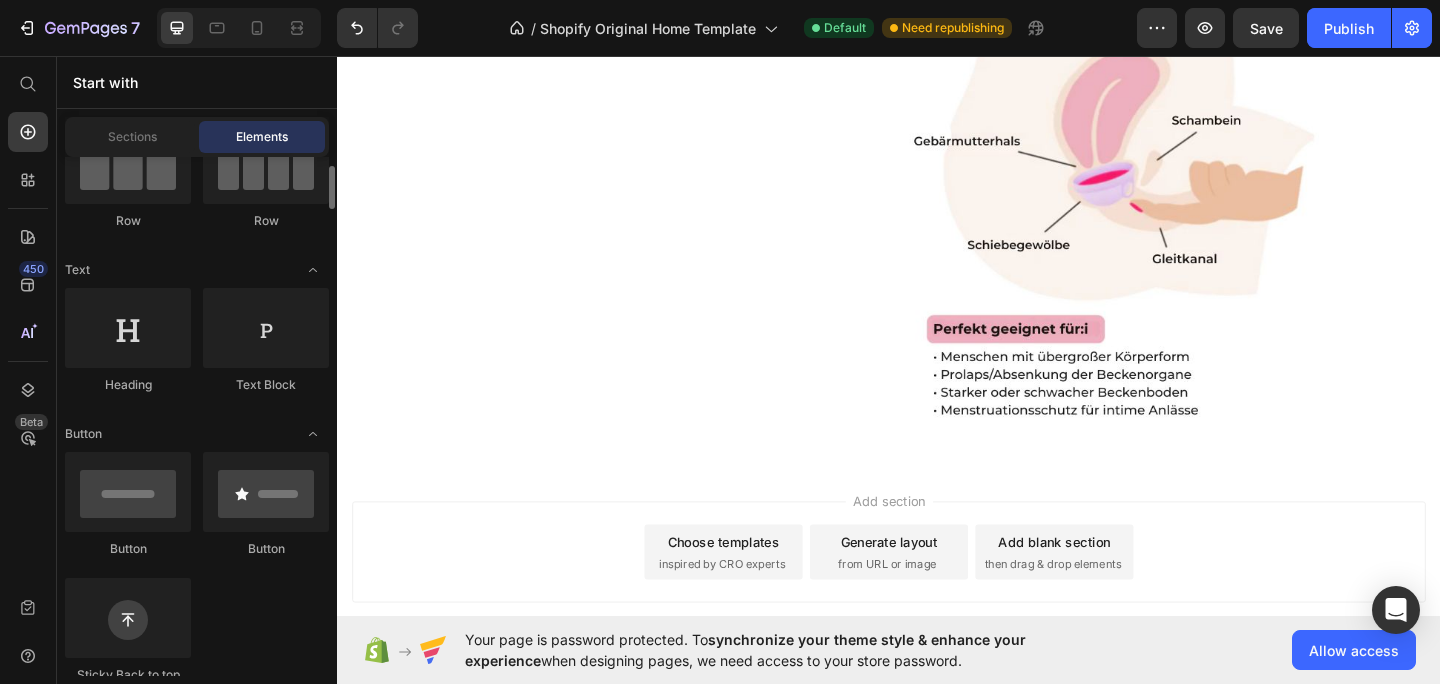 scroll, scrollTop: 196, scrollLeft: 0, axis: vertical 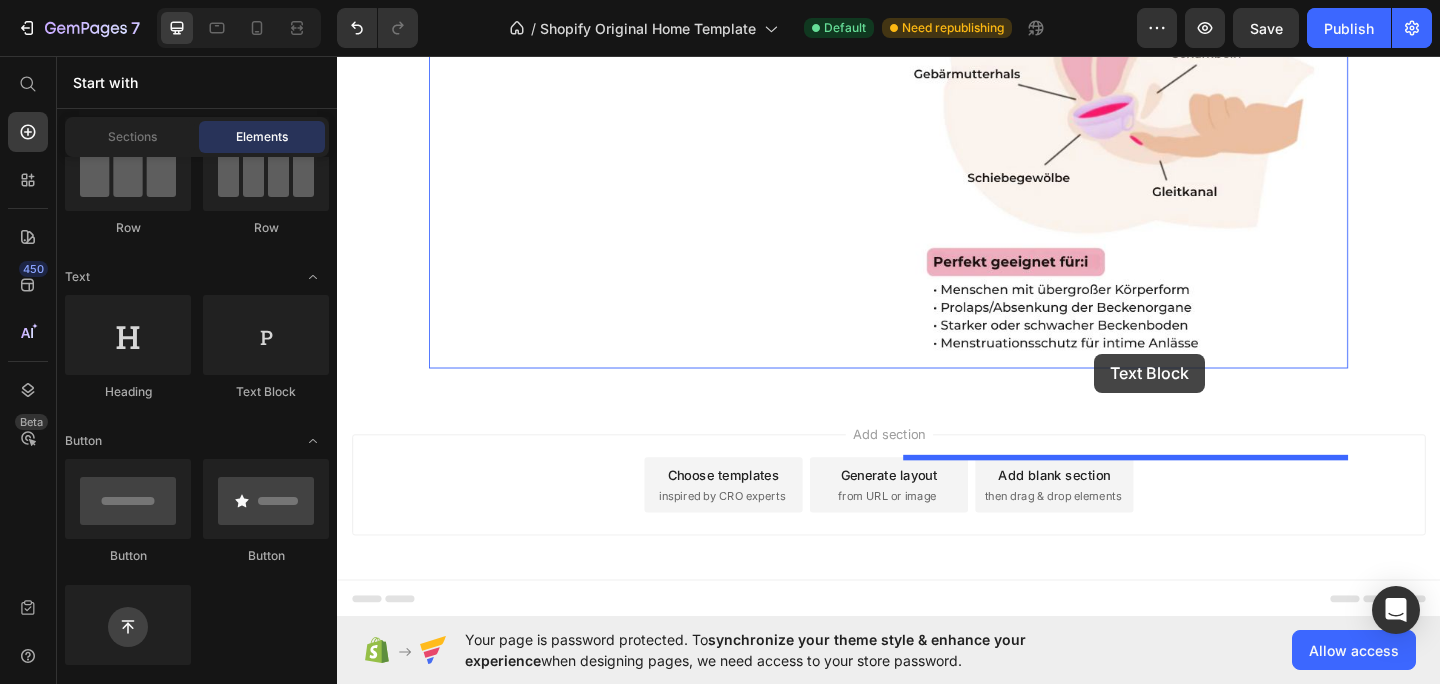 drag, startPoint x: 615, startPoint y: 414, endPoint x: 1161, endPoint y: 380, distance: 547.05756 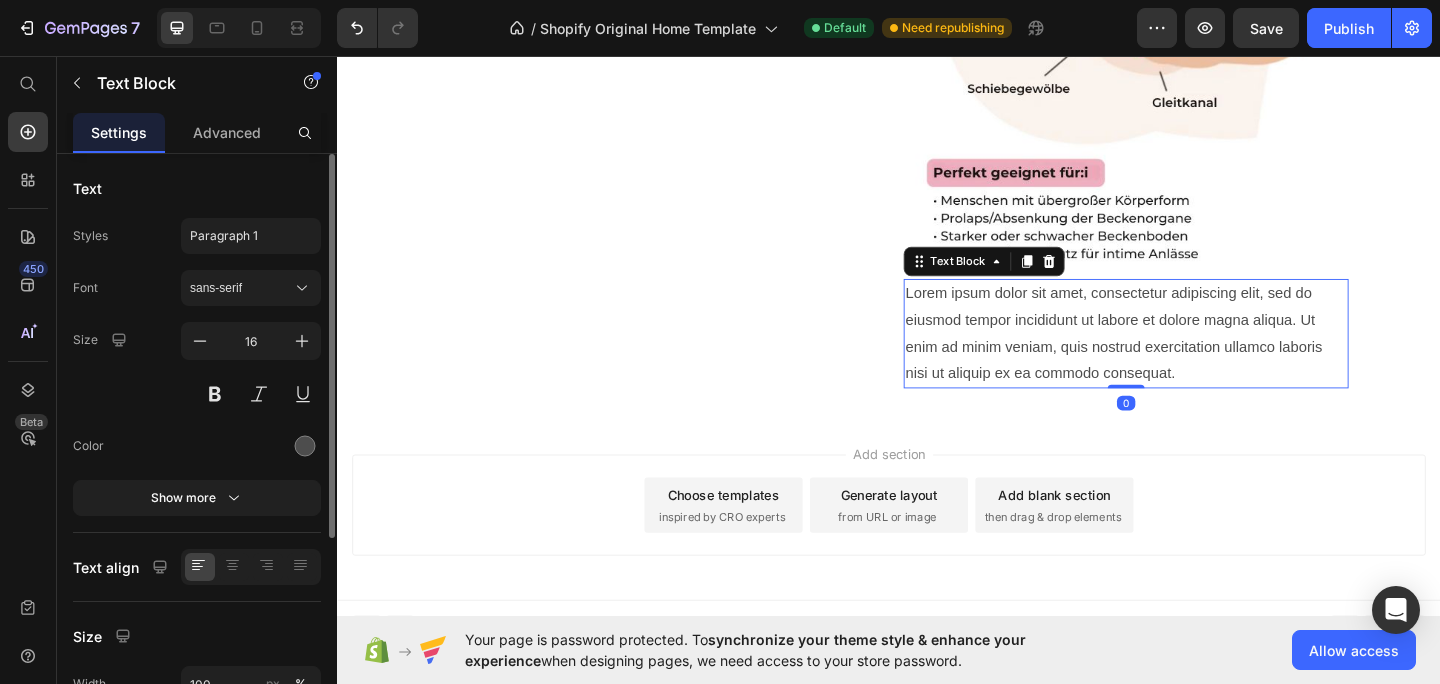 click on "Lorem ipsum dolor sit amet, consectetur adipiscing elit, sed do eiusmod tempor incididunt ut labore et dolore magna aliqua. Ut enim ad minim veniam, quis nostrud exercitation ullamco laboris nisi ut aliquip ex ea commodo consequat." at bounding box center (1195, 358) 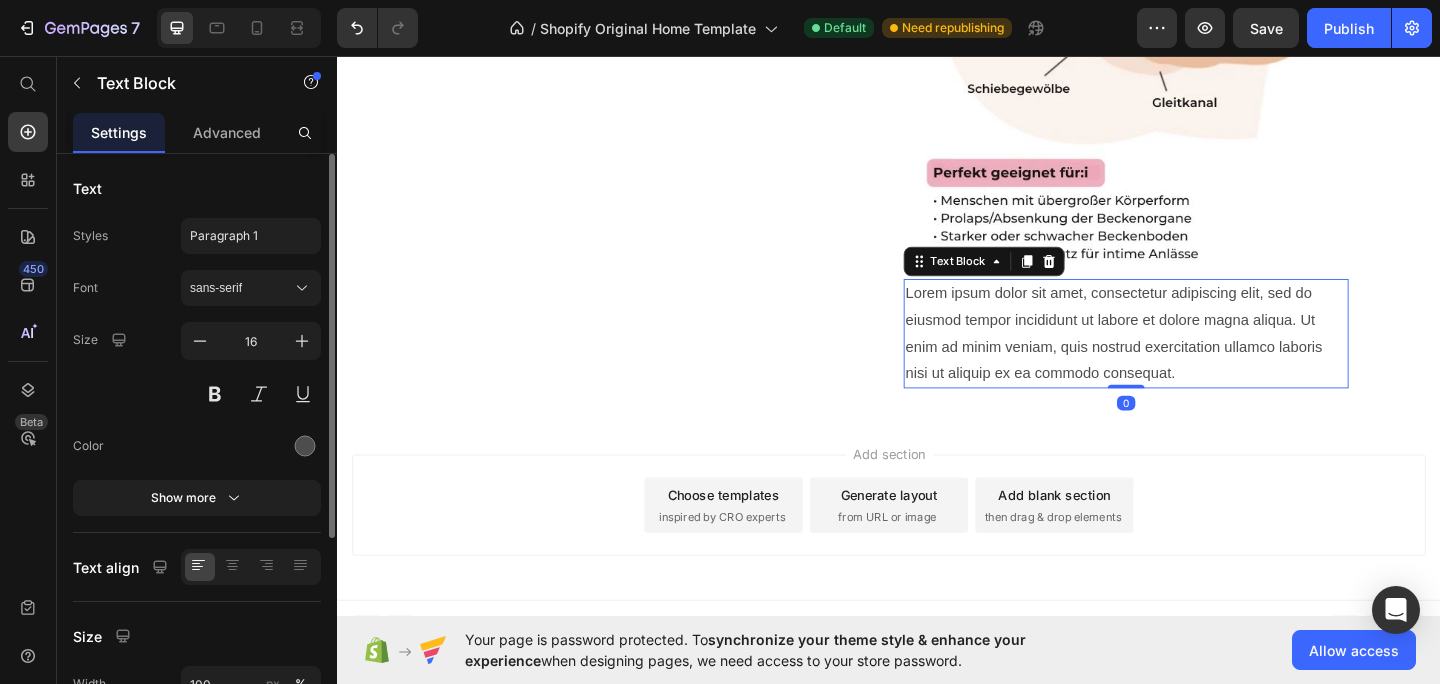 click on "Lorem ipsum dolor sit amet, consectetur adipiscing elit, sed do eiusmod tempor incididunt ut labore et dolore magna aliqua. Ut enim ad minim veniam, quis nostrud exercitation ullamco laboris nisi ut aliquip ex ea commodo consequat." at bounding box center [1195, 358] 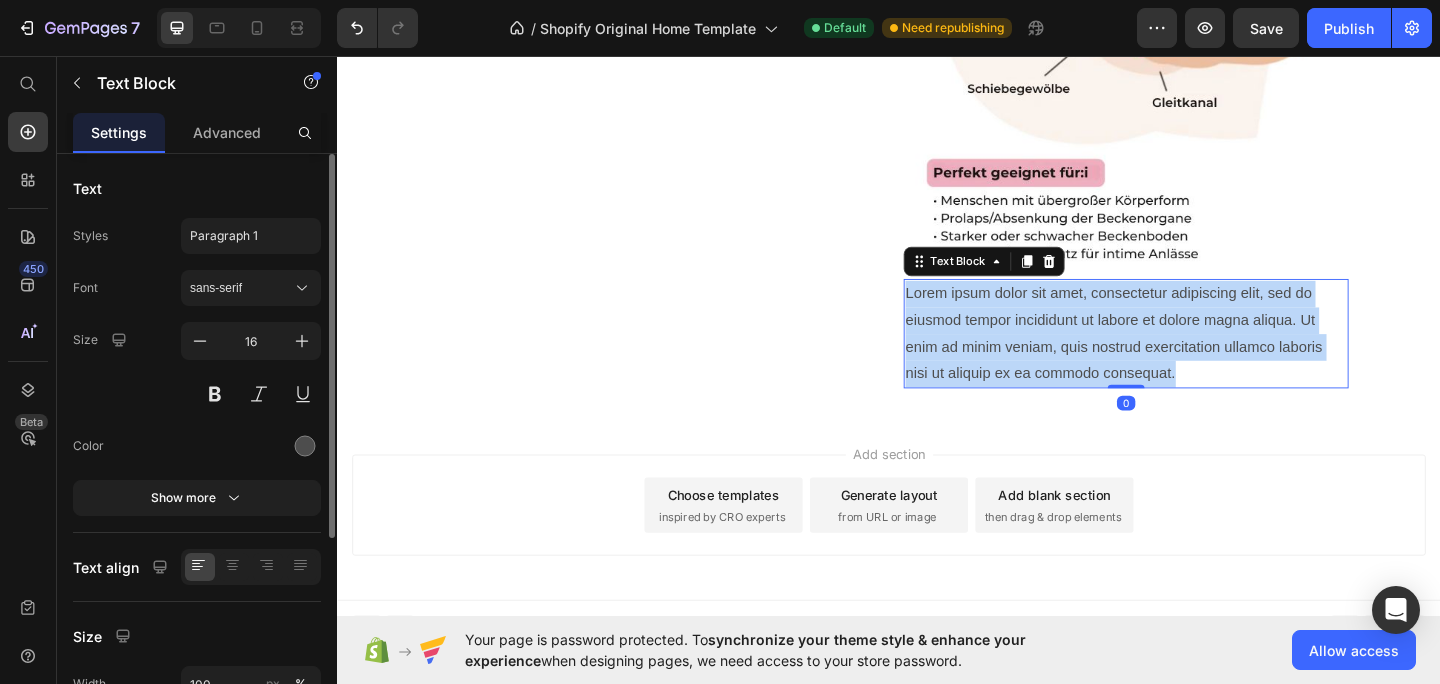 click on "Lorem ipsum dolor sit amet, consectetur adipiscing elit, sed do eiusmod tempor incididunt ut labore et dolore magna aliqua. Ut enim ad minim veniam, quis nostrud exercitation ullamco laboris nisi ut aliquip ex ea commodo consequat." at bounding box center (1195, 358) 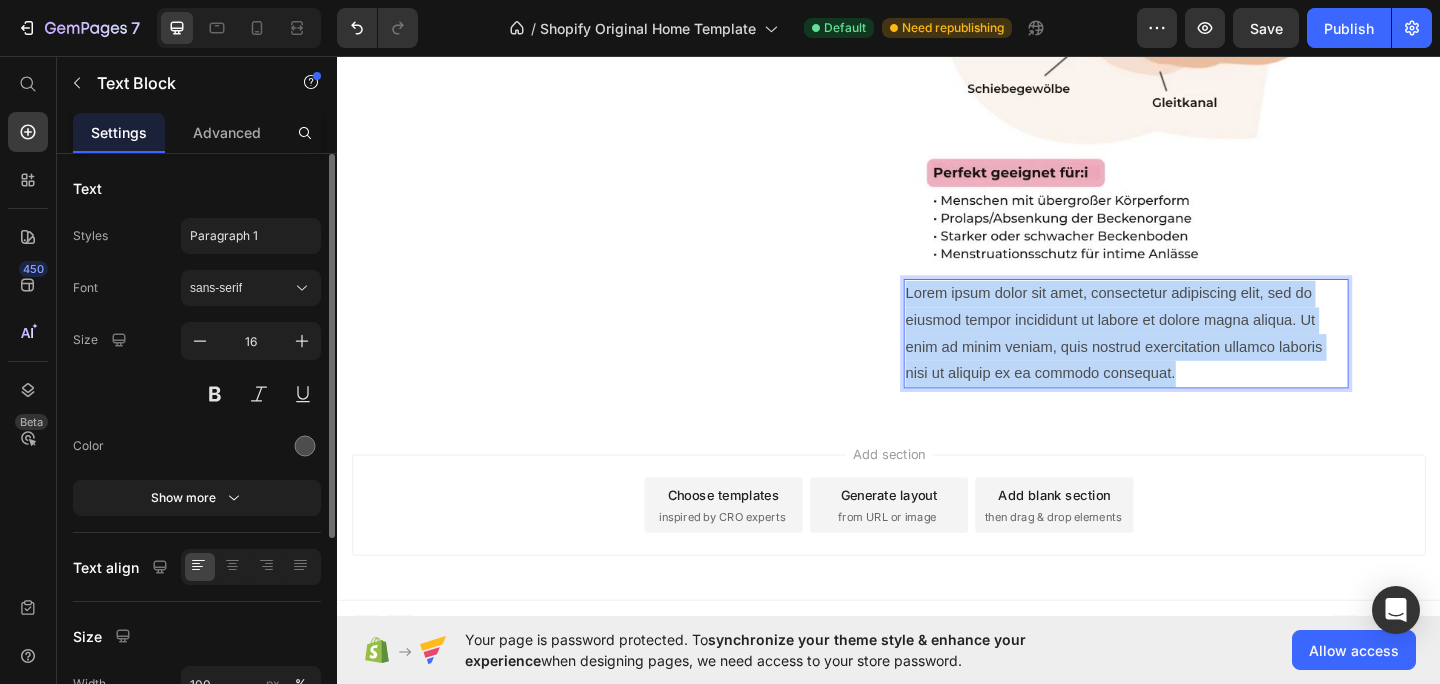 click on "Lorem ipsum dolor sit amet, consectetur adipiscing elit, sed do eiusmod tempor incididunt ut labore et dolore magna aliqua. Ut enim ad minim veniam, quis nostrud exercitation ullamco laboris nisi ut aliquip ex ea commodo consequat." at bounding box center (1195, 358) 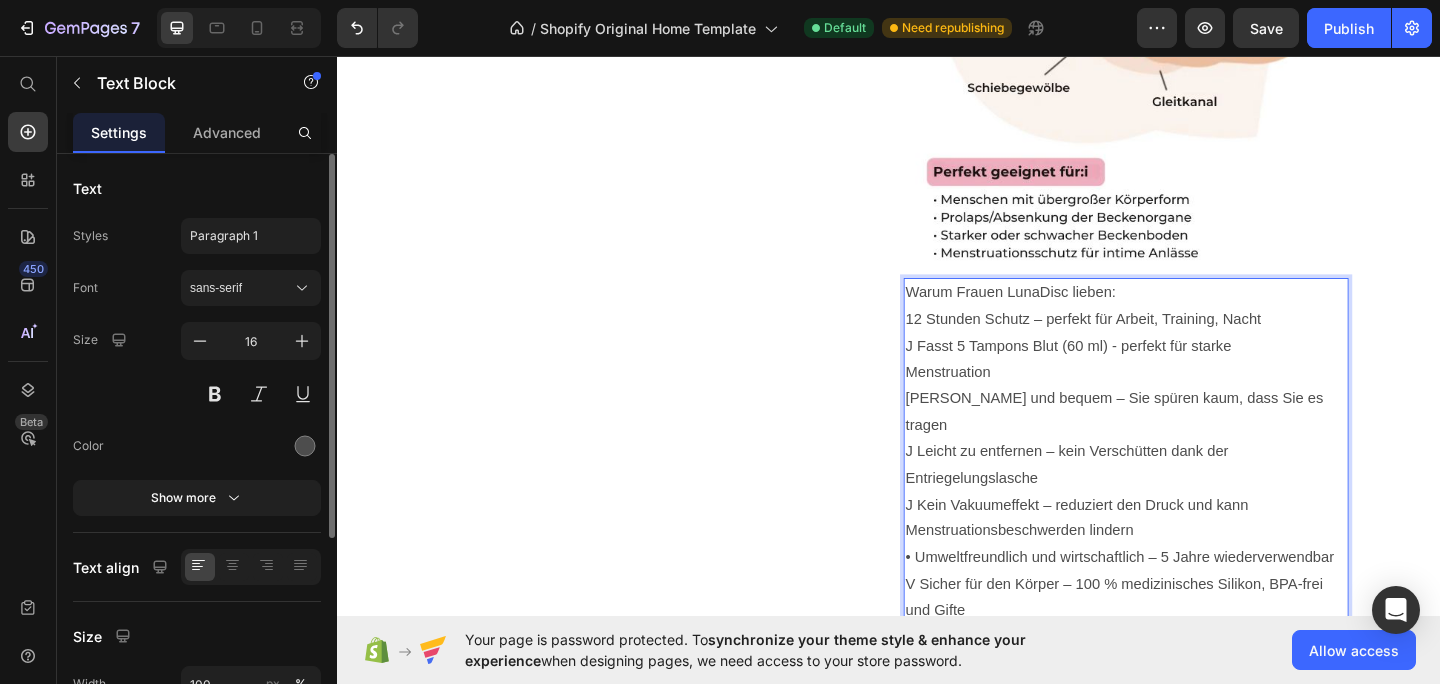 scroll, scrollTop: 3472, scrollLeft: 0, axis: vertical 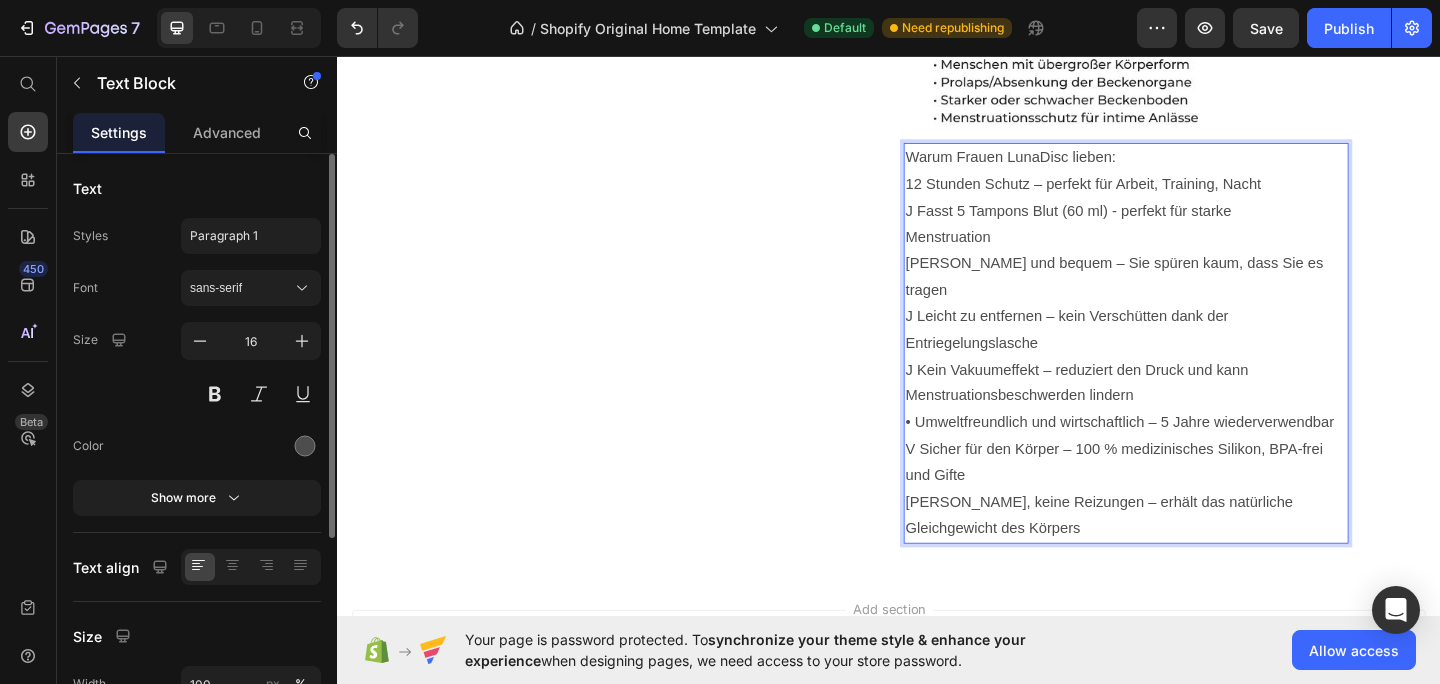 click on "Warum Frauen LunaDisc lieben: 12 Stunden Schutz – perfekt für Arbeit, Training, Nacht J Fasst 5 Tampons Blut (60 ml) - perfekt für starke Menstruation J Weich und bequem – Sie spüren kaum, dass Sie es tragen J Leicht zu entfernen – kein Verschütten dank der Entriegelungslasche J Kein Vakuumeffekt – reduziert den Druck und kann Menstruationsbeschwerden lindern • Umweltfreundlich und wirtschaftlich – 5 Jahre wiederverwendbar V Sicher für den Körper – 100 % medizinisches Silikon, BPA-frei und Gifte Keine Gerüche, keine Reizungen – erhält das natürliche Gleichgewicht des Körpers" at bounding box center [1195, 369] 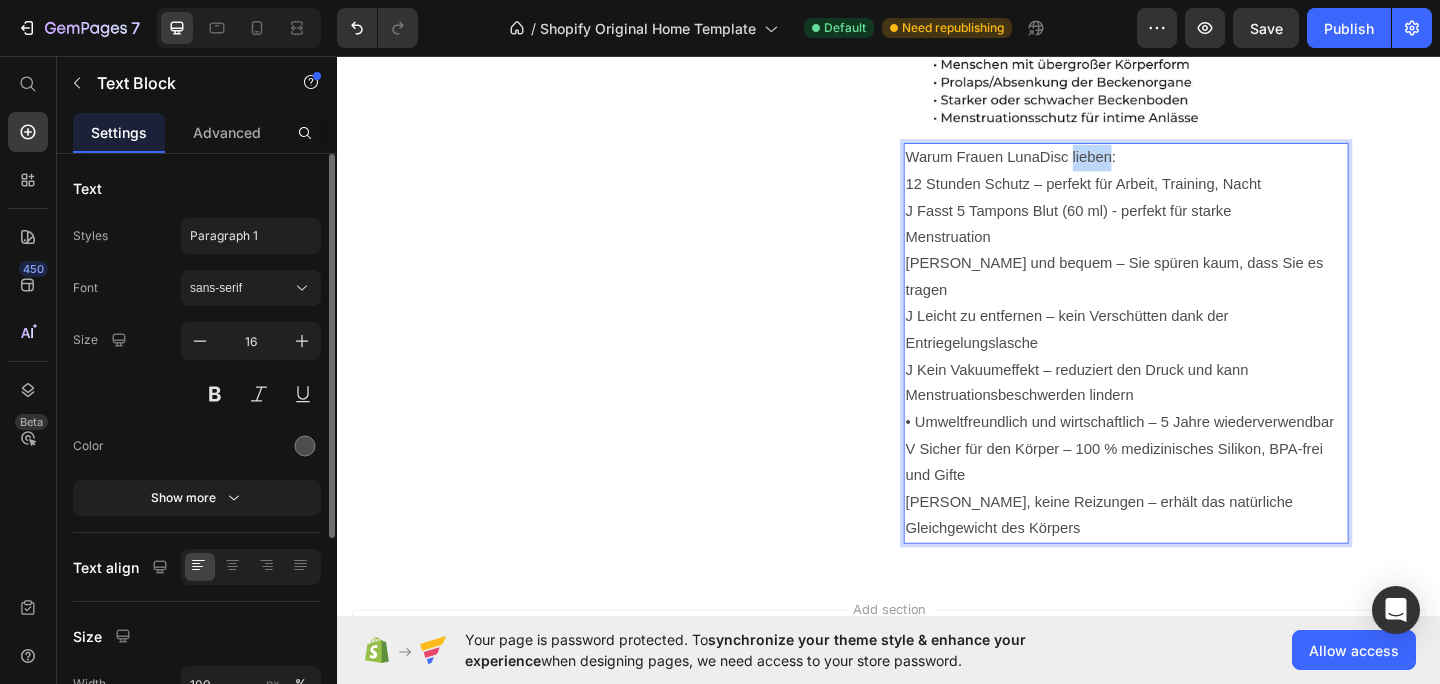 click on "Warum Frauen LunaDisc lieben: 12 Stunden Schutz – perfekt für Arbeit, Training, Nacht J Fasst 5 Tampons Blut (60 ml) - perfekt für starke Menstruation J Weich und bequem – Sie spüren kaum, dass Sie es tragen J Leicht zu entfernen – kein Verschütten dank der Entriegelungslasche J Kein Vakuumeffekt – reduziert den Druck und kann Menstruationsbeschwerden lindern • Umweltfreundlich und wirtschaftlich – 5 Jahre wiederverwendbar V Sicher für den Körper – 100 % medizinisches Silikon, BPA-frei und Gifte Keine Gerüche, keine Reizungen – erhält das natürliche Gleichgewicht des Körpers" at bounding box center [1195, 369] 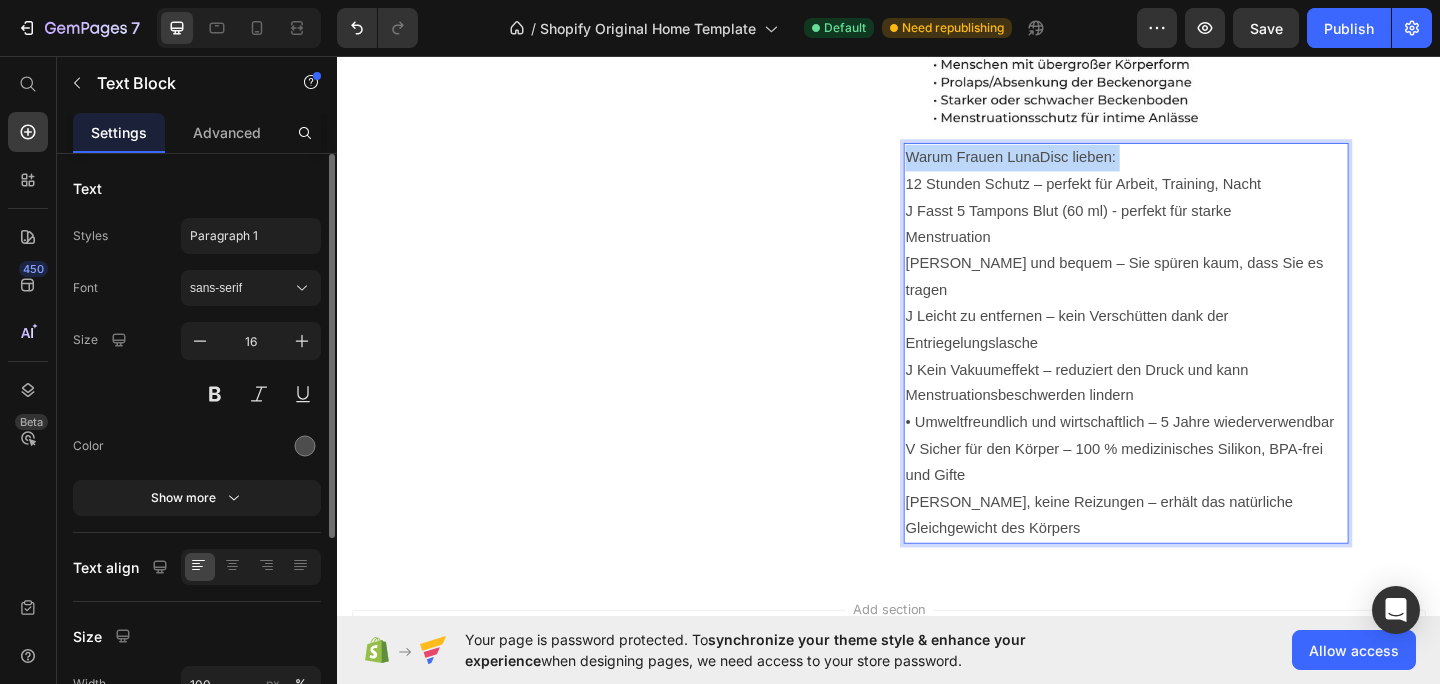 click on "Warum Frauen LunaDisc lieben: 12 Stunden Schutz – perfekt für Arbeit, Training, Nacht J Fasst 5 Tampons Blut (60 ml) - perfekt für starke Menstruation J Weich und bequem – Sie spüren kaum, dass Sie es tragen J Leicht zu entfernen – kein Verschütten dank der Entriegelungslasche J Kein Vakuumeffekt – reduziert den Druck und kann Menstruationsbeschwerden lindern • Umweltfreundlich und wirtschaftlich – 5 Jahre wiederverwendbar V Sicher für den Körper – 100 % medizinisches Silikon, BPA-frei und Gifte Keine Gerüche, keine Reizungen – erhält das natürliche Gleichgewicht des Körpers" at bounding box center [1195, 369] 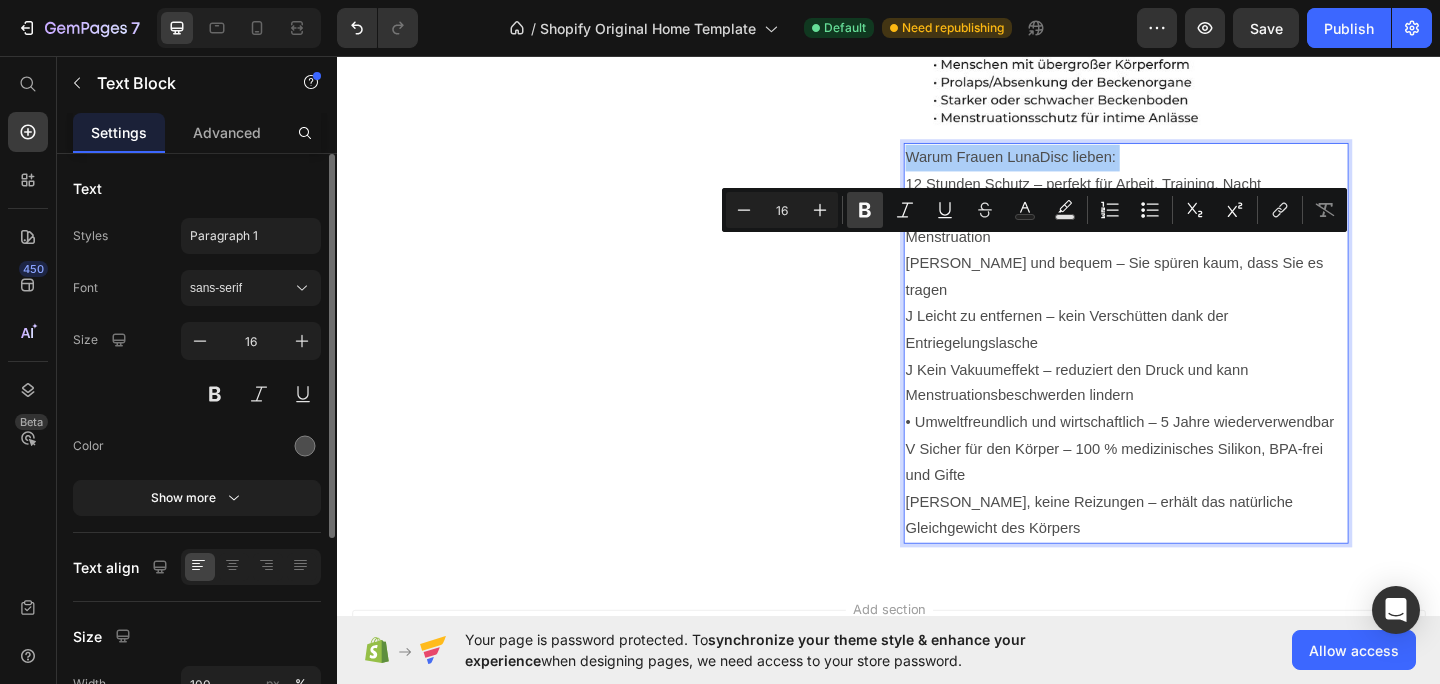 click on "Bold" at bounding box center [865, 210] 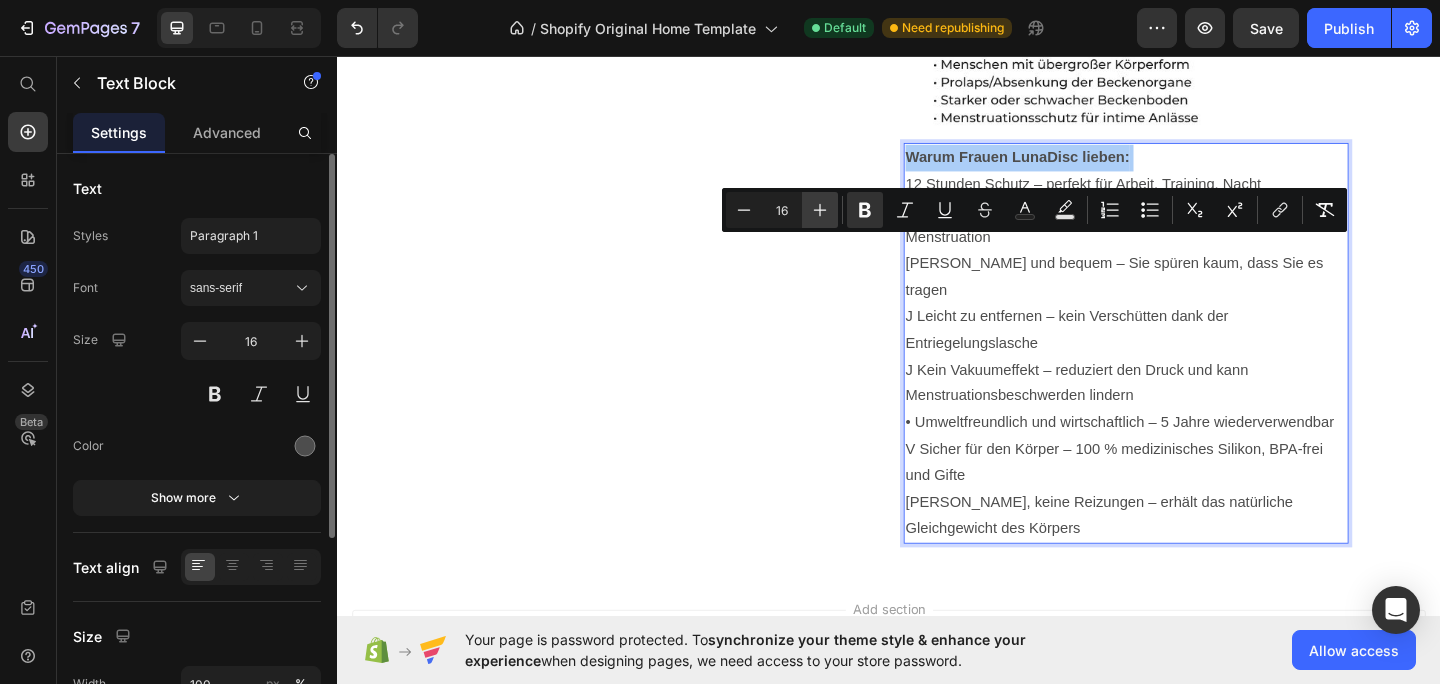 click 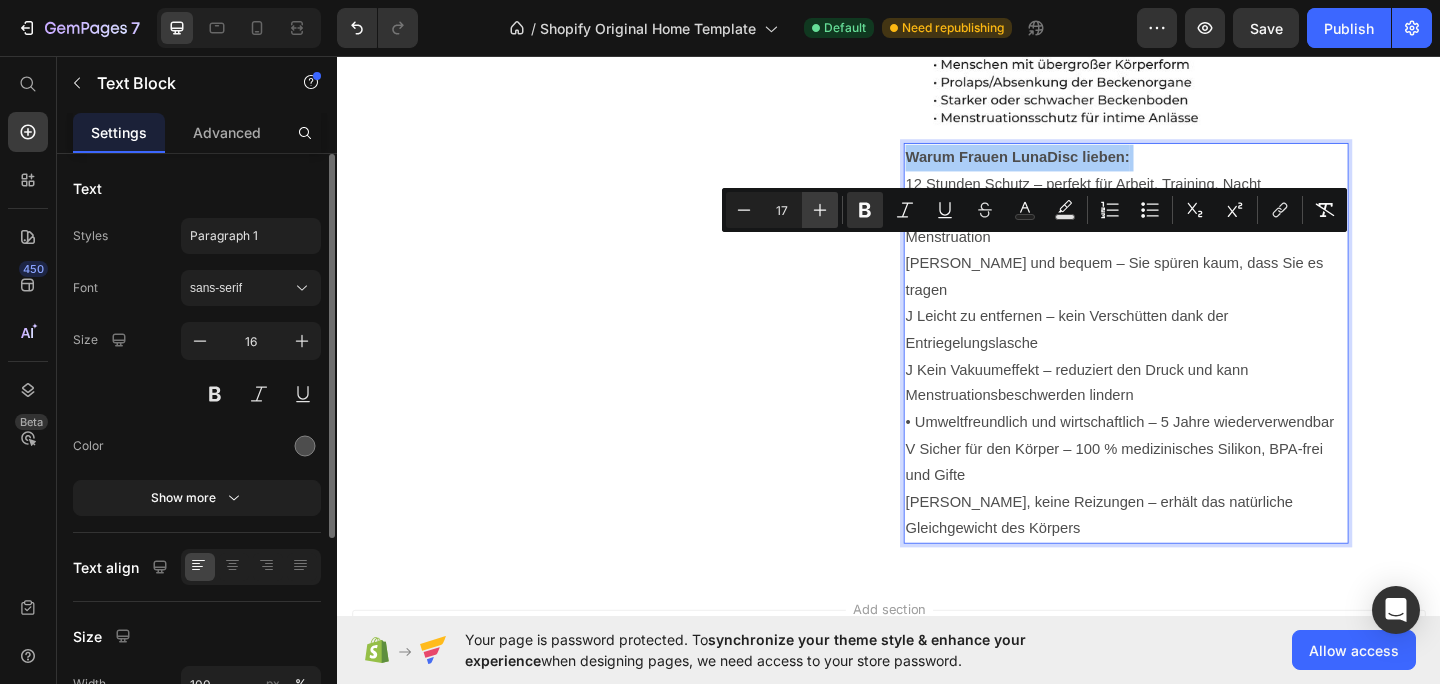 click 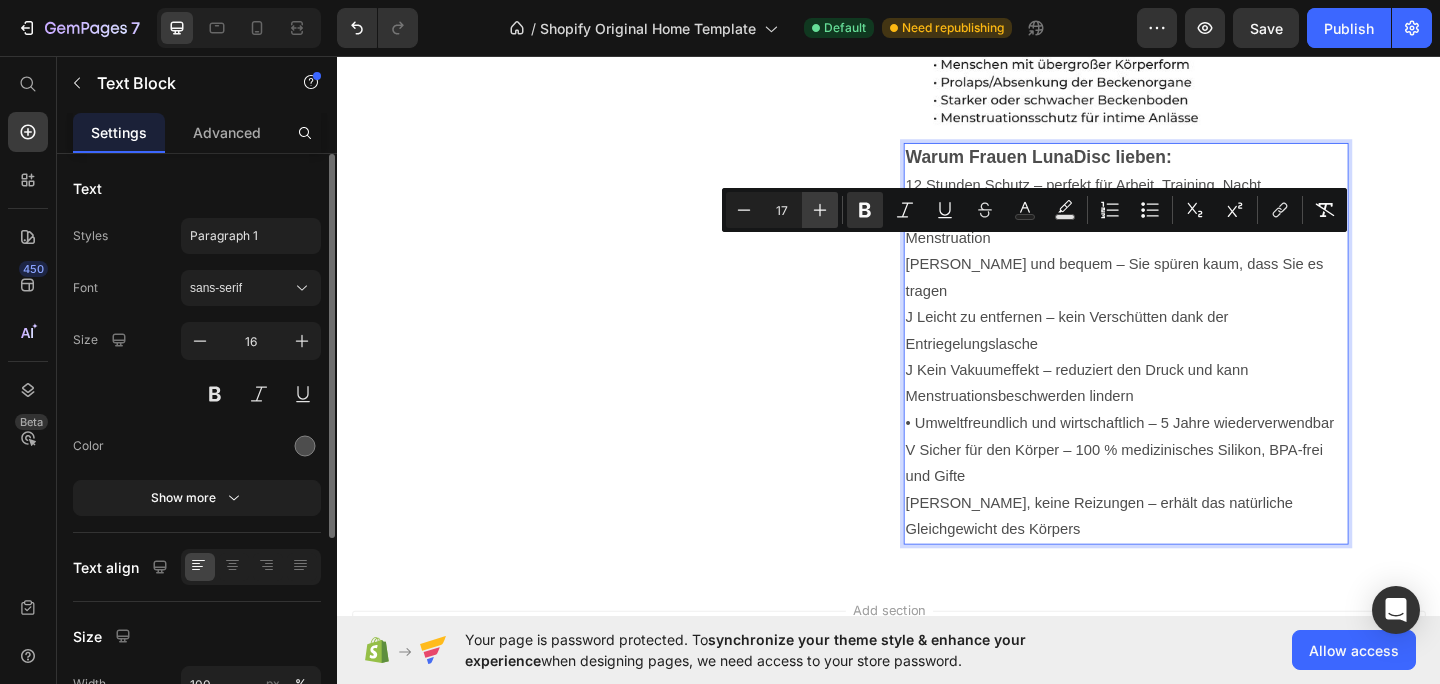 type on "19" 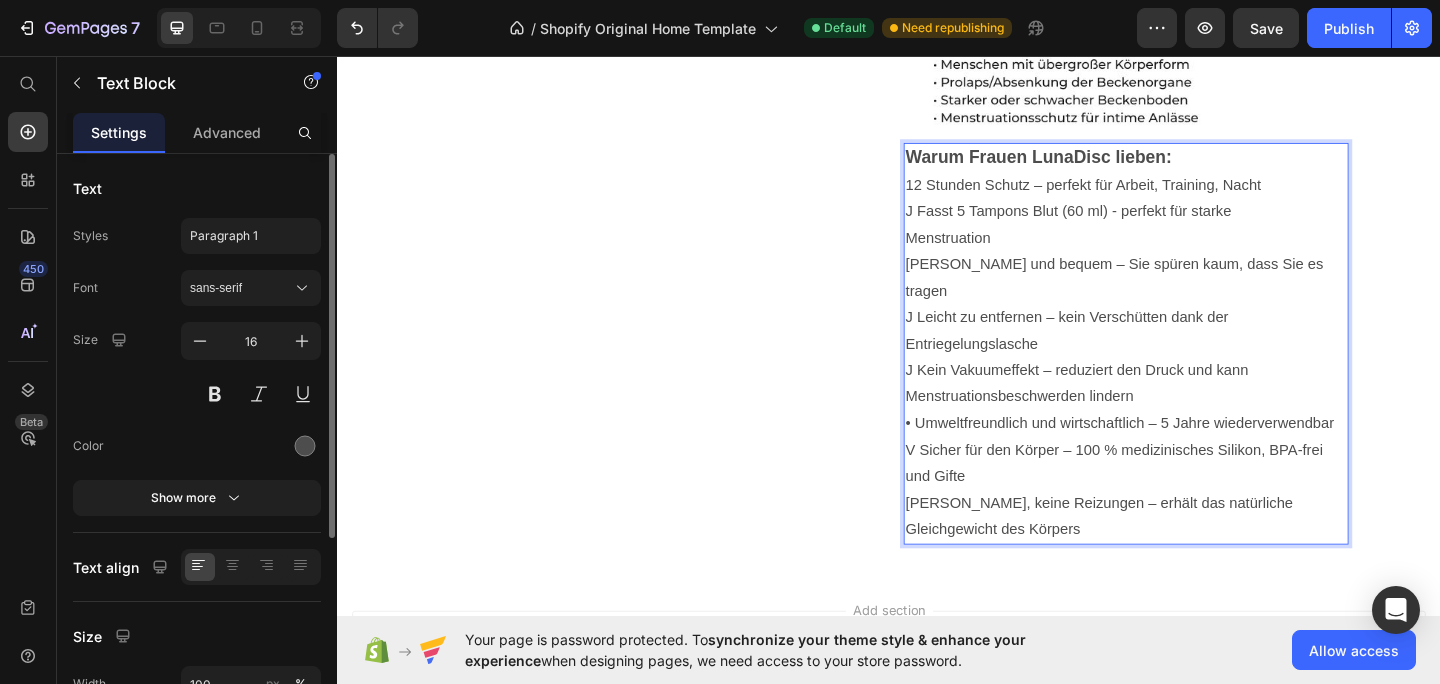 click on "Warum Frauen LunaDisc lieben: 12 Stunden Schutz – perfekt für Arbeit, Training, Nacht J Fasst 5 Tampons Blut (60 ml) - perfekt für starke Menstruation J Weich und bequem – Sie spüren kaum, dass Sie es tragen J Leicht zu entfernen – kein Verschütten dank der Entriegelungslasche J Kein Vakuumeffekt – reduziert den Druck und kann Menstruationsbeschwerden lindern • Umweltfreundlich und wirtschaftlich – 5 Jahre wiederverwendbar V Sicher für den Körper – 100 % medizinisches Silikon, BPA-frei und Gifte Keine Gerüche, keine Reizungen – erhält das natürliche Gleichgewicht des Körpers" at bounding box center [1195, 369] 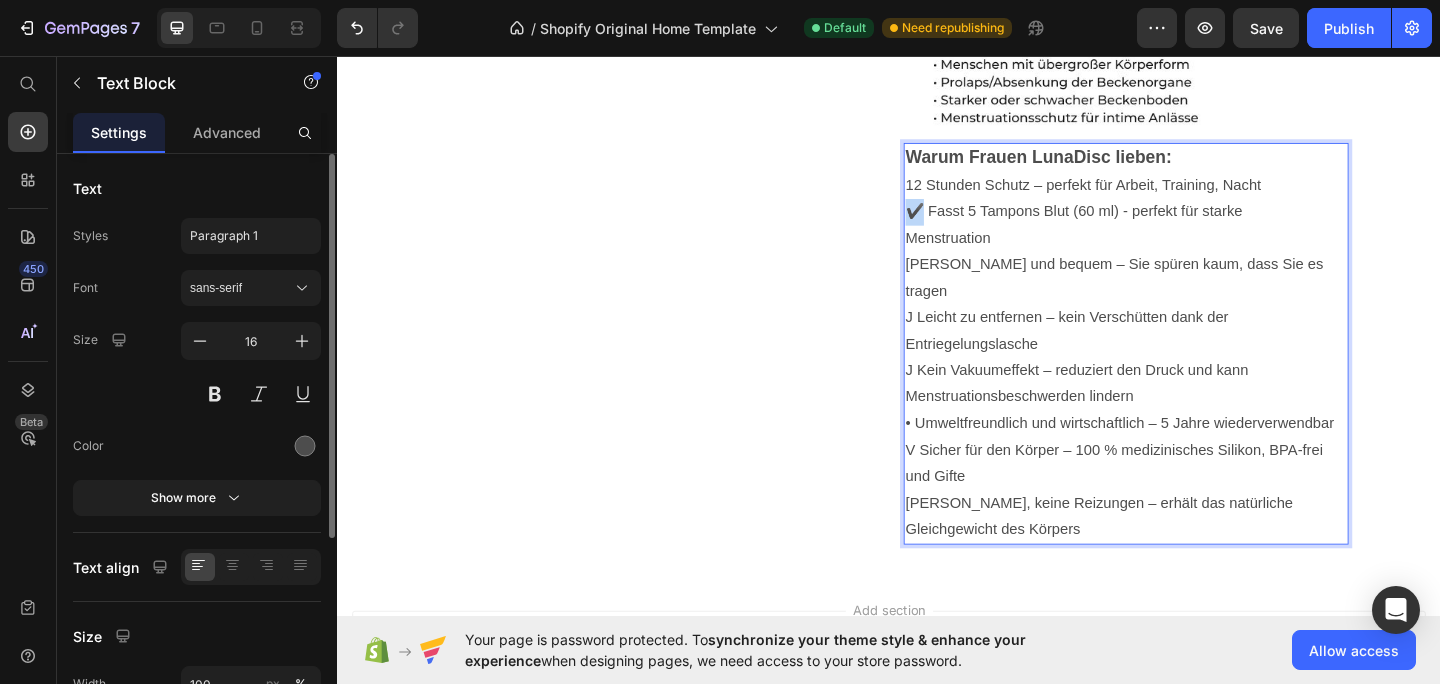 drag, startPoint x: 970, startPoint y: 318, endPoint x: 959, endPoint y: 318, distance: 11 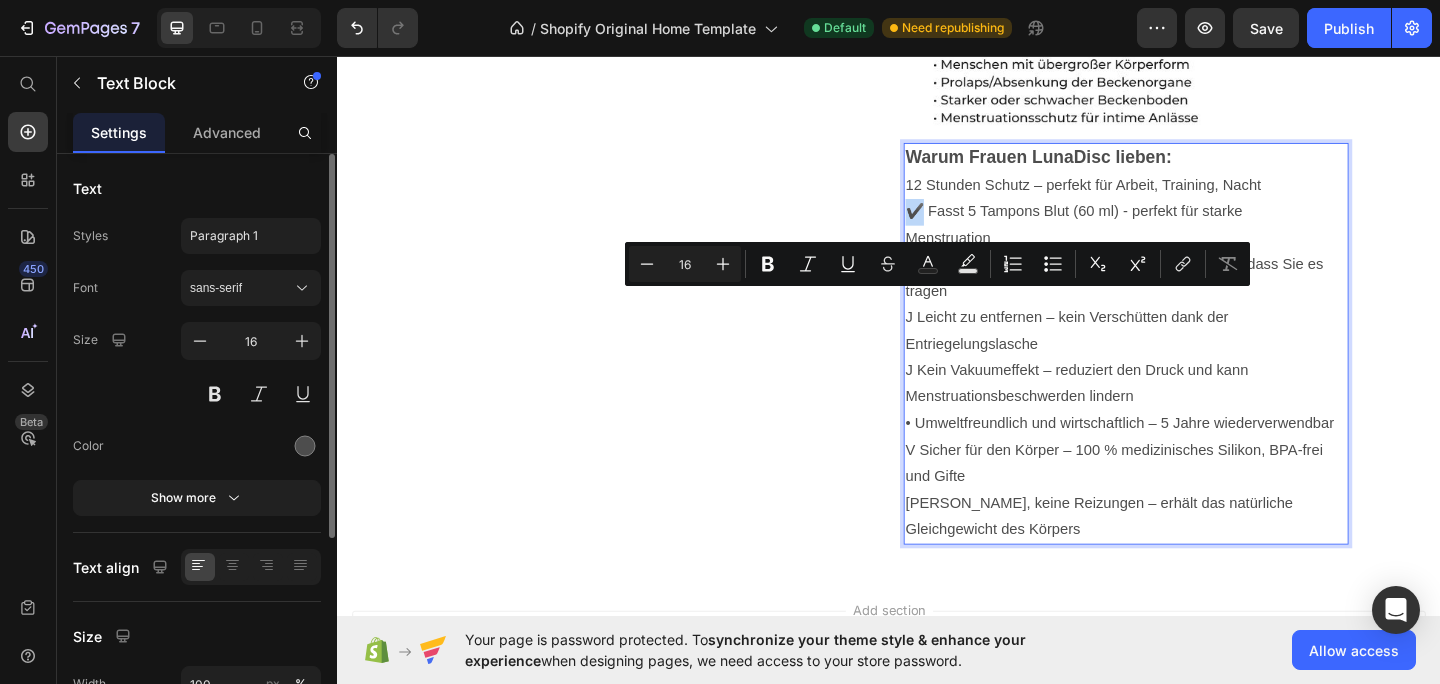 copy on "✔️" 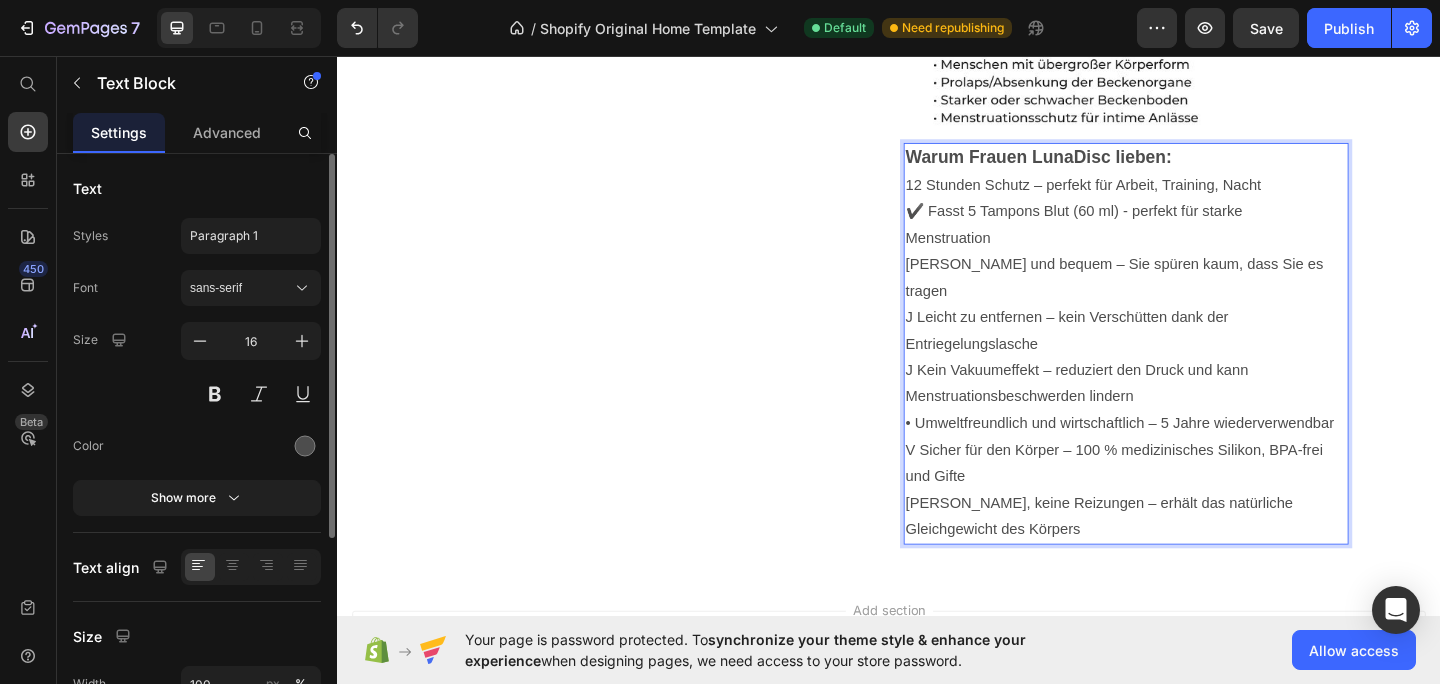click on "Warum Frauen LunaDisc lieben: 12 Stunden Schutz – perfekt für Arbeit, Training, Nacht ✔️ Fasst 5 Tampons Blut (60 ml) - perfekt für starke Menstruation J Weich und bequem – Sie spüren kaum, dass Sie es tragen J Leicht zu entfernen – kein Verschütten dank der Entriegelungslasche J Kein Vakuumeffekt – reduziert den Druck und kann Menstruationsbeschwerden lindern • Umweltfreundlich und wirtschaftlich – 5 Jahre wiederverwendbar V Sicher für den Körper – 100 % medizinisches Silikon, BPA-frei und Gifte Keine Gerüche, keine Reizungen – erhält das natürliche Gleichgewicht des Körpers" at bounding box center (1195, 369) 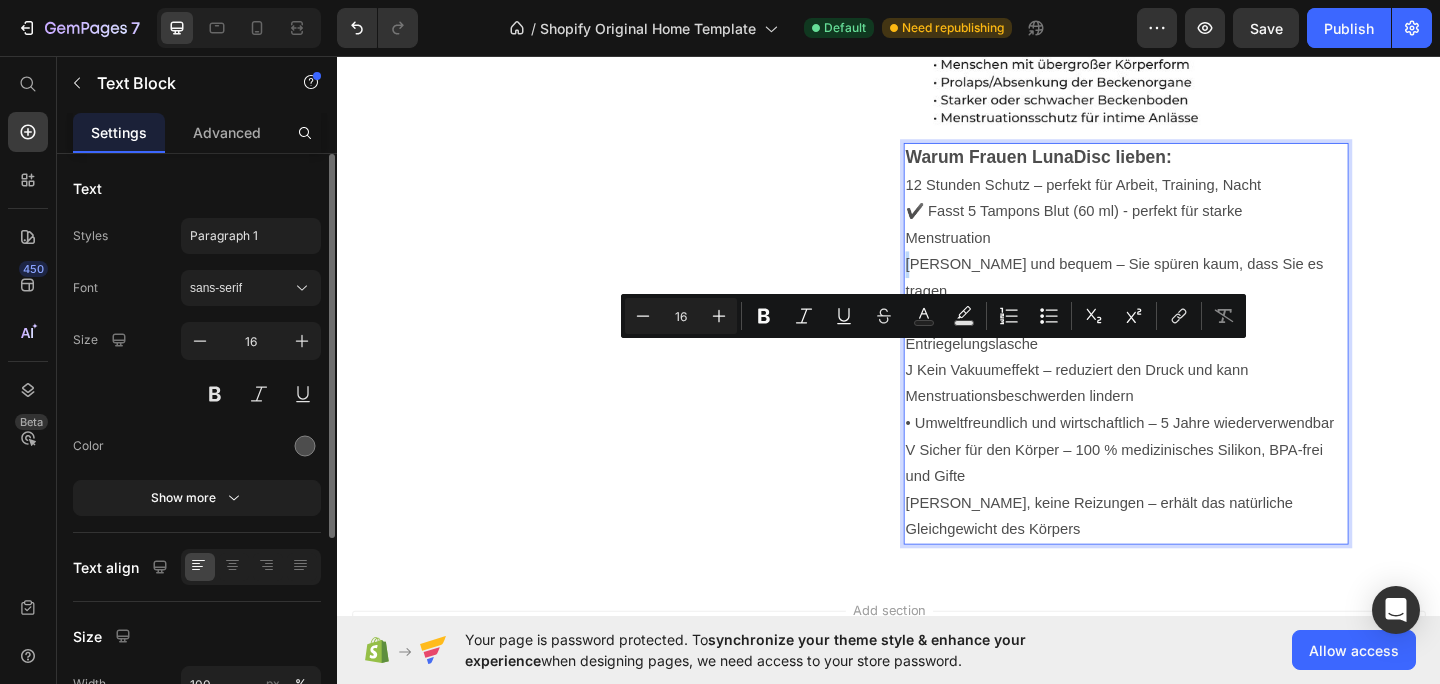 click on "Warum Frauen LunaDisc lieben: 12 Stunden Schutz – perfekt für Arbeit, Training, Nacht ✔️ Fasst 5 Tampons Blut (60 ml) - perfekt für starke Menstruation J Weich und bequem – Sie spüren kaum, dass Sie es tragen J Leicht zu entfernen – kein Verschütten dank der Entriegelungslasche J Kein Vakuumeffekt – reduziert den Druck und kann Menstruationsbeschwerden lindern • Umweltfreundlich und wirtschaftlich – 5 Jahre wiederverwendbar V Sicher für den Körper – 100 % medizinisches Silikon, BPA-frei und Gifte Keine Gerüche, keine Reizungen – erhält das natürliche Gleichgewicht des Körpers" at bounding box center [1195, 369] 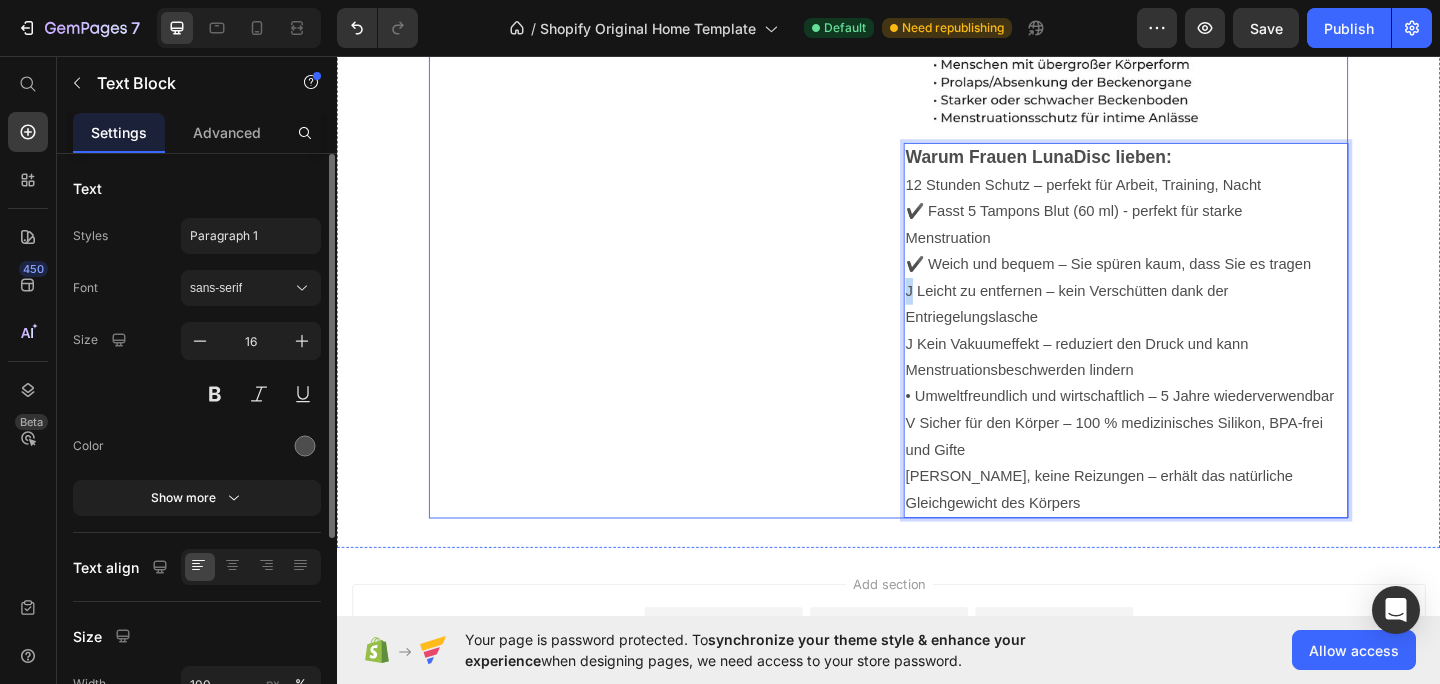 click on "Product Images LunaDisc - Die kleine Menstruationsbinde, die verändert alles Product Title Image 4.7 (119 Bewertungen) Text Block Row $35.00 Product Price $48.00 Product Price Row Schüttbar, praktisch und sicher: Was umweltfreundliche Menstruationsbinden bieten Sicherer Schutz – Tag und Nacht, ohne Stress oder unnötige Verschwendung. Product Description Image 12 Stunden Schutz – auch bei starker Regelblutung Einfache Ein- und Auszahlung Hergestellt aus medizinischem Silikon Text Block Row Image IN DEN WARENKORB LEGEN Add to Cart
Image Image Image
Carousel Image umweltfreundlich   & essbar Text Block sanft & komfortabel Text Block läckagesäker design Text Block Row Die Menstruation sollte Sie nicht einschränken. Es gibt einen besseren Weg. Sie erkennen das Gefühl. Sie sind auf dem Weg zur Arbeit, zur Schule oder zum Fitnessstudio – und müssen anhalten. Text Block Image Image" at bounding box center [937, -1288] 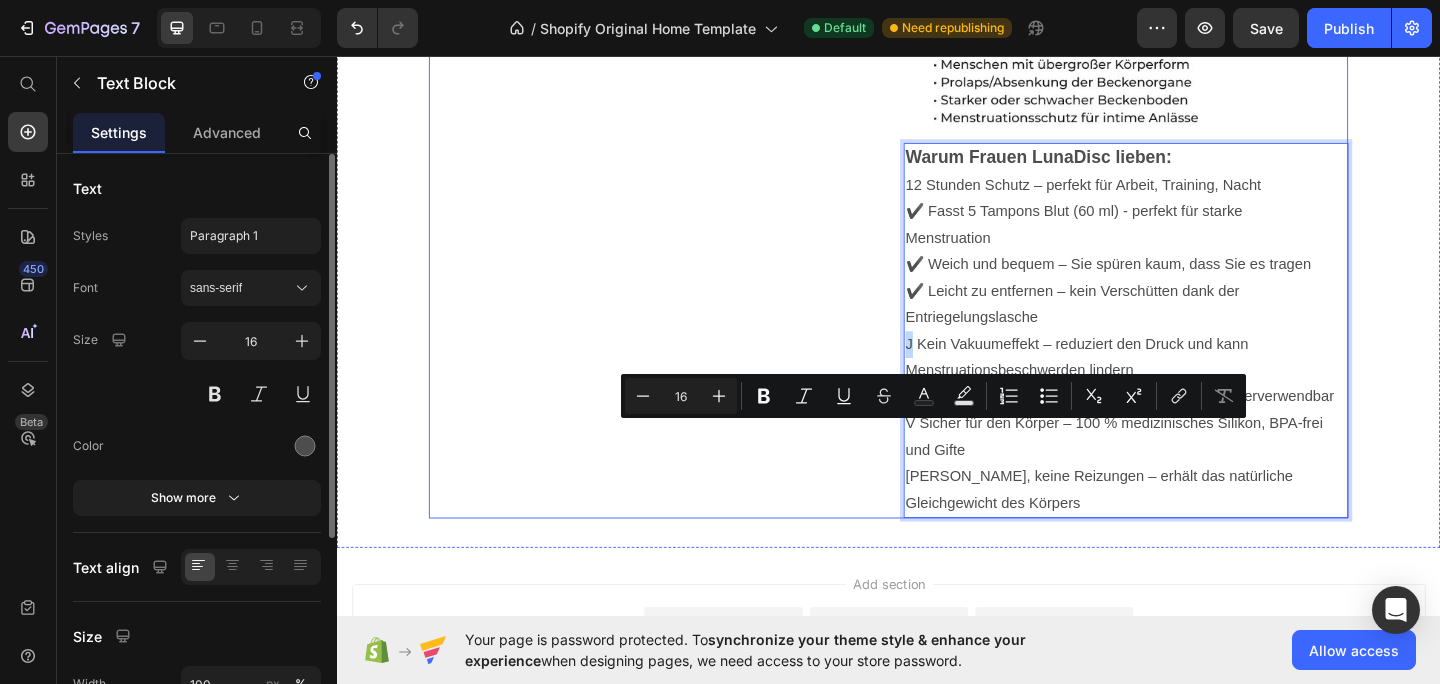 drag, startPoint x: 962, startPoint y: 469, endPoint x: 952, endPoint y: 470, distance: 10.049875 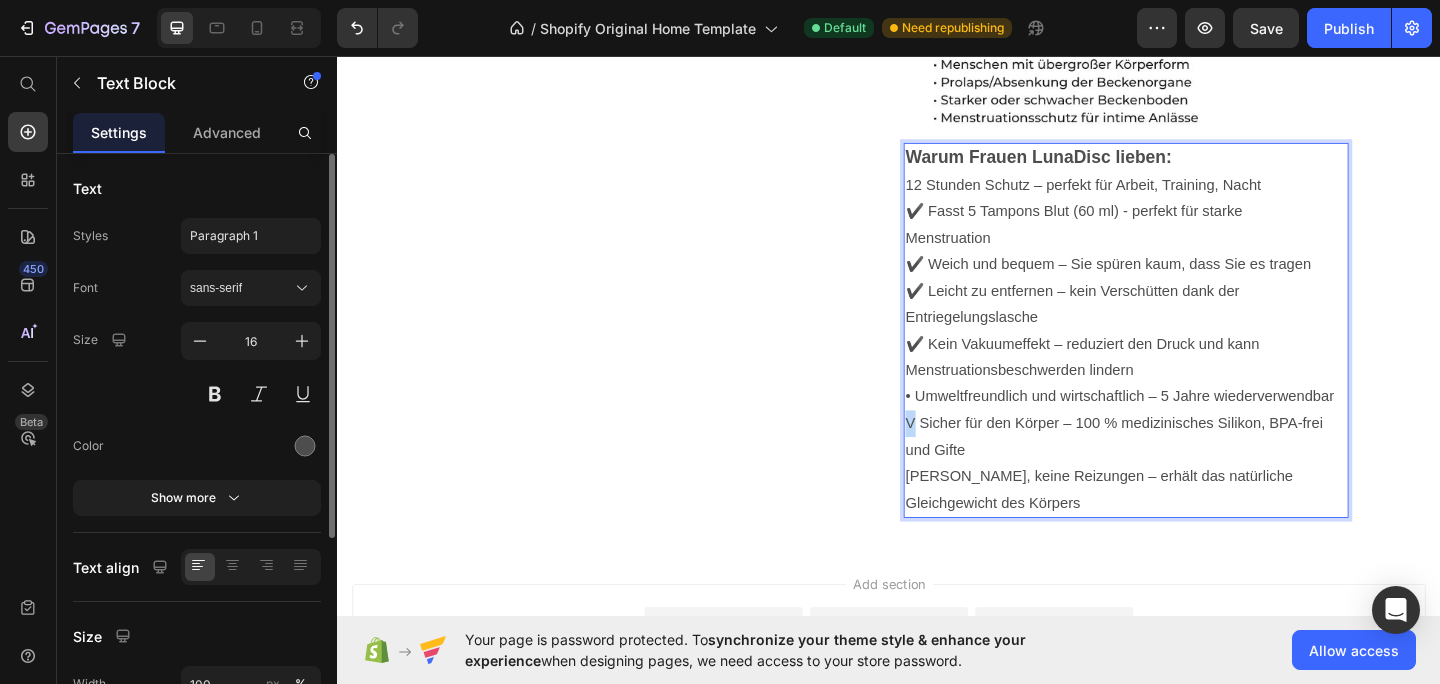 drag, startPoint x: 965, startPoint y: 557, endPoint x: 954, endPoint y: 558, distance: 11.045361 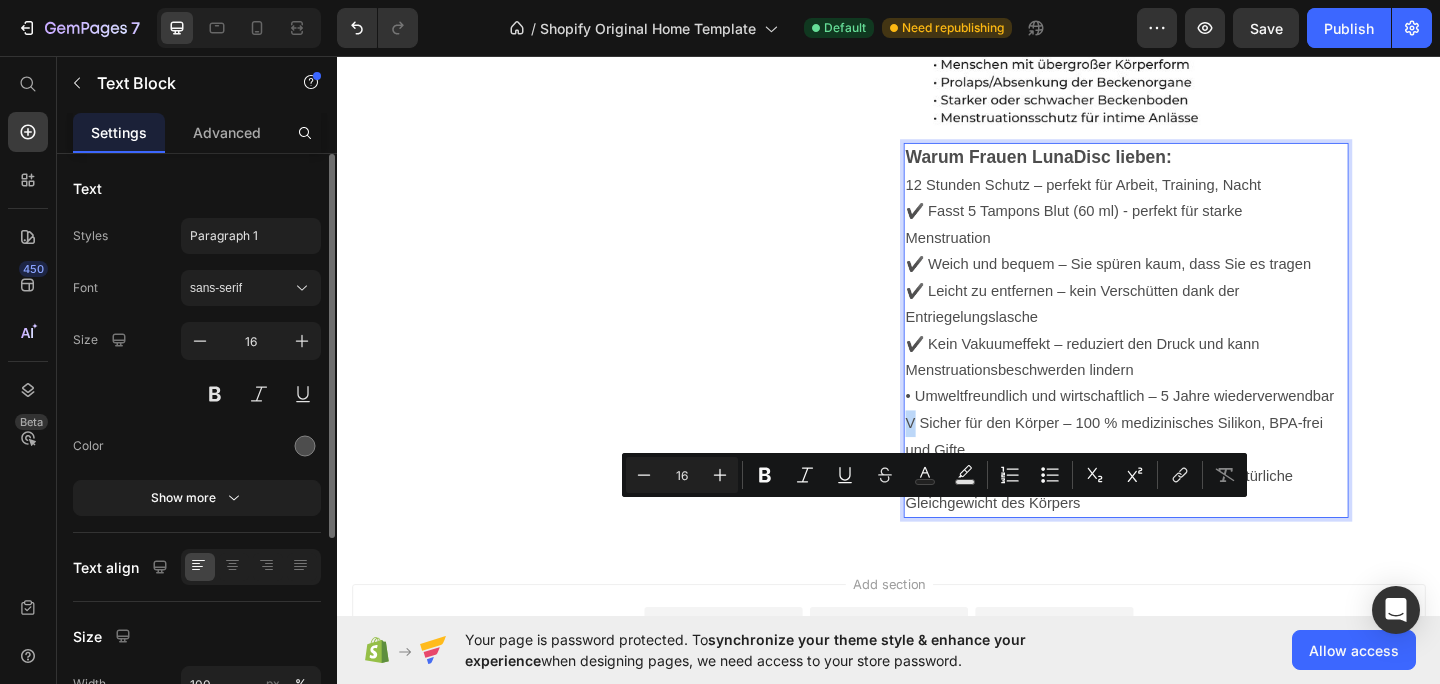 click on "Warum Frauen LunaDisc lieben: 12 Stunden Schutz – perfekt für Arbeit, Training, Nacht ✔️ Fasst 5 Tampons Blut (60 ml) - perfekt für starke Menstruation ✔️ Weich und bequem – Sie spüren kaum, dass Sie es tragen ✔️ Leicht zu entfernen – kein Verschütten dank der Entriegelungslasche ✔️ Kein Vakuumeffekt – reduziert den Druck und kann Menstruationsbeschwerden lindern • Umweltfreundlich und wirtschaftlich – 5 Jahre wiederverwendbar V Sicher für den Körper – 100 % medizinisches Silikon, BPA-frei und Gifte Keine Gerüche, keine Reizungen – erhält das natürliche Gleichgewicht des Körpers" at bounding box center (1195, 355) 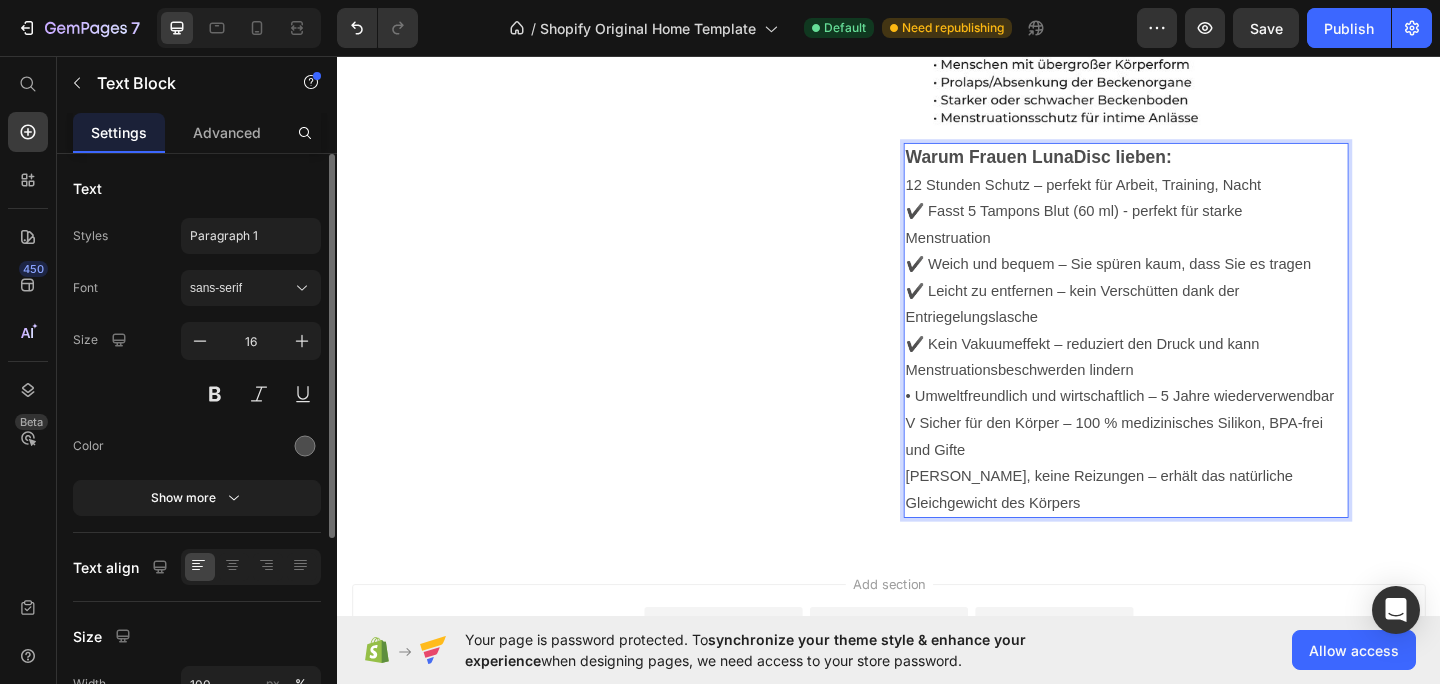 click on "Warum Frauen LunaDisc lieben: 12 Stunden Schutz – perfekt für Arbeit, Training, Nacht ✔️ Fasst 5 Tampons Blut (60 ml) - perfekt für starke Menstruation ✔️ Weich und bequem – Sie spüren kaum, dass Sie es tragen ✔️ Leicht zu entfernen – kein Verschütten dank der Entriegelungslasche ✔️ Kein Vakuumeffekt – reduziert den Druck und kann Menstruationsbeschwerden lindern • Umweltfreundlich und wirtschaftlich – 5 Jahre wiederverwendbar V Sicher für den Körper – 100 % medizinisches Silikon, BPA-frei und Gifte Keine Gerüche, keine Reizungen – erhält das natürliche Gleichgewicht des Körpers" at bounding box center [1195, 355] 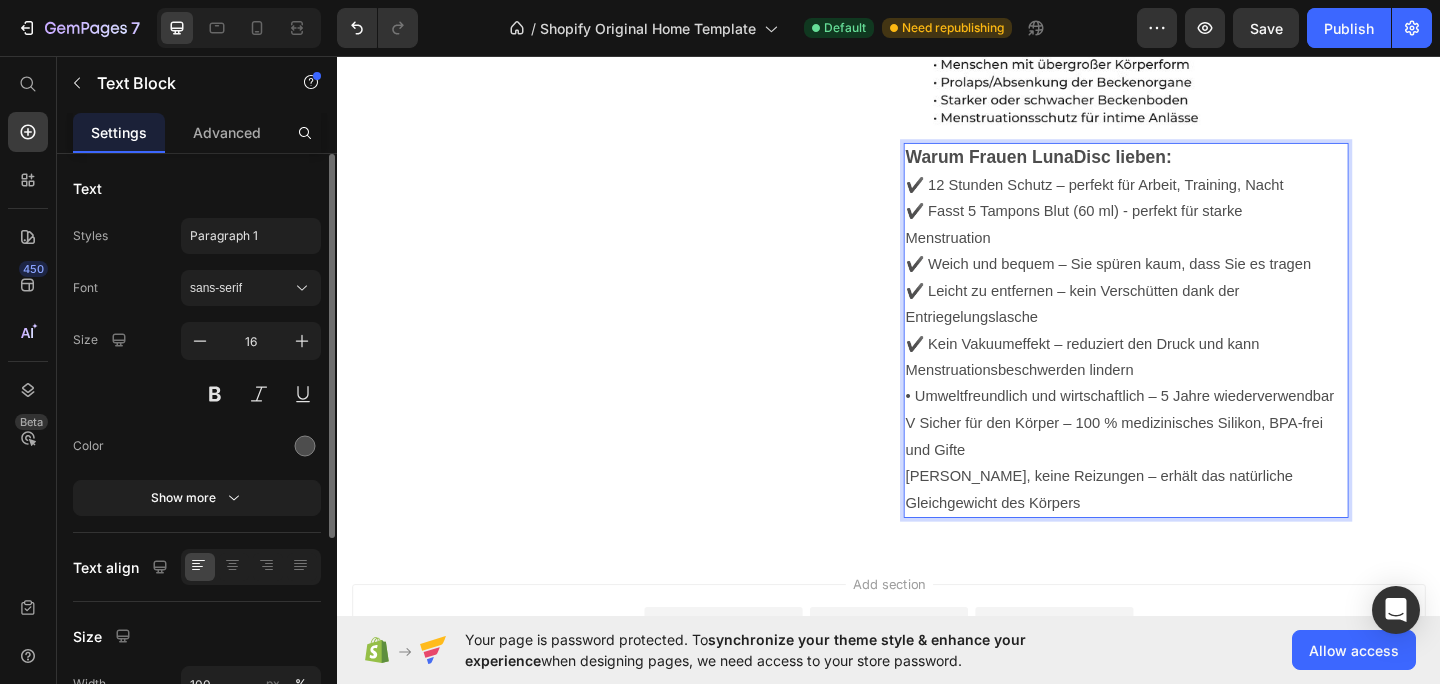 click on "Warum Frauen LunaDisc lieben: ✔️ 12 Stunden Schutz – perfekt für Arbeit, Training, Nacht ✔️ Fasst 5 Tampons Blut (60 ml) - perfekt für starke Menstruation ✔️ Weich und bequem – Sie spüren kaum, dass Sie es tragen ✔️ Leicht zu entfernen – kein Verschütten dank der Entriegelungslasche ✔️ Kein Vakuumeffekt – reduziert den Druck und kann Menstruationsbeschwerden lindern • Umweltfreundlich und wirtschaftlich – 5 Jahre wiederverwendbar V Sicher für den Körper – 100 % medizinisches Silikon, BPA-frei und Gifte Keine Gerüche, keine Reizungen – erhält das natürliche Gleichgewicht des Körpers" at bounding box center (1195, 355) 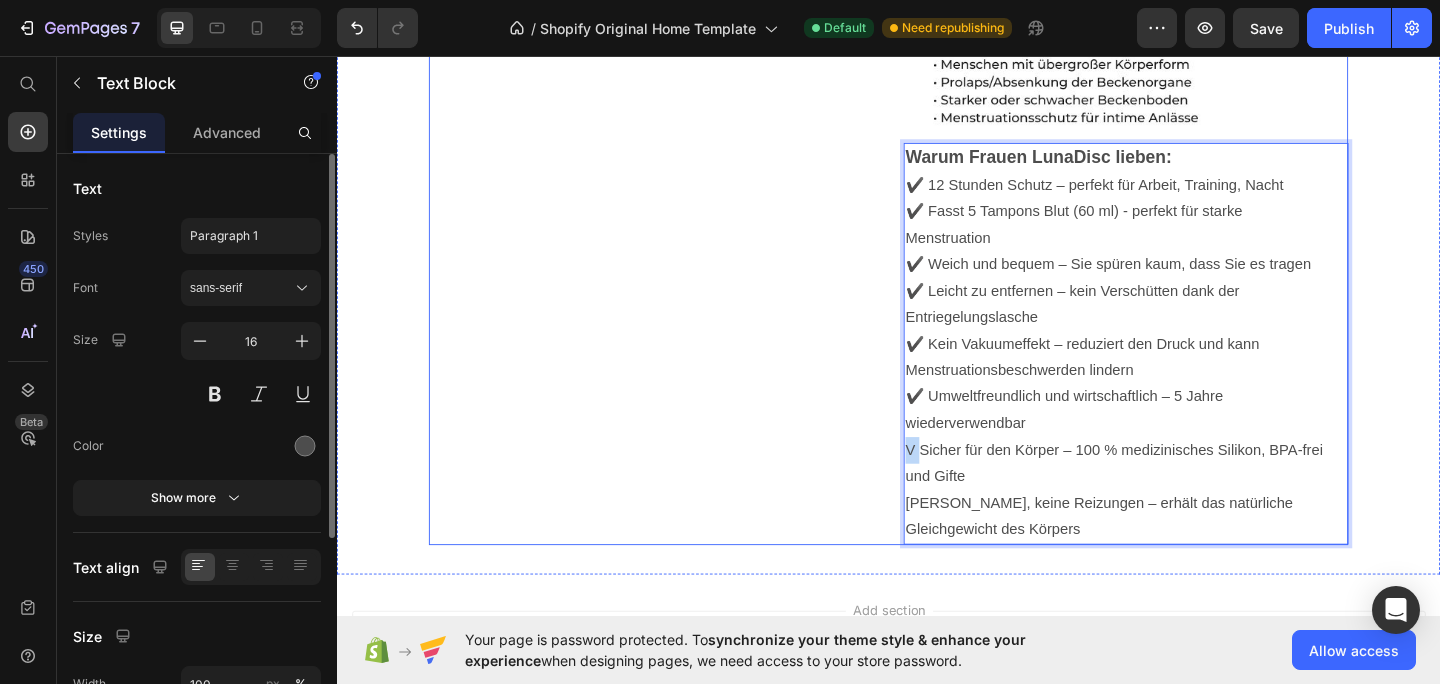 drag, startPoint x: 970, startPoint y: 558, endPoint x: 951, endPoint y: 562, distance: 19.416489 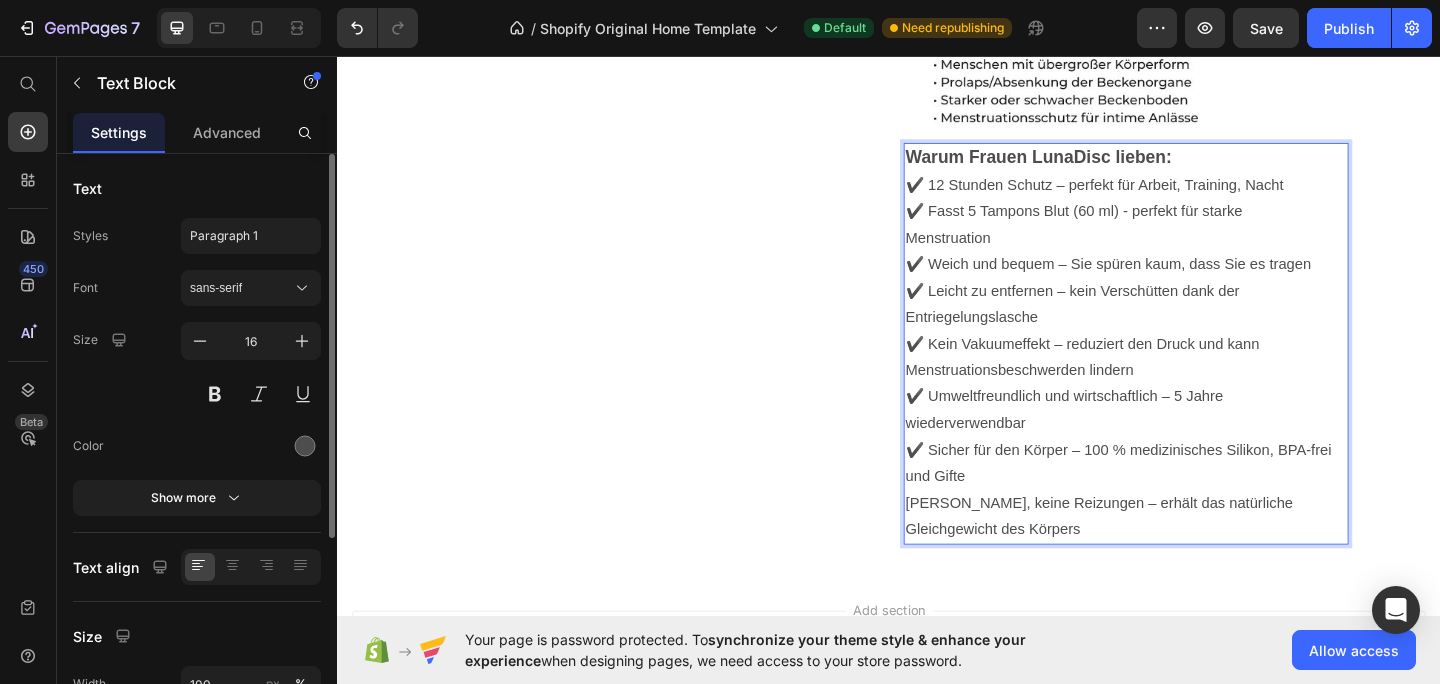click on "Warum Frauen LunaDisc lieben: ✔️ 12 Stunden Schutz – perfekt für Arbeit, Training, Nacht ✔️ Fasst 5 Tampons Blut (60 ml) - perfekt für starke Menstruation ✔️ Weich und bequem – Sie spüren kaum, dass Sie es tragen ✔️ Leicht zu entfernen – kein Verschütten dank der Entriegelungslasche ✔️ Kein Vakuumeffekt – reduziert den Druck und kann Menstruationsbeschwerden lindern ✔️ Umweltfreundlich und wirtschaftlich – 5 Jahre wiederverwendbar ✔️ Sicher für den Körper – 100 % medizinisches Silikon, BPA-frei und Gifte Keine Gerüche, keine Reizungen – erhält das natürliche Gleichgewicht des Körpers" at bounding box center [1195, 369] 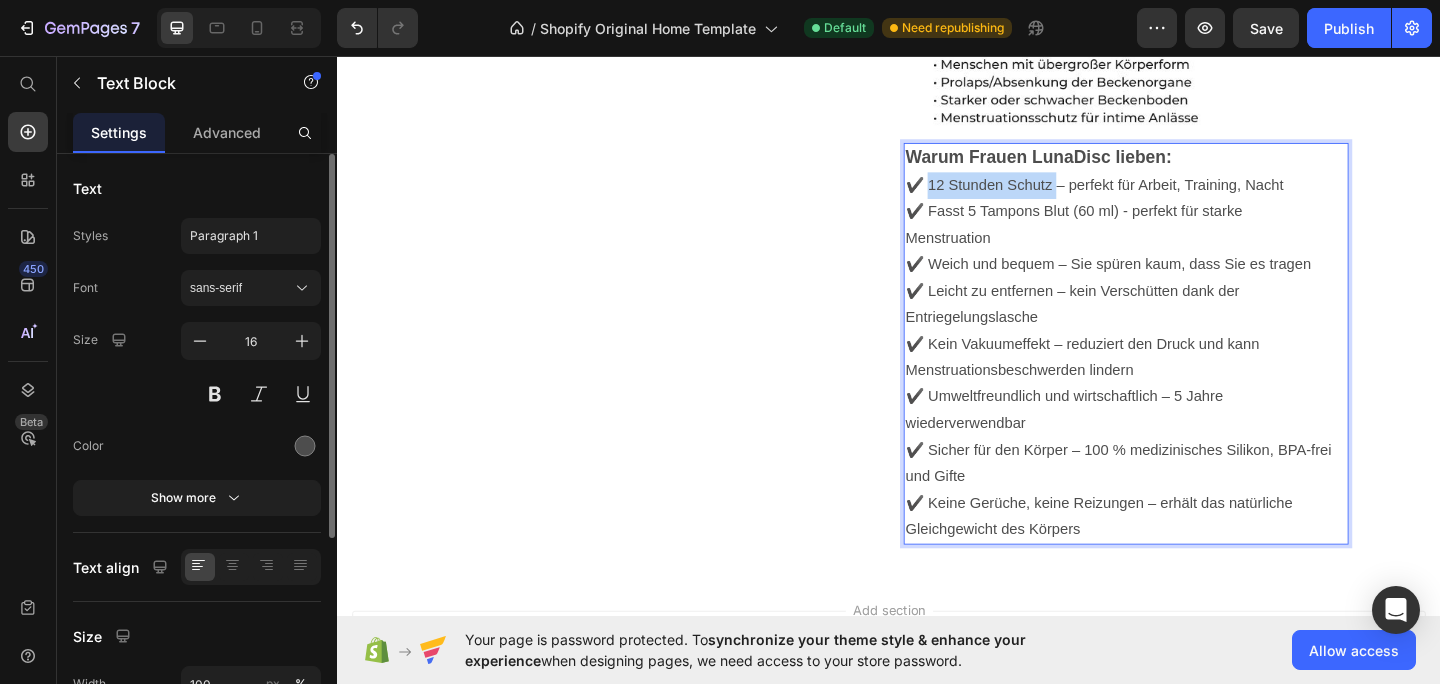 drag, startPoint x: 1113, startPoint y: 296, endPoint x: 978, endPoint y: 304, distance: 135.23683 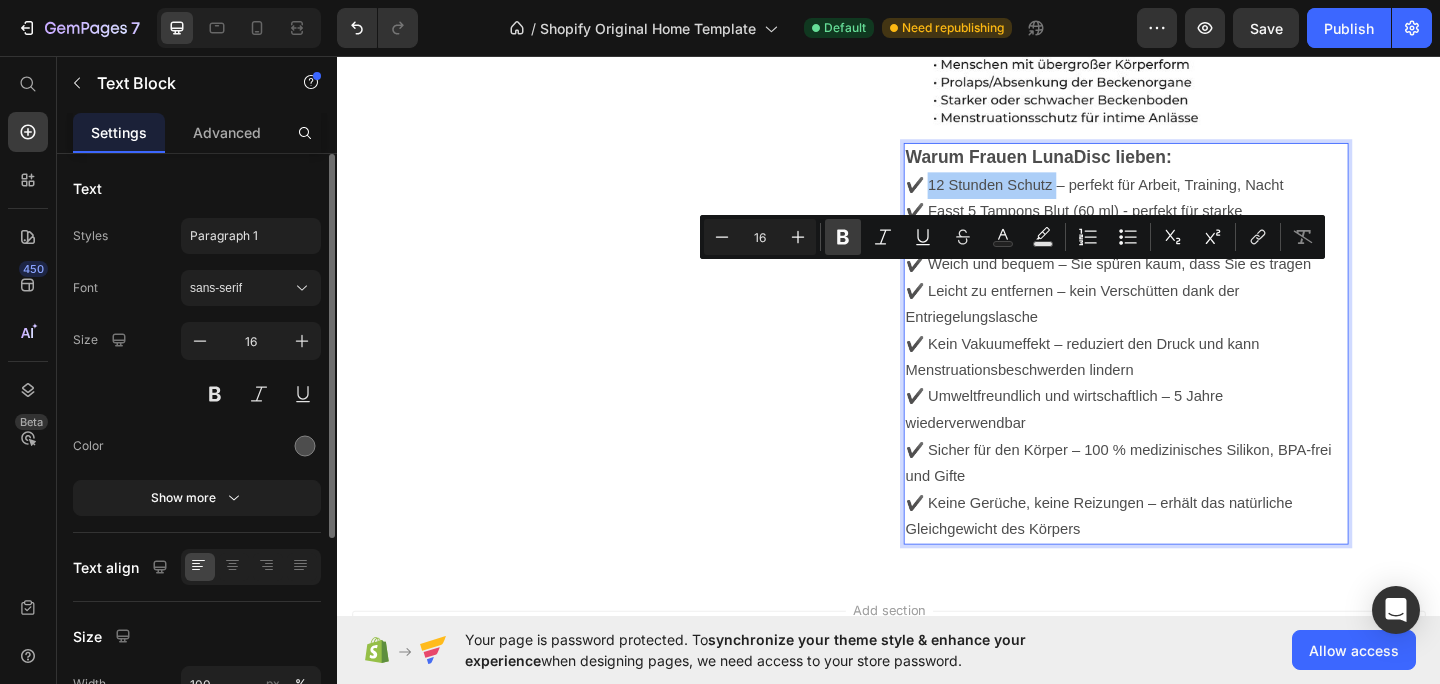 click 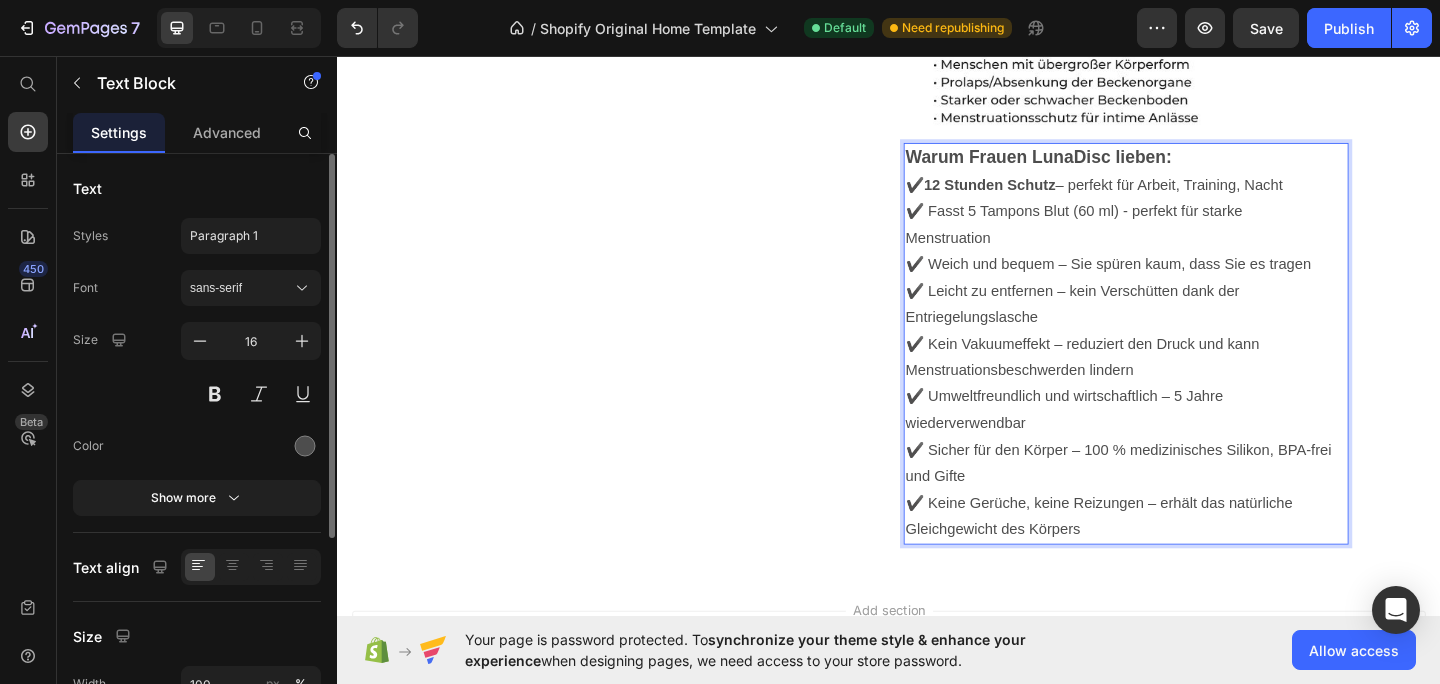 click on "Warum Frauen LunaDisc lieben: ✔️  12 Stunden Schutz  – perfekt für Arbeit, Training, Nacht ✔️ Fasst 5 Tampons Blut (60 ml) - perfekt für starke Menstruation ✔️ Weich und bequem – Sie spüren kaum, dass Sie es tragen ✔️ Leicht zu entfernen – kein Verschütten dank der Entriegelungslasche ✔️ Kein Vakuumeffekt – reduziert den Druck und kann Menstruationsbeschwerden lindern ✔️ Umweltfreundlich und wirtschaftlich – 5 Jahre wiederverwendbar ✔️ Sicher für den Körper – 100 % medizinisches Silikon, BPA-frei und Gifte ✔️ Keine Gerüche, keine Reizungen – erhält das natürliche Gleichgewicht des Körpers" at bounding box center (1195, 369) 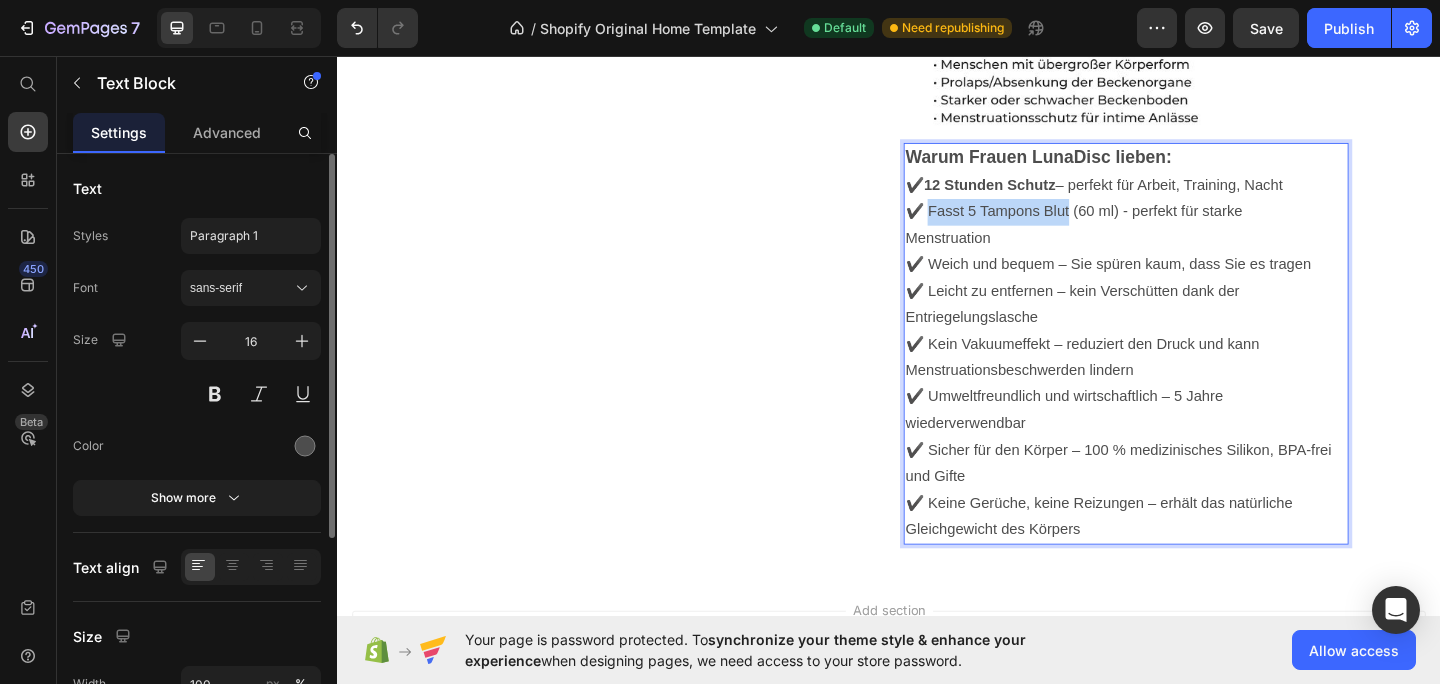 drag, startPoint x: 1128, startPoint y: 327, endPoint x: 978, endPoint y: 334, distance: 150.16324 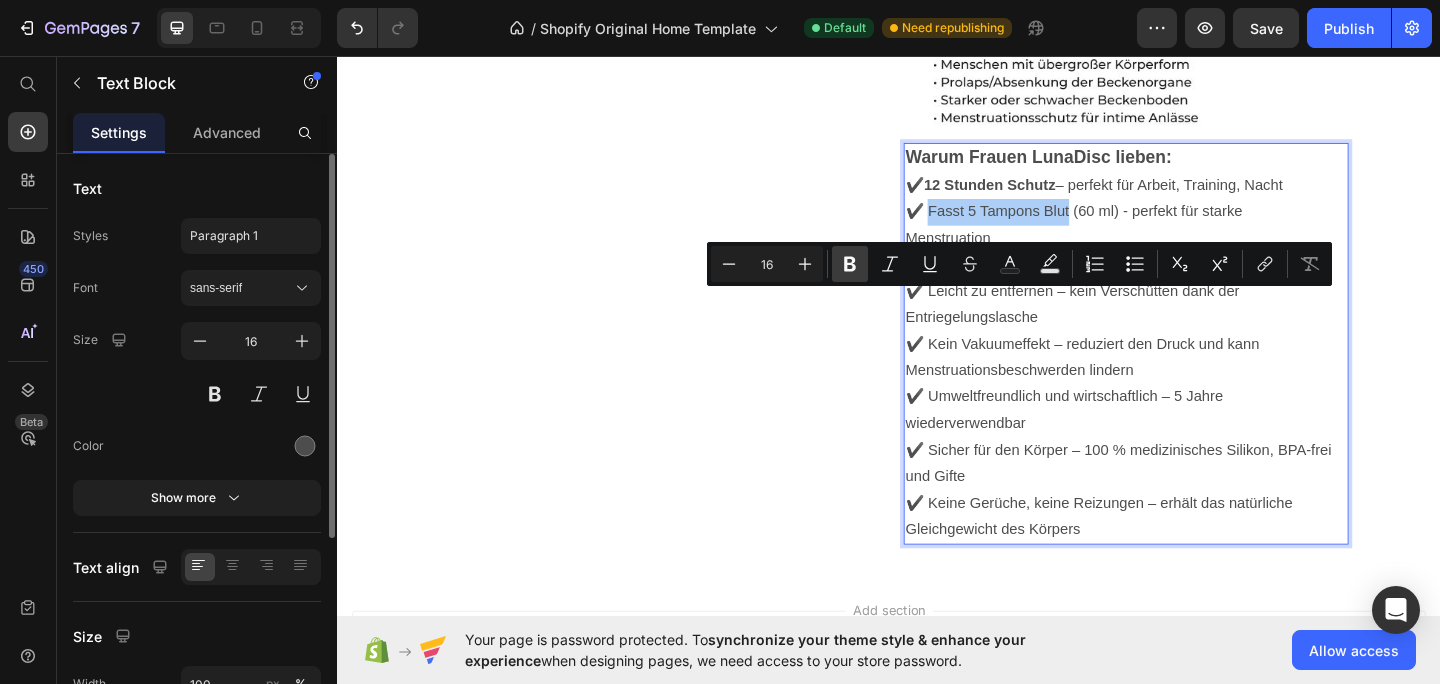 click 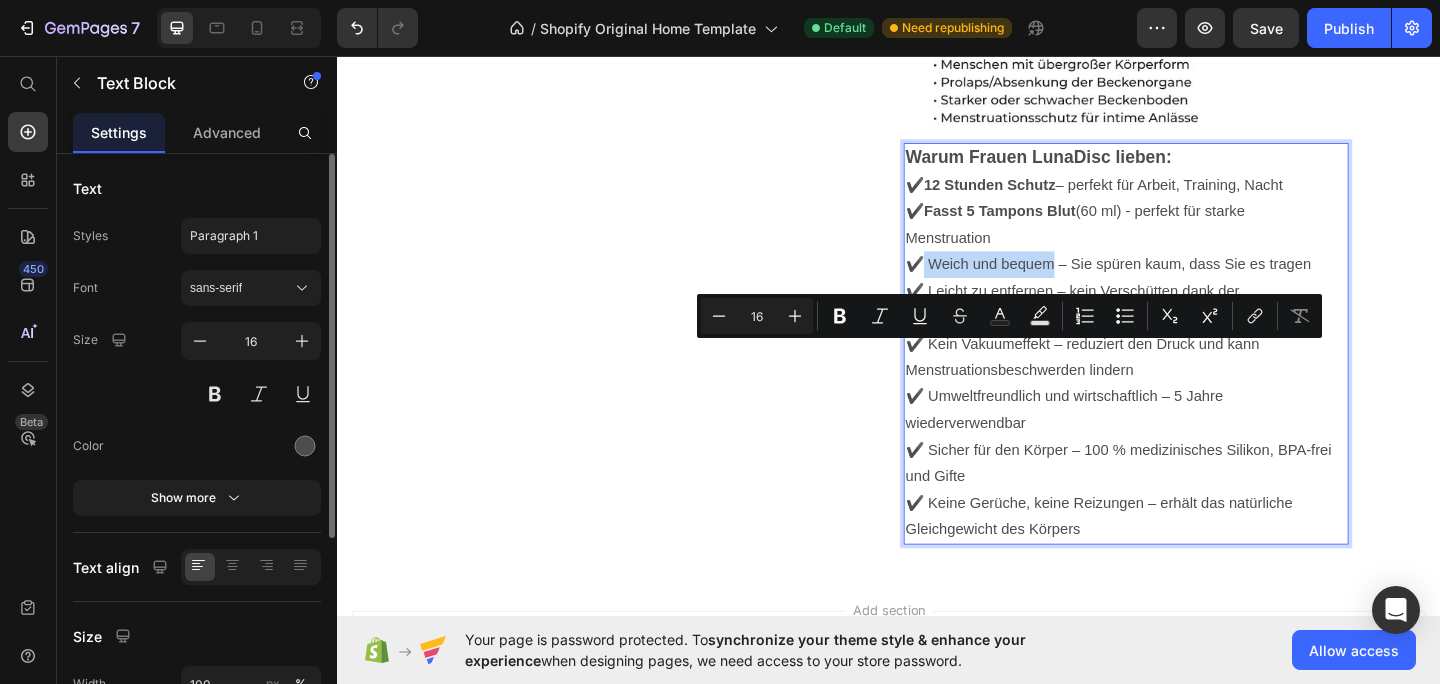 drag, startPoint x: 1112, startPoint y: 384, endPoint x: 967, endPoint y: 394, distance: 145.34442 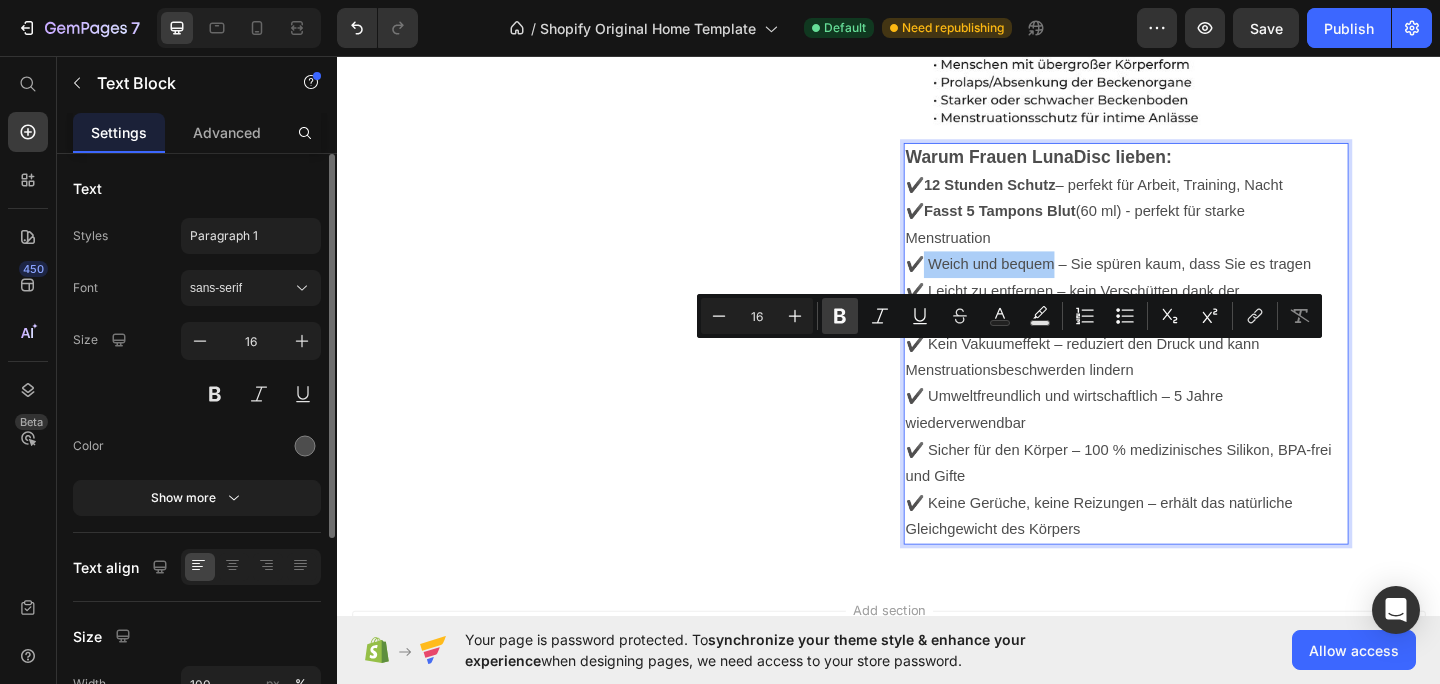 click 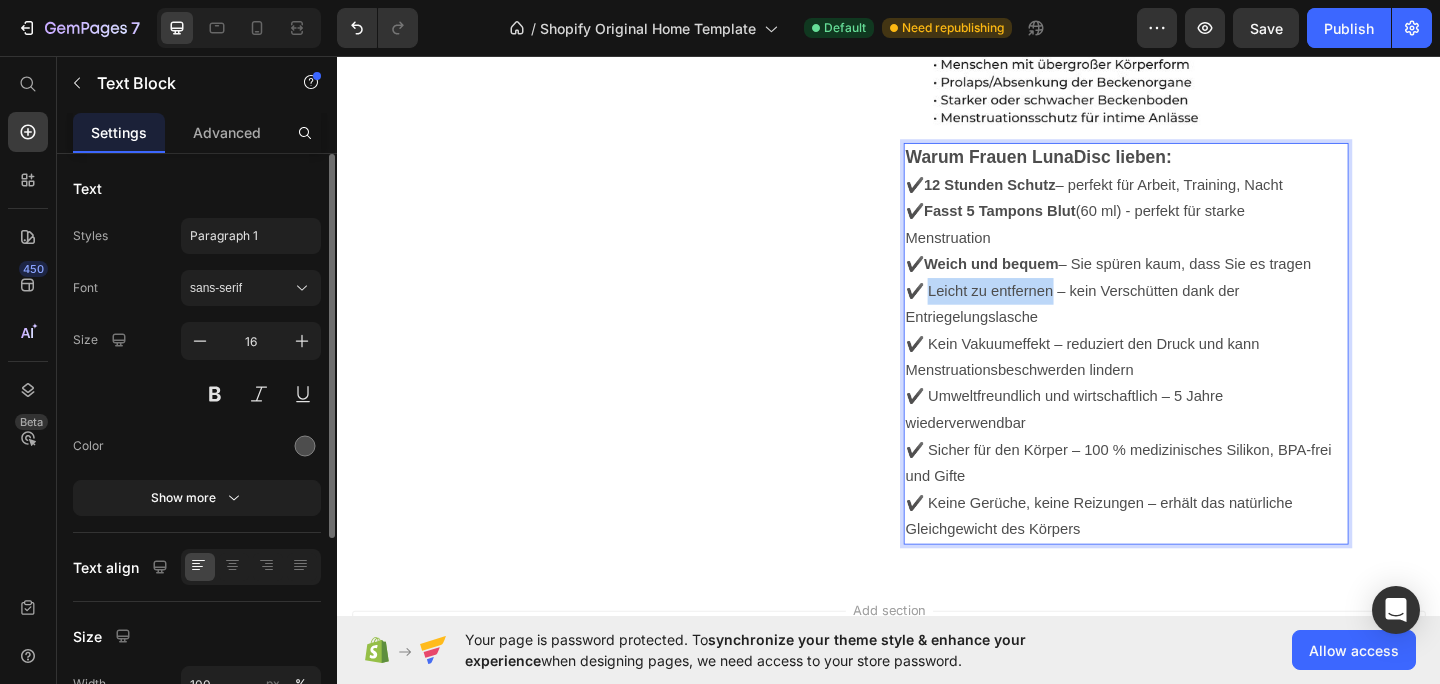 drag, startPoint x: 1112, startPoint y: 414, endPoint x: 977, endPoint y: 412, distance: 135.01482 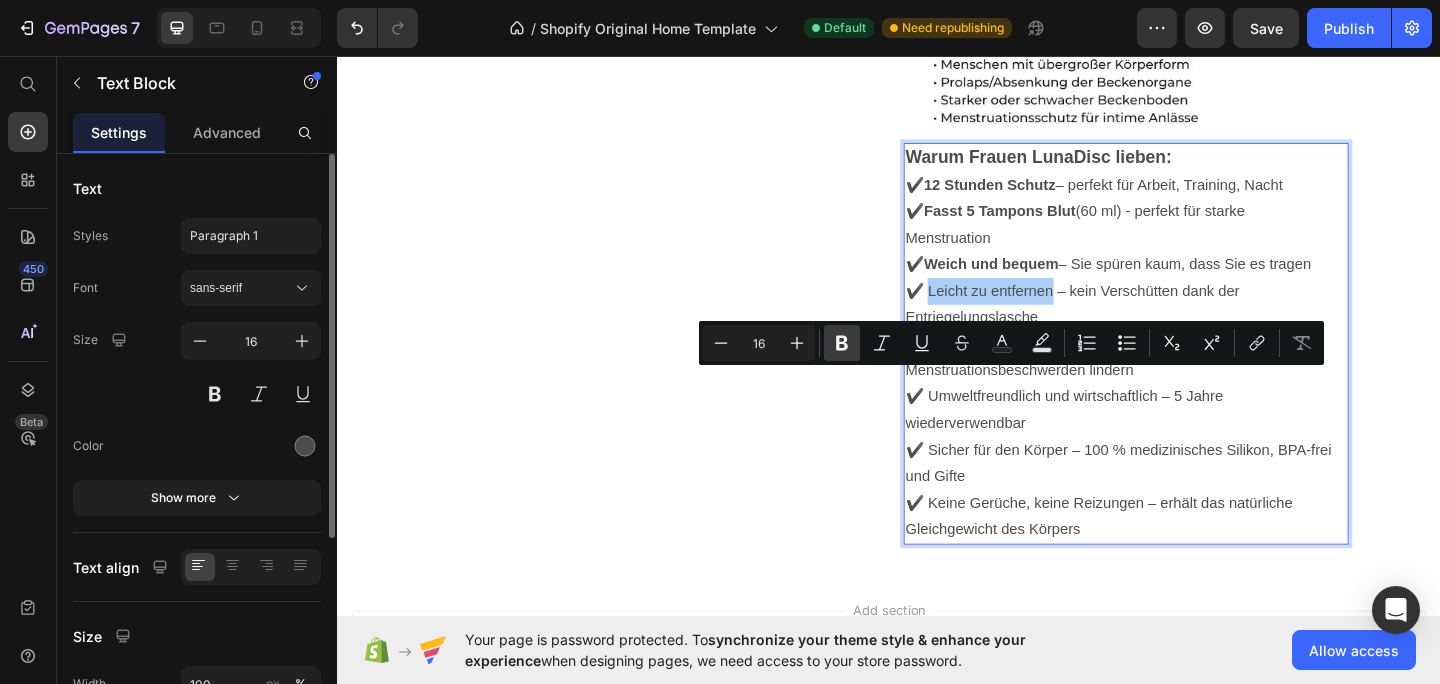 click on "Bold" at bounding box center (842, 343) 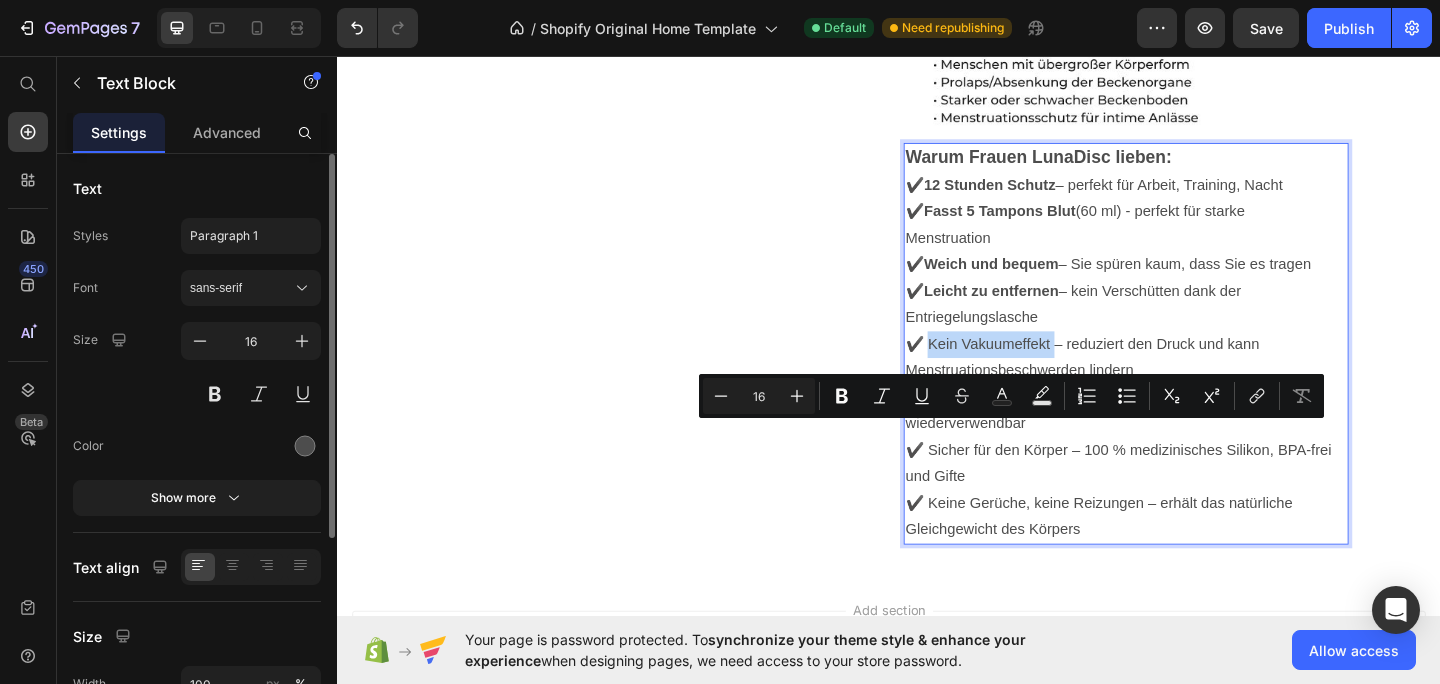 drag, startPoint x: 1113, startPoint y: 471, endPoint x: 975, endPoint y: 468, distance: 138.03261 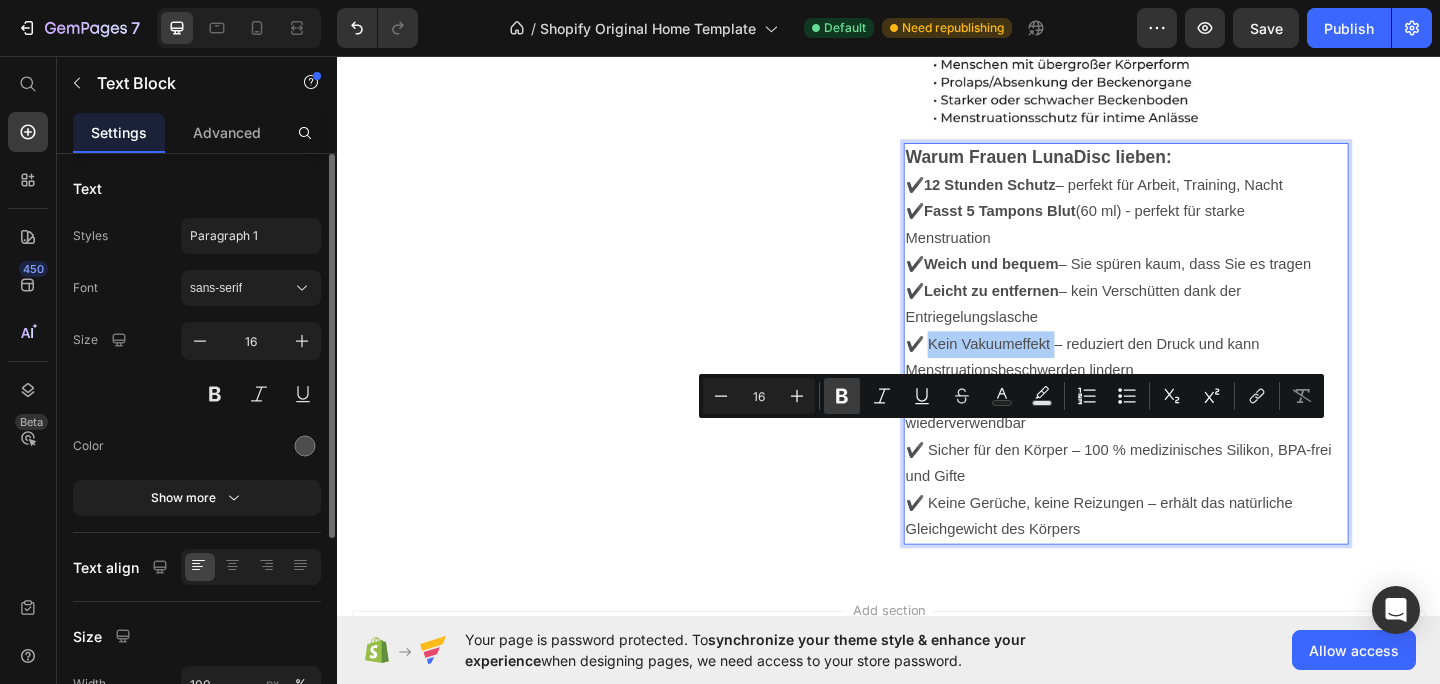click 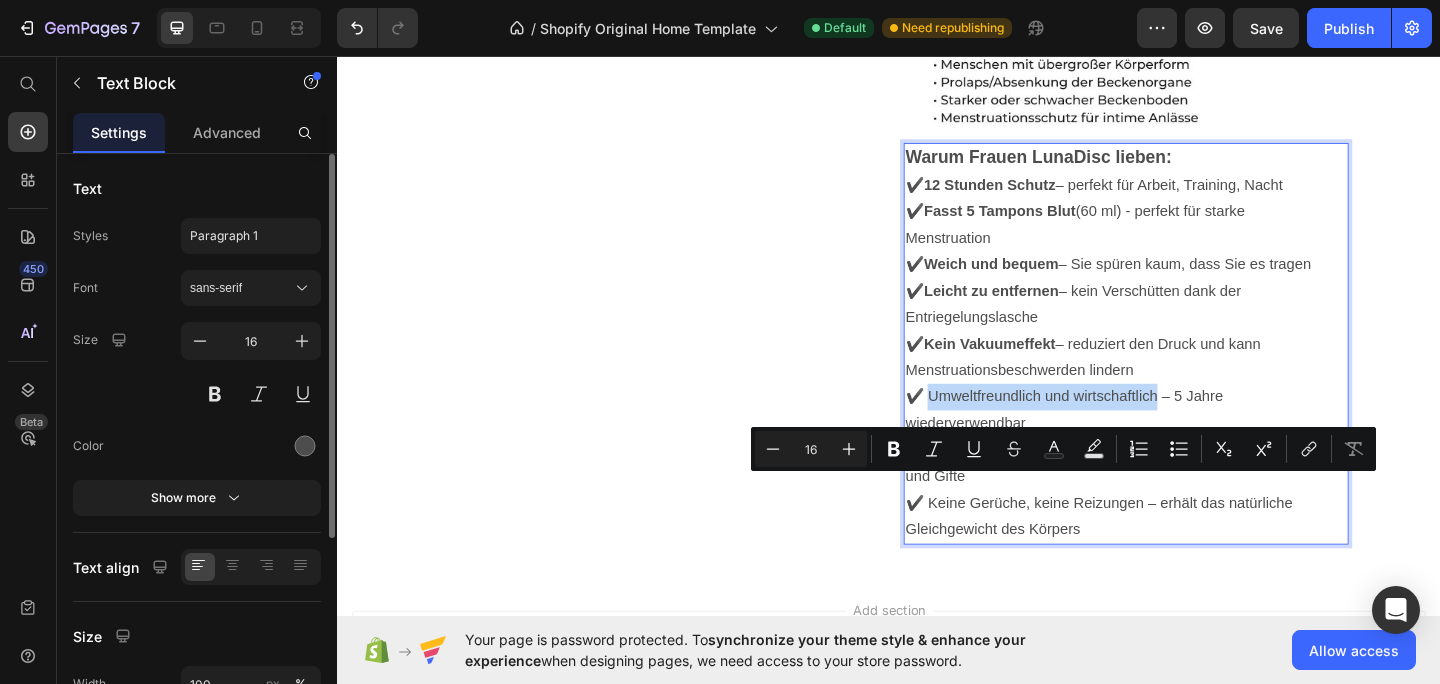 drag, startPoint x: 1226, startPoint y: 534, endPoint x: 979, endPoint y: 530, distance: 247.03238 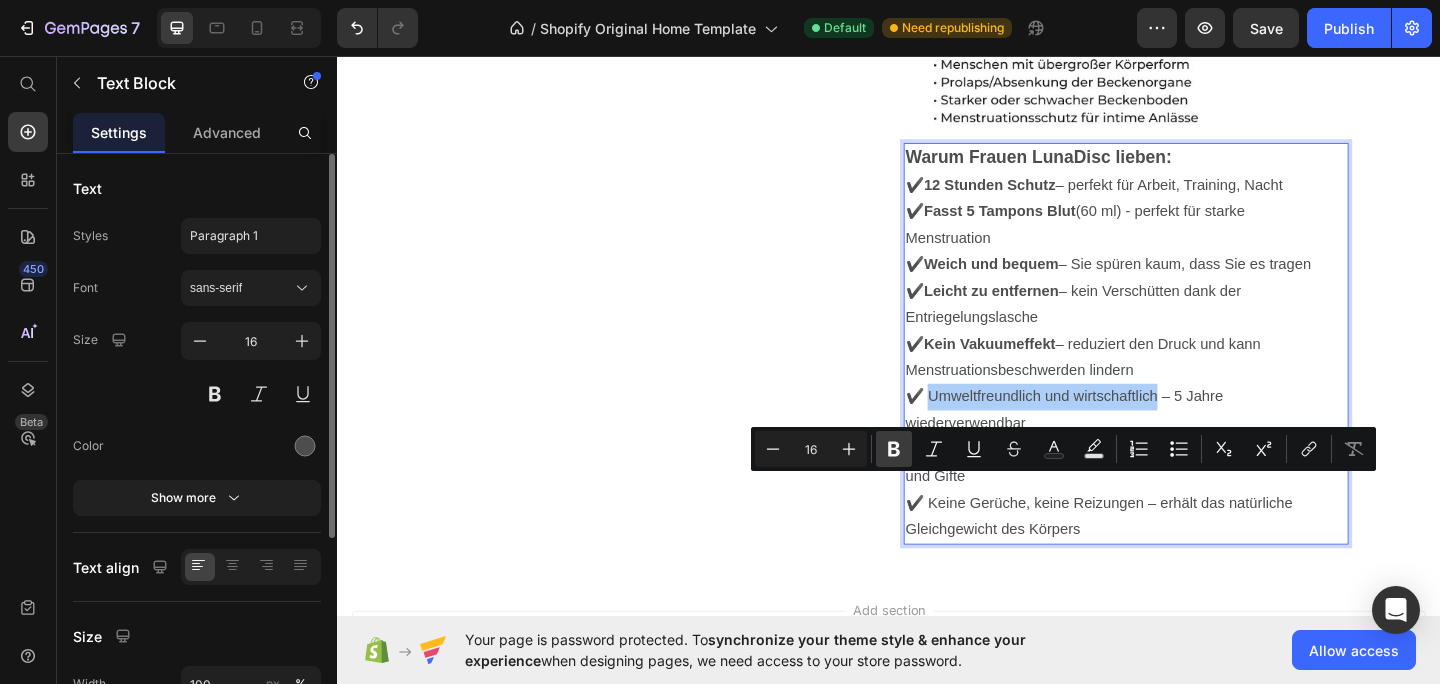 drag, startPoint x: 887, startPoint y: 452, endPoint x: 770, endPoint y: 516, distance: 133.36041 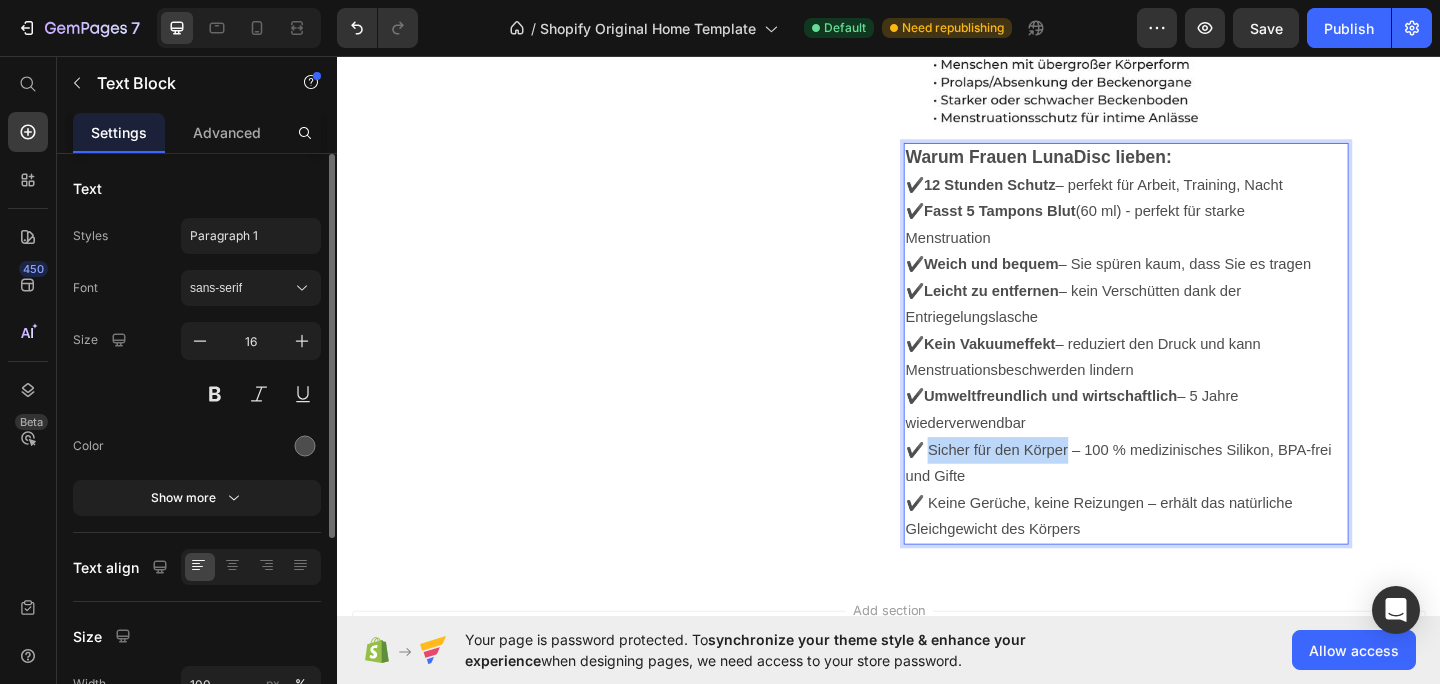 drag, startPoint x: 1126, startPoint y: 589, endPoint x: 977, endPoint y: 588, distance: 149.00336 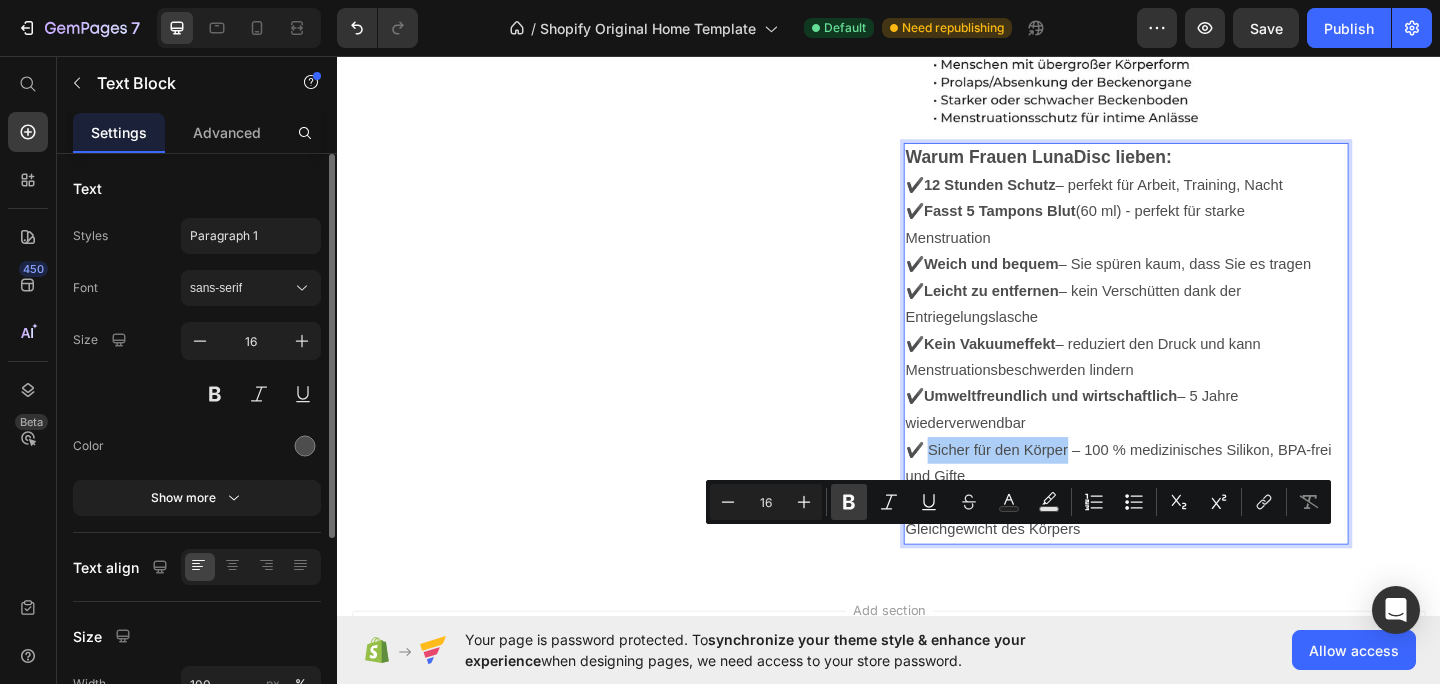 click on "Bold" at bounding box center [849, 502] 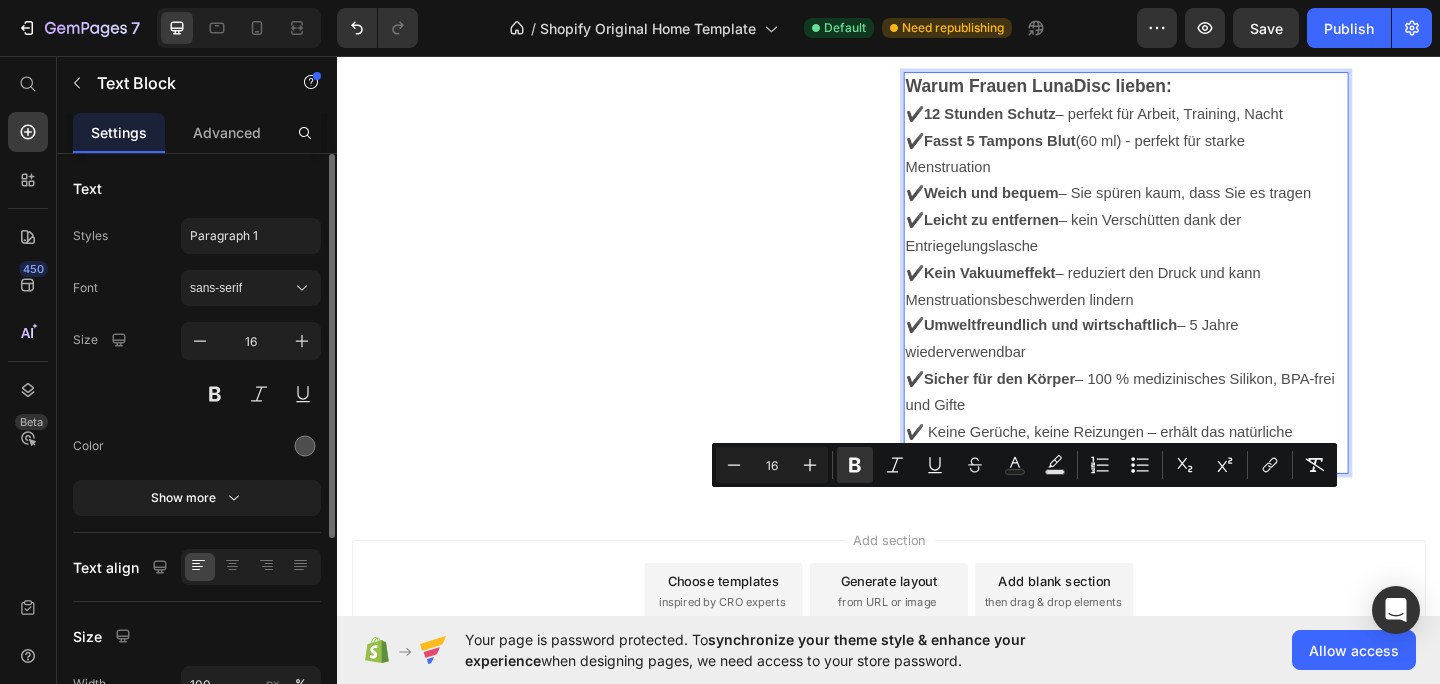 scroll, scrollTop: 3576, scrollLeft: 0, axis: vertical 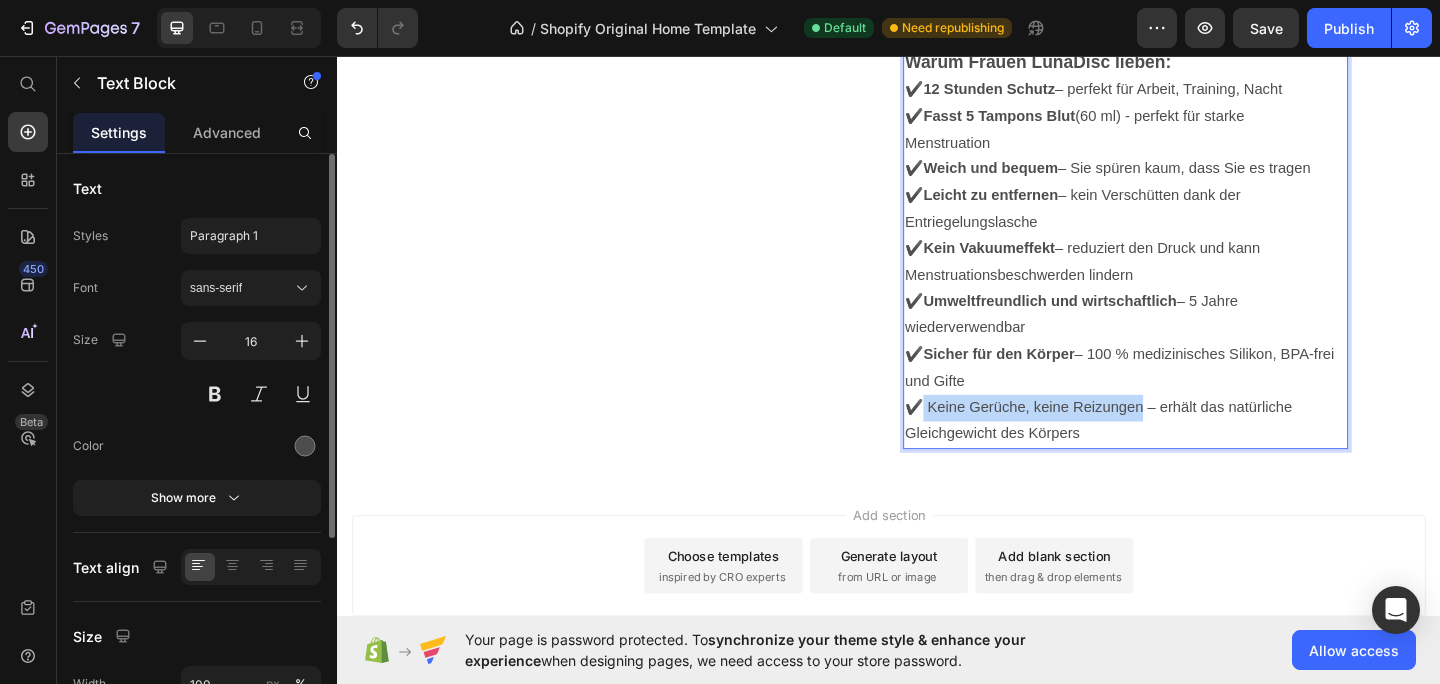 drag, startPoint x: 1208, startPoint y: 535, endPoint x: 972, endPoint y: 539, distance: 236.03389 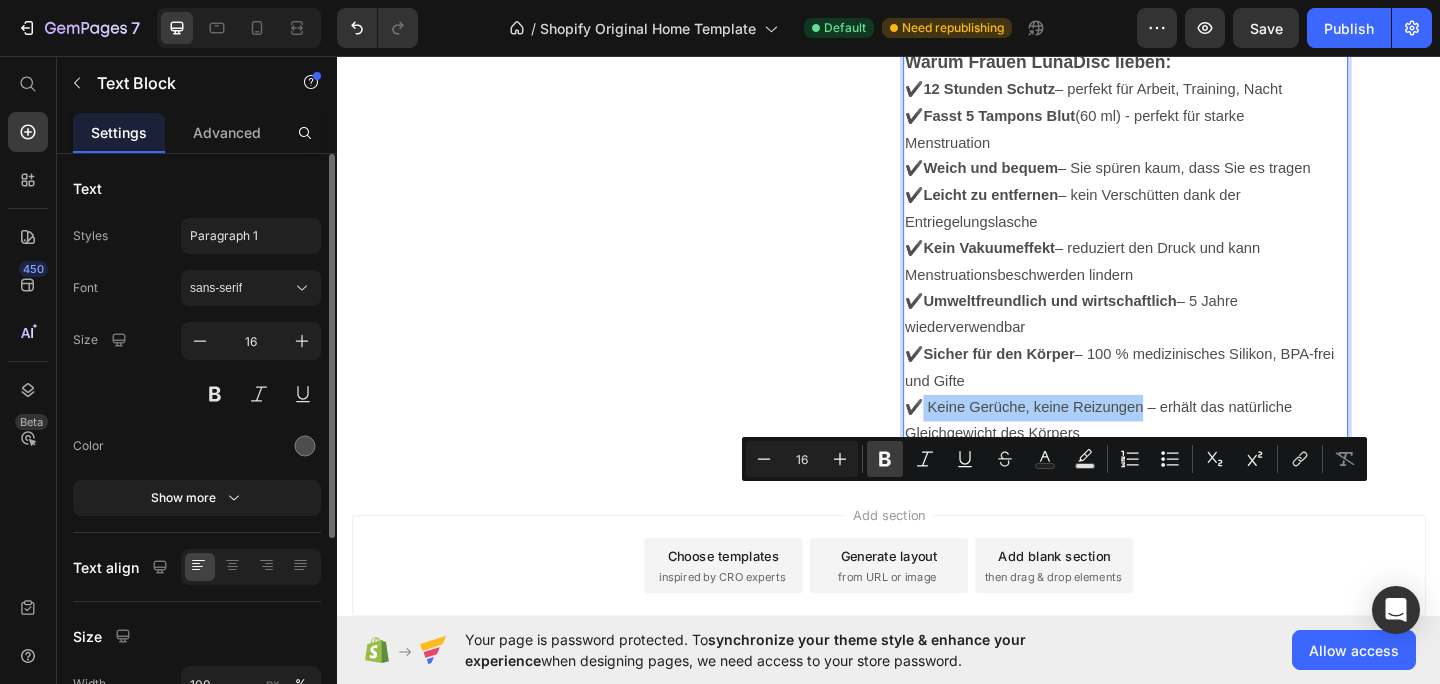 click 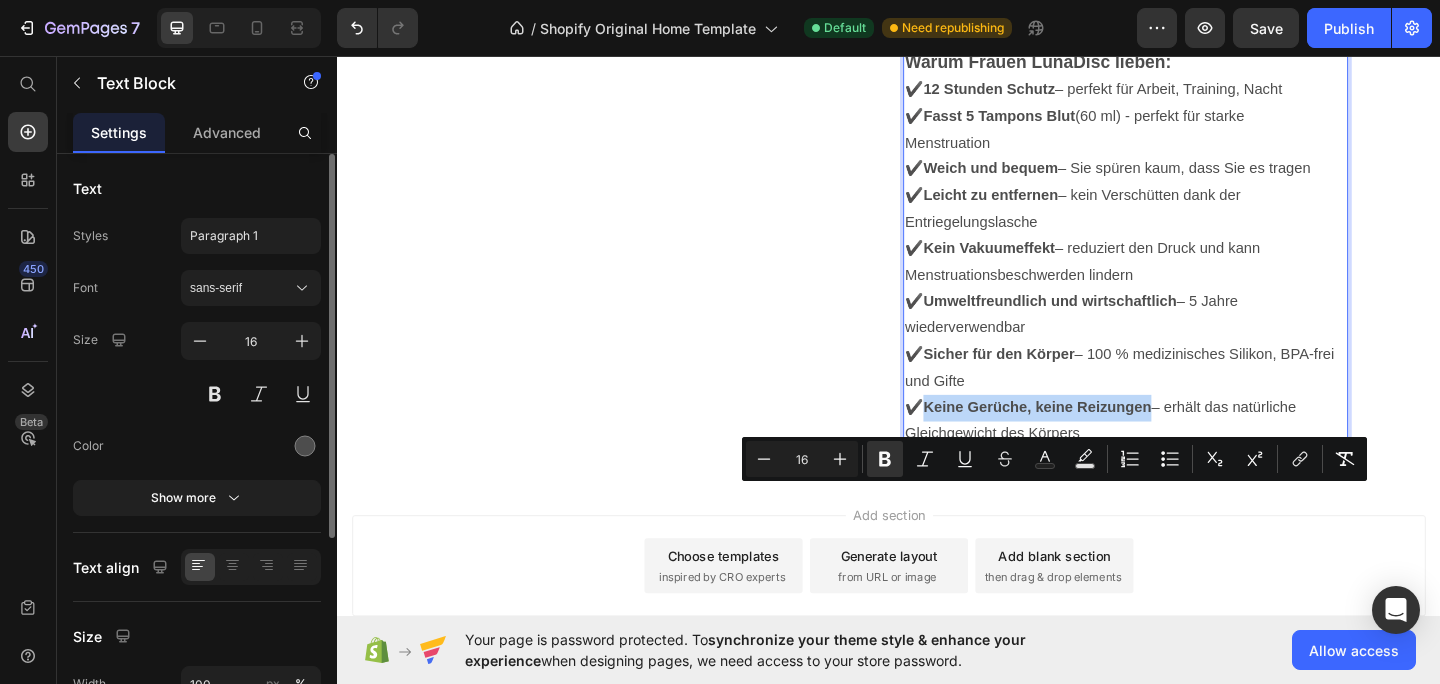 click on "Warum Frauen LunaDisc lieben: ✔️  12 Stunden Schutz  – perfekt für Arbeit, Training, Nacht ✔️  Fasst 5 Tampons Blut  (60 ml) - perfekt für starke Menstruation ✔️  Weich und bequem  – Sie spüren kaum, dass Sie es tragen ✔️  Leicht zu entfernen  – kein Verschütten dank der Entriegelungslasche ✔️  Kein Vakuumeffekt  – reduziert den Druck und kann Menstruationsbeschwerden lindern ✔️  Umweltfreundlich und wirtschaftlich  – 5 Jahre wiederverwendbar ✔️  Sicher für den Körper  – 100 % medizinisches Silikon, BPA-frei und Gifte ✔️  Keine Gerüche, keine Reizungen  – erhält das natürliche Gleichgewicht des Körpers" at bounding box center (1195, 265) 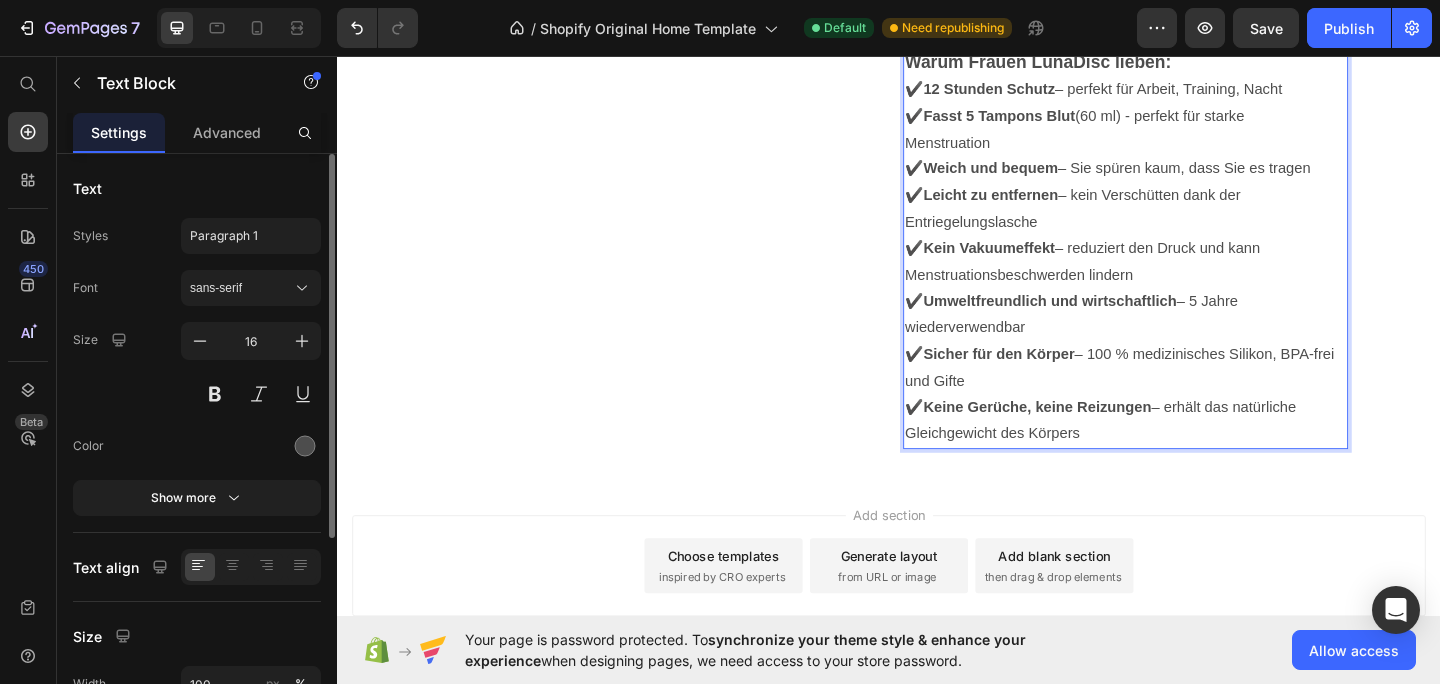 click on "Warum Frauen LunaDisc lieben: ✔️  12 Stunden Schutz  – perfekt für Arbeit, Training, Nacht ✔️  Fasst 5 Tampons Blut  (60 ml) - perfekt für starke Menstruation ✔️  Weich und bequem  – Sie spüren kaum, dass Sie es tragen ✔️  Leicht zu entfernen  – kein Verschütten dank der Entriegelungslasche ✔️  Kein Vakuumeffekt  – reduziert den Druck und kann Menstruationsbeschwerden lindern ✔️  Umweltfreundlich und wirtschaftlich  – 5 Jahre wiederverwendbar ✔️  Sicher für den Körper  – 100 % medizinisches Silikon, BPA-frei und Gifte ✔️  Keine Gerüche, keine Reizungen  – erhält das natürliche Gleichgewicht des Körpers" at bounding box center [1195, 265] 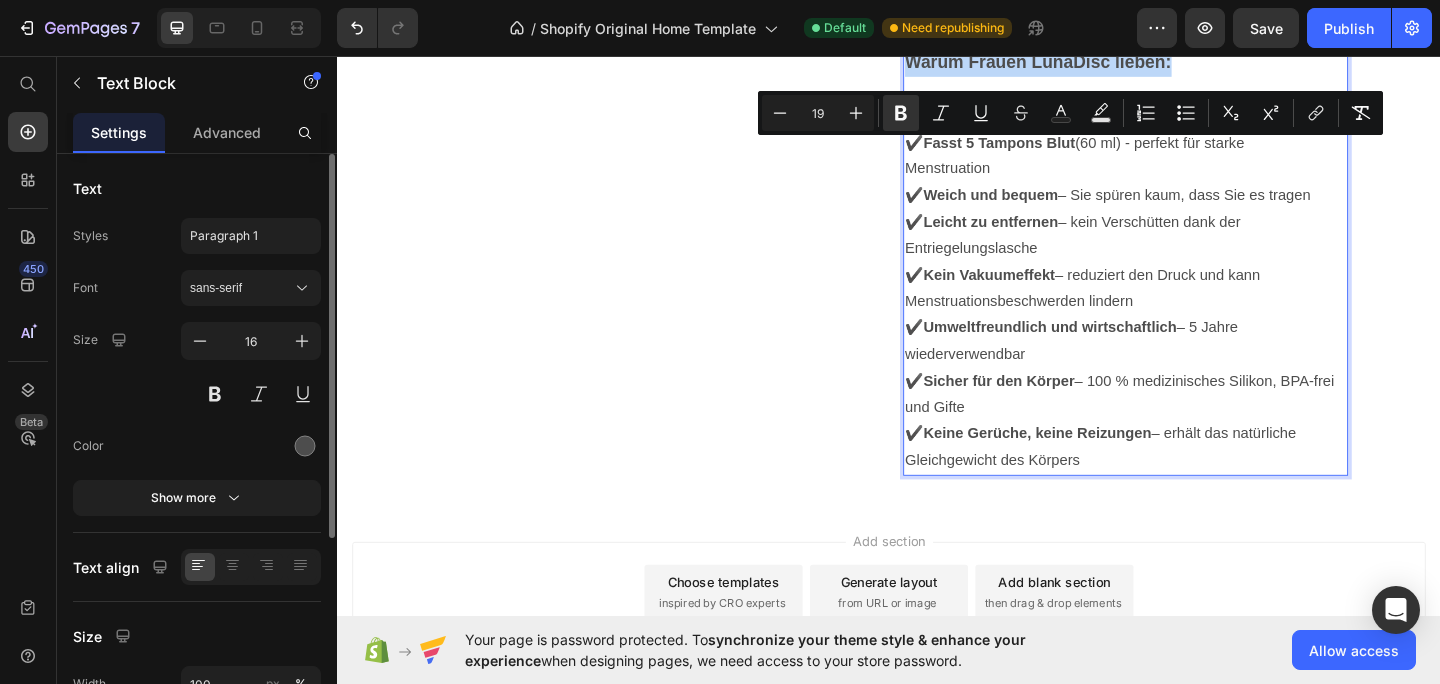 drag, startPoint x: 1273, startPoint y: 154, endPoint x: 962, endPoint y: 163, distance: 311.1302 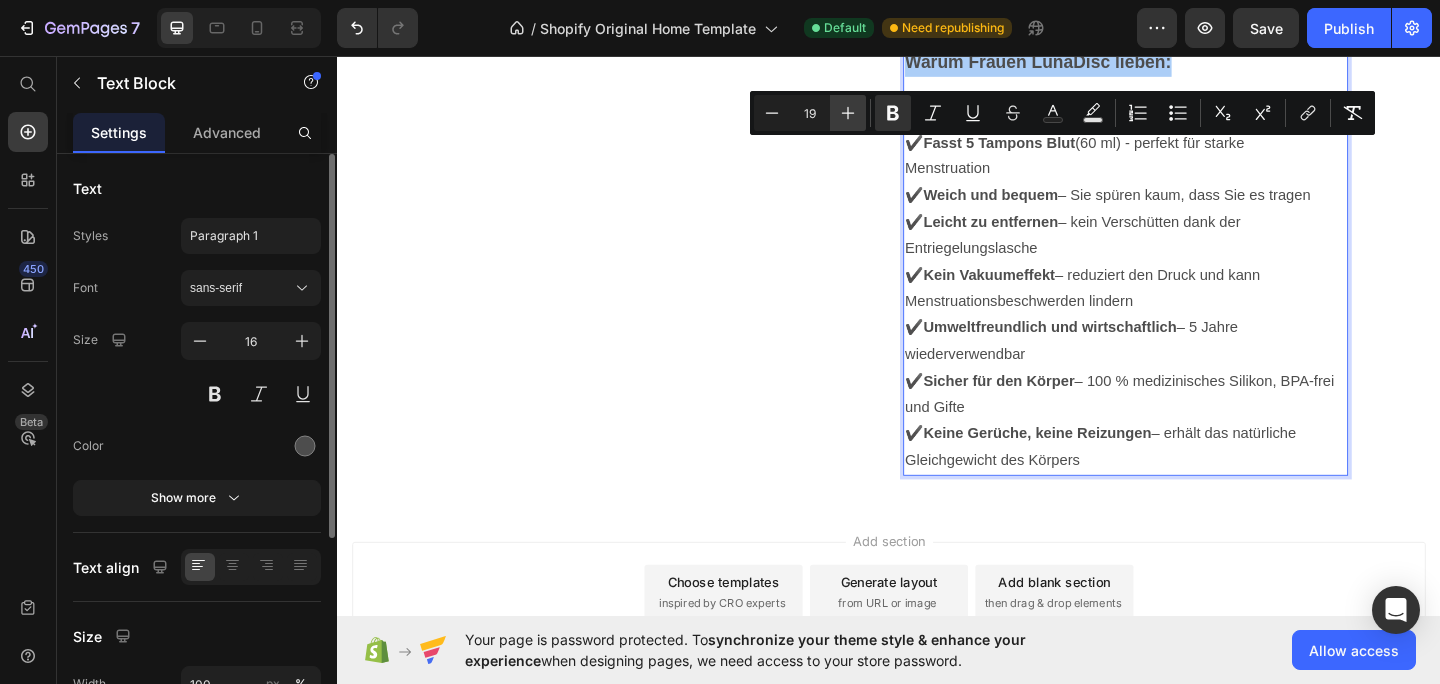 click 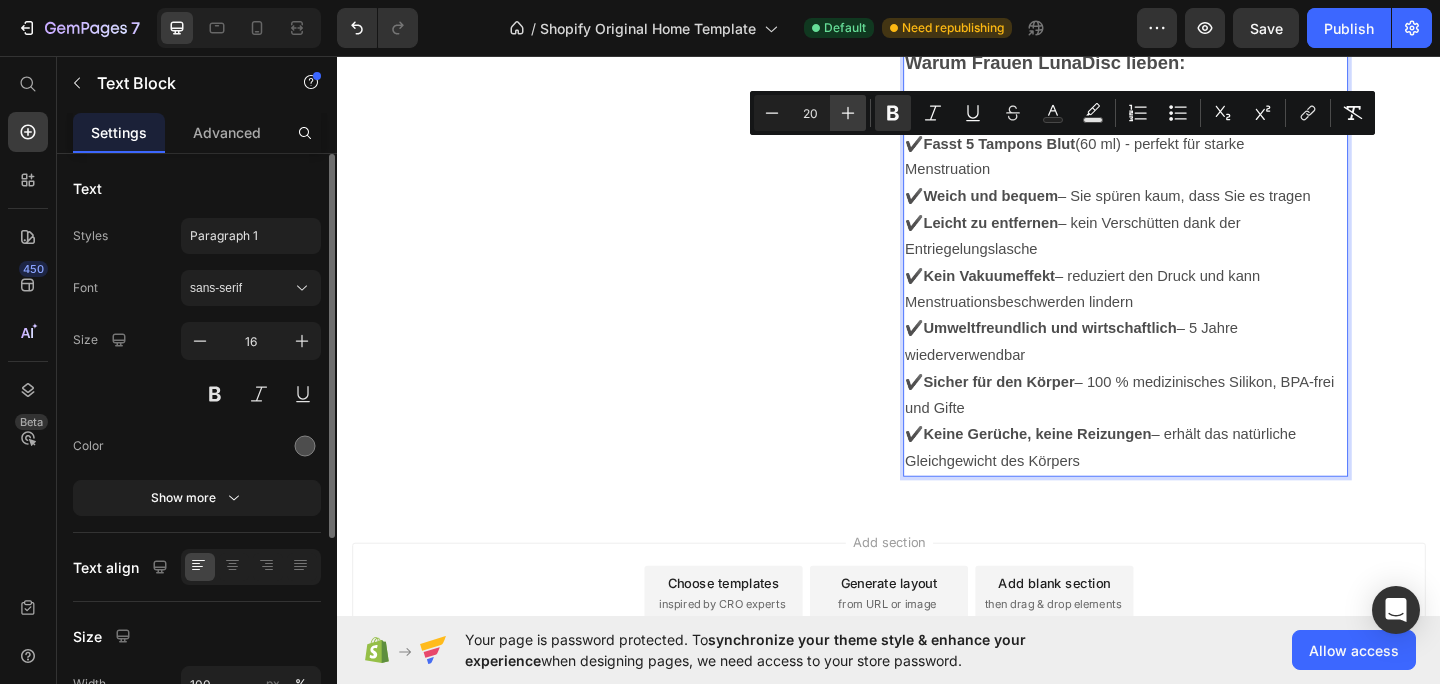 click 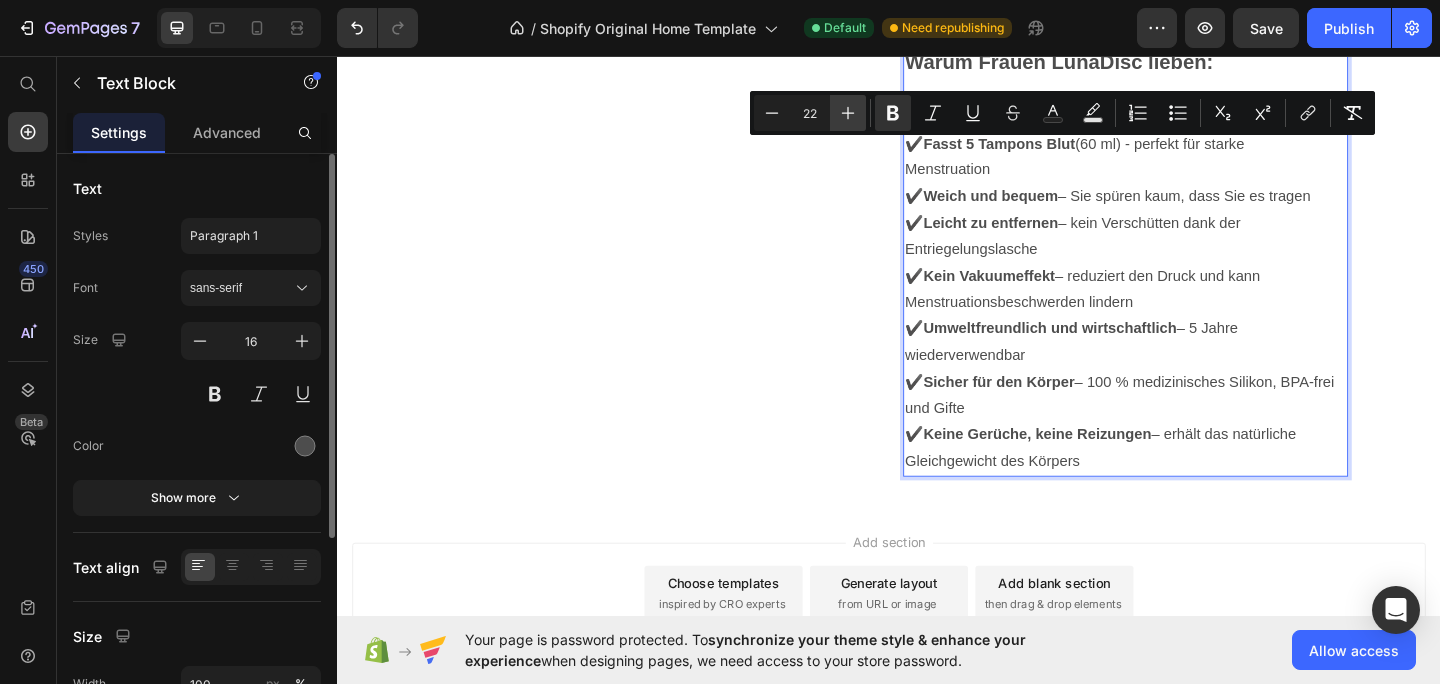 click 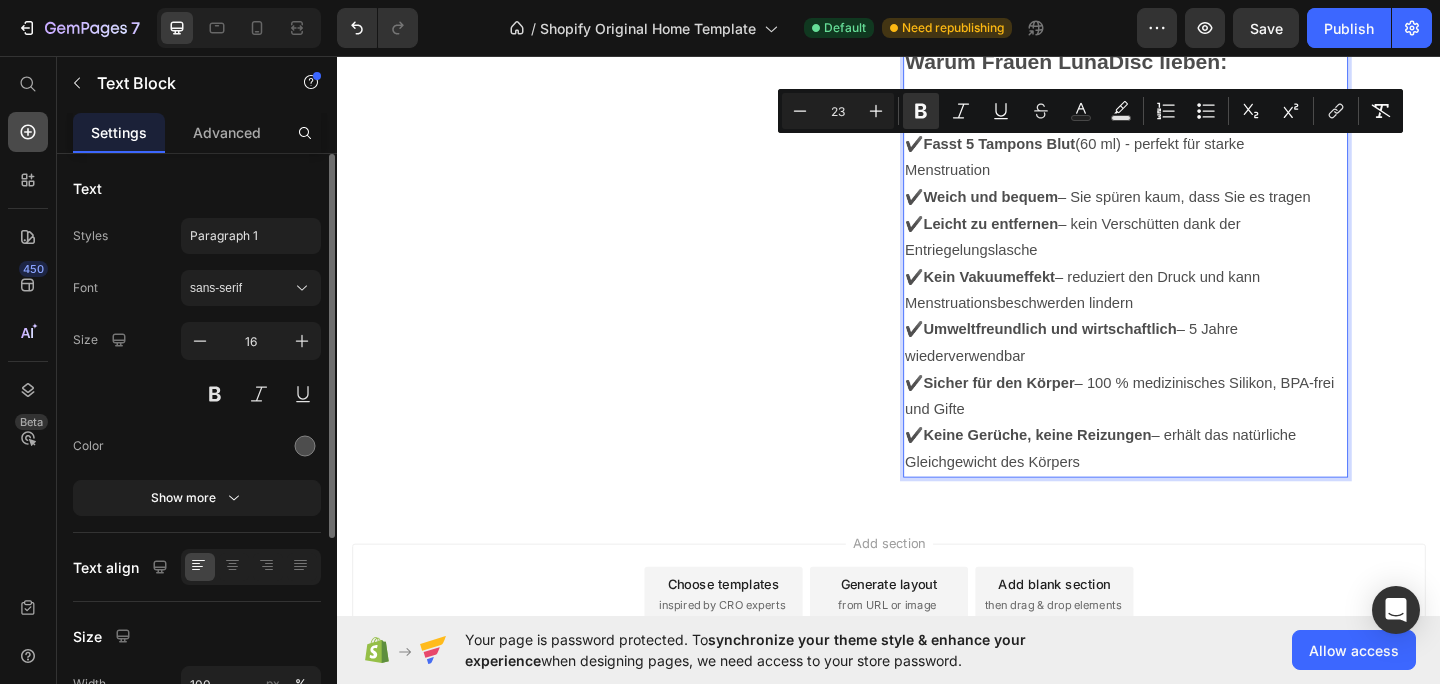 click 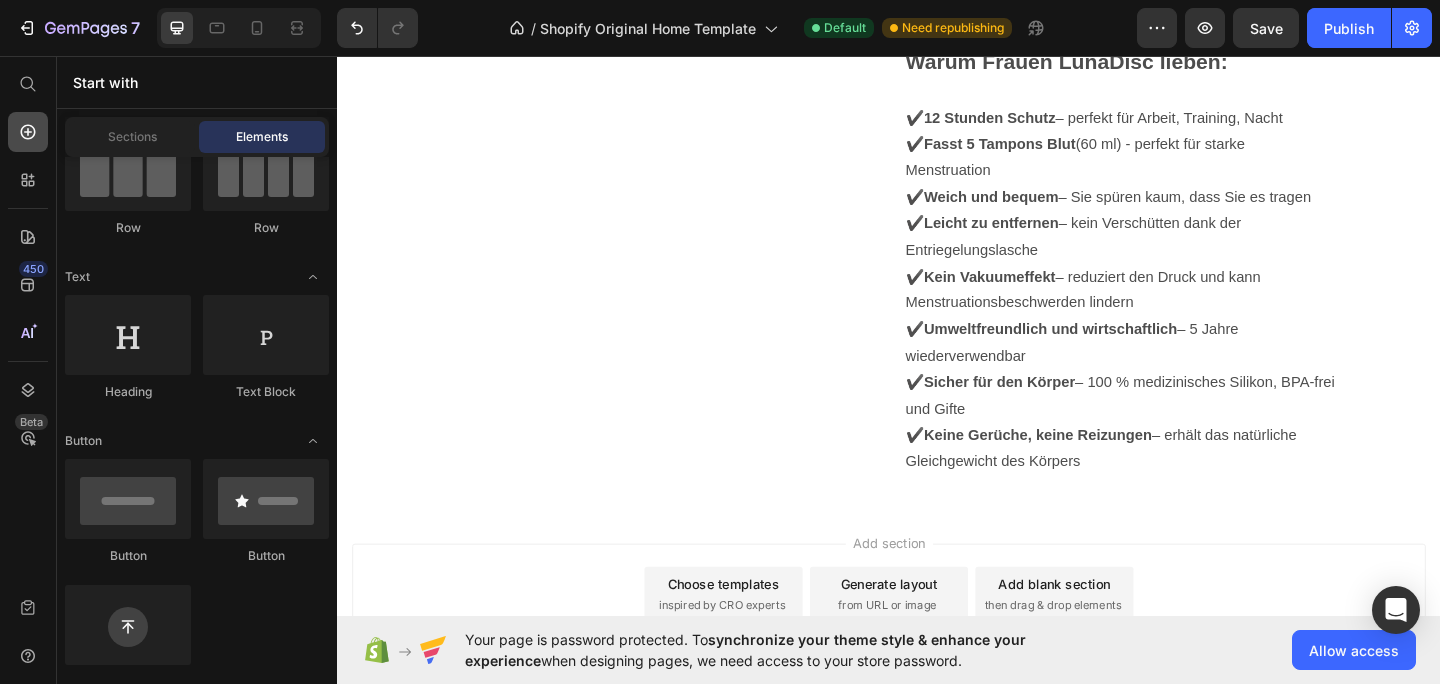 scroll, scrollTop: 0, scrollLeft: 0, axis: both 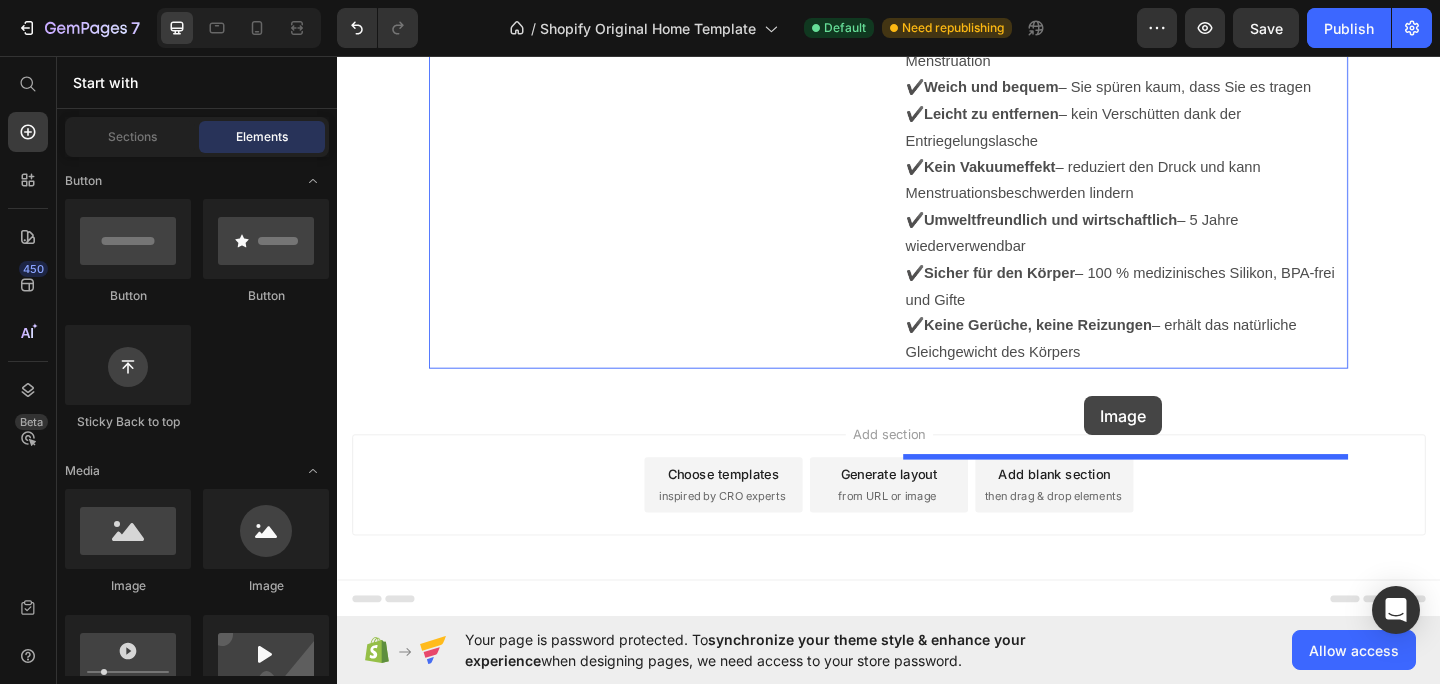 drag, startPoint x: 466, startPoint y: 597, endPoint x: 1150, endPoint y: 426, distance: 705.0511 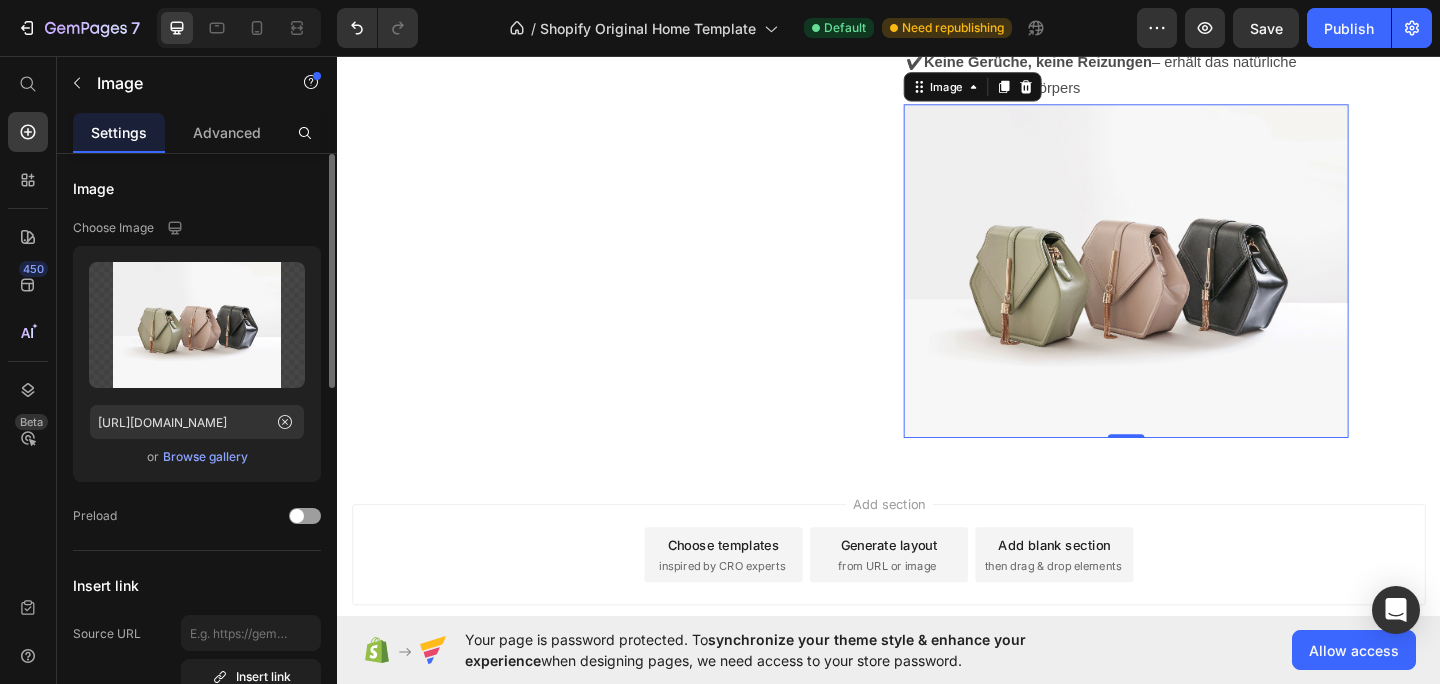 scroll, scrollTop: 3997, scrollLeft: 0, axis: vertical 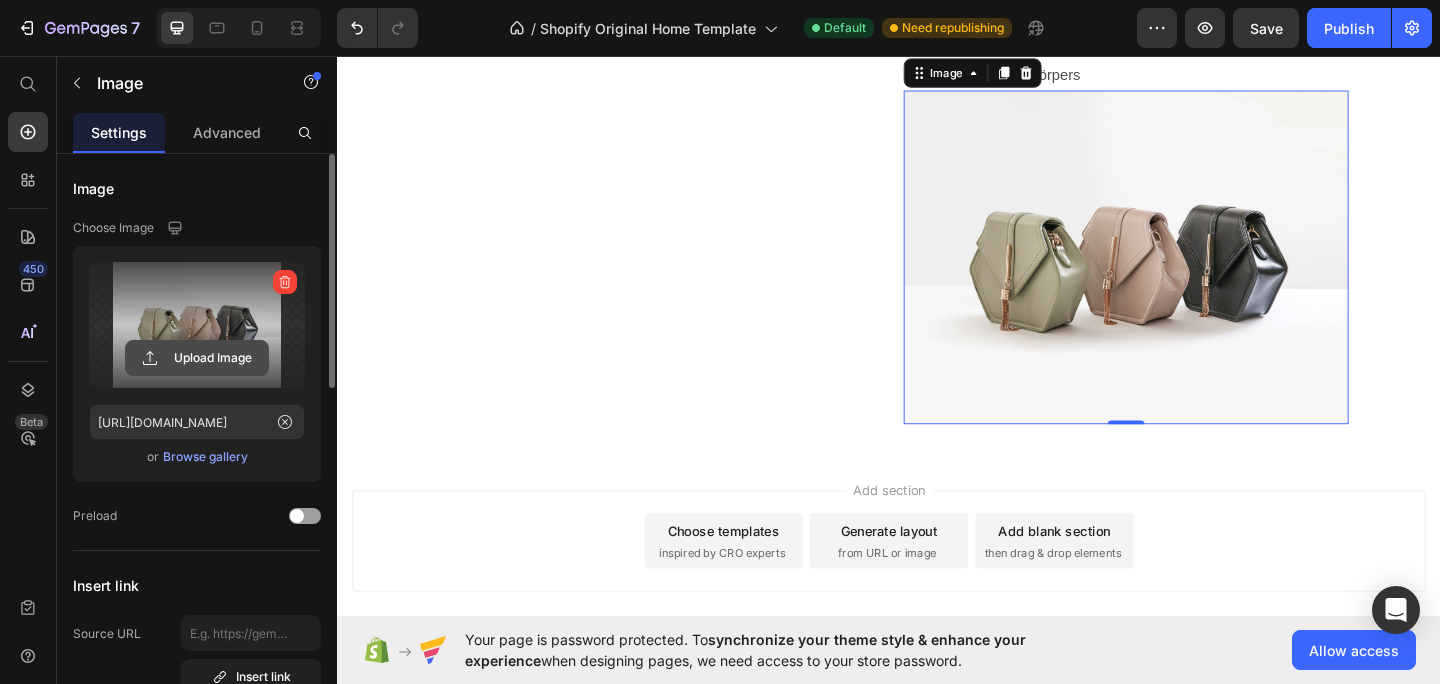 click 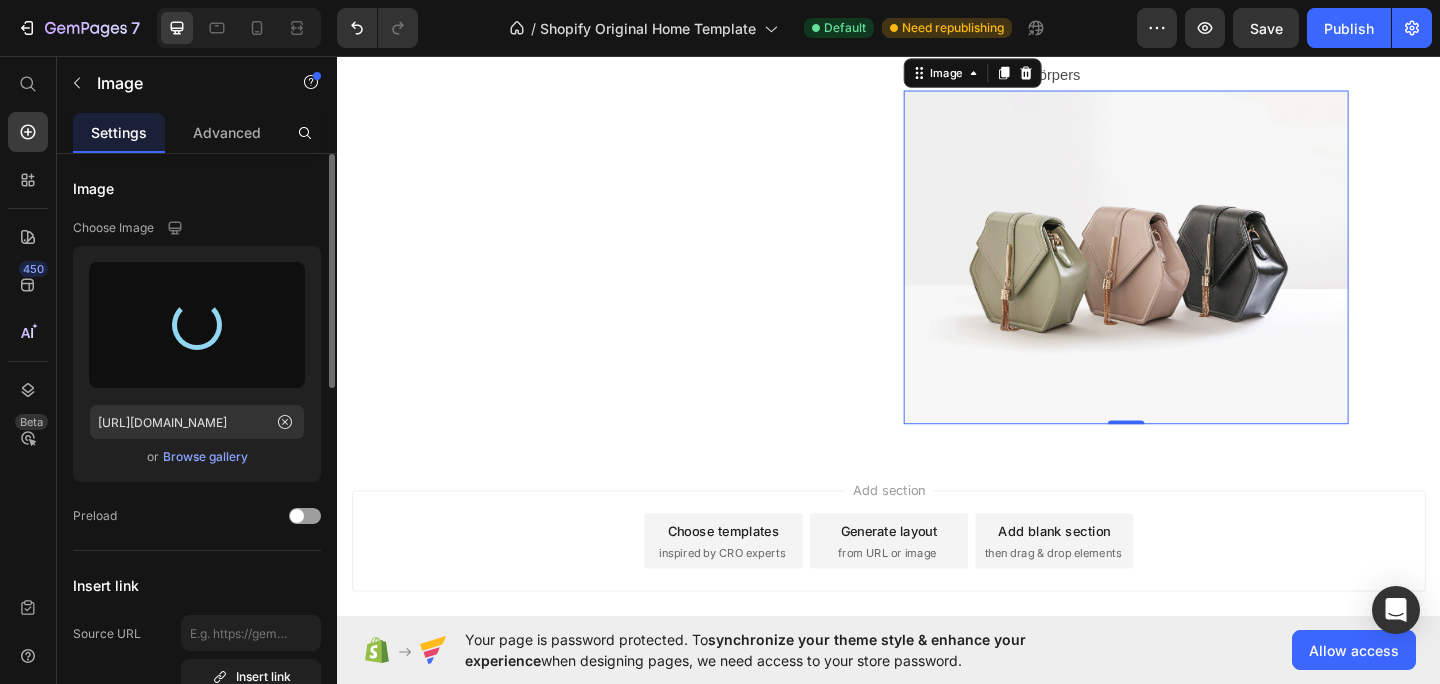 type on "[URL][DOMAIN_NAME]" 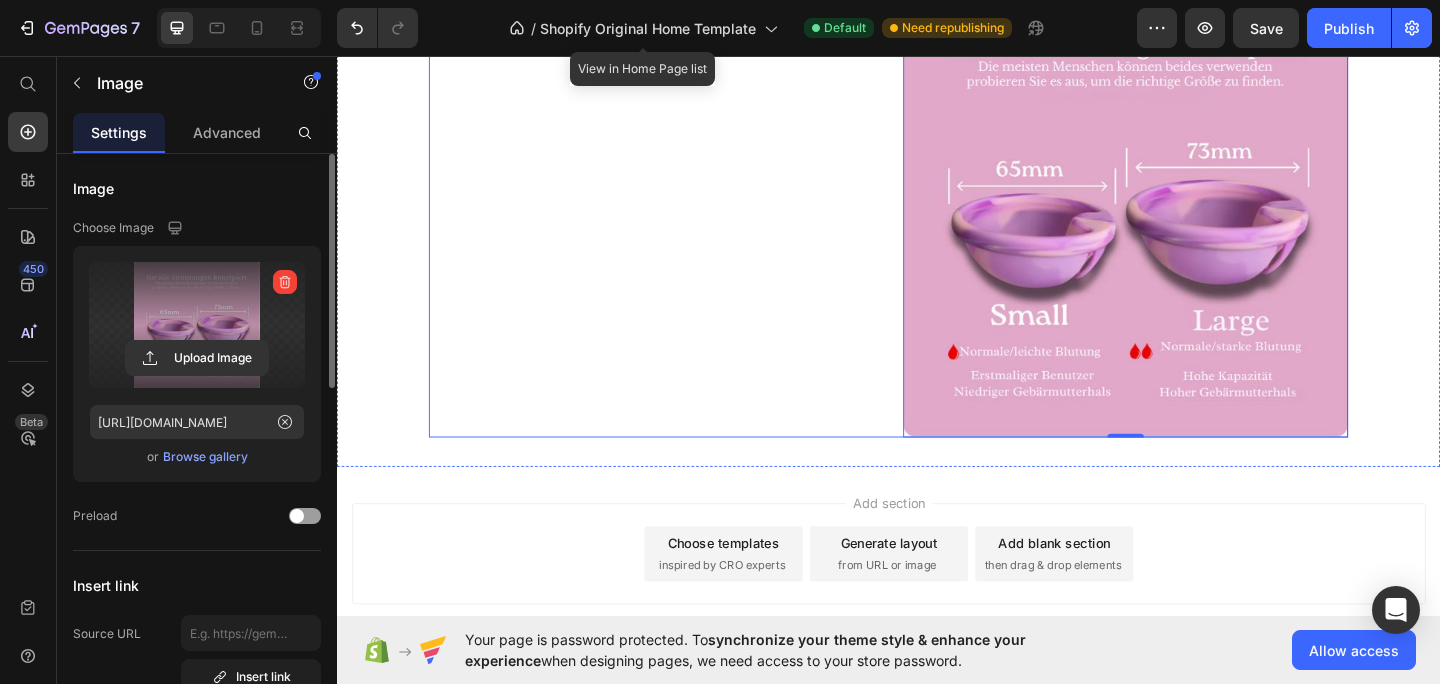 scroll, scrollTop: 4114, scrollLeft: 0, axis: vertical 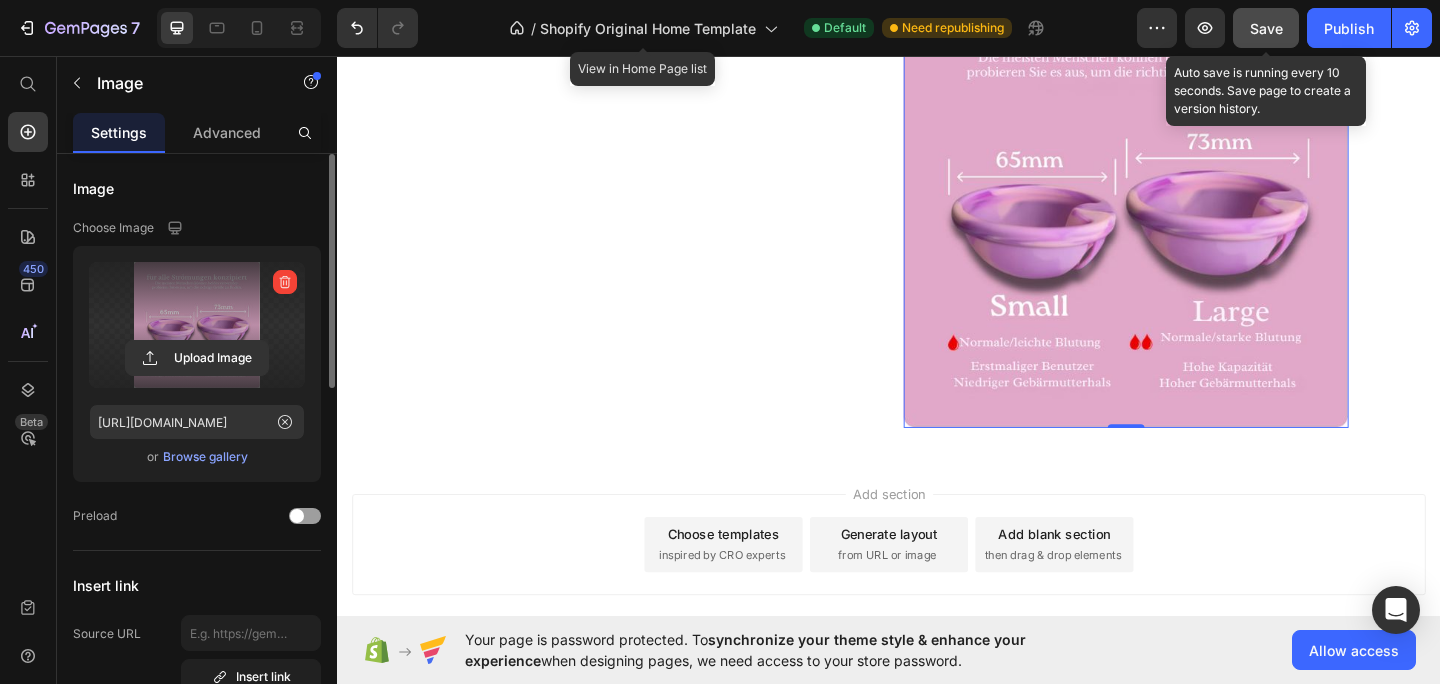 click on "Save" at bounding box center [1266, 28] 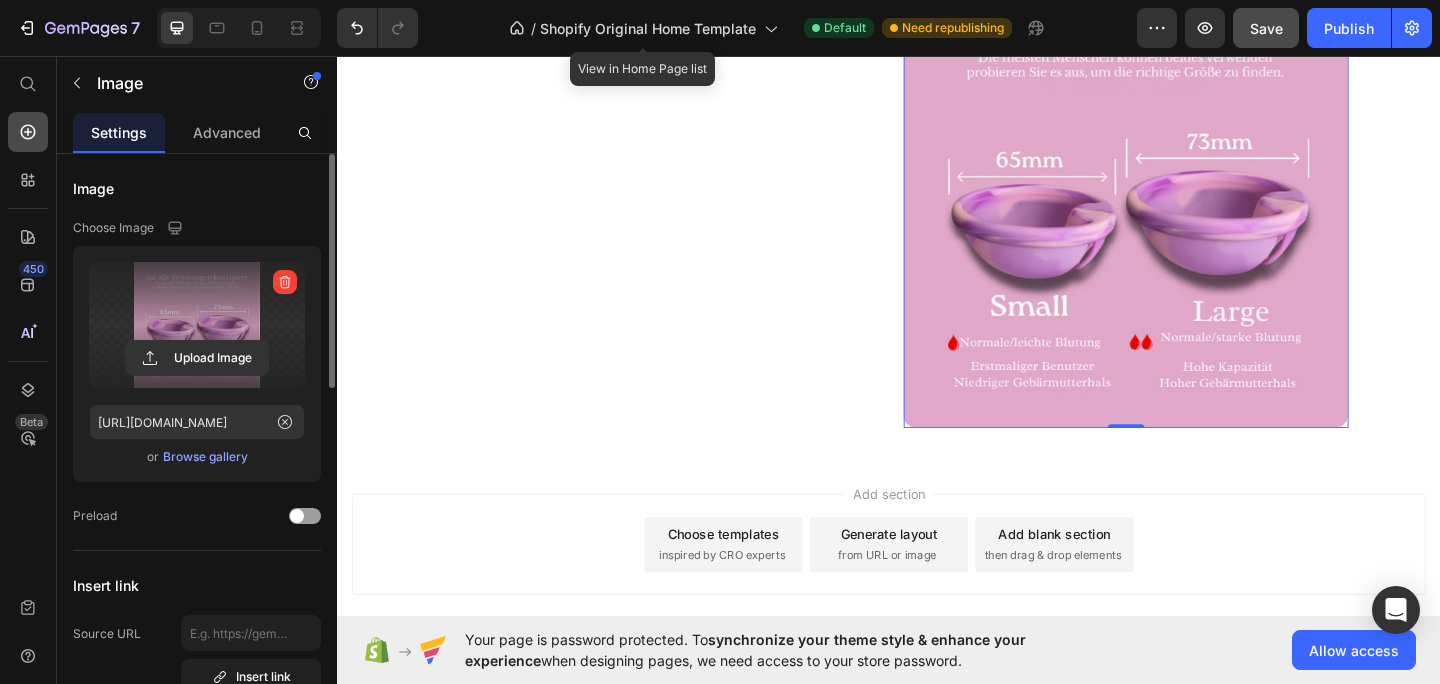 click 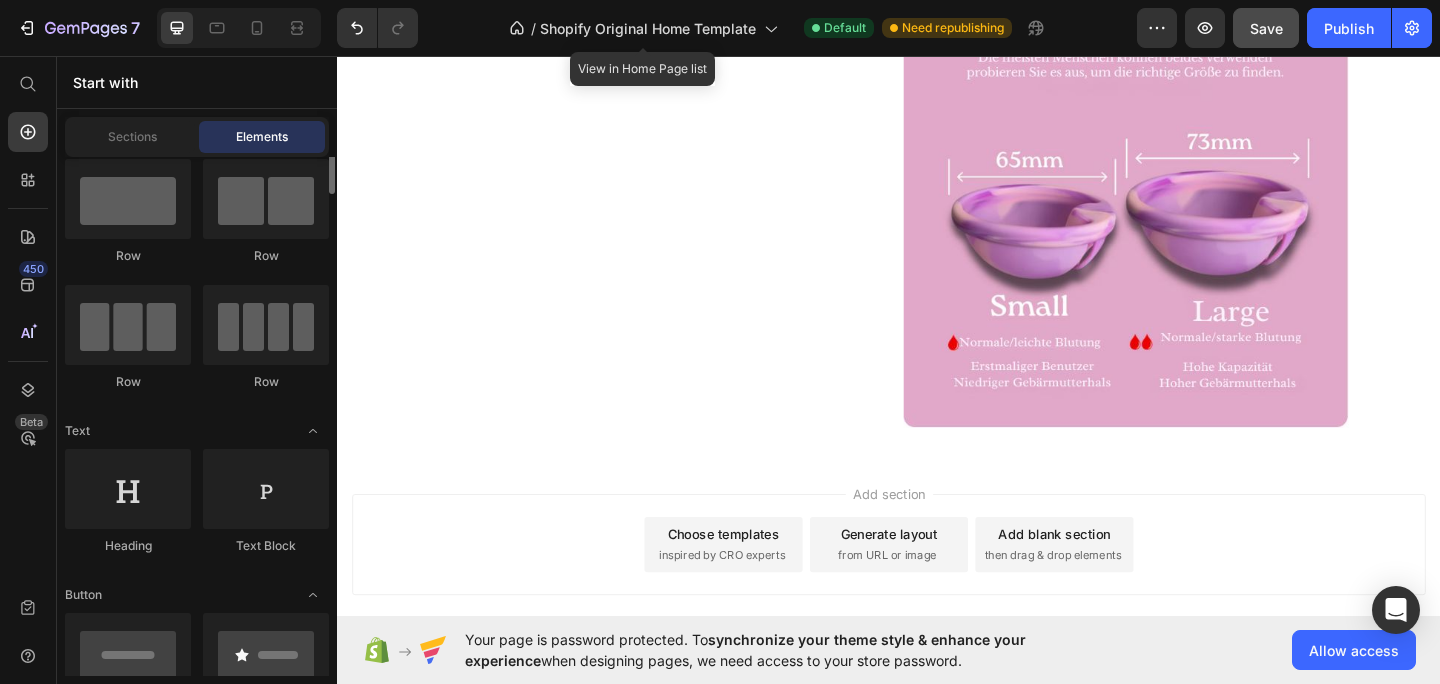 scroll, scrollTop: 47, scrollLeft: 0, axis: vertical 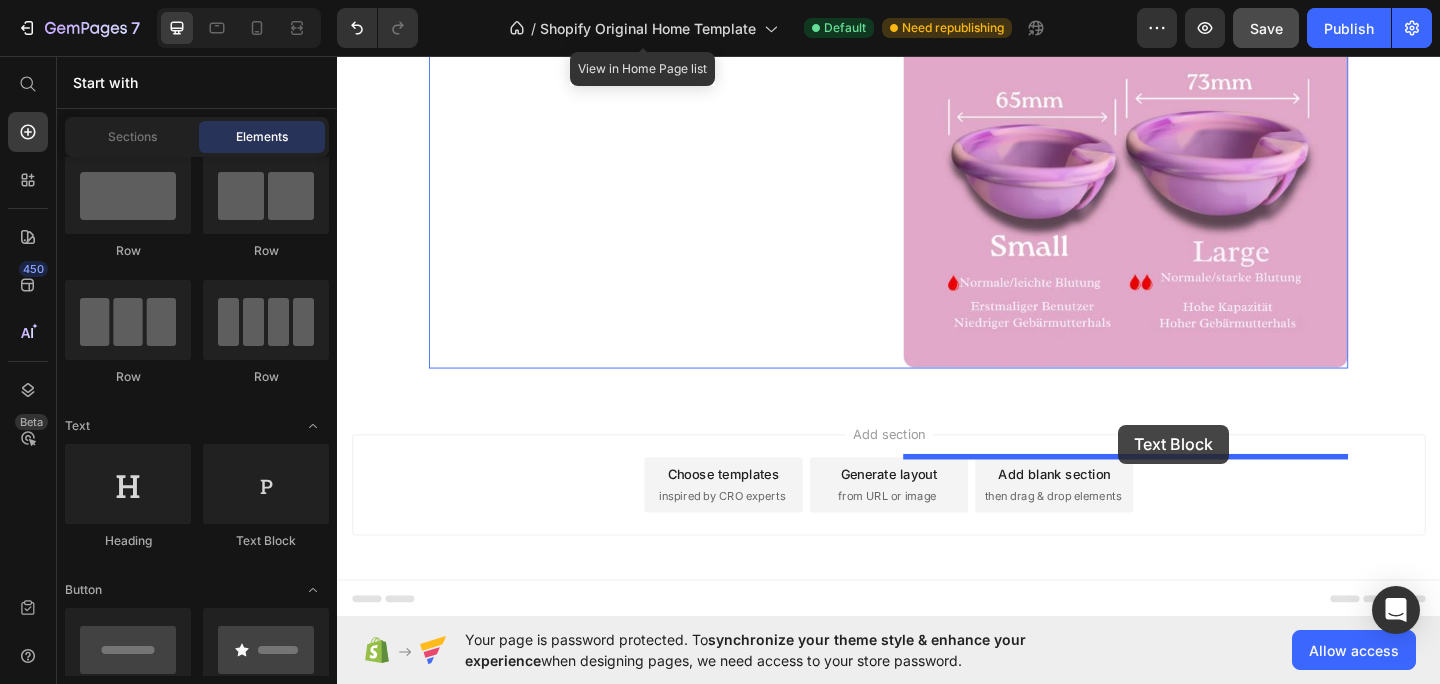 drag, startPoint x: 634, startPoint y: 536, endPoint x: 1187, endPoint y: 457, distance: 558.6144 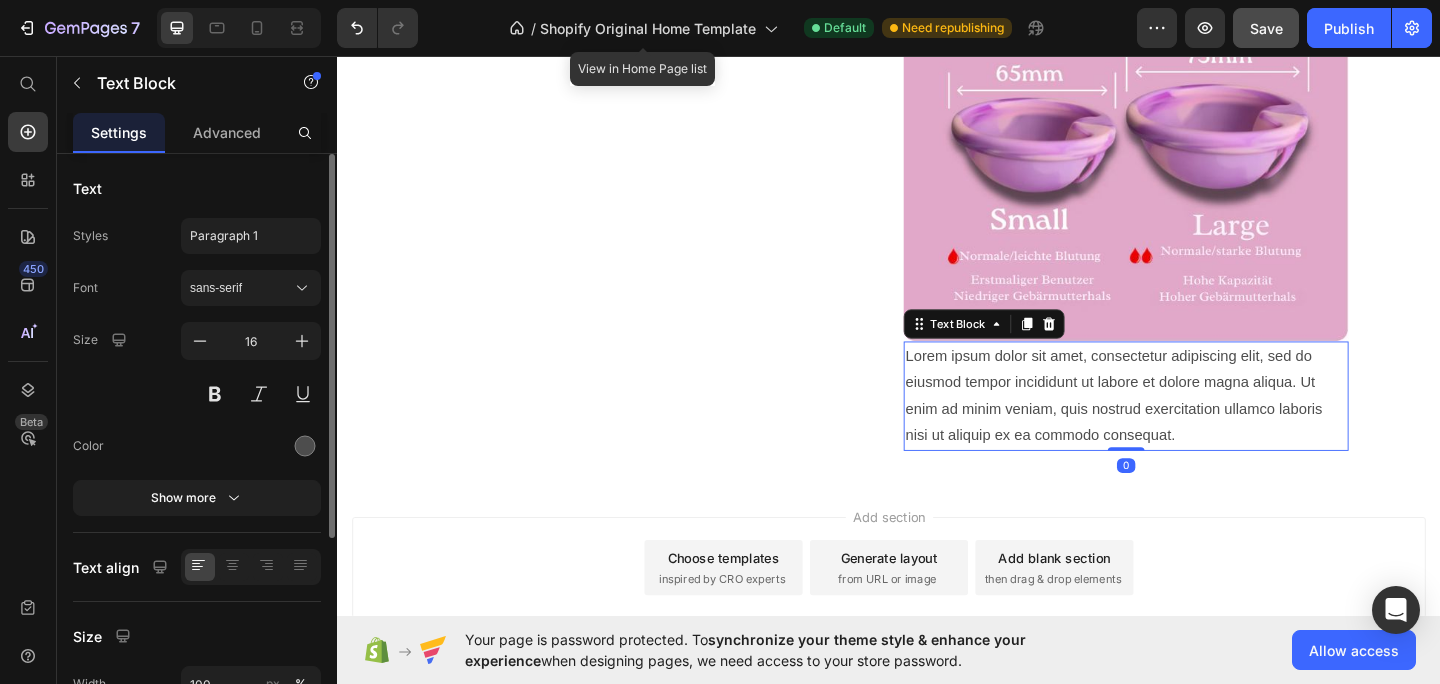 click on "Lorem ipsum dolor sit amet, consectetur adipiscing elit, sed do eiusmod tempor incididunt ut labore et dolore magna aliqua. Ut enim ad minim veniam, quis nostrud exercitation ullamco laboris nisi ut aliquip ex ea commodo consequat." at bounding box center [1195, 426] 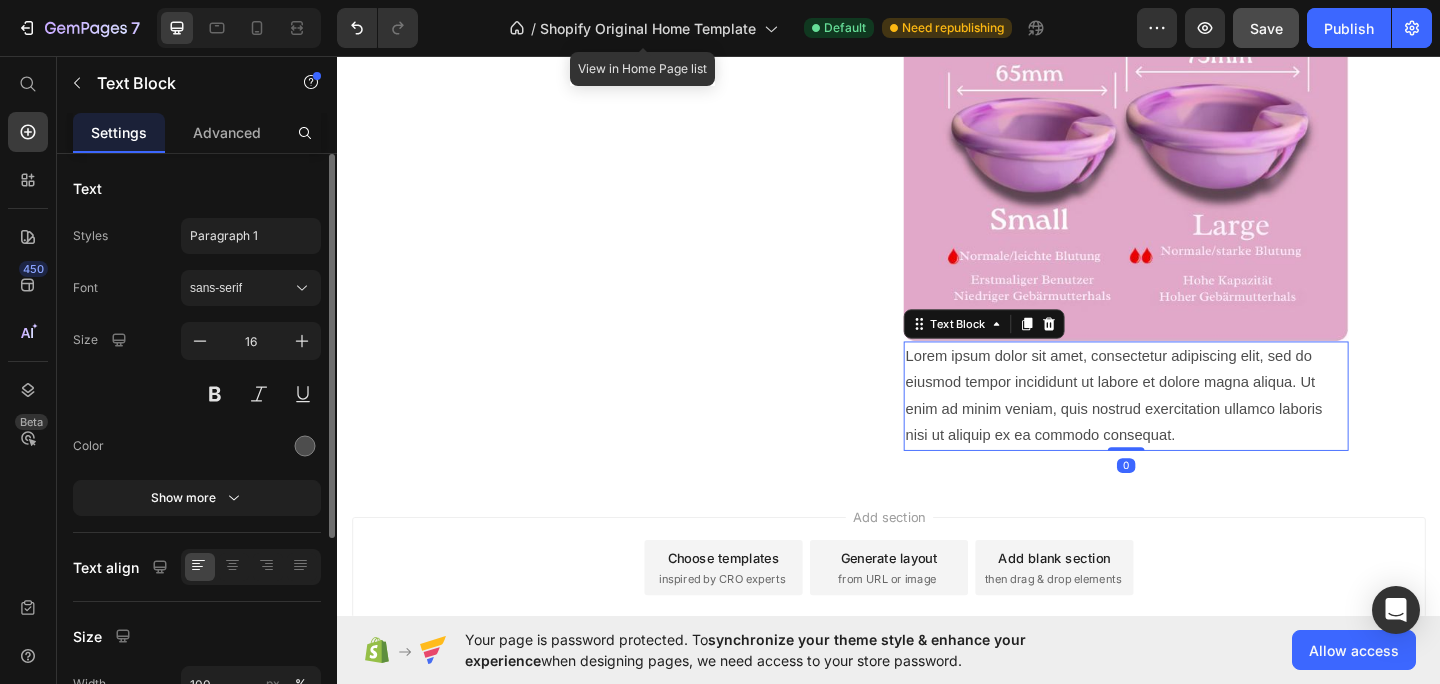click on "Lorem ipsum dolor sit amet, consectetur adipiscing elit, sed do eiusmod tempor incididunt ut labore et dolore magna aliqua. Ut enim ad minim veniam, quis nostrud exercitation ullamco laboris nisi ut aliquip ex ea commodo consequat." at bounding box center [1195, 426] 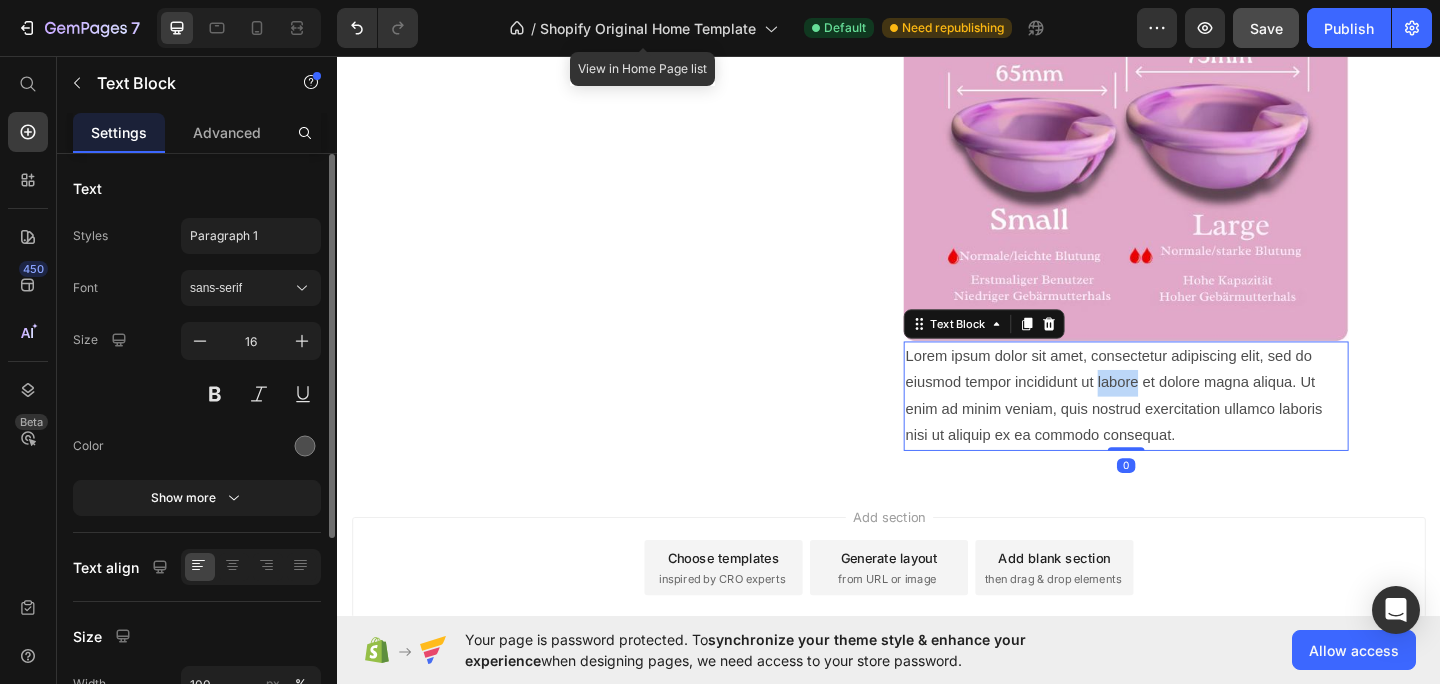 click on "Lorem ipsum dolor sit amet, consectetur adipiscing elit, sed do eiusmod tempor incididunt ut labore et dolore magna aliqua. Ut enim ad minim veniam, quis nostrud exercitation ullamco laboris nisi ut aliquip ex ea commodo consequat." at bounding box center [1195, 426] 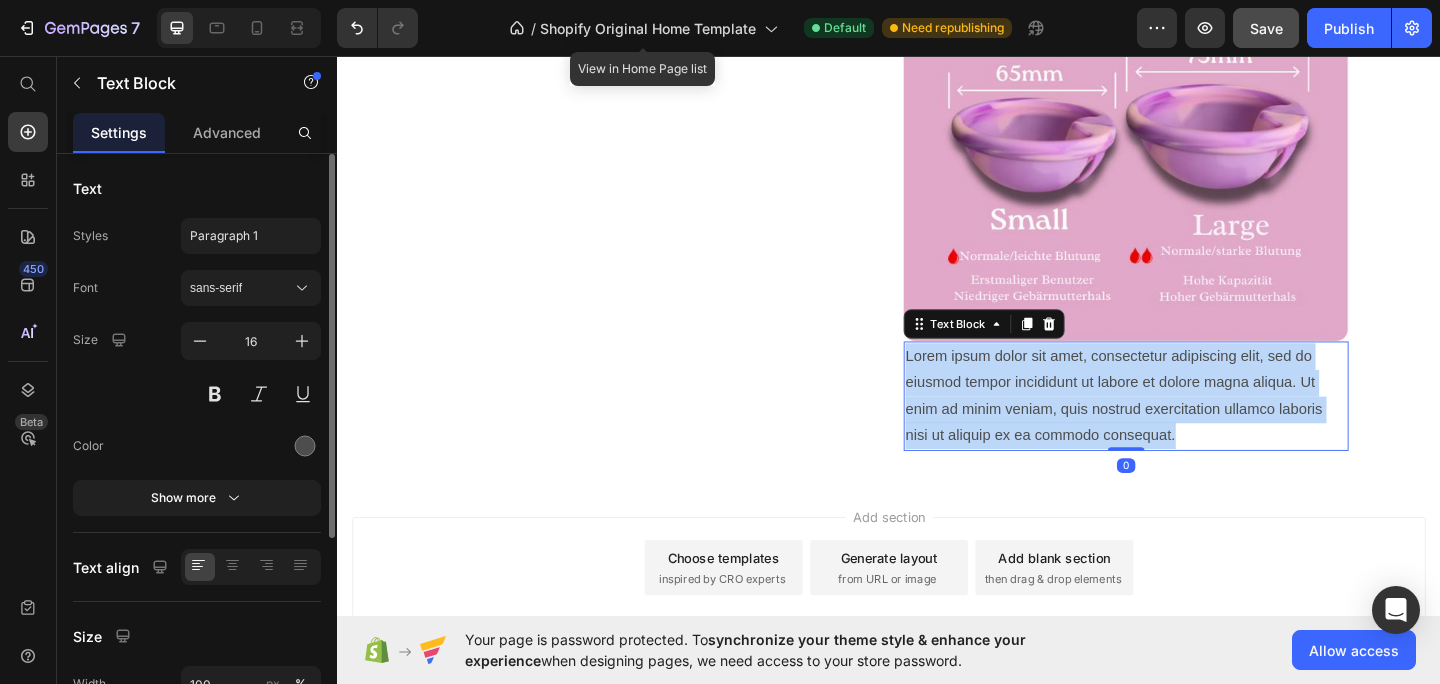 click on "Lorem ipsum dolor sit amet, consectetur adipiscing elit, sed do eiusmod tempor incididunt ut labore et dolore magna aliqua. Ut enim ad minim veniam, quis nostrud exercitation ullamco laboris nisi ut aliquip ex ea commodo consequat." at bounding box center [1195, 426] 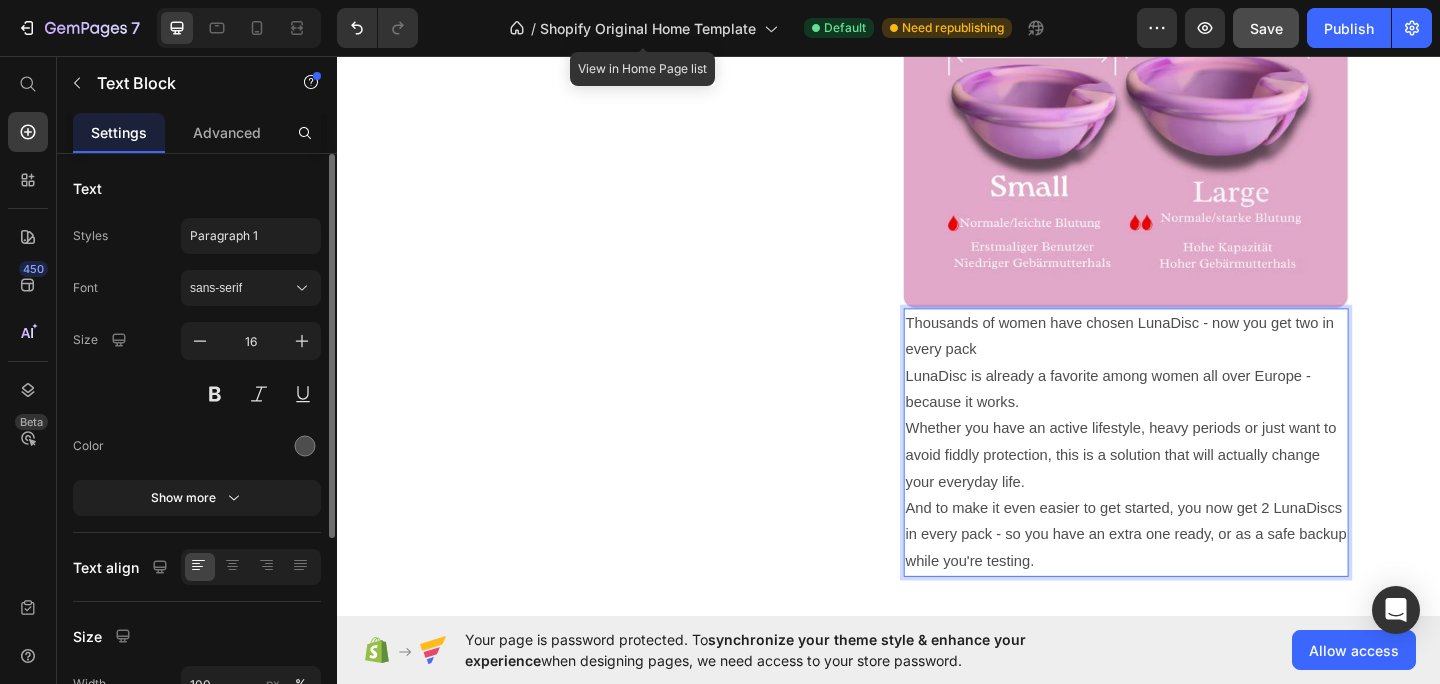 scroll, scrollTop: 4307, scrollLeft: 0, axis: vertical 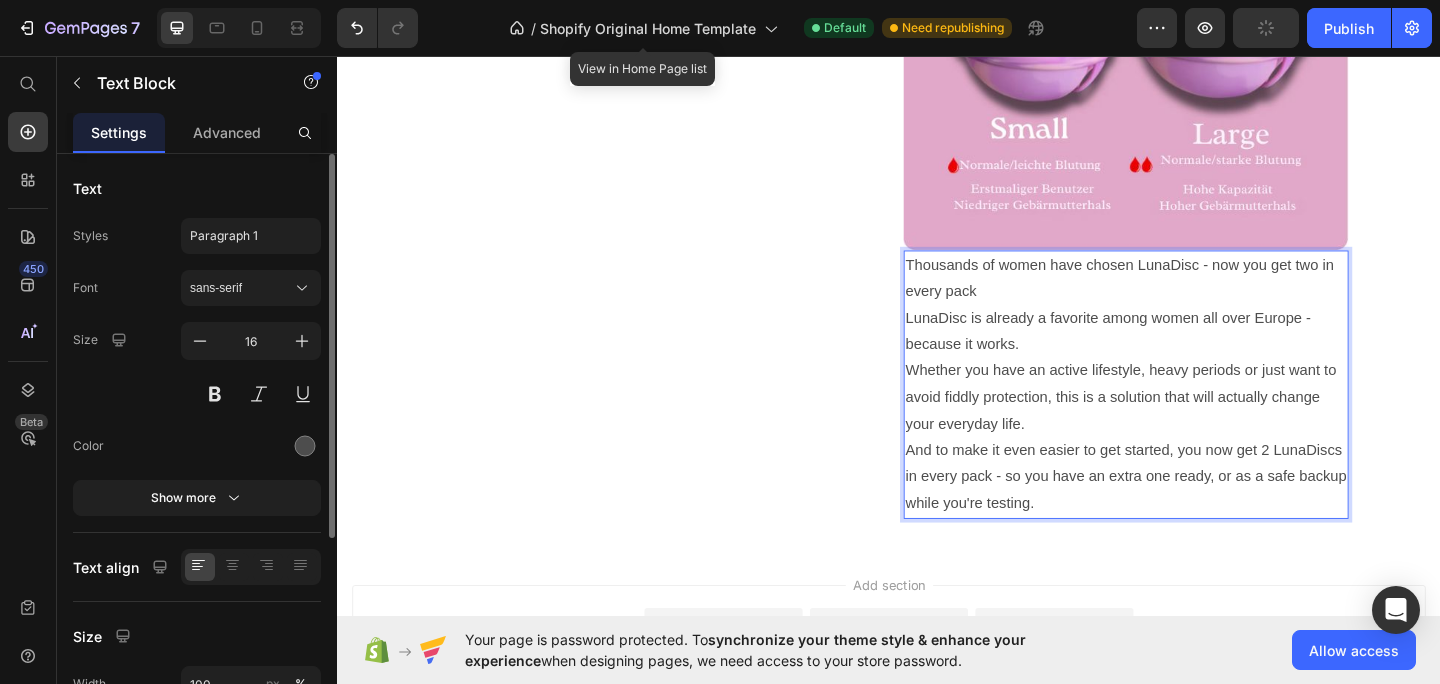 click on "Thousands of women have chosen LunaDisc - now you get two in every pack LunaDisc is already a favorite among women all over Europe - because it works. Whether you have an active lifestyle, heavy periods or just want to avoid fiddly protection, this is a solution that will actually change your everyday life. And to make it even easier to get started, you now get 2 LunaDiscs in every pack - so you have an extra one ready, or as a safe backup while you're testing." at bounding box center [1195, 414] 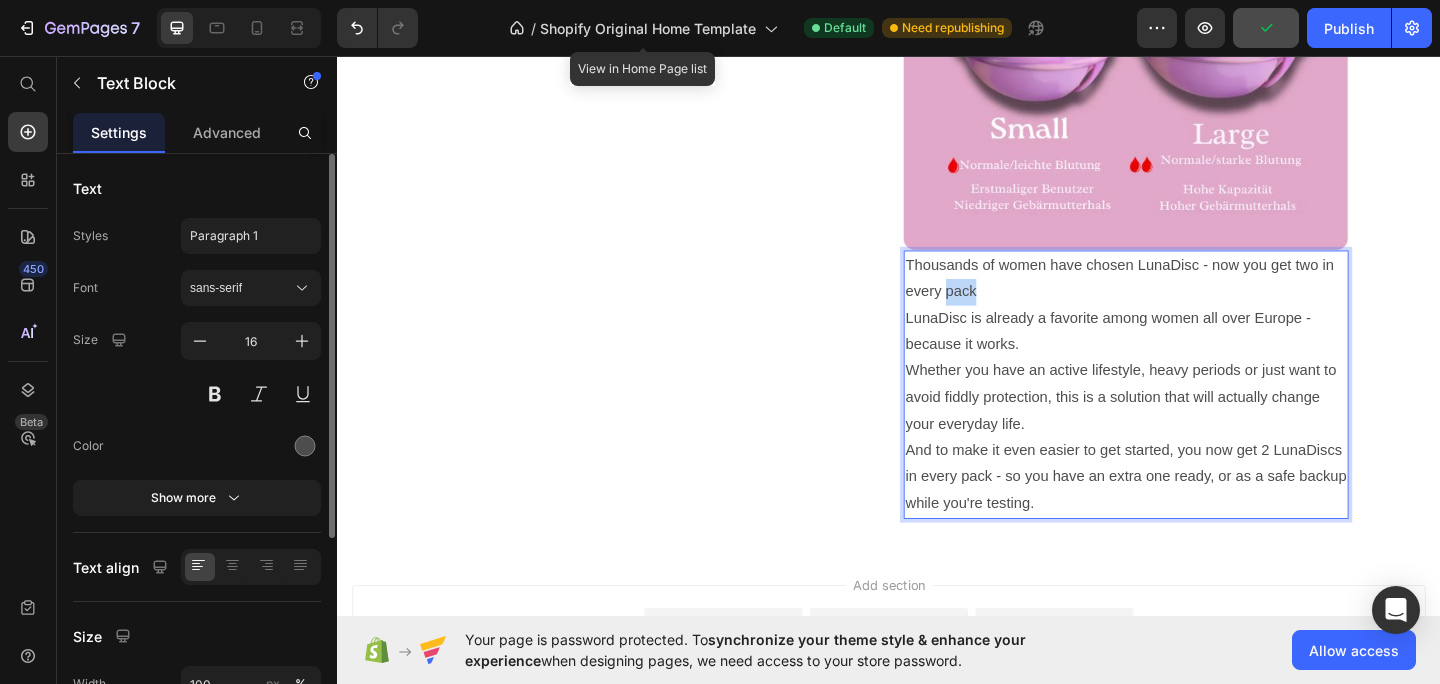 click on "Thousands of women have chosen LunaDisc - now you get two in every pack LunaDisc is already a favorite among women all over Europe - because it works. Whether you have an active lifestyle, heavy periods or just want to avoid fiddly protection, this is a solution that will actually change your everyday life. And to make it even easier to get started, you now get 2 LunaDiscs in every pack - so you have an extra one ready, or as a safe backup while you're testing." at bounding box center [1195, 414] 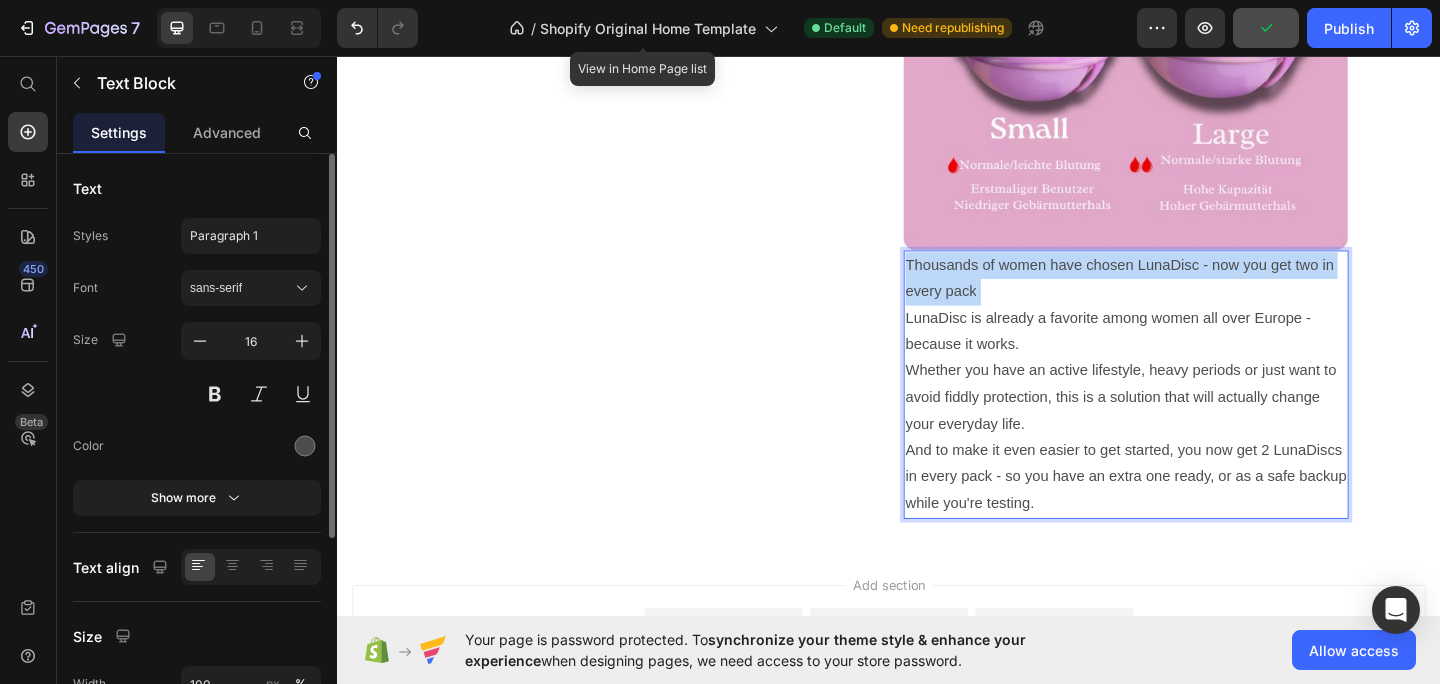 click on "Thousands of women have chosen LunaDisc - now you get two in every pack LunaDisc is already a favorite among women all over Europe - because it works. Whether you have an active lifestyle, heavy periods or just want to avoid fiddly protection, this is a solution that will actually change your everyday life. And to make it even easier to get started, you now get 2 LunaDiscs in every pack - so you have an extra one ready, or as a safe backup while you're testing." at bounding box center (1195, 414) 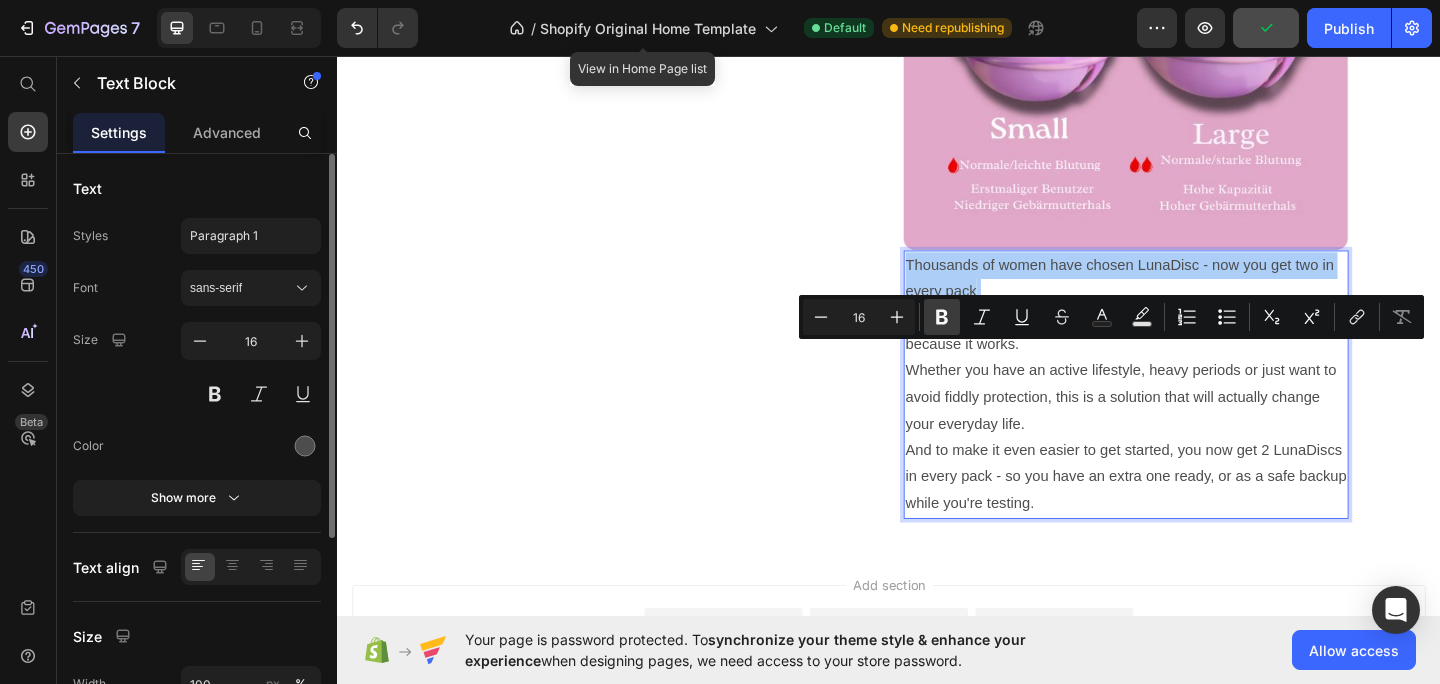 click 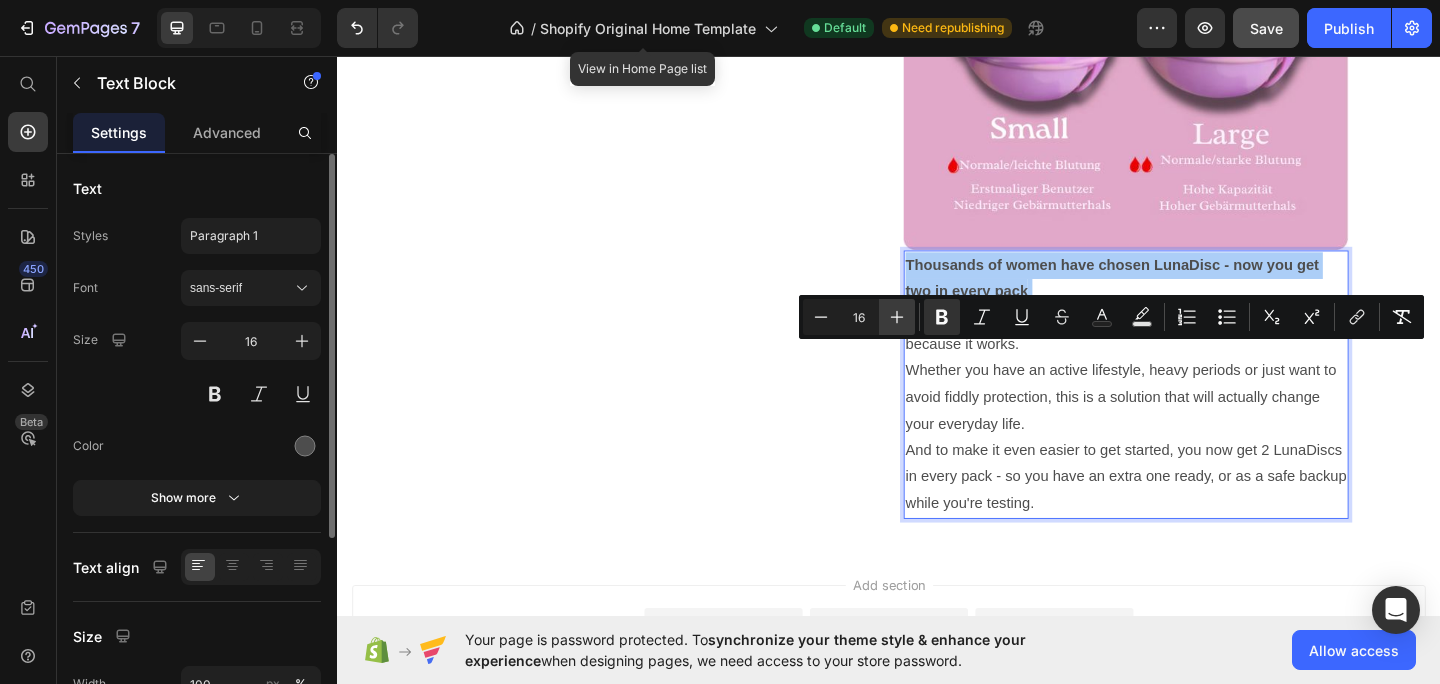 click 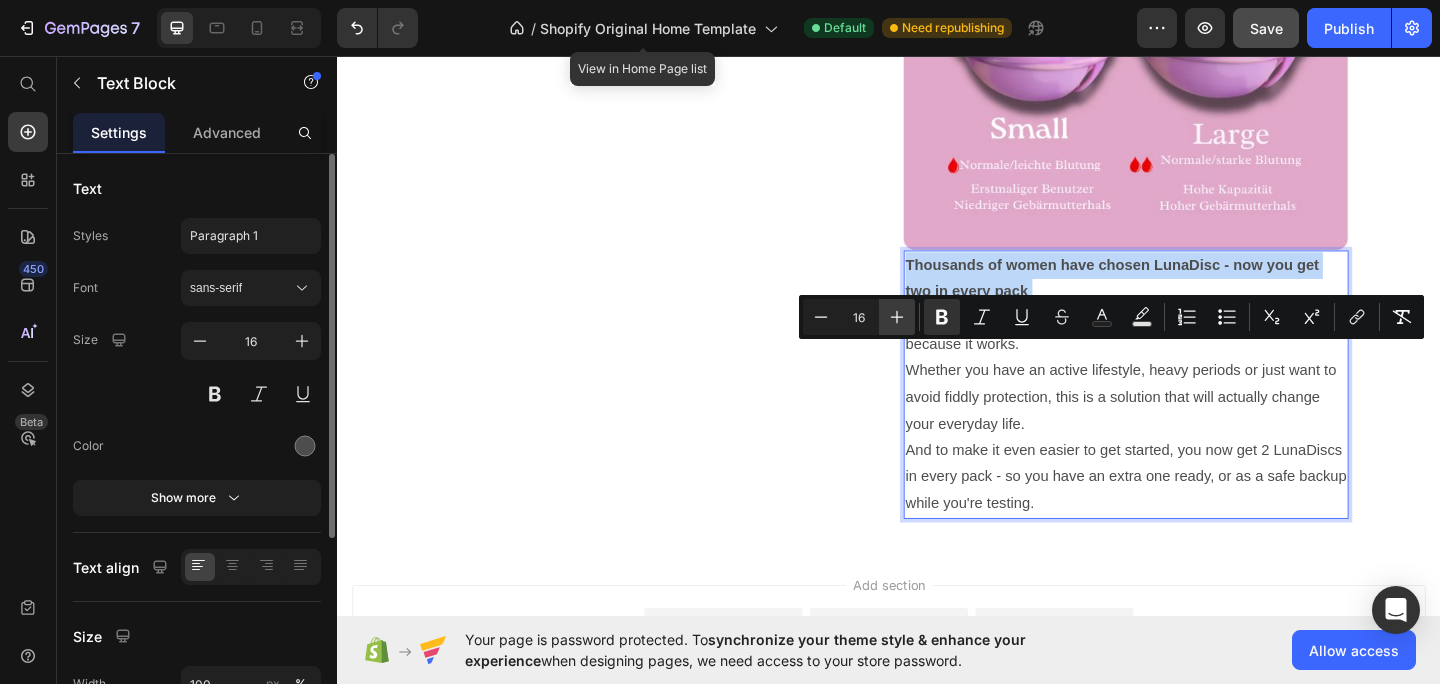 type on "17" 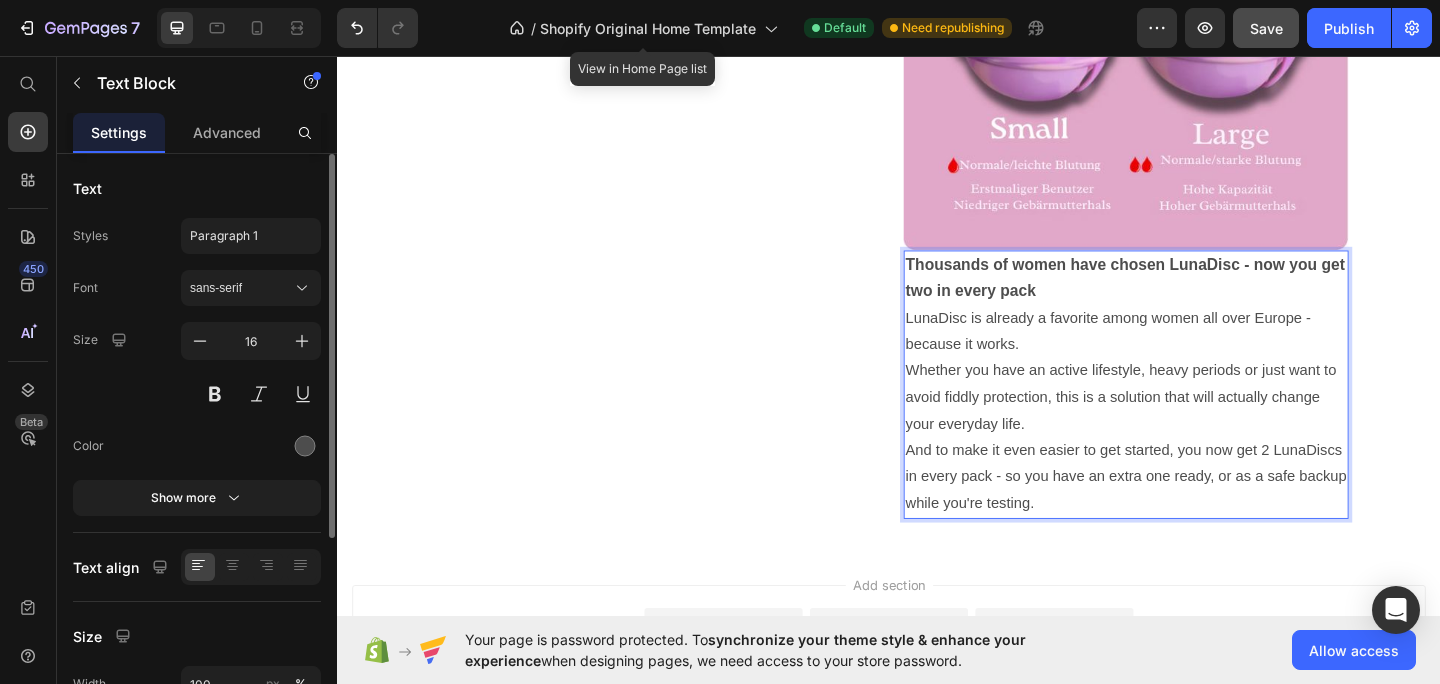 click on "Thousands of women have chosen LunaDisc - now you get two in every pack LunaDisc is already a favorite among women all over Europe - because it works. Whether you have an active lifestyle, heavy periods or just want to avoid fiddly protection, this is a solution that will actually change your everyday life. And to make it even easier to get started, you now get 2 LunaDiscs in every pack - so you have an extra one ready, or as a safe backup while you're testing." at bounding box center (1195, 414) 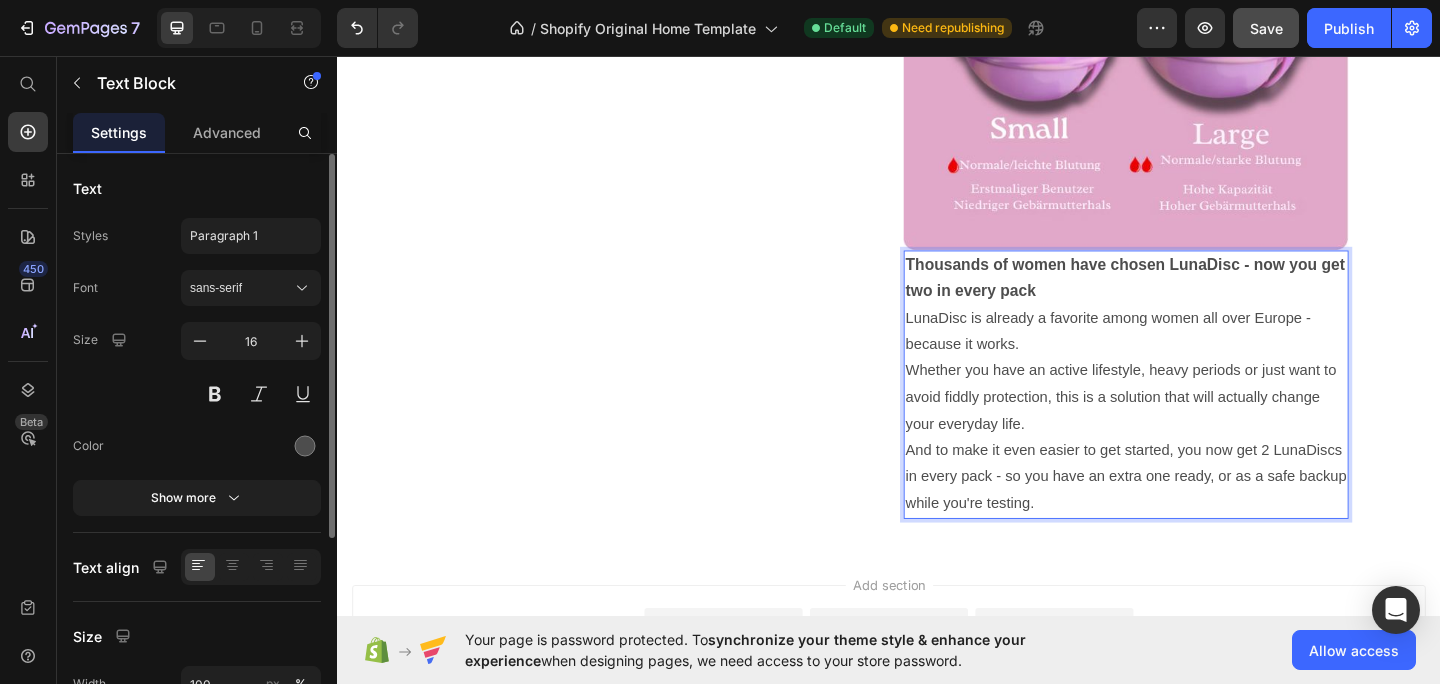 click on "Thousands of women have chosen LunaDisc - now you get two in every pack LunaDisc is already a favorite among women all over Europe - because it works. Whether you have an active lifestyle, heavy periods or just want to avoid fiddly protection, this is a solution that will actually change your everyday life. And to make it even easier to get started, you now get 2 LunaDiscs in every pack - so you have an extra one ready, or as a safe backup while you're testing." at bounding box center (1195, 414) 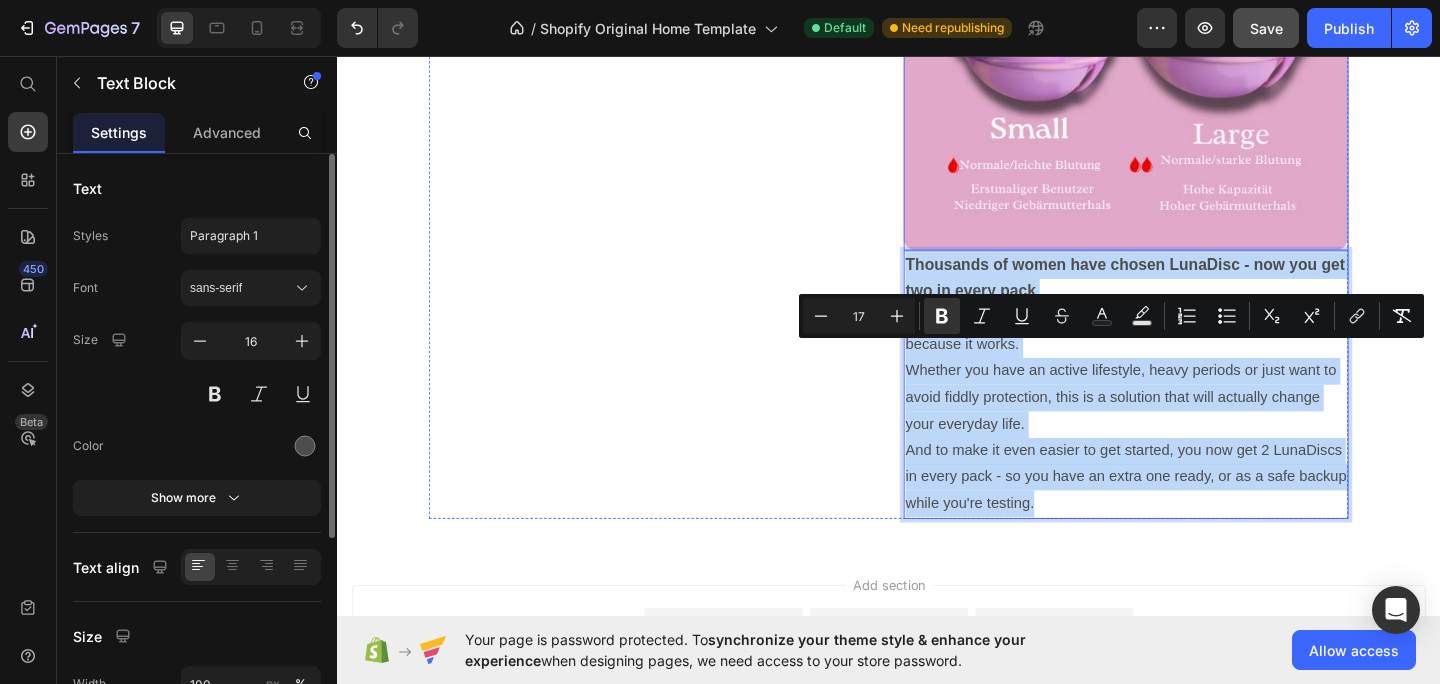 drag, startPoint x: 1106, startPoint y: 641, endPoint x: 962, endPoint y: 326, distance: 346.35385 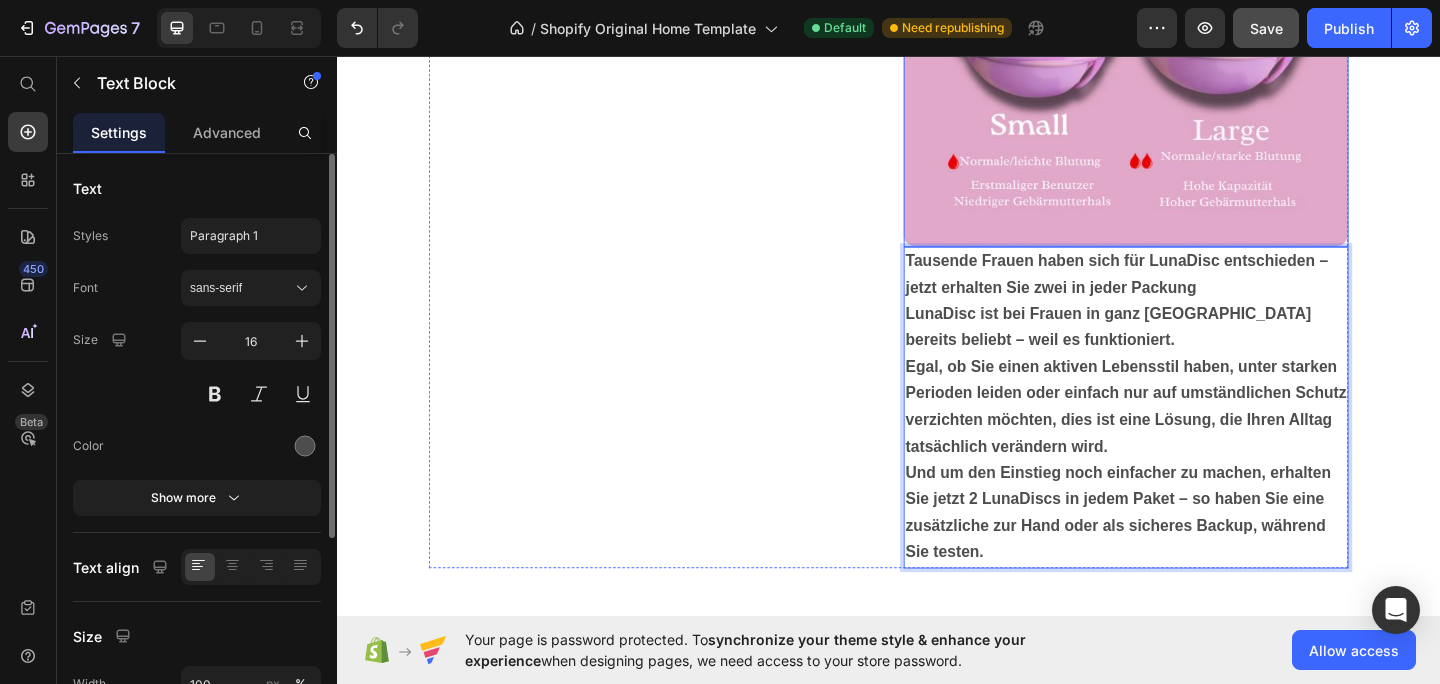 scroll, scrollTop: 4365, scrollLeft: 0, axis: vertical 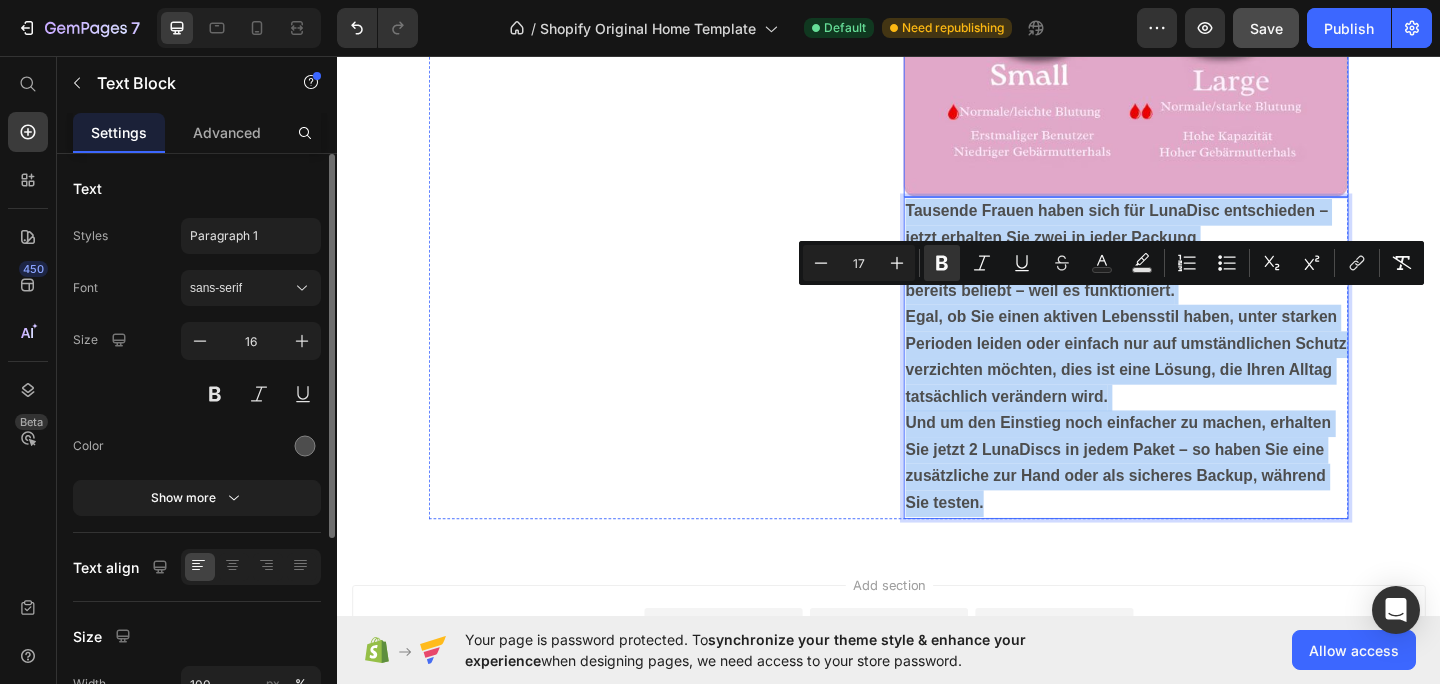 drag, startPoint x: 1056, startPoint y: 636, endPoint x: 959, endPoint y: 289, distance: 360.30264 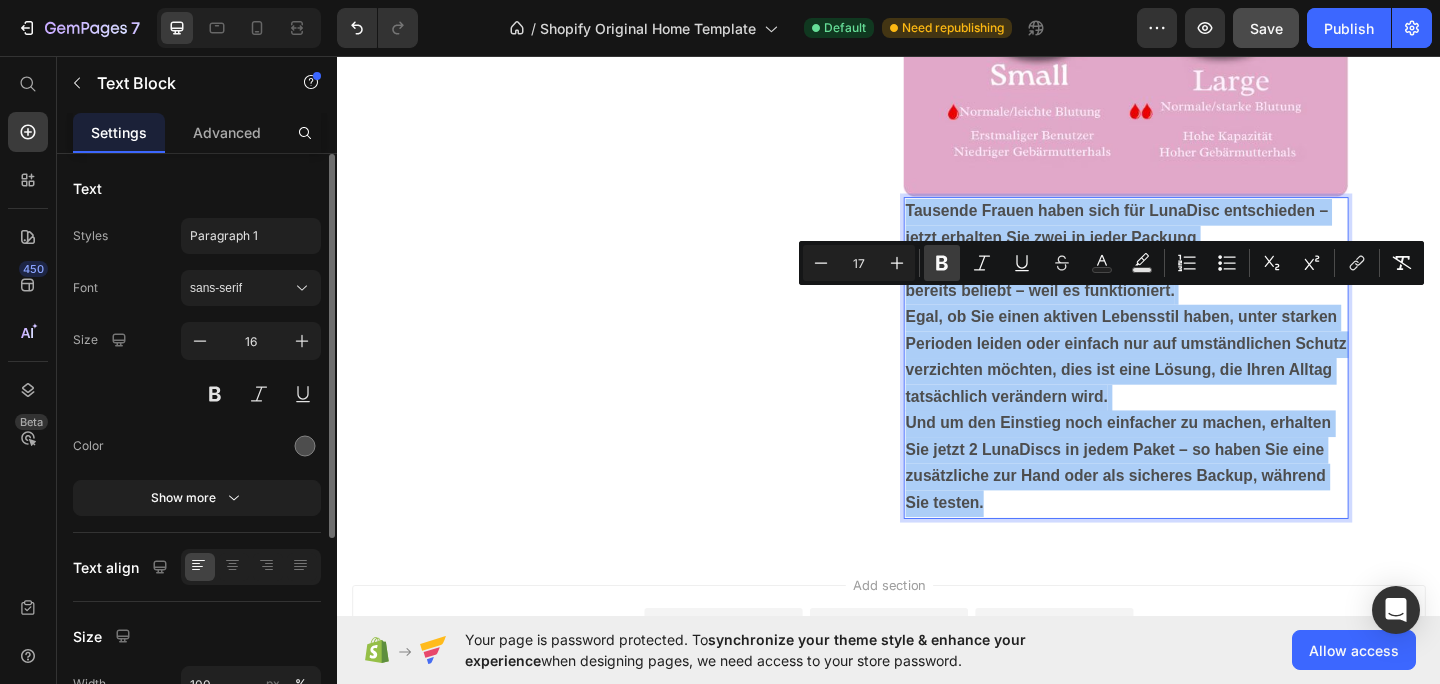 click 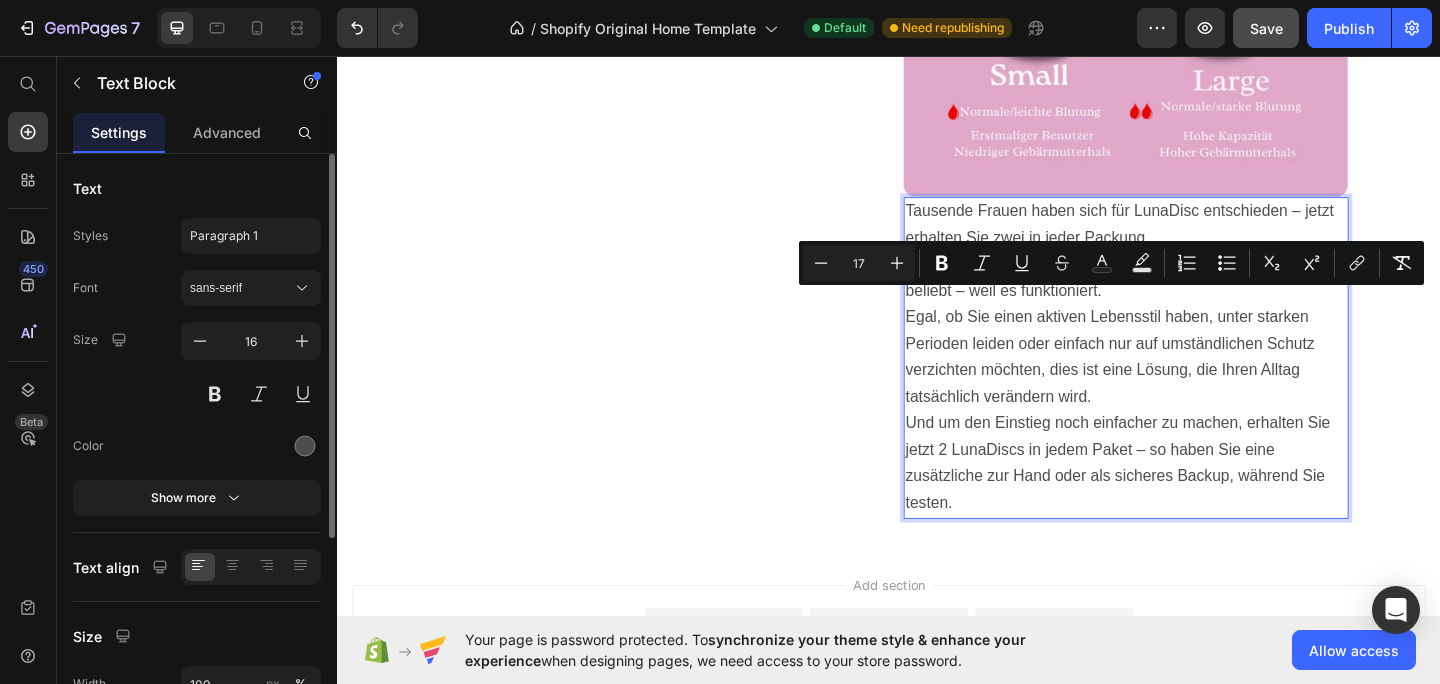 click on "Tausende Frauen haben sich für LunaDisc entschieden – jetzt erhalten Sie zwei in jeder Packung LunaDisc ist bei Frauen in ganz [GEOGRAPHIC_DATA] bereits beliebt – weil es funktioniert. Egal, ob Sie einen aktiven Lebensstil haben, unter starken Perioden leiden oder einfach nur auf umständlichen Schutz verzichten möchten, dies ist eine Lösung, die Ihren Alltag tatsächlich verändern wird. Und um den Einstieg noch einfacher zu machen, erhalten Sie jetzt 2 LunaDiscs in jedem Paket – so haben Sie eine zusätzliche zur Hand oder als sicheres Backup, während Sie testen." at bounding box center (1195, 385) 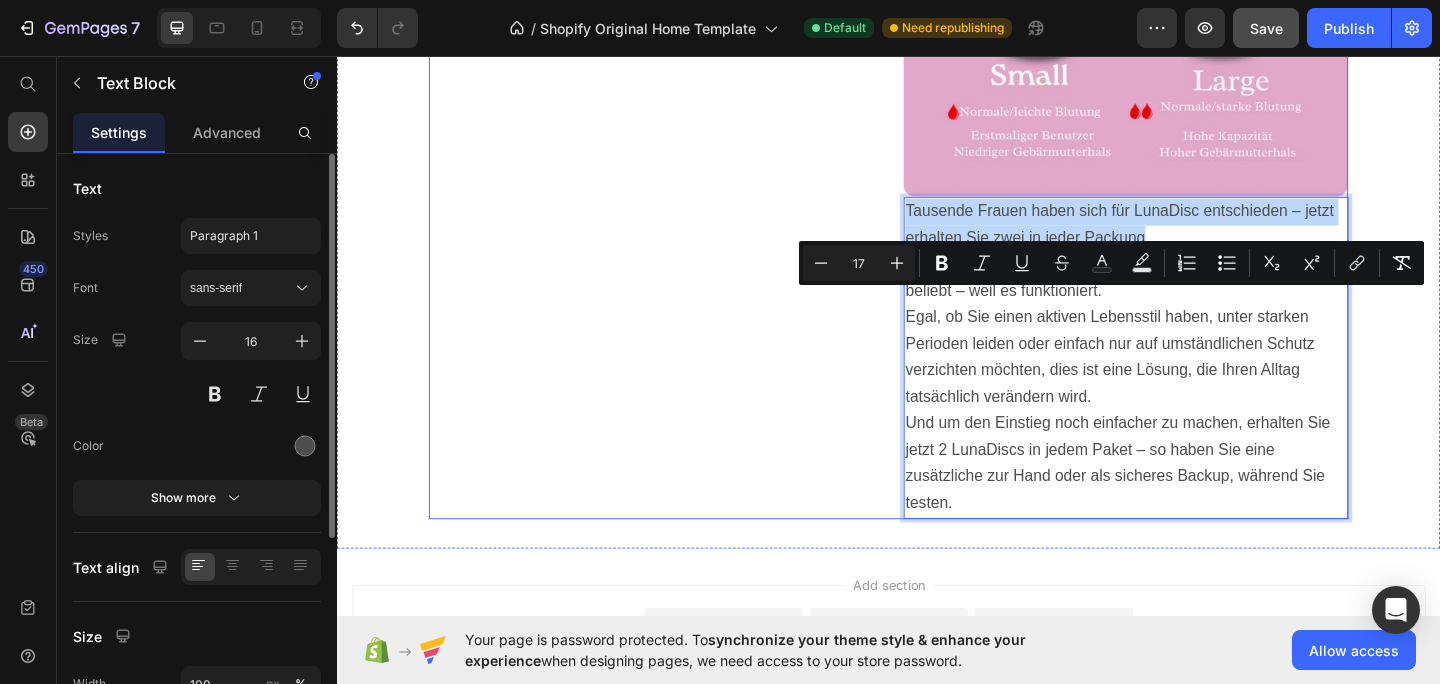 drag, startPoint x: 1237, startPoint y: 348, endPoint x: 934, endPoint y: 321, distance: 304.2006 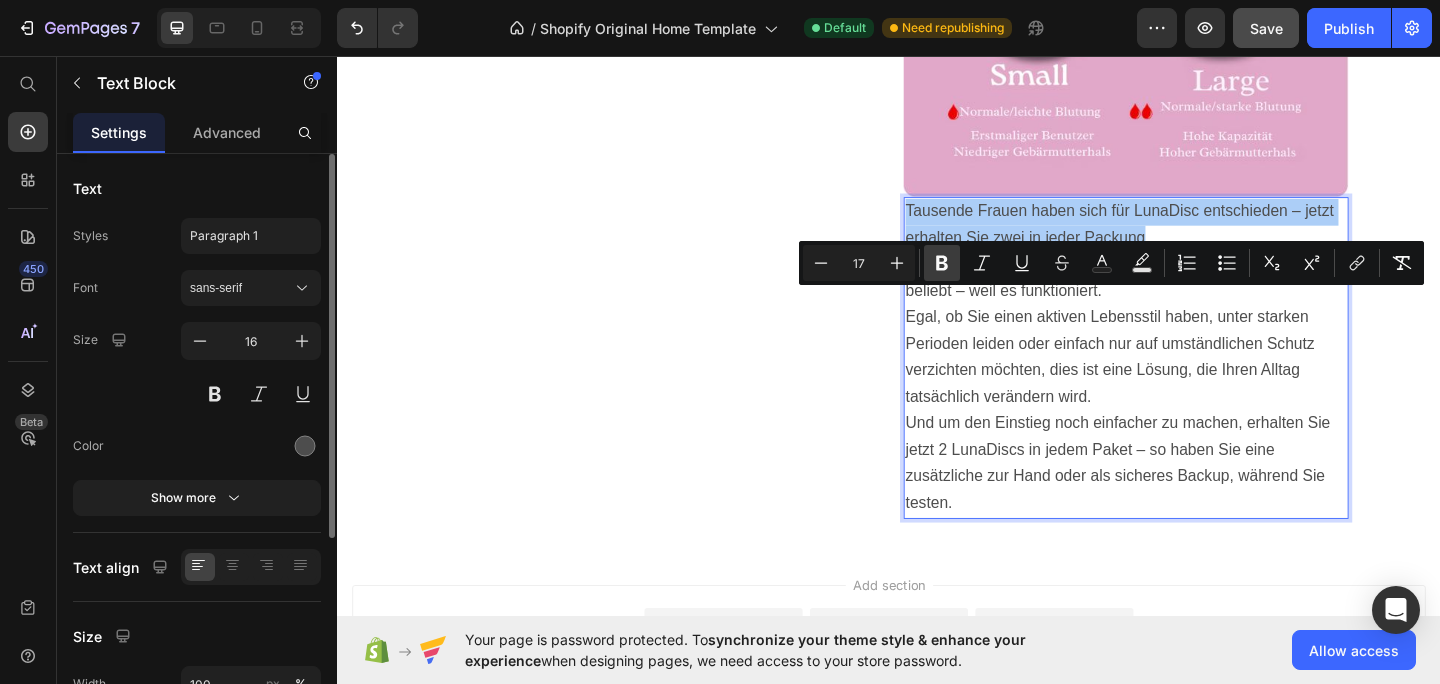 click 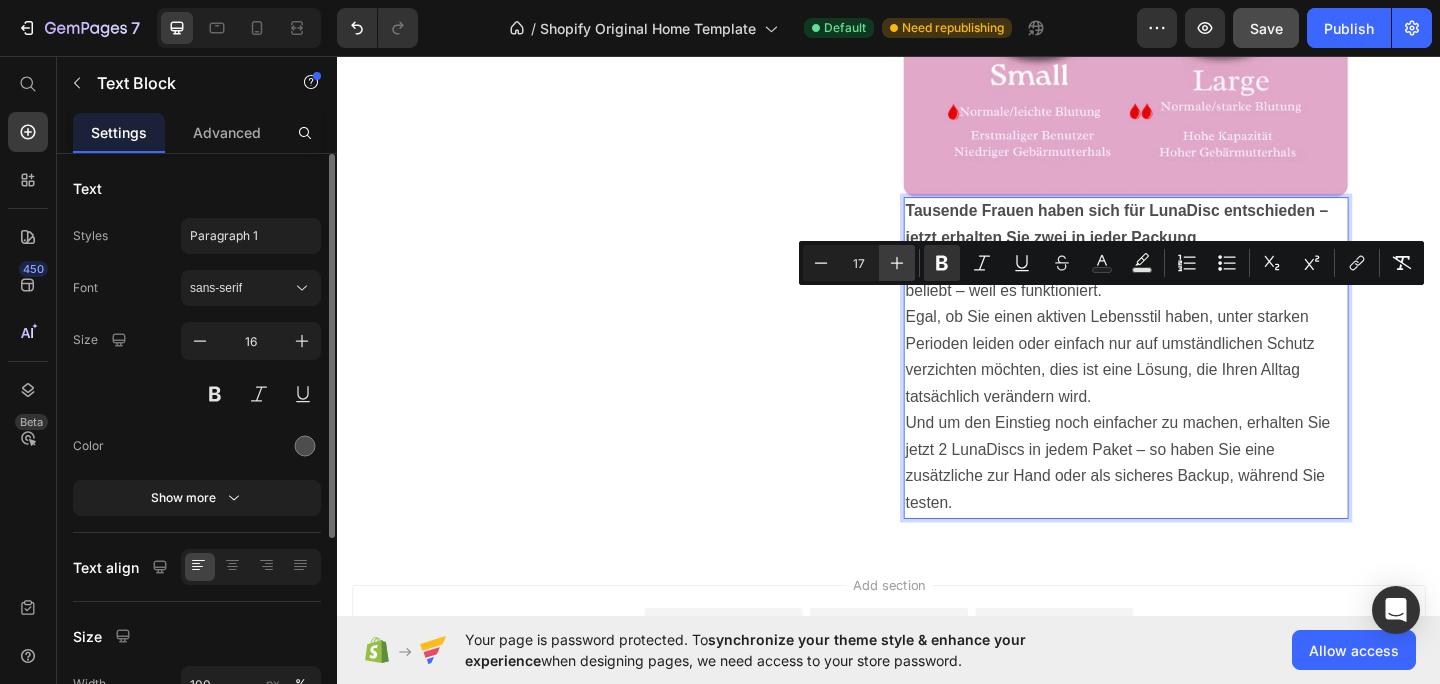 click 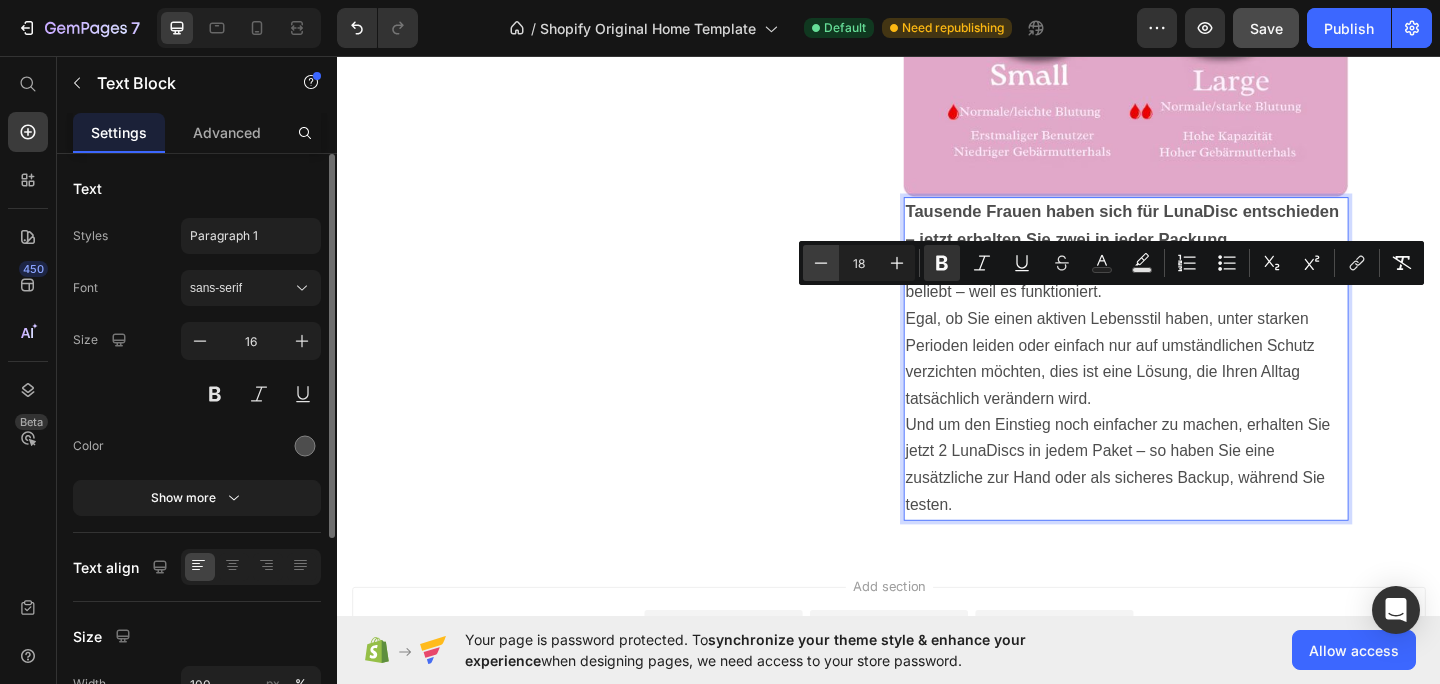 click 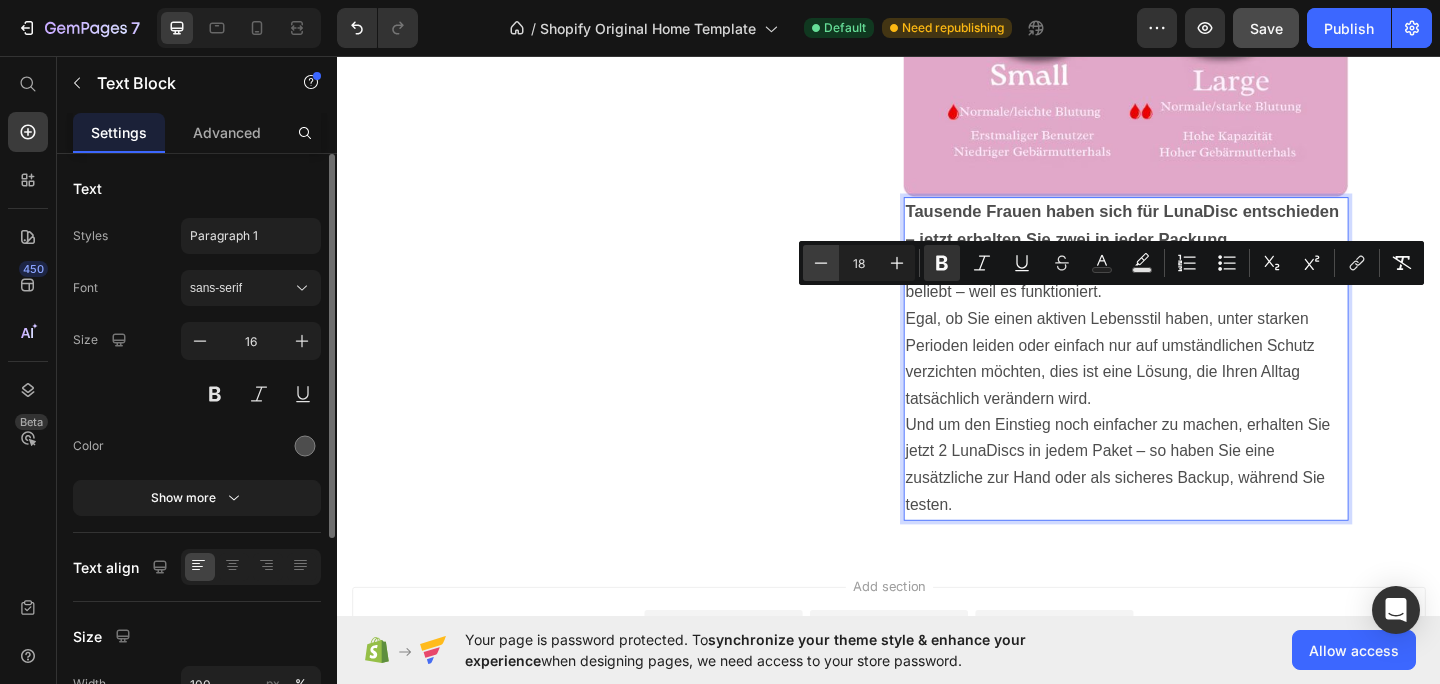 type on "17" 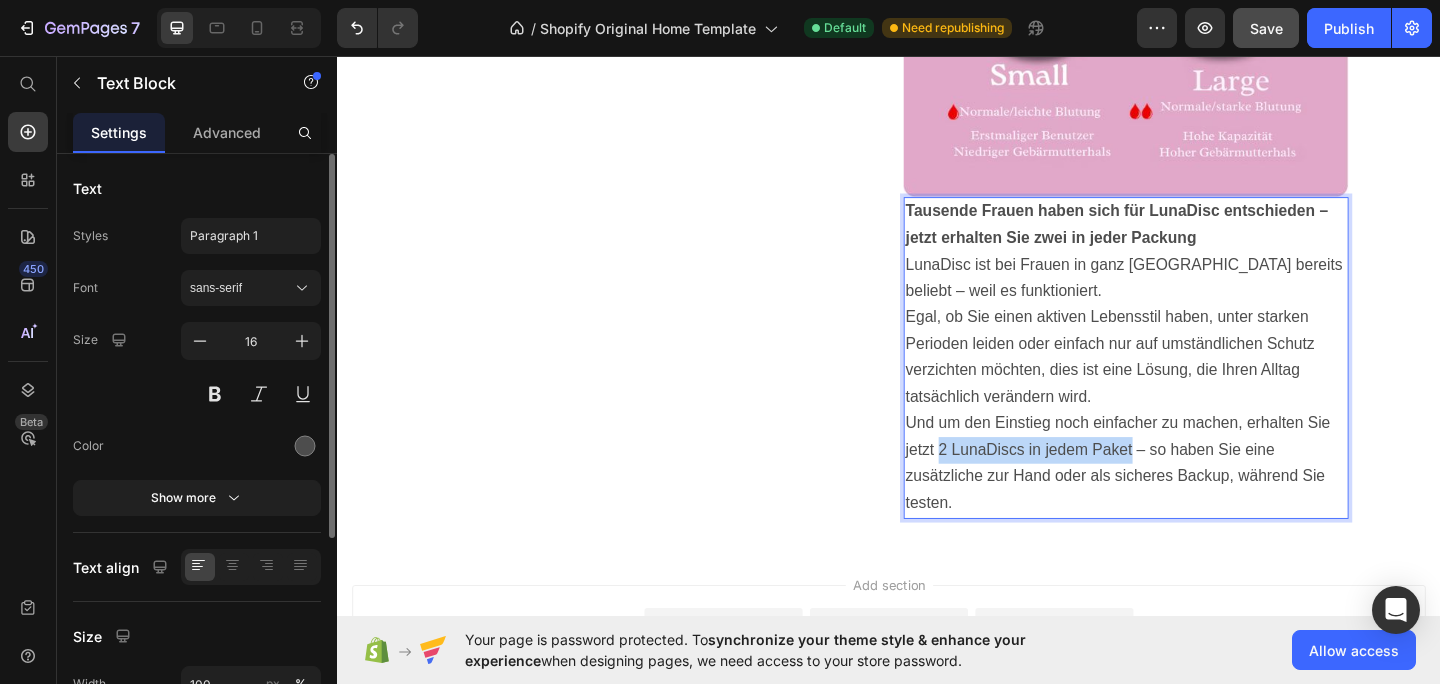 drag, startPoint x: 991, startPoint y: 580, endPoint x: 1203, endPoint y: 574, distance: 212.08488 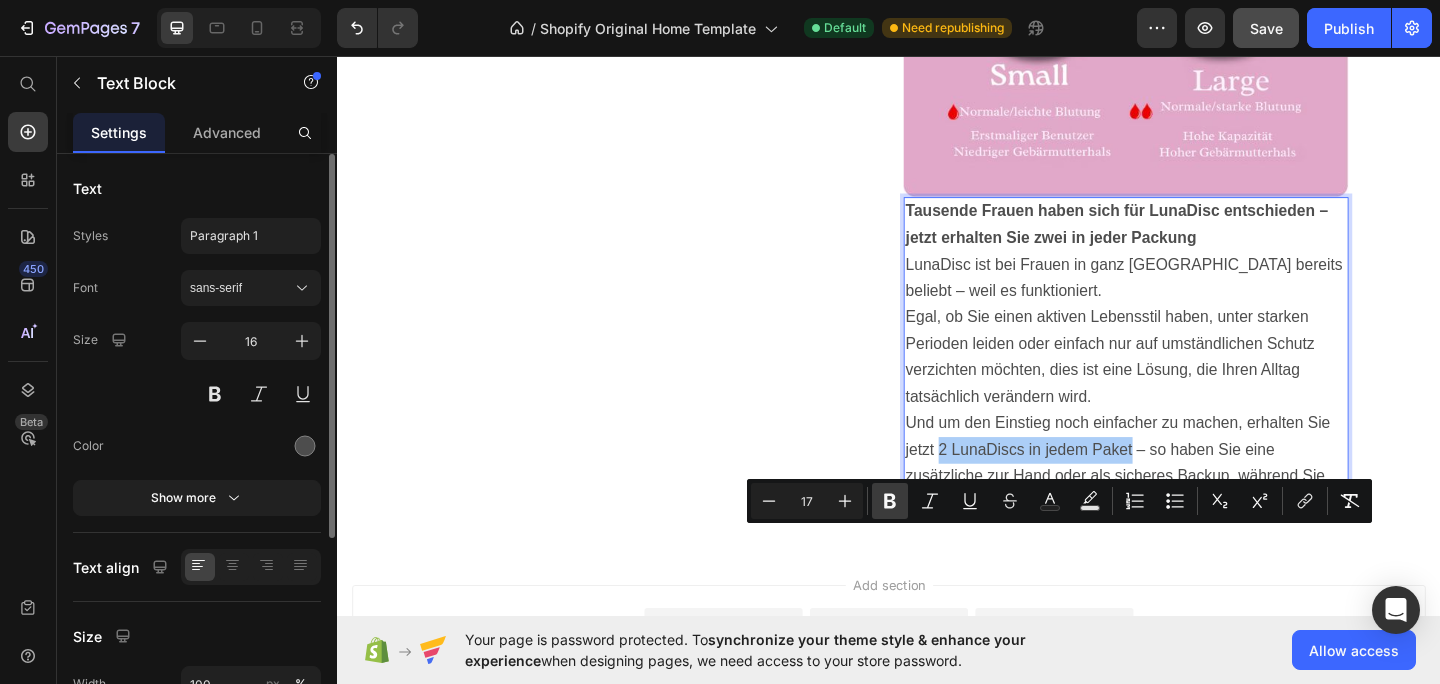 click 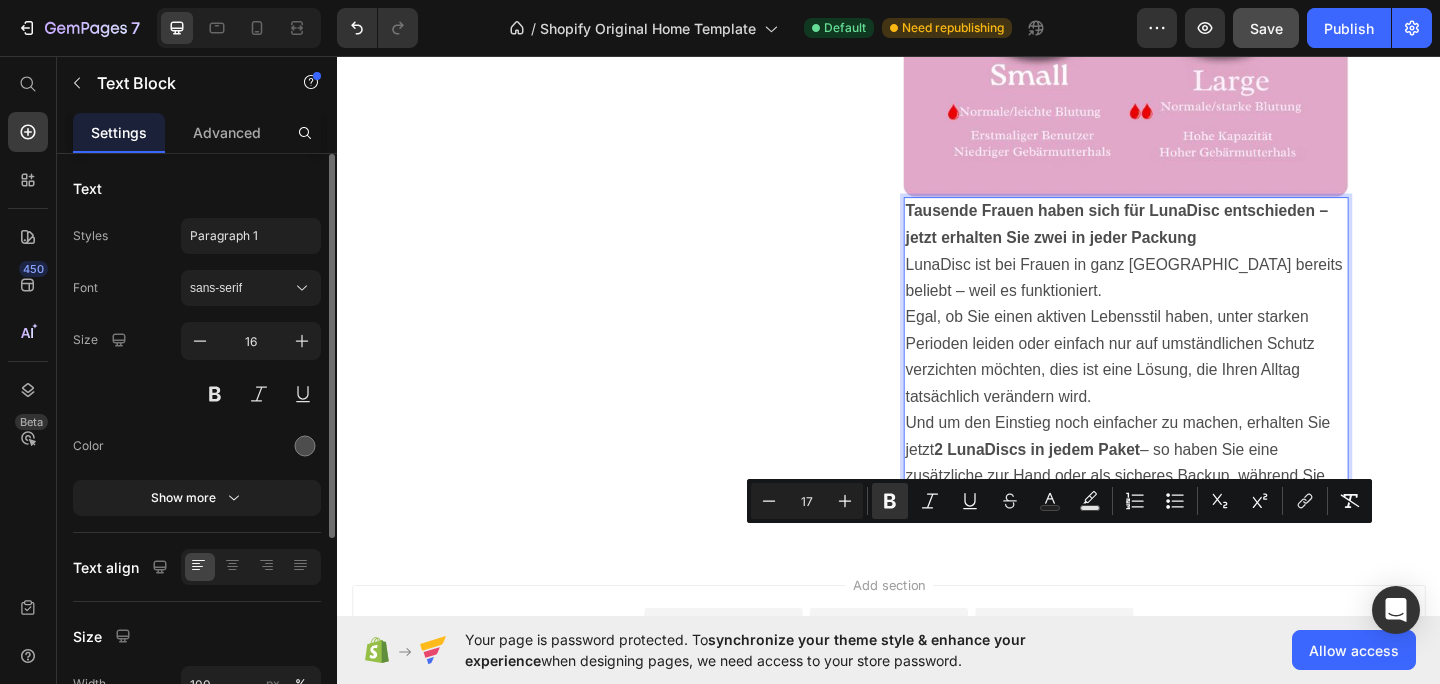 click on "Egal, ob Sie einen aktiven Lebensstil haben, unter starken Perioden leiden oder einfach nur auf umständlichen Schutz verzichten möchten, dies ist eine Lösung, die Ihren Alltag tatsächlich verändern wird." at bounding box center [1177, 383] 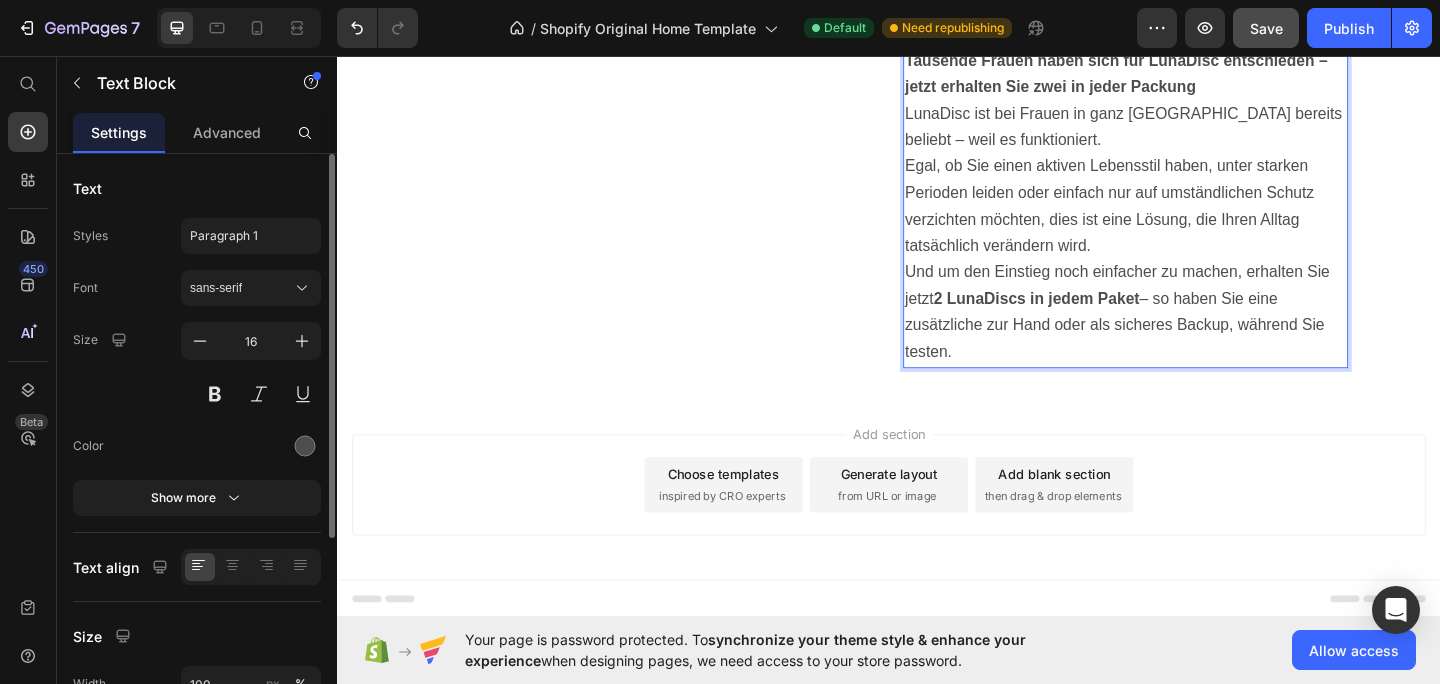scroll, scrollTop: 4598, scrollLeft: 0, axis: vertical 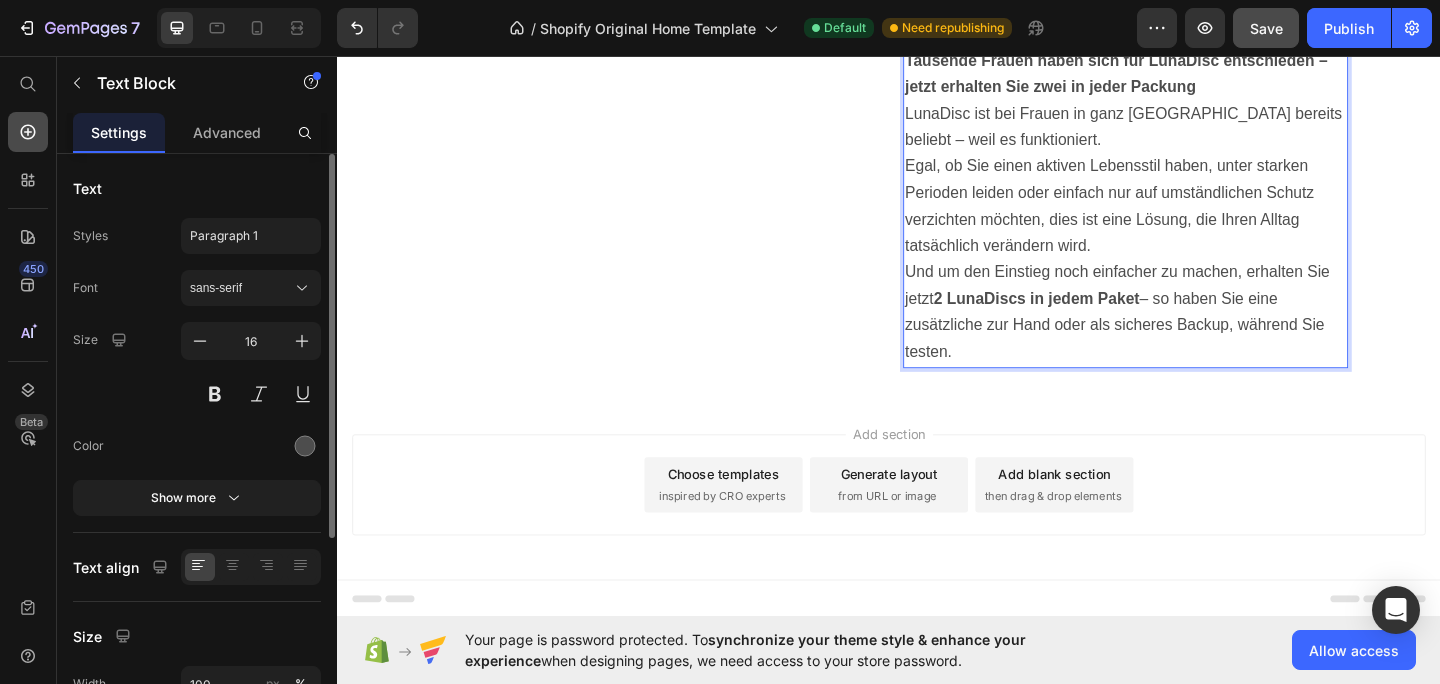 click 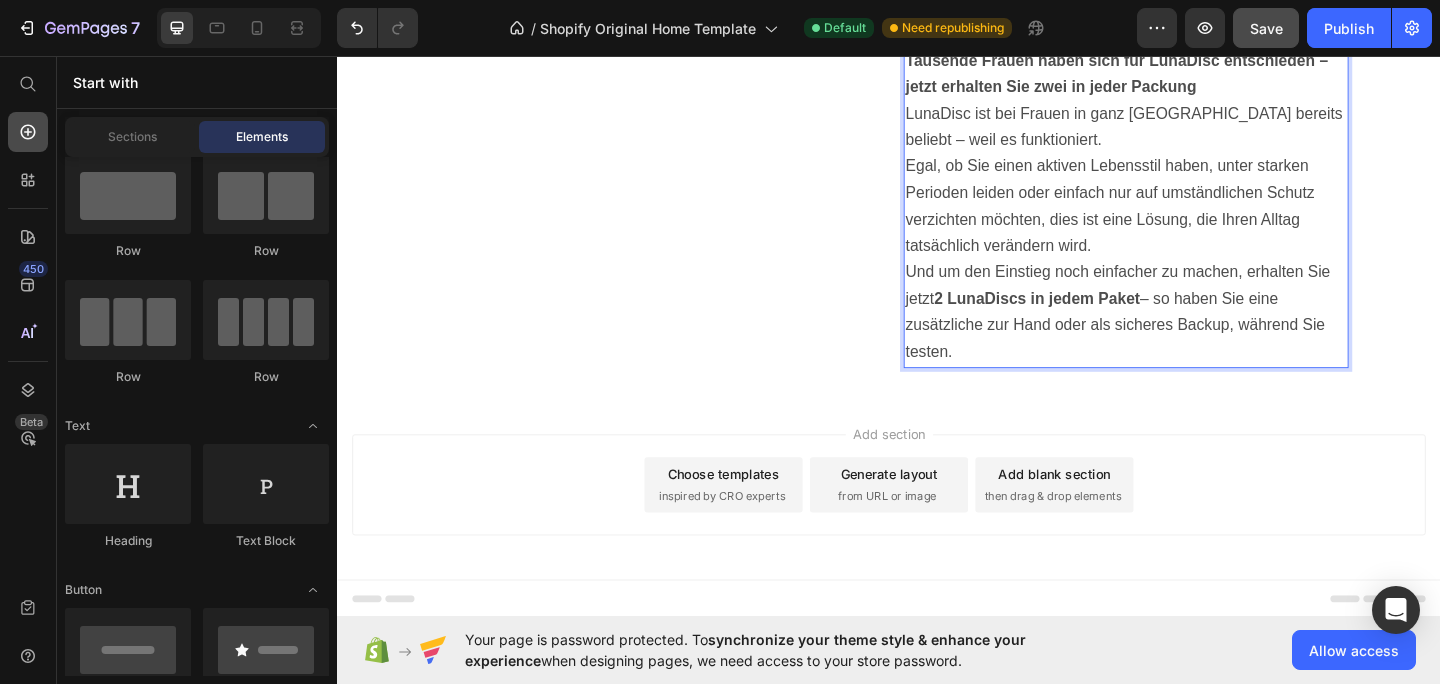 scroll, scrollTop: 0, scrollLeft: 0, axis: both 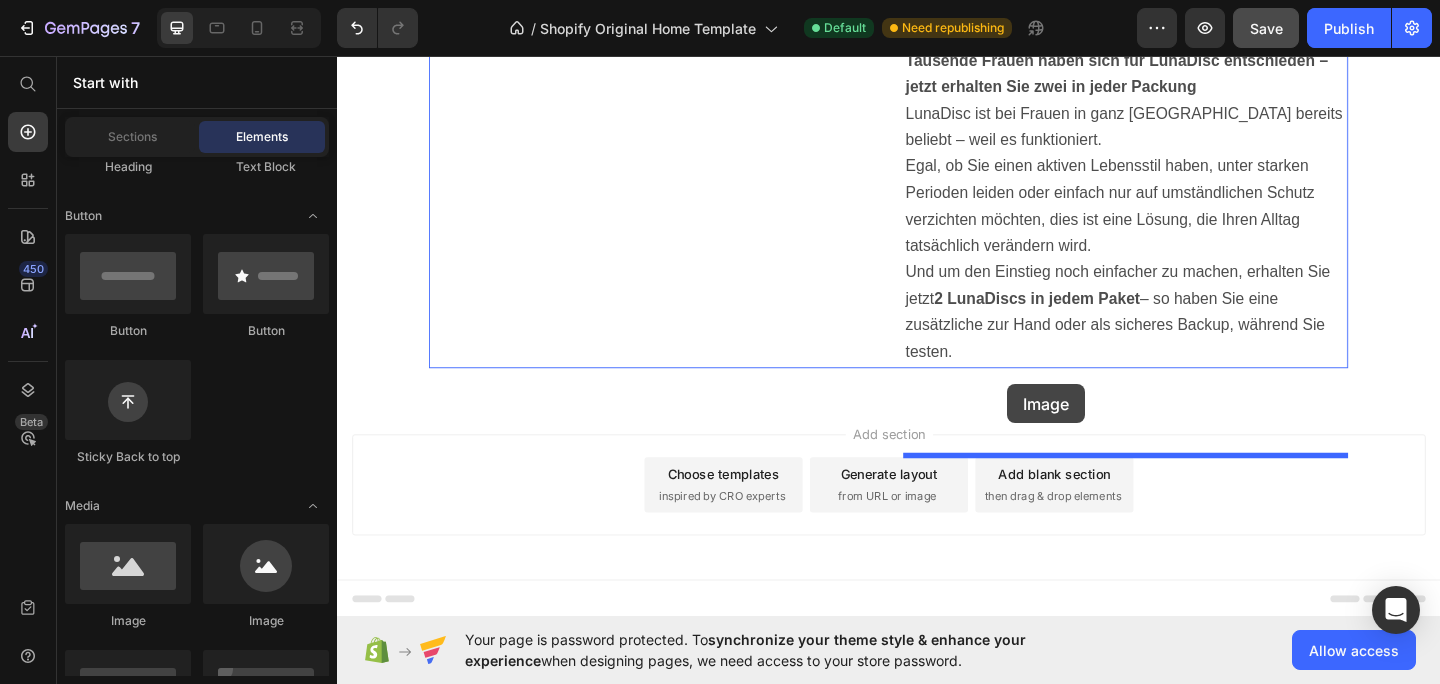 drag, startPoint x: 454, startPoint y: 637, endPoint x: 1066, endPoint y: 413, distance: 651.70544 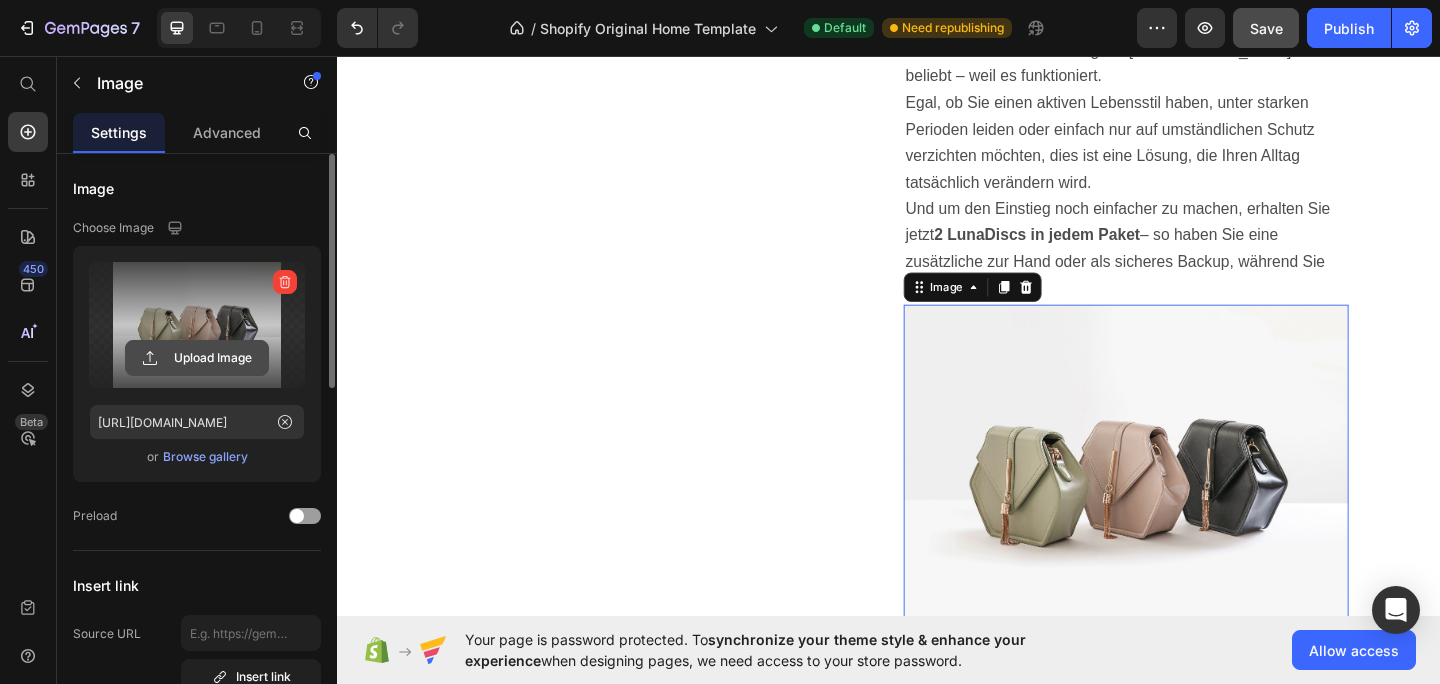 click 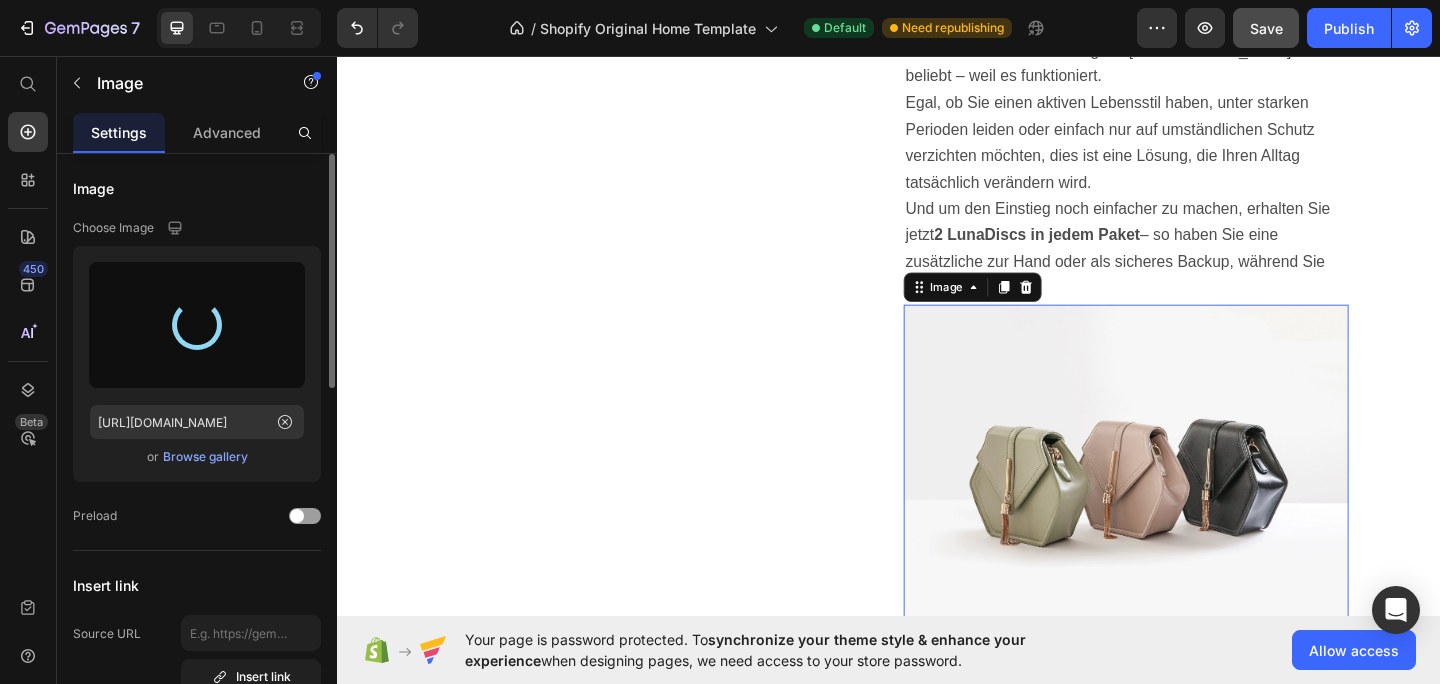 type on "[URL][DOMAIN_NAME]" 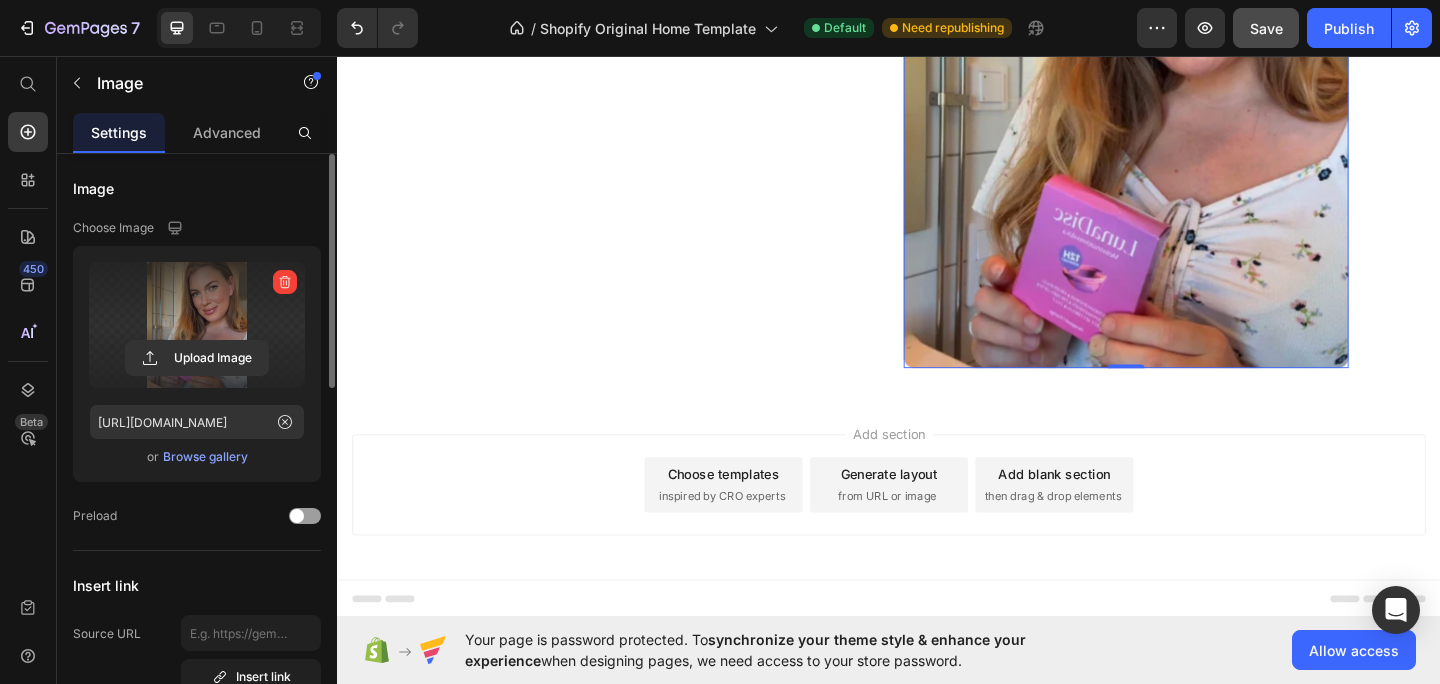 scroll, scrollTop: 5220, scrollLeft: 0, axis: vertical 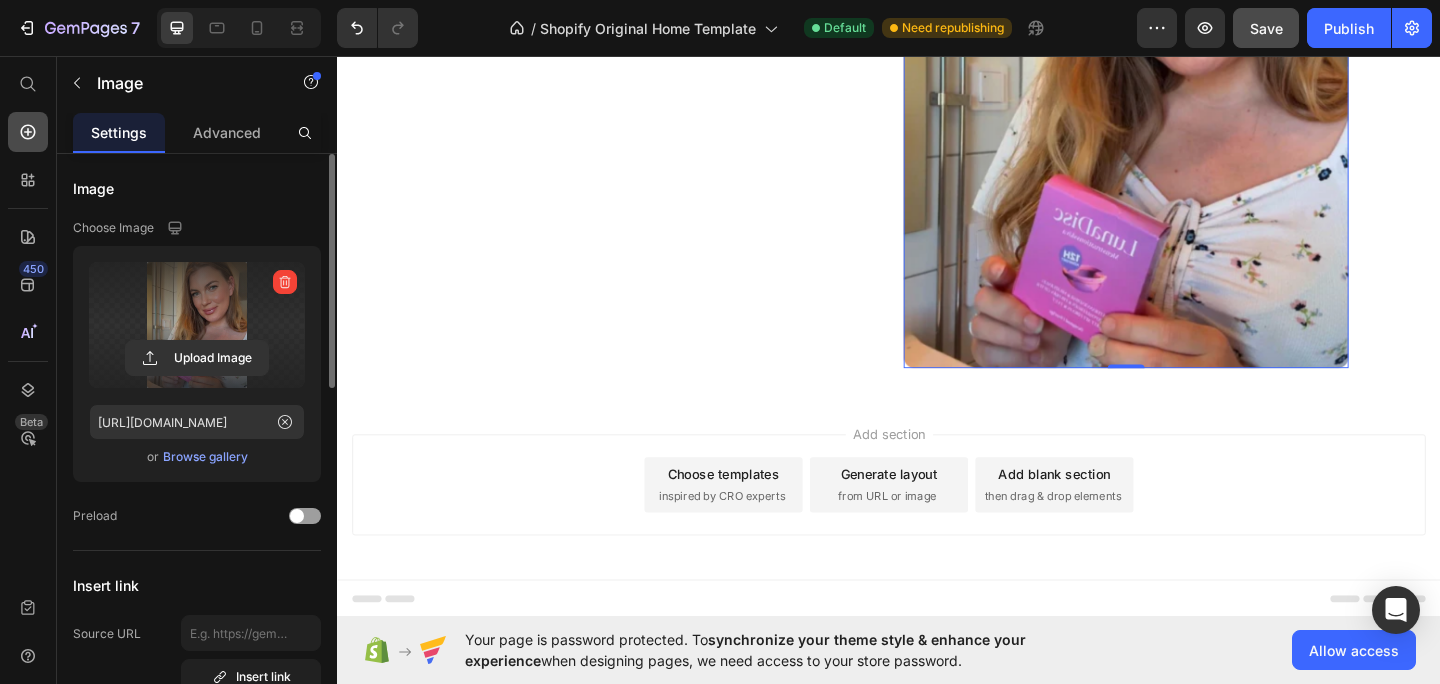 click 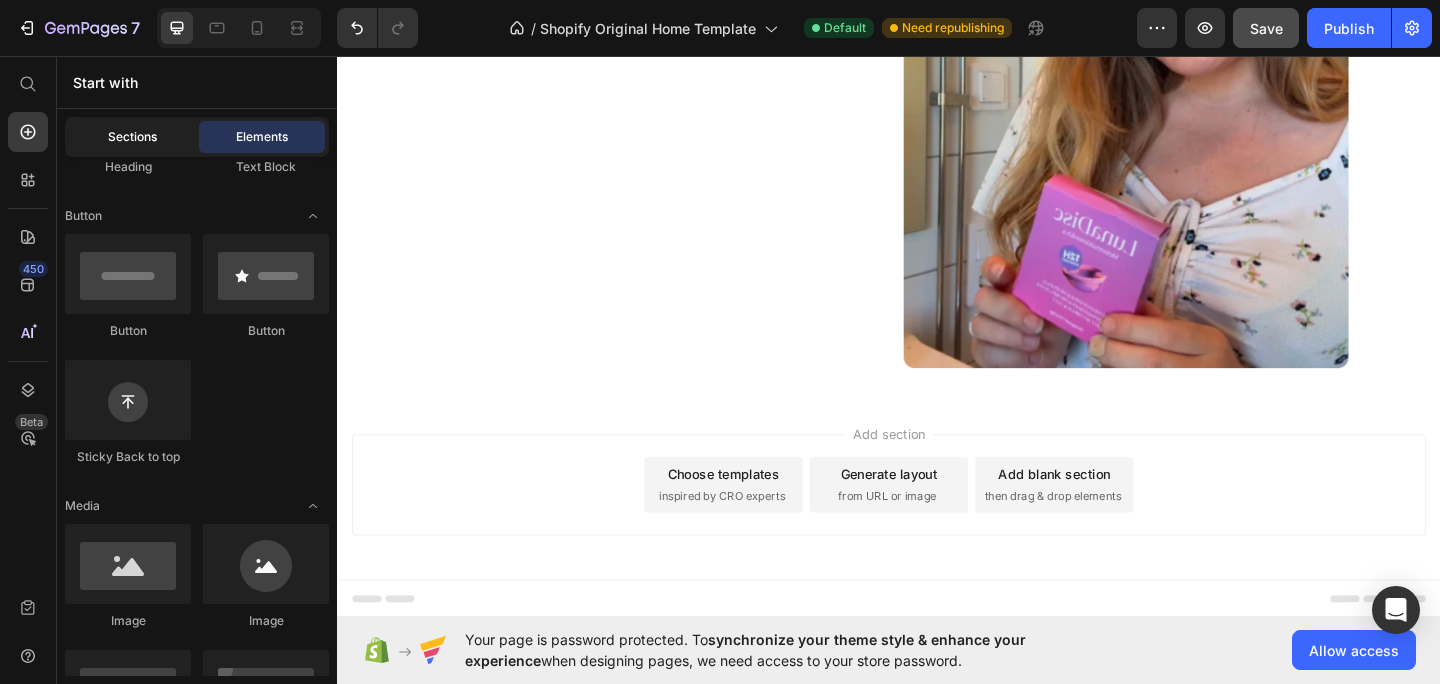 click on "Sections" 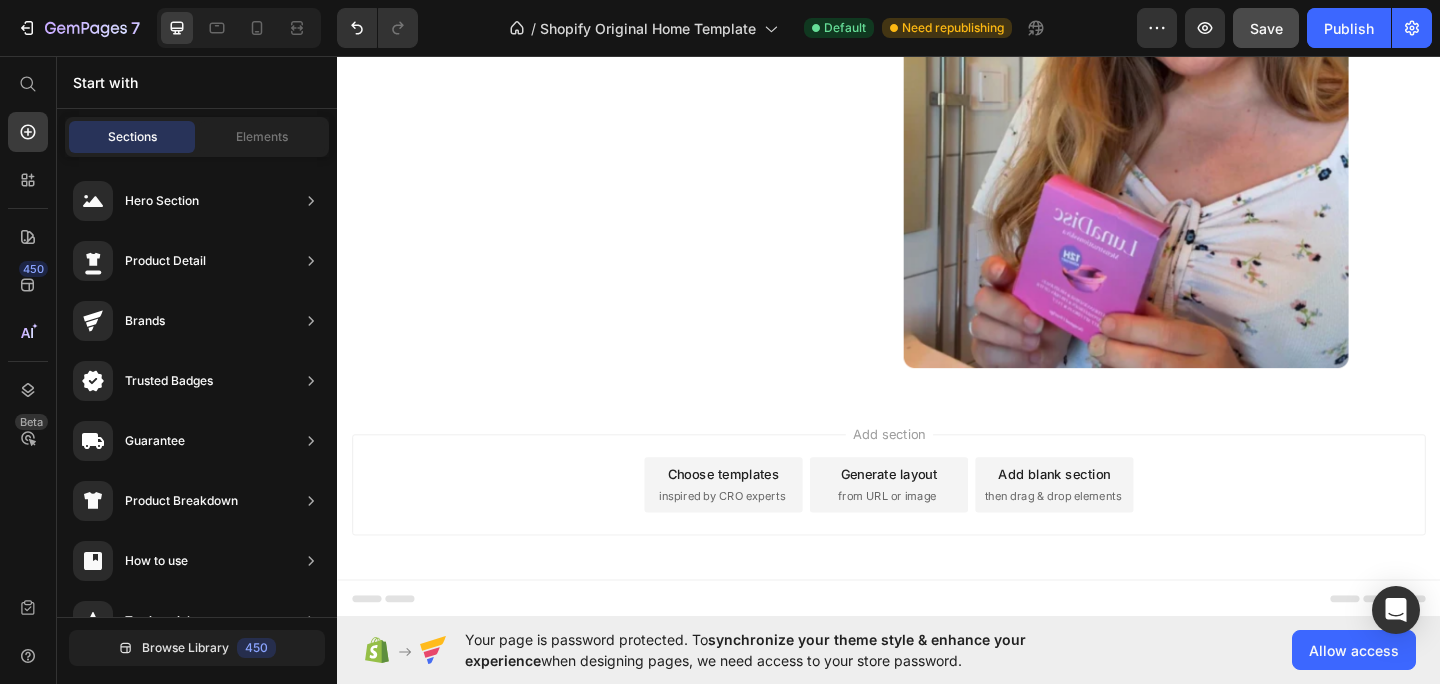 click on "Add blank section" at bounding box center [1117, 511] 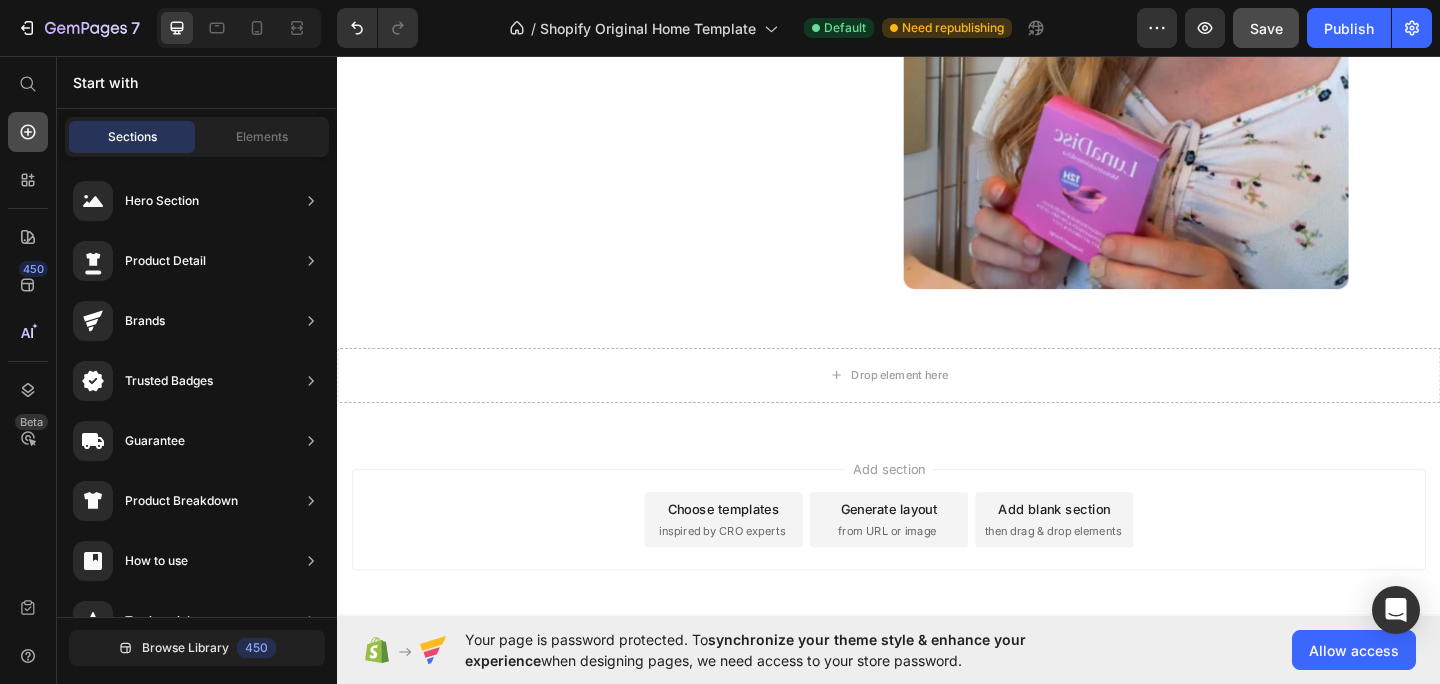 click 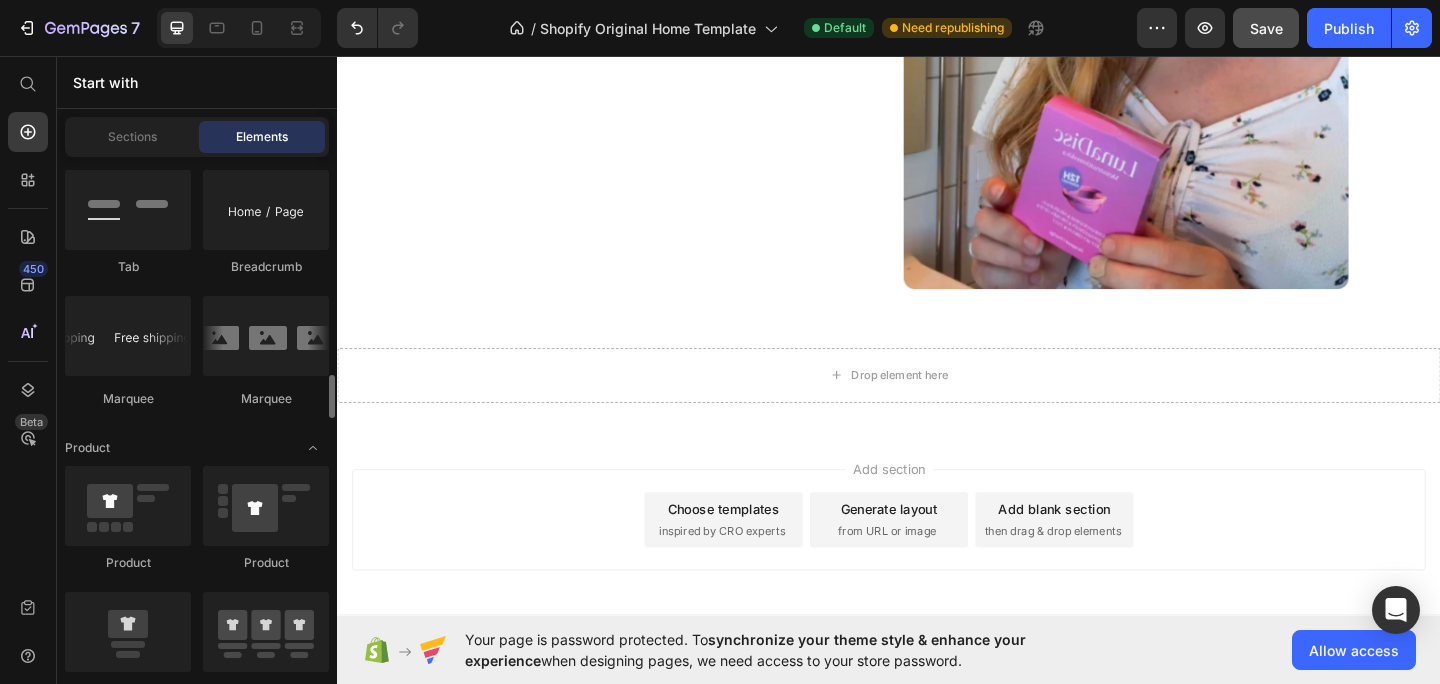 scroll, scrollTop: 2431, scrollLeft: 0, axis: vertical 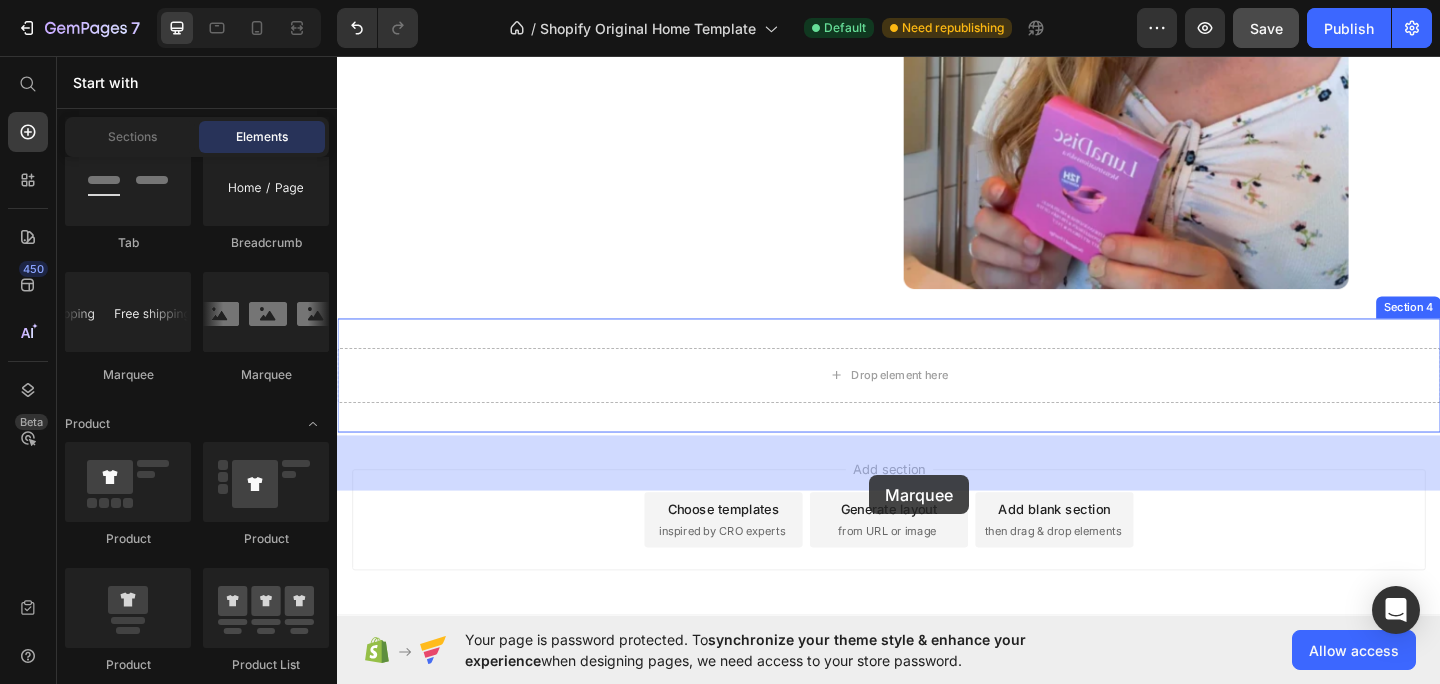 drag, startPoint x: 447, startPoint y: 378, endPoint x: 916, endPoint y: 512, distance: 487.76736 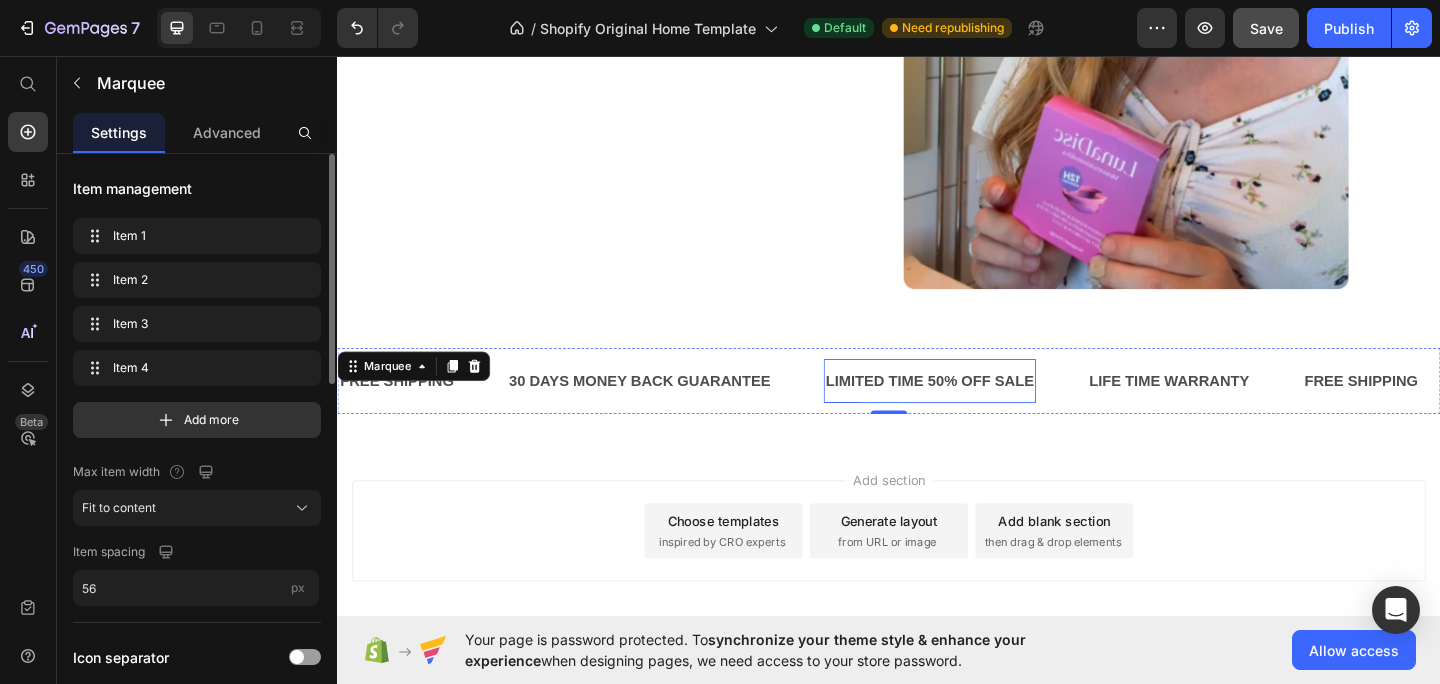 click on "30 DAYS MONEY BACK GUARANTEE Text" at bounding box center [694, 410] 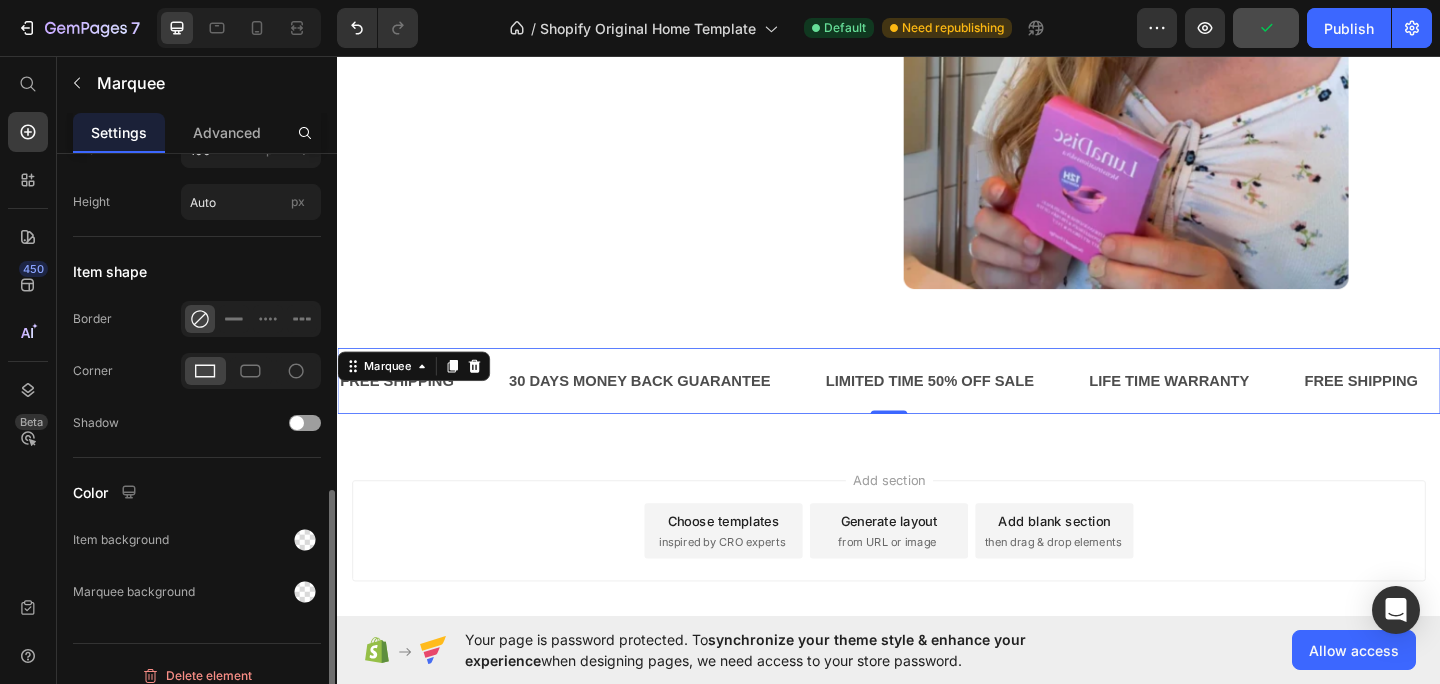 scroll, scrollTop: 910, scrollLeft: 0, axis: vertical 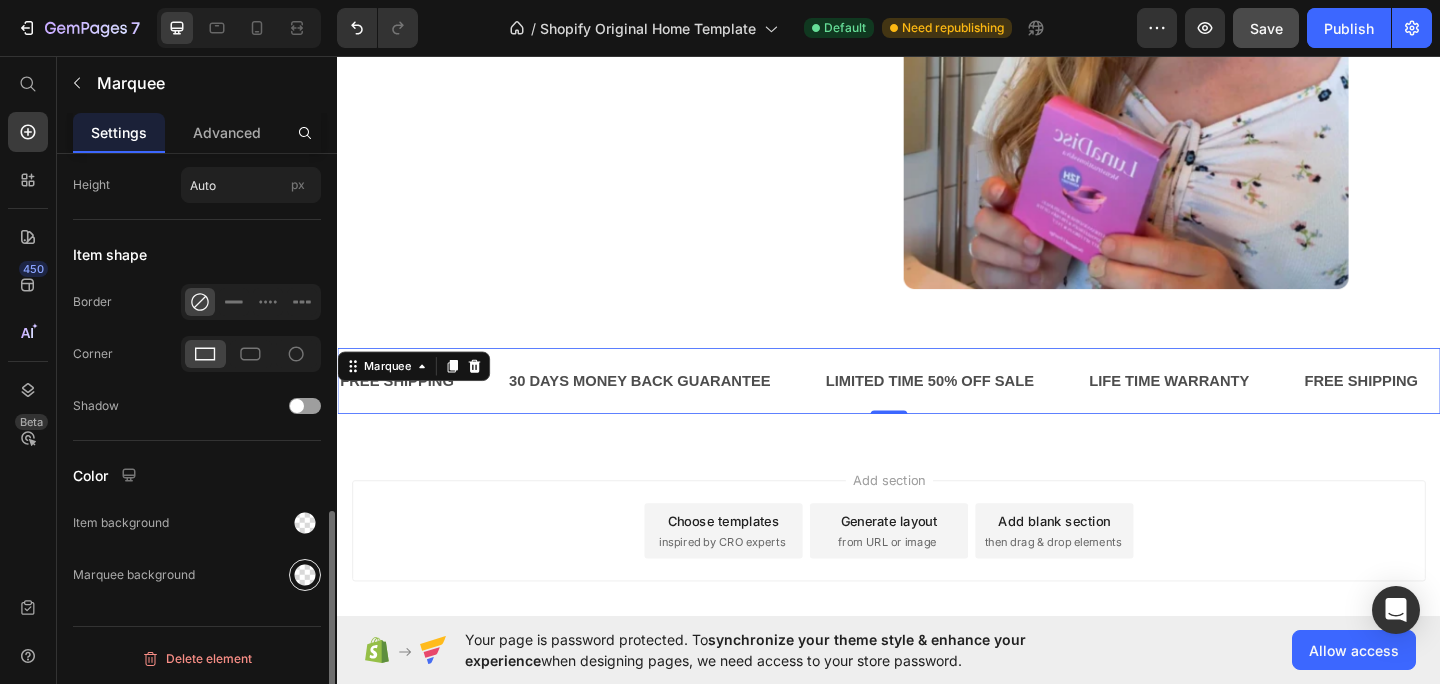 click at bounding box center (305, 575) 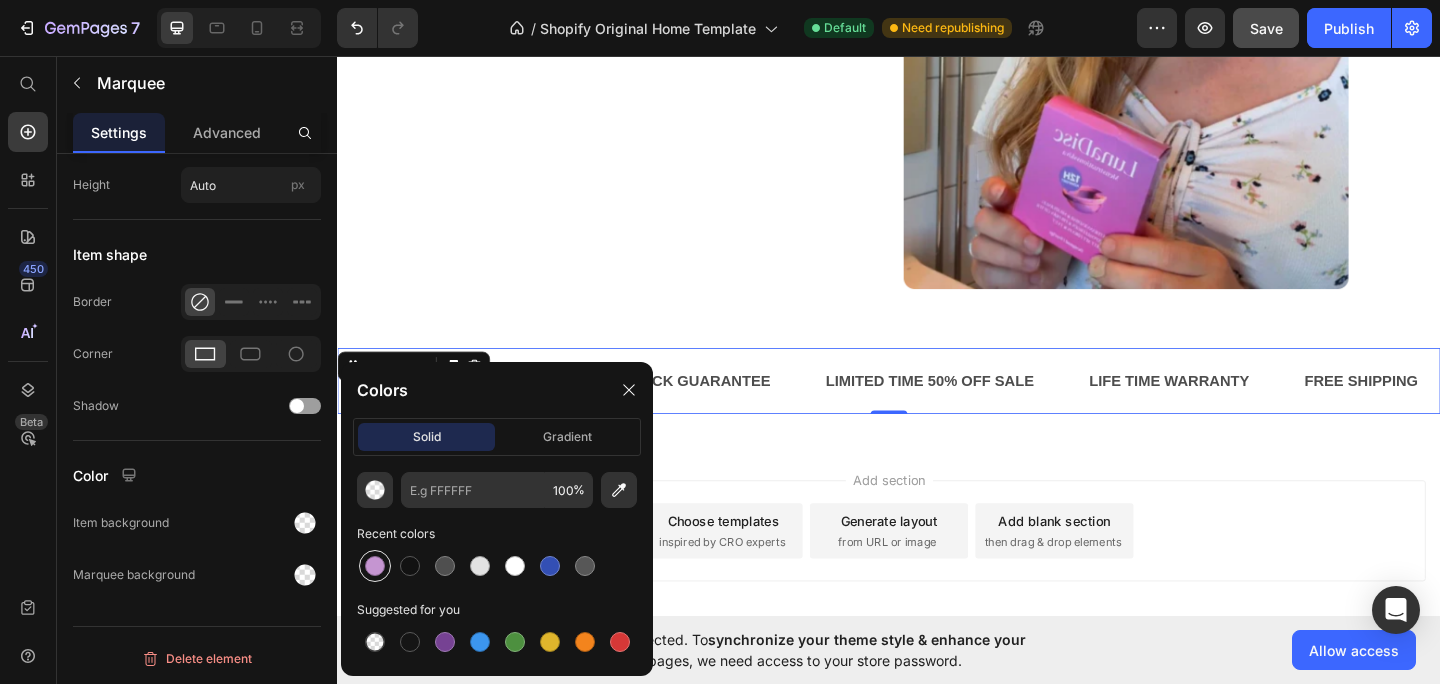 click at bounding box center (375, 566) 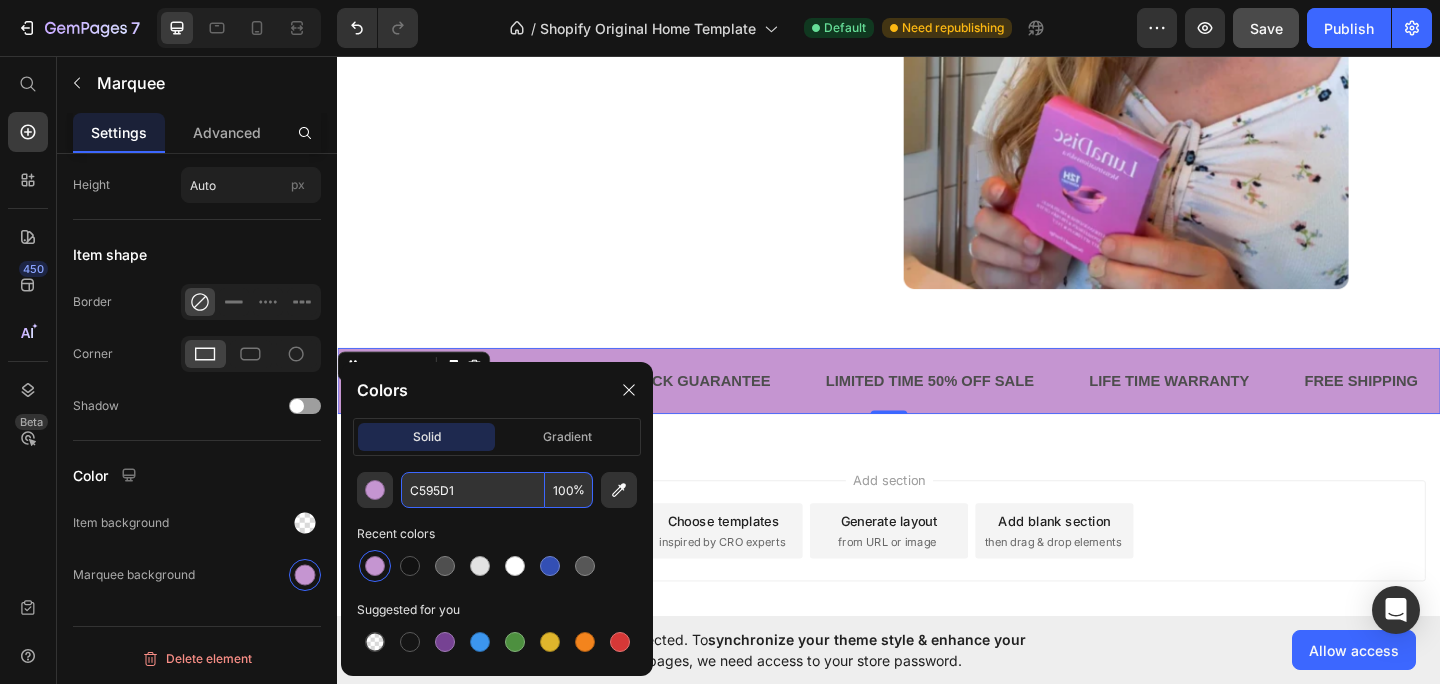 click on "C595D1" at bounding box center [473, 490] 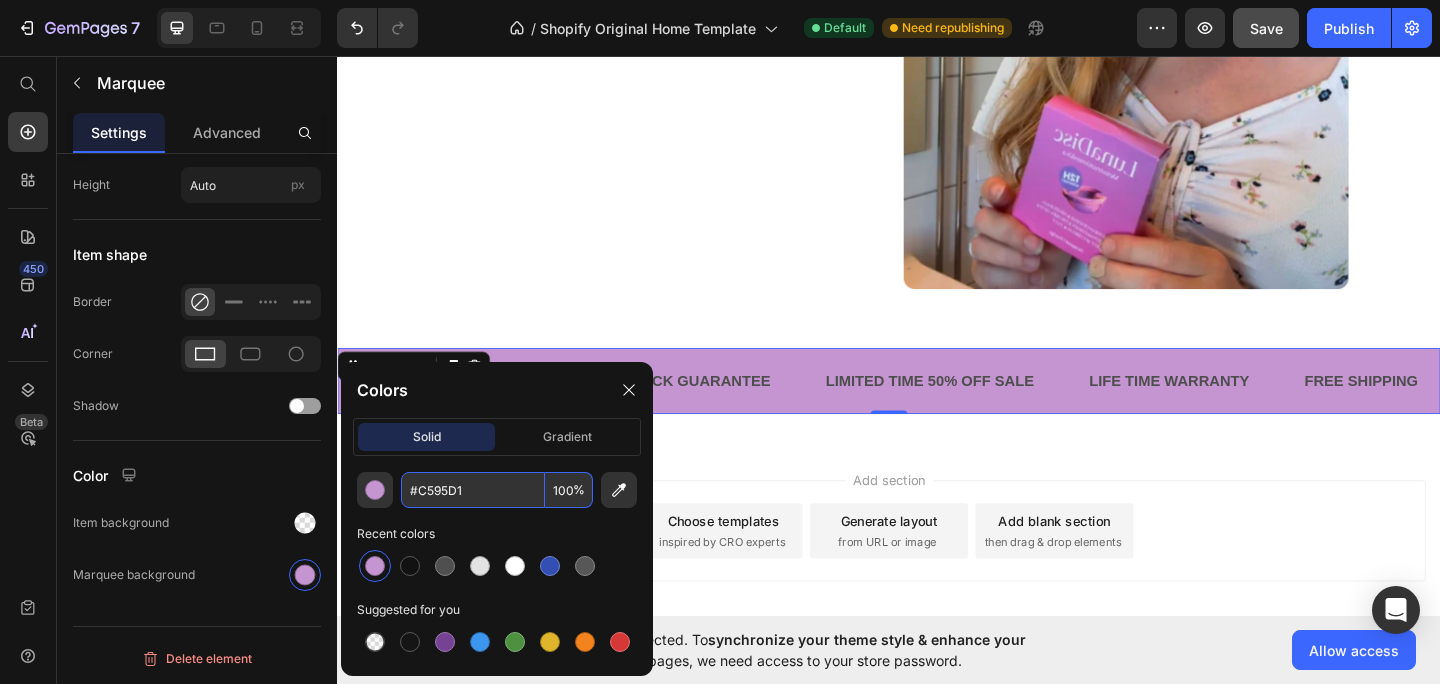 type on "C595D1" 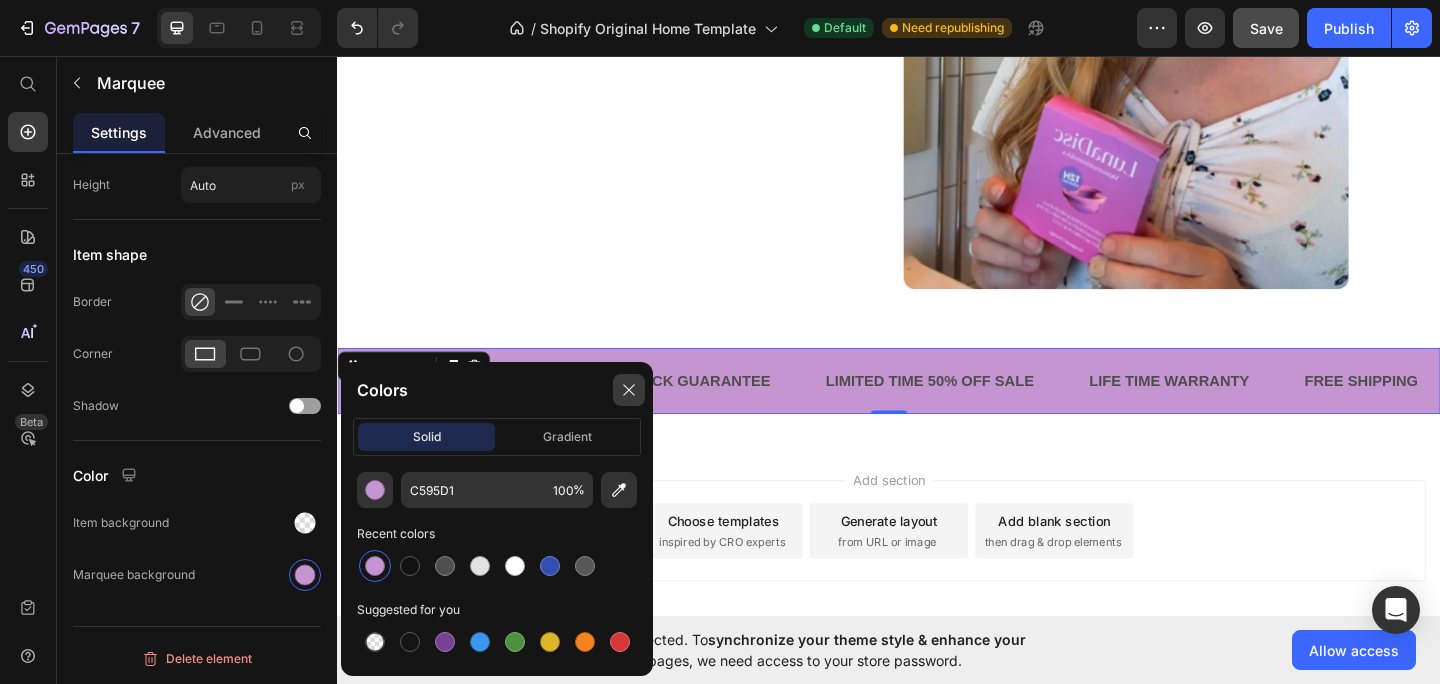 click 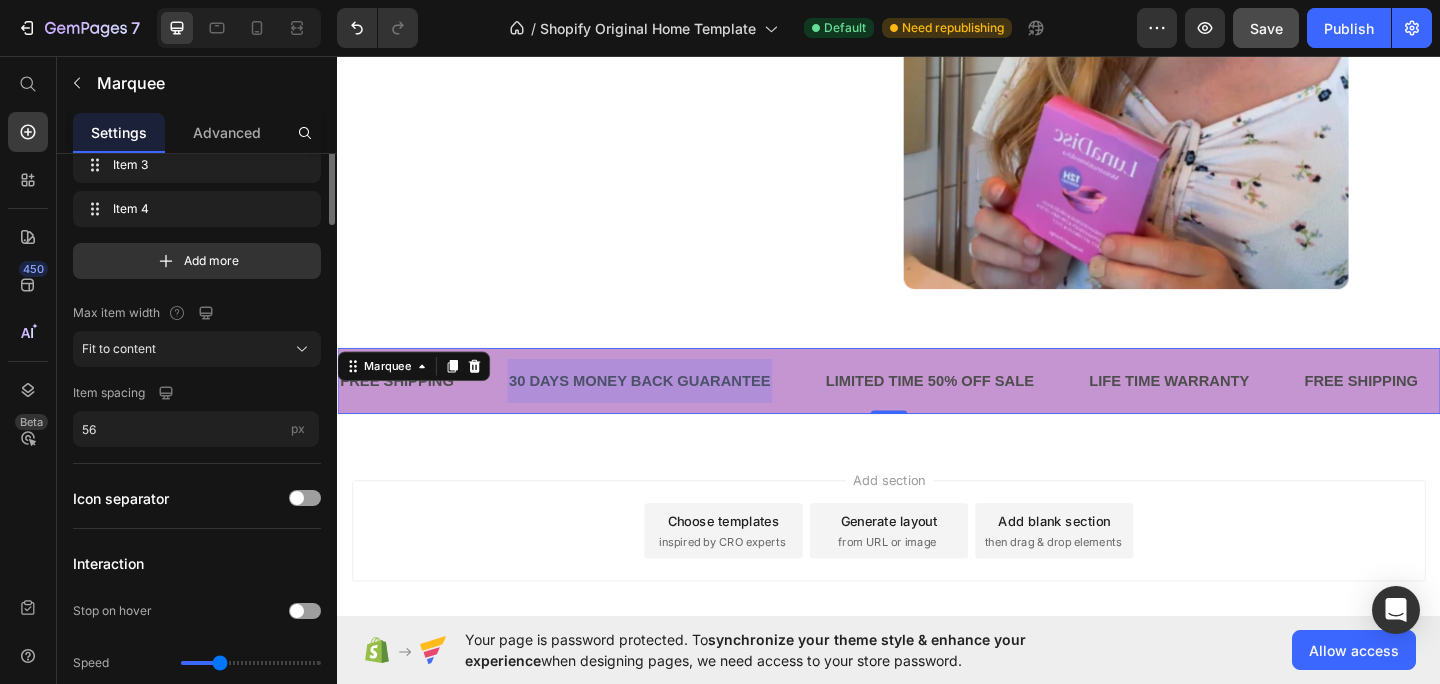 scroll, scrollTop: 0, scrollLeft: 0, axis: both 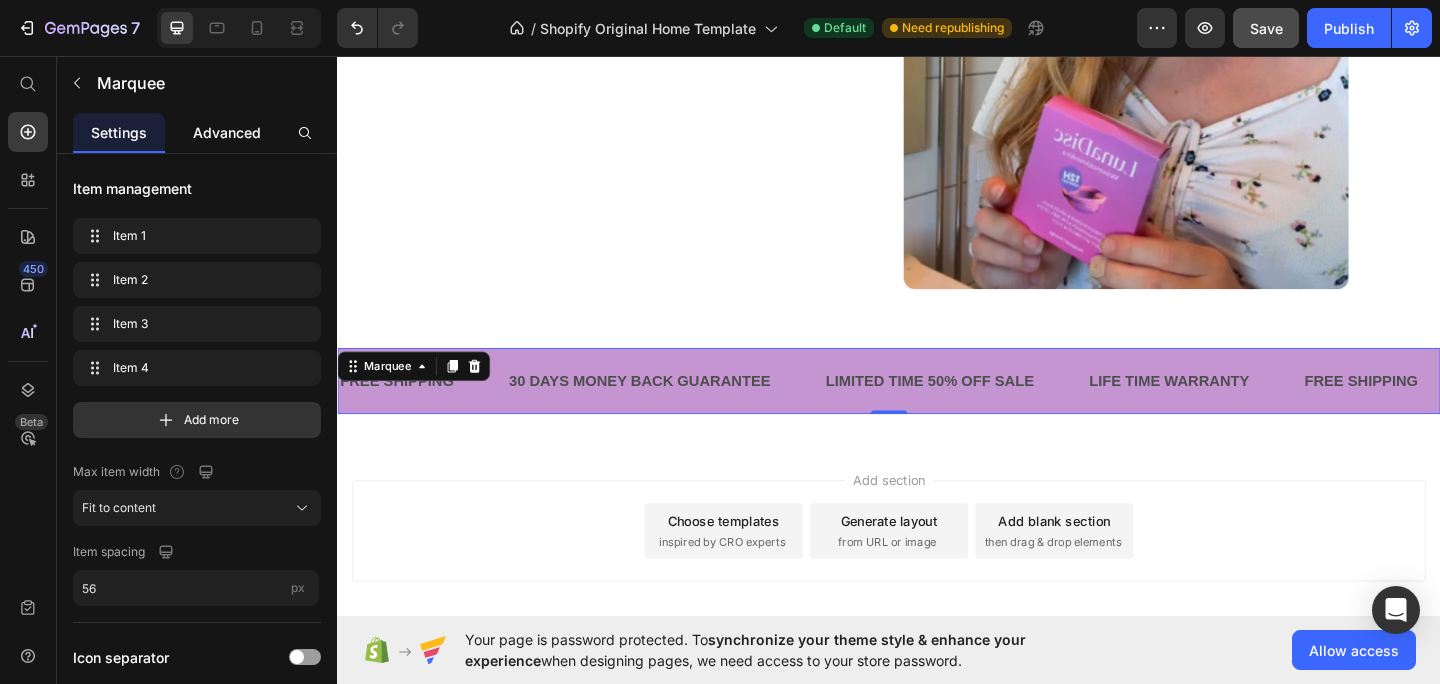 click on "Advanced" at bounding box center (227, 132) 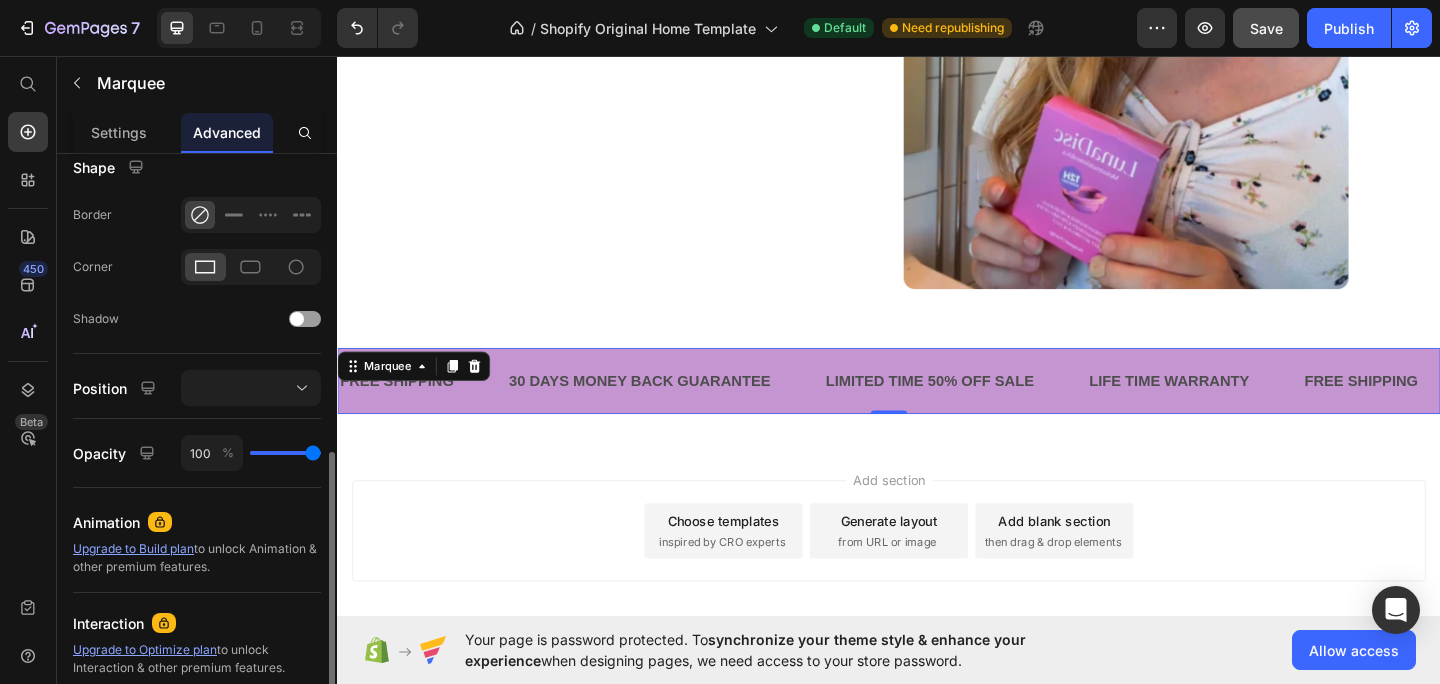 scroll, scrollTop: 718, scrollLeft: 0, axis: vertical 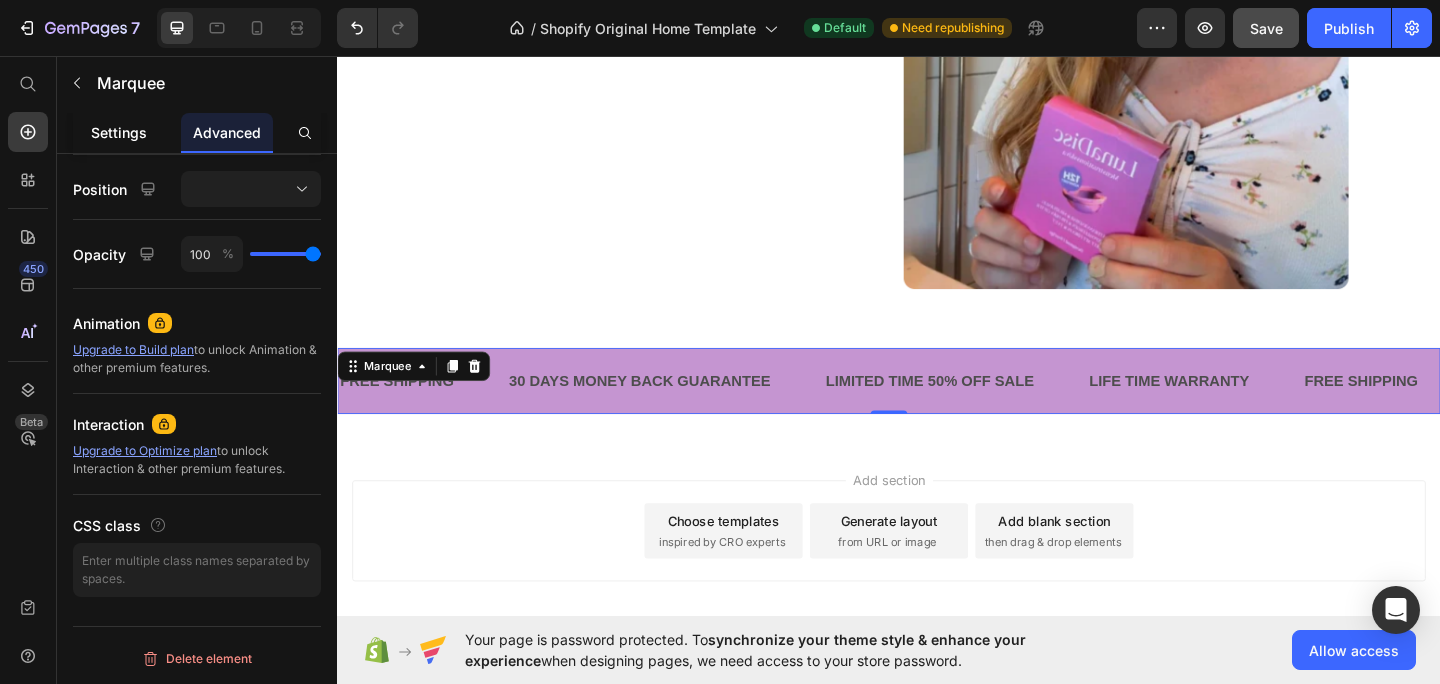 click on "Settings" 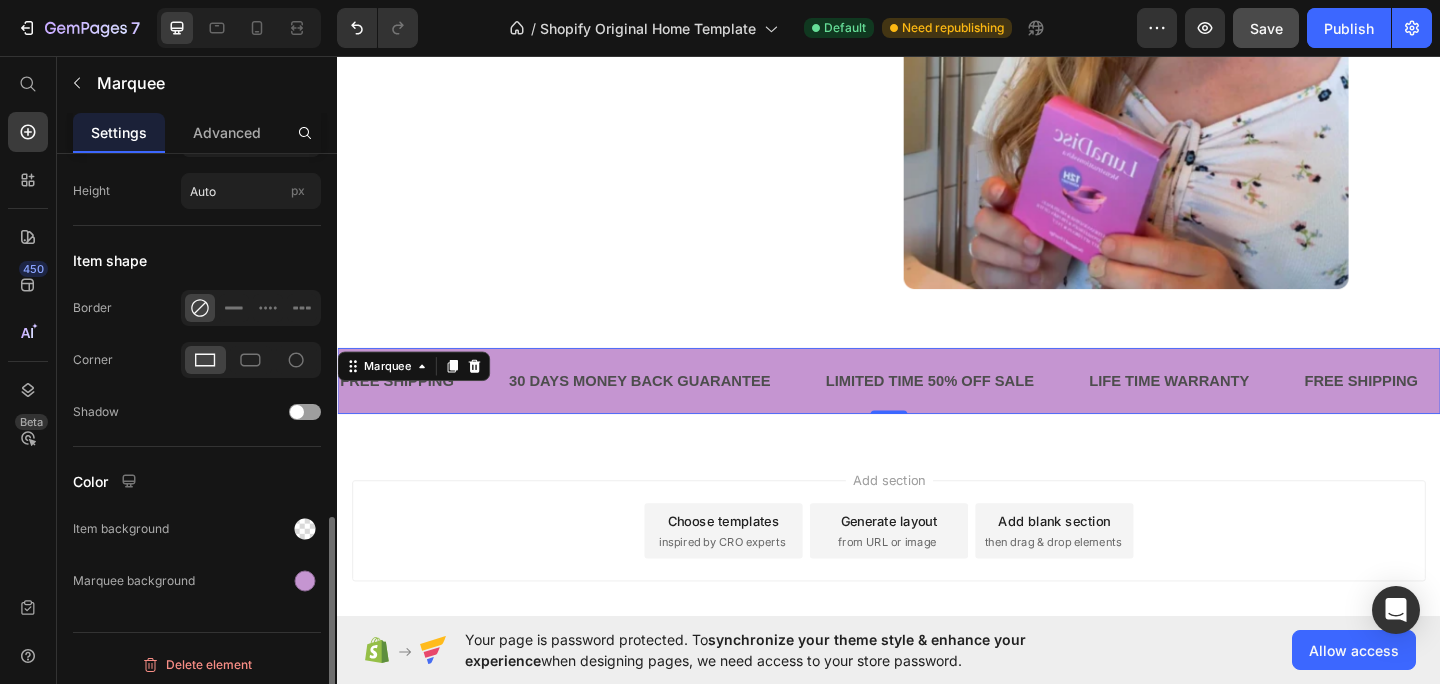 scroll, scrollTop: 910, scrollLeft: 0, axis: vertical 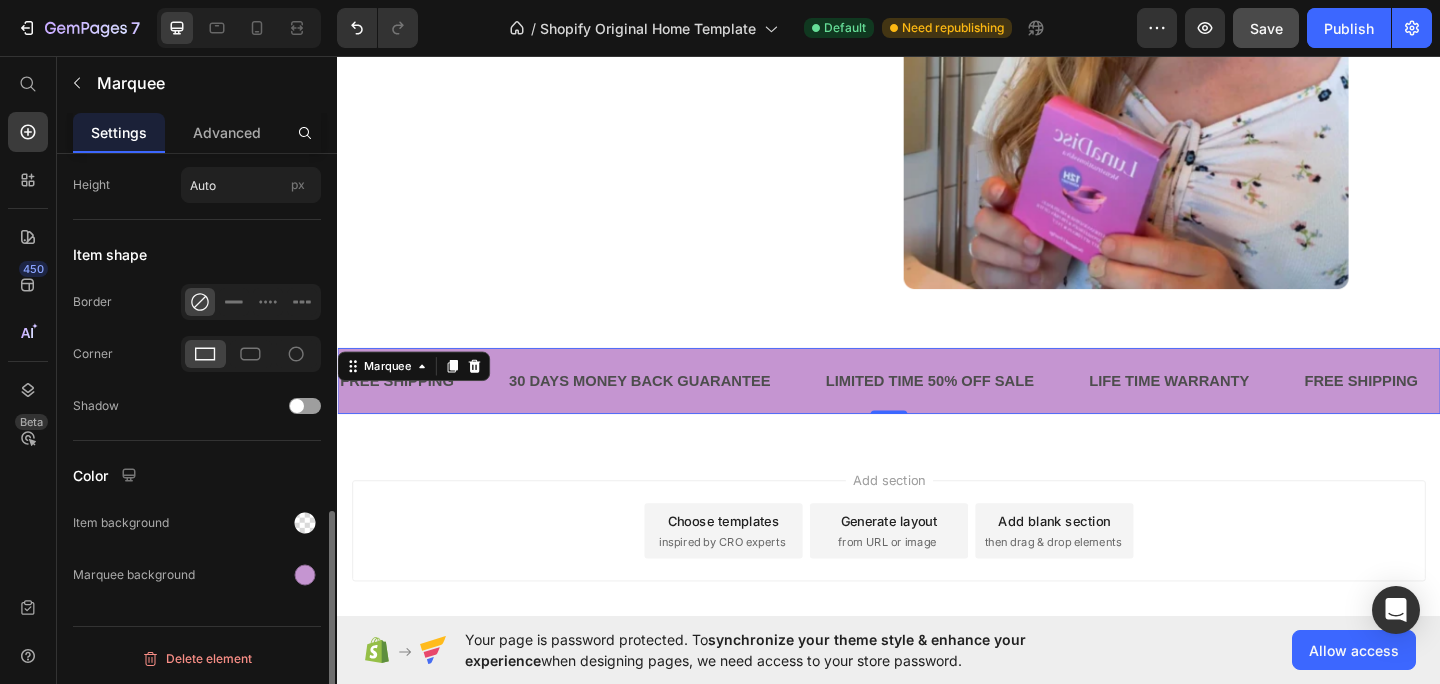 click on "Item background" at bounding box center [121, 523] 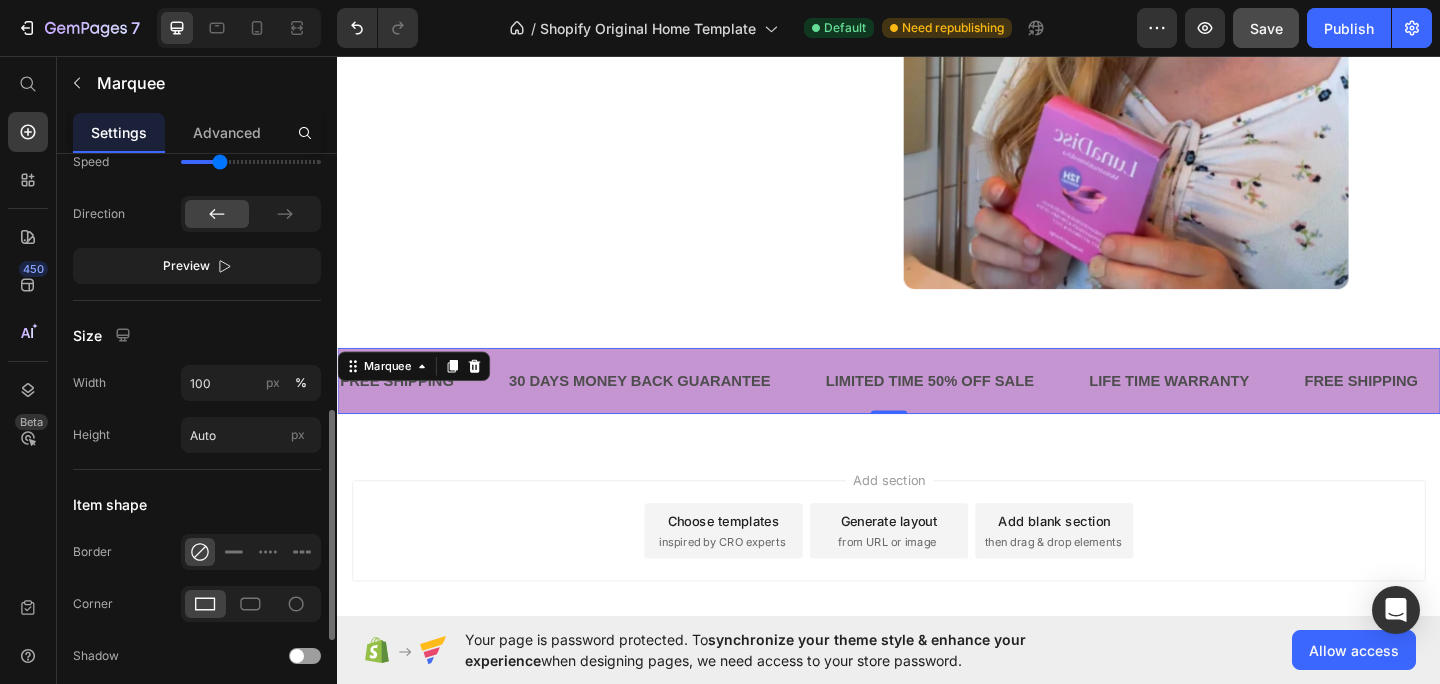 scroll, scrollTop: 658, scrollLeft: 0, axis: vertical 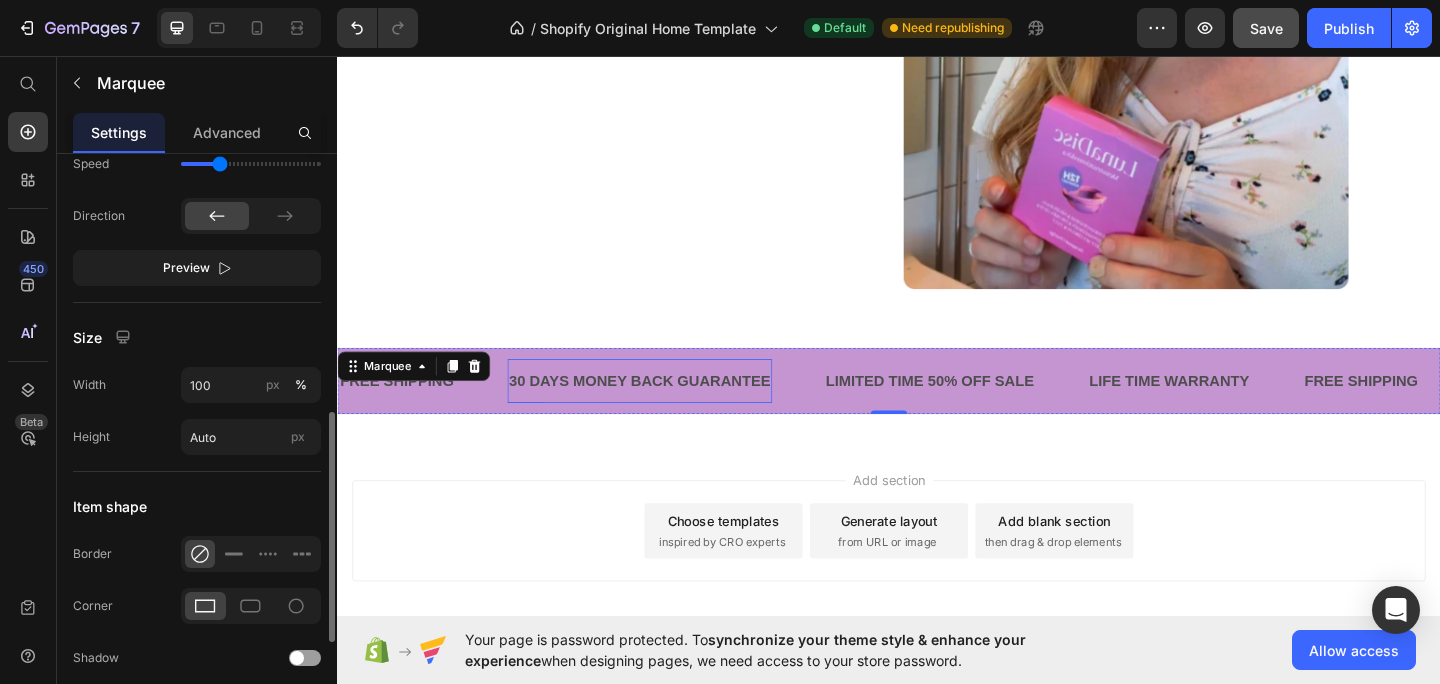 click on "30 DAYS MONEY BACK GUARANTEE" at bounding box center (666, 410) 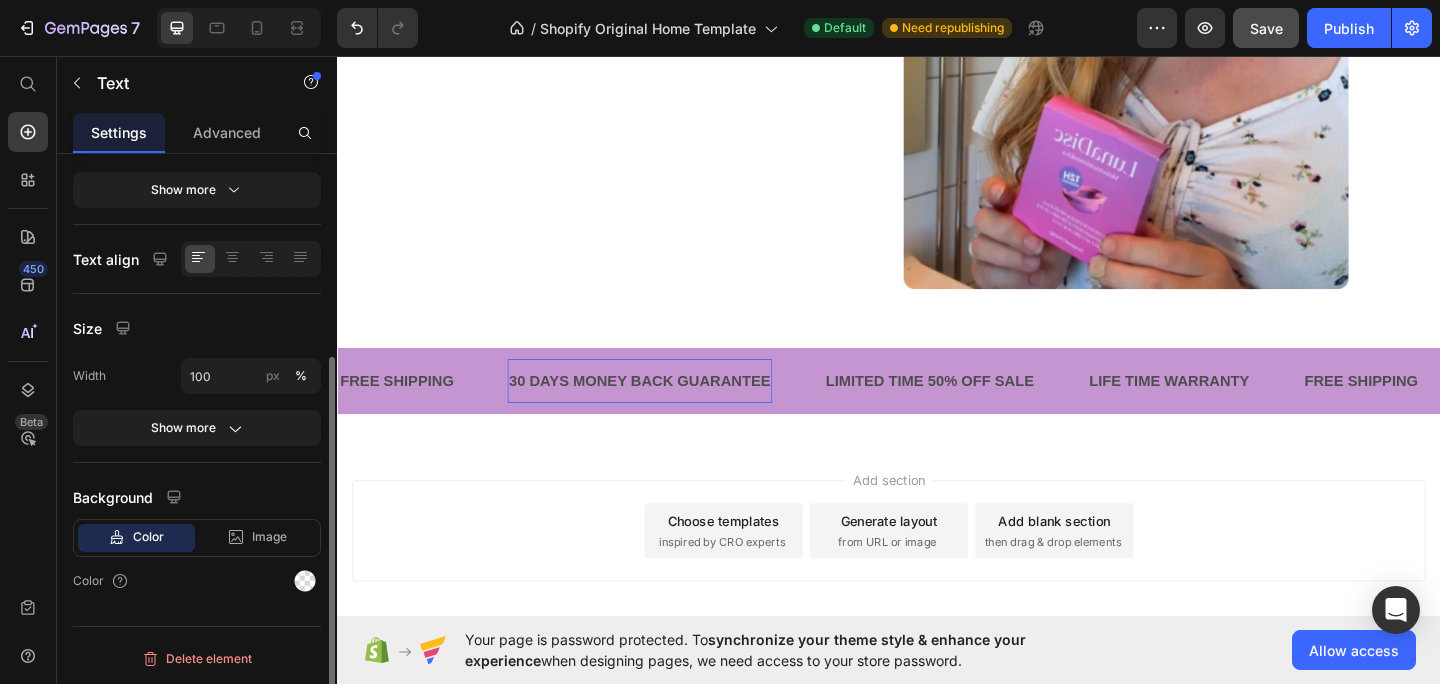 click on "30 DAYS MONEY BACK GUARANTEE" at bounding box center (666, 410) 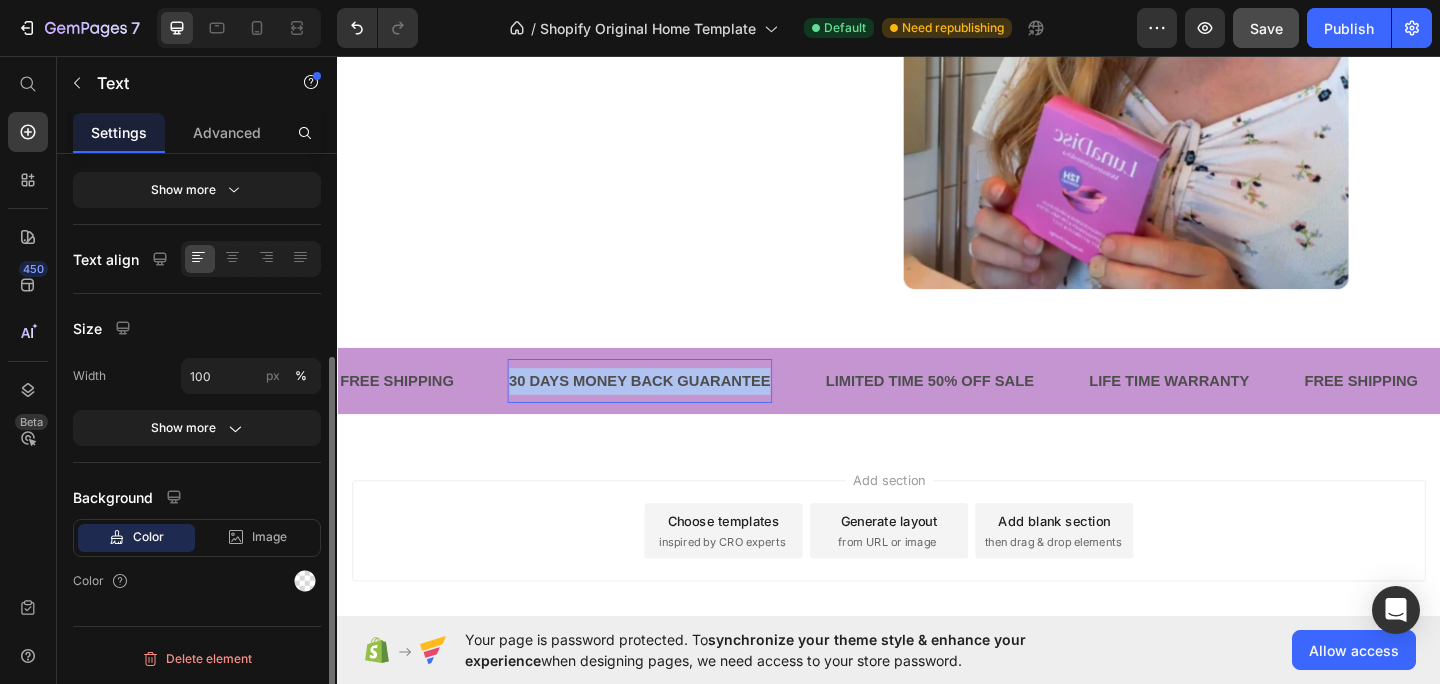 scroll, scrollTop: 0, scrollLeft: 0, axis: both 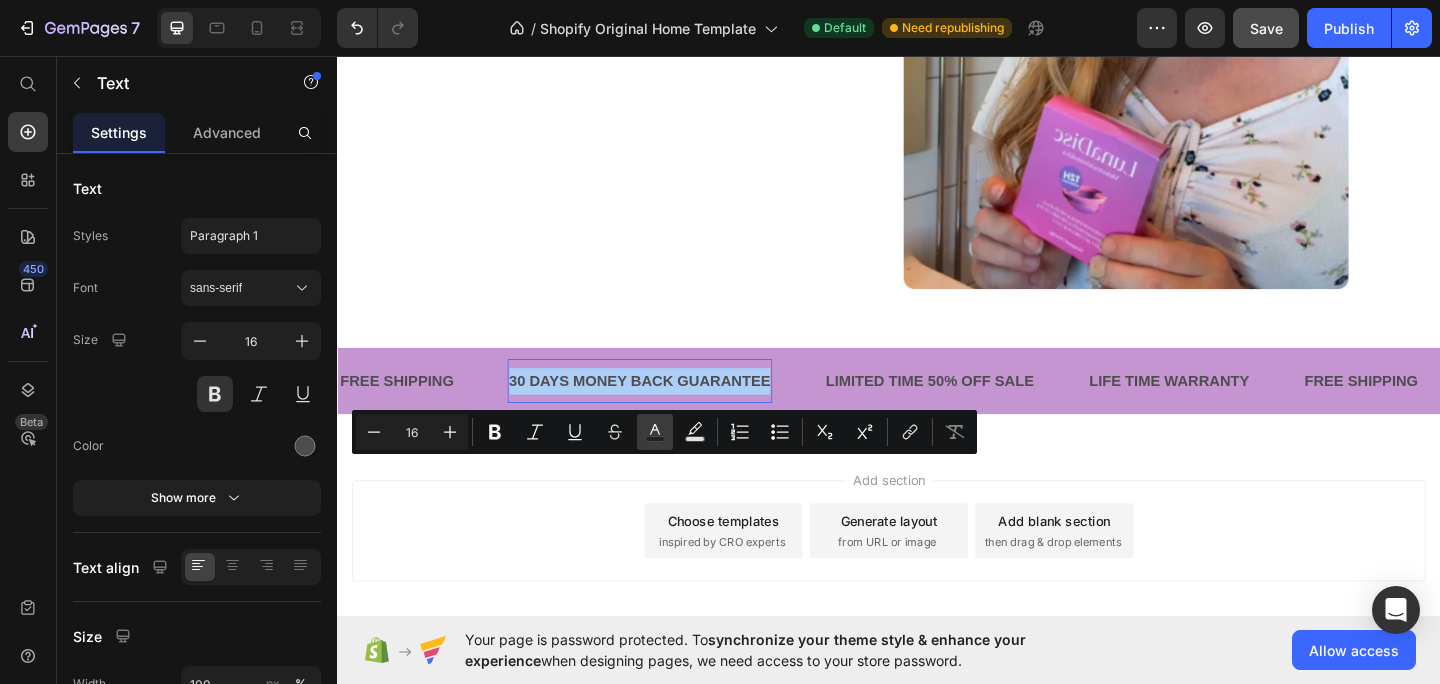 click 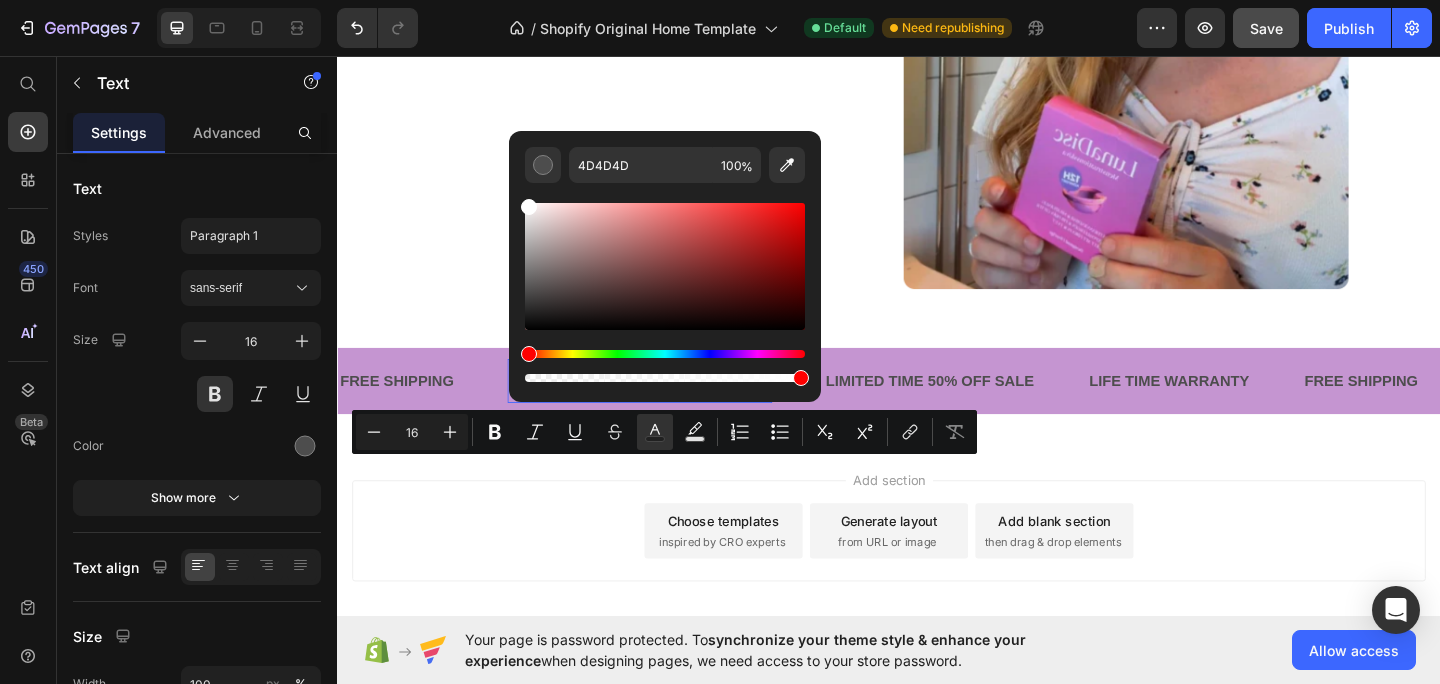type on "FFFFFF" 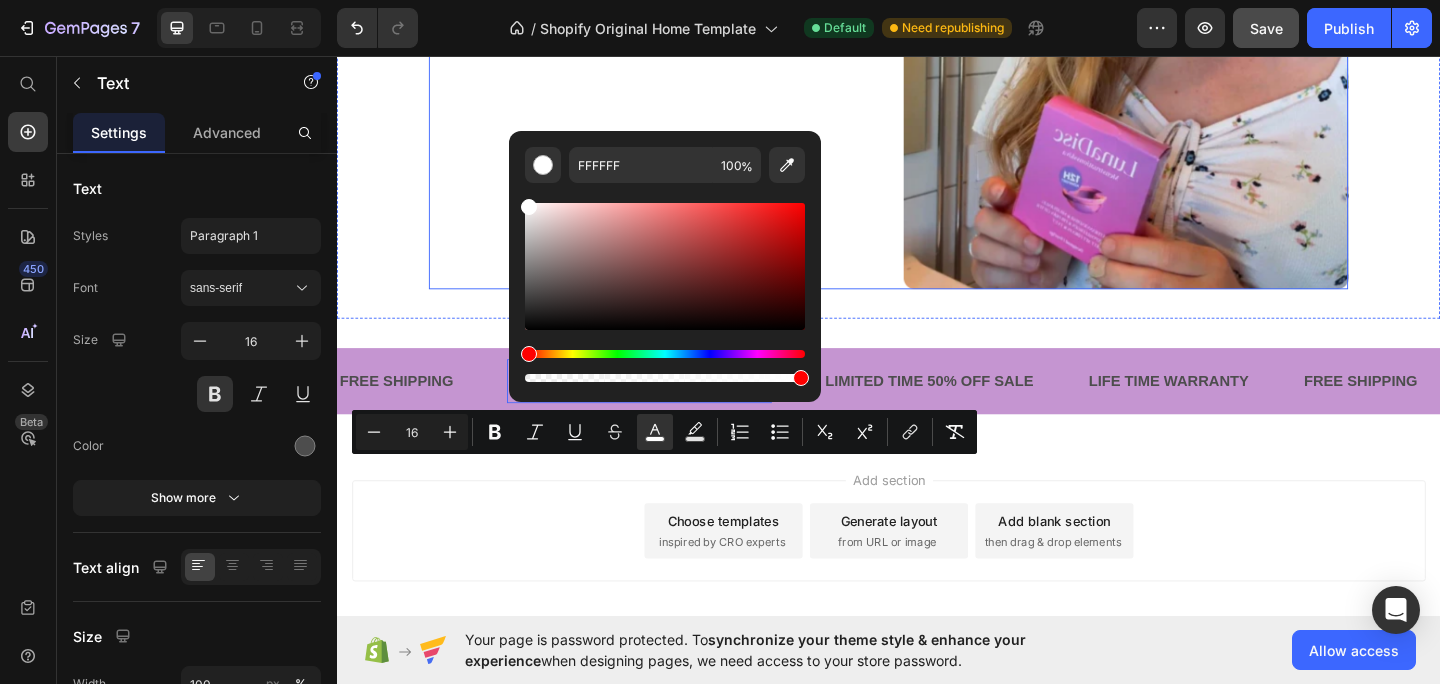 drag, startPoint x: 870, startPoint y: 352, endPoint x: 530, endPoint y: 115, distance: 414.45023 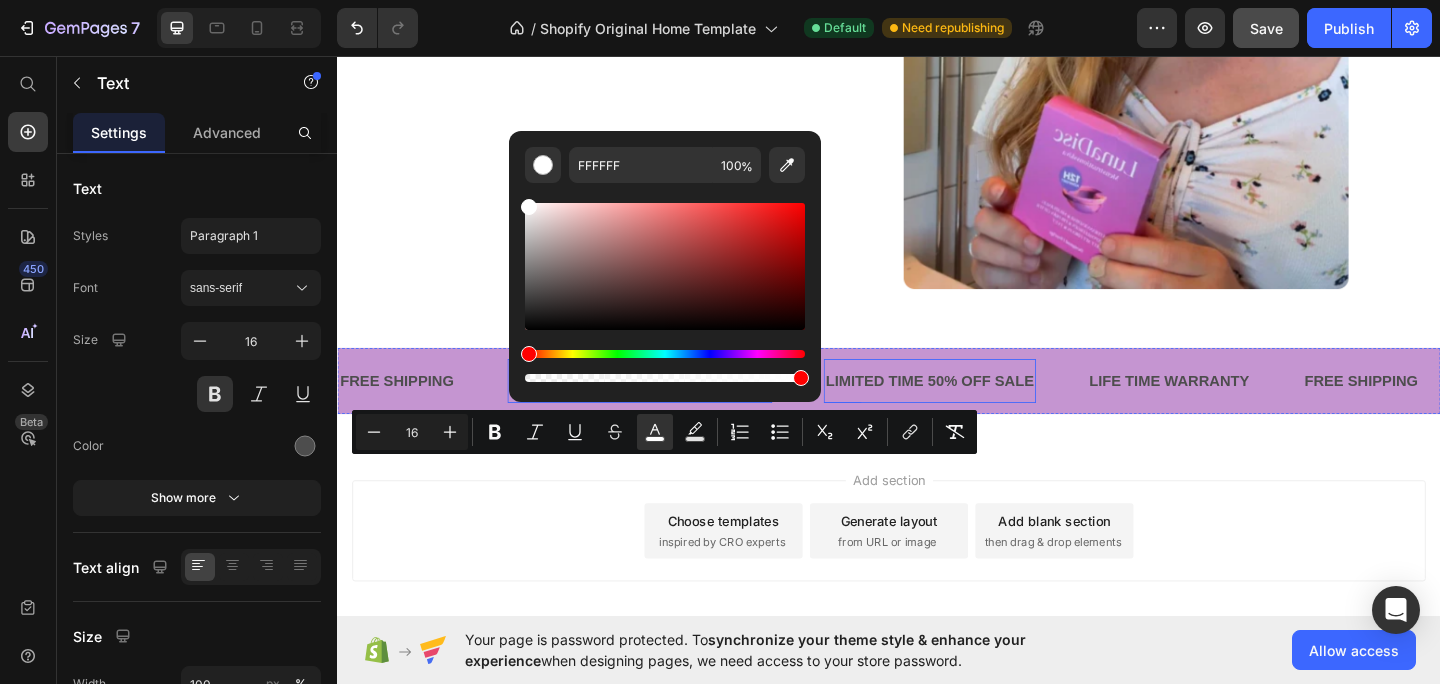 click on "LIMITED TIME 50% OFF SALE" at bounding box center [981, 410] 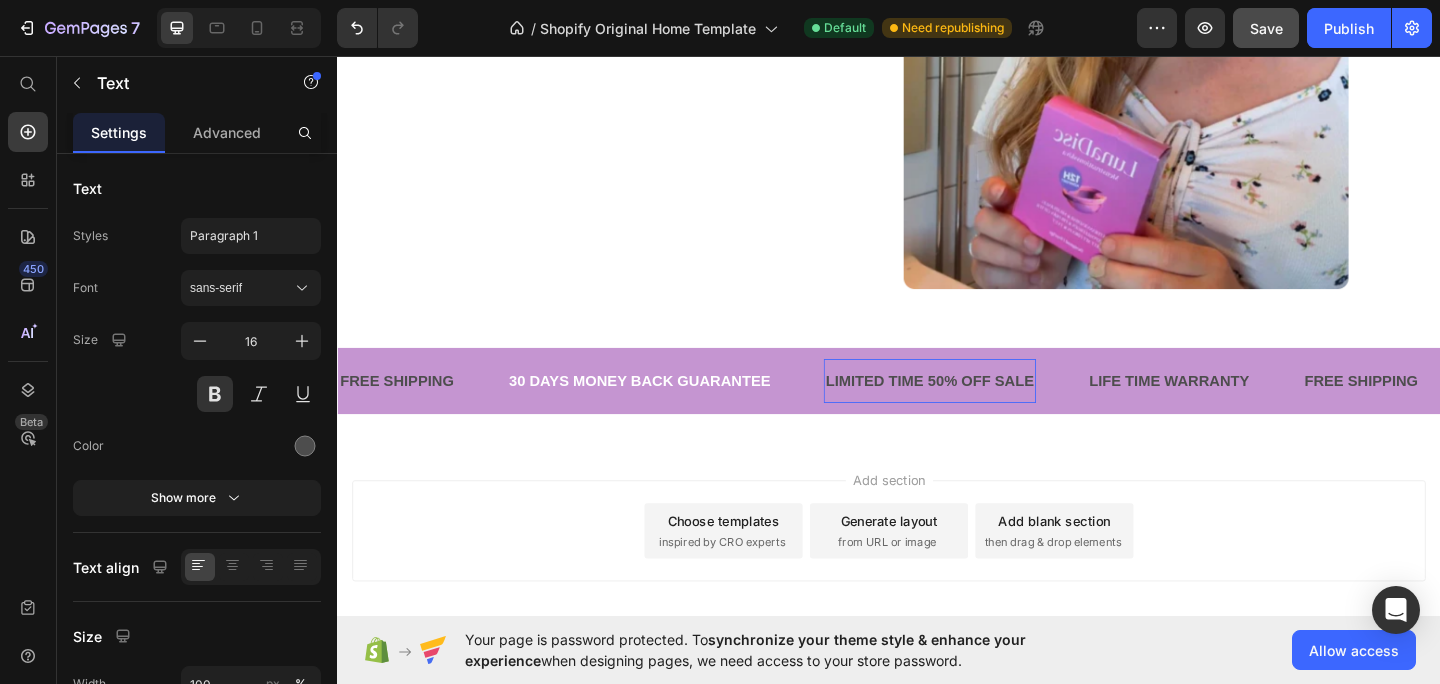 click on "LIMITED TIME 50% OFF SALE" at bounding box center (981, 410) 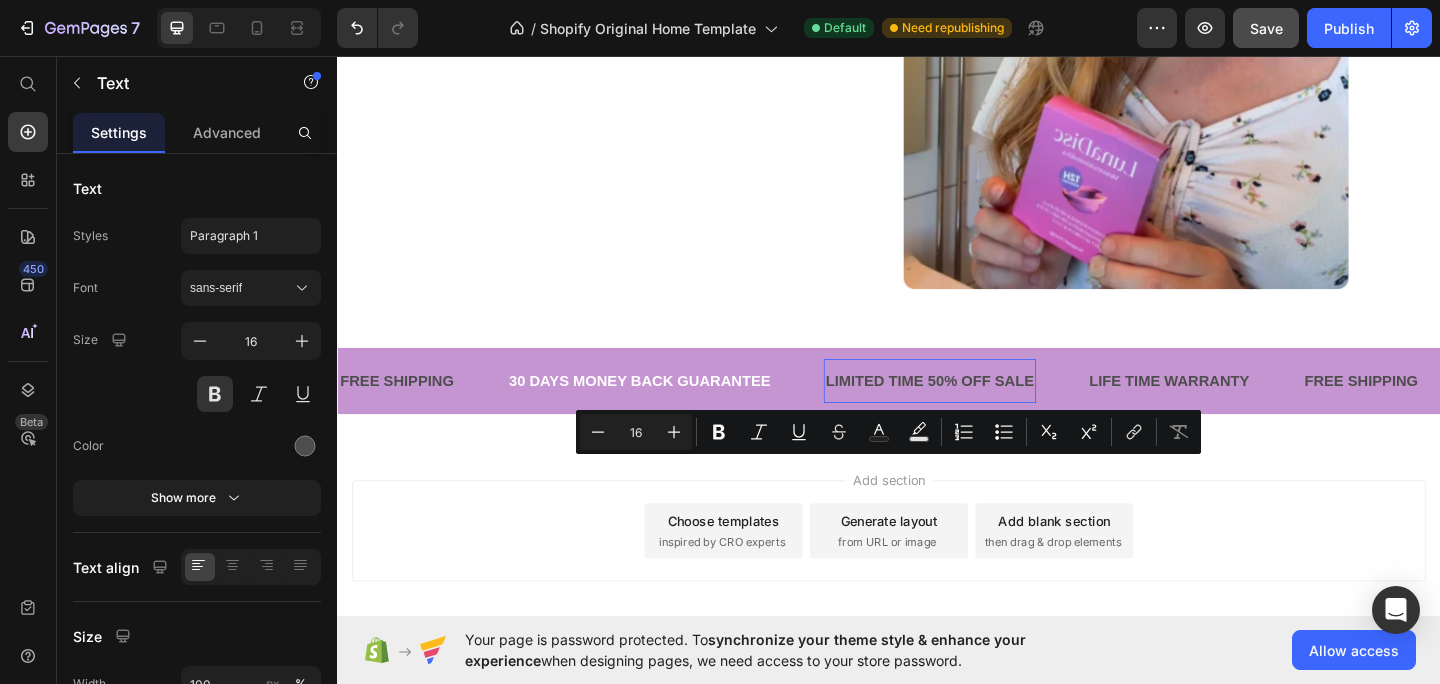 click on "LIMITED TIME 50% OFF SALE" at bounding box center (981, 410) 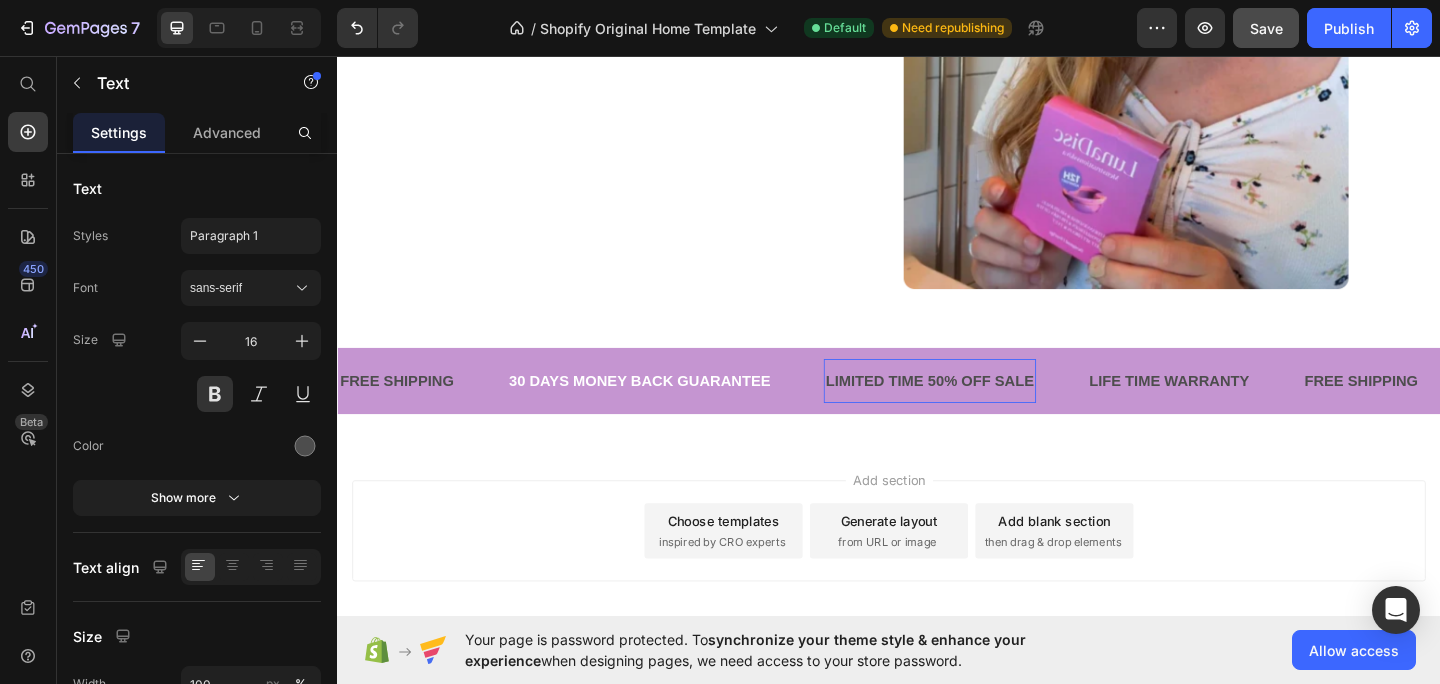 click on "LIMITED TIME 50% OFF SALE" at bounding box center [981, 410] 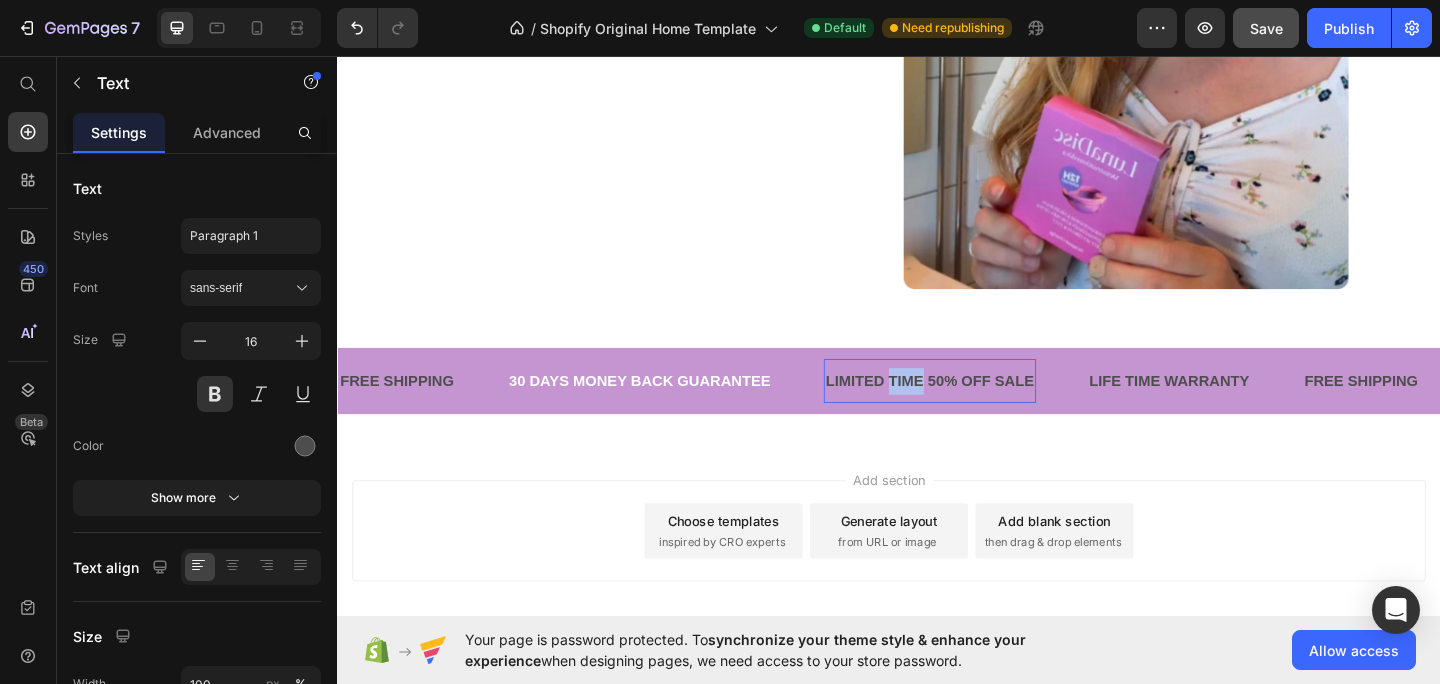 click on "LIMITED TIME 50% OFF SALE" at bounding box center (981, 410) 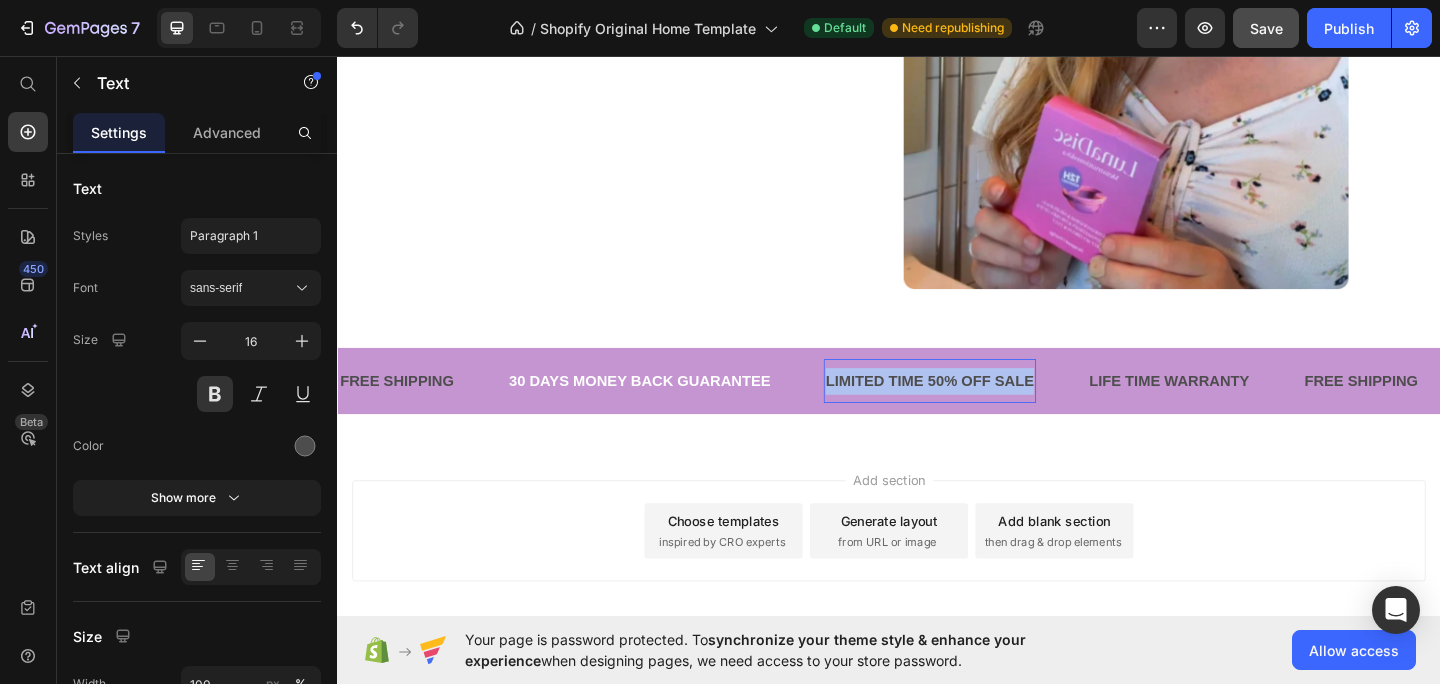 click on "LIMITED TIME 50% OFF SALE" at bounding box center (981, 410) 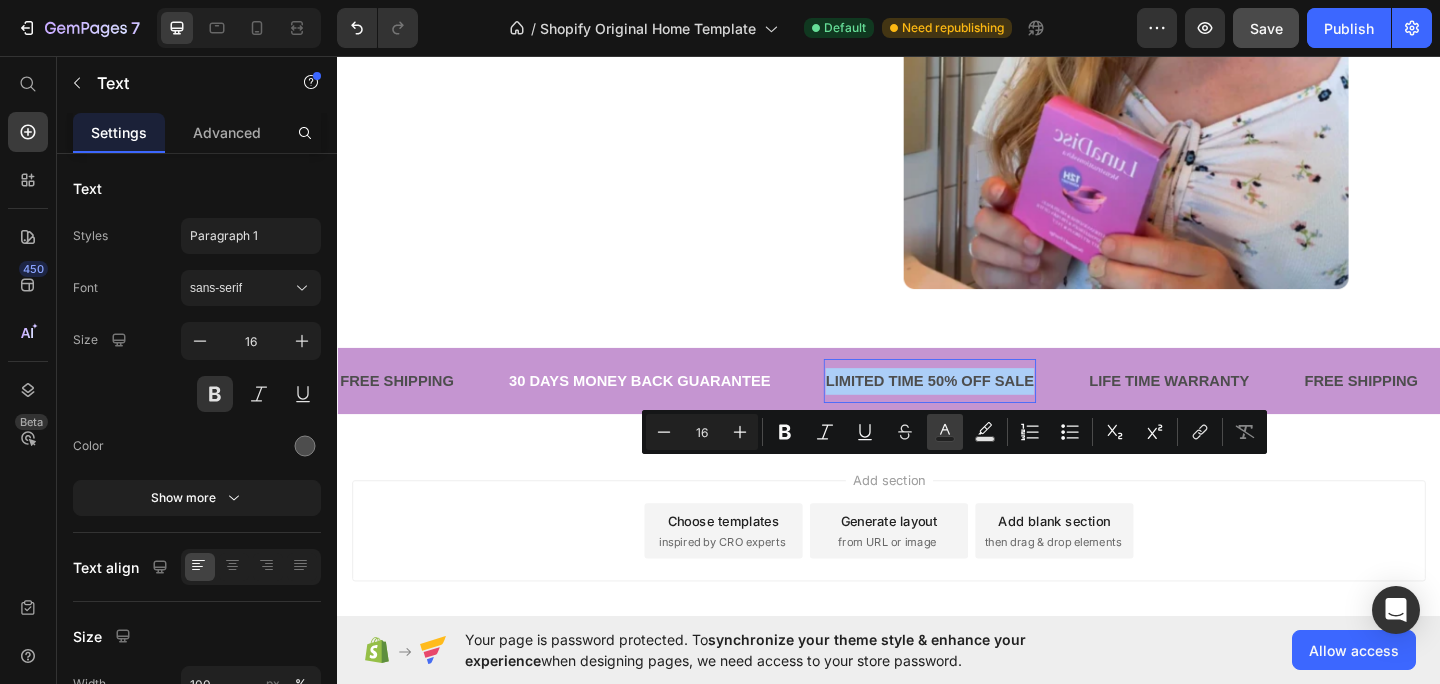 click 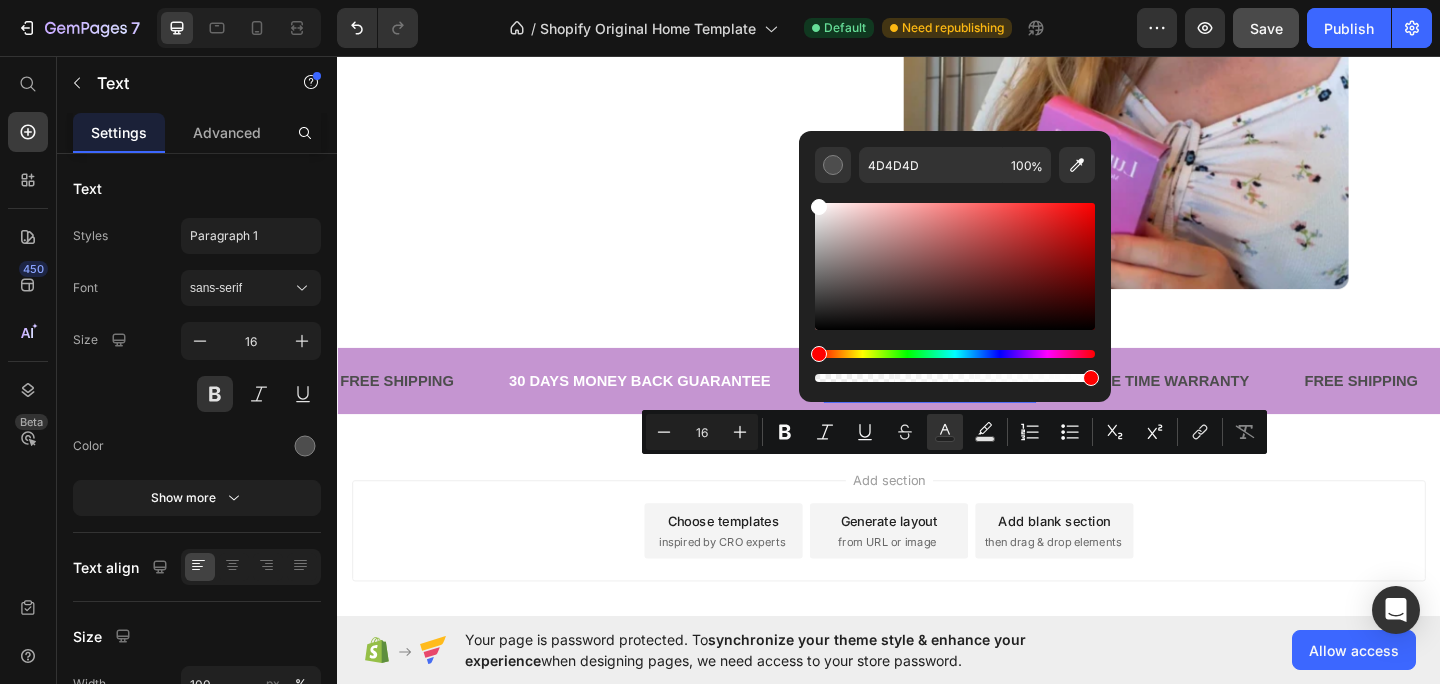 drag, startPoint x: 1160, startPoint y: 349, endPoint x: 816, endPoint y: 157, distance: 393.9543 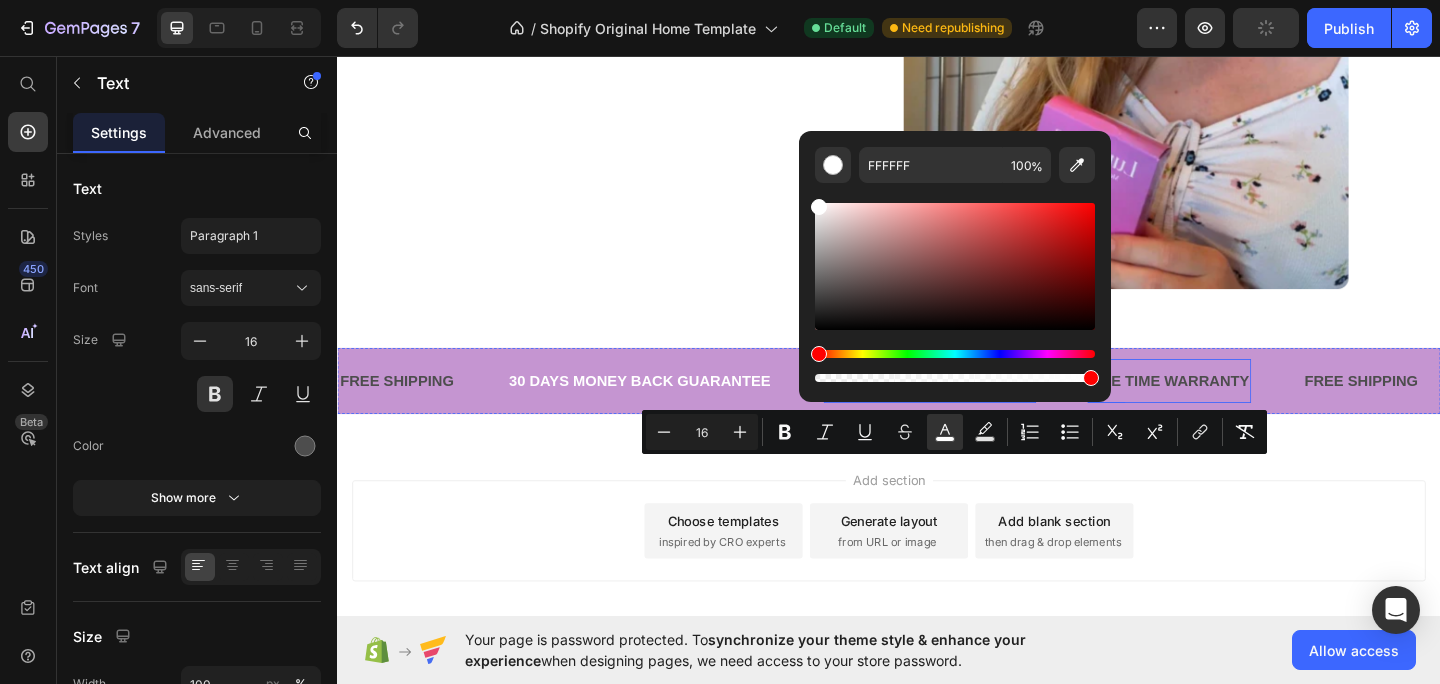 click on "LIFE TIME WARRANTY" at bounding box center [1242, 410] 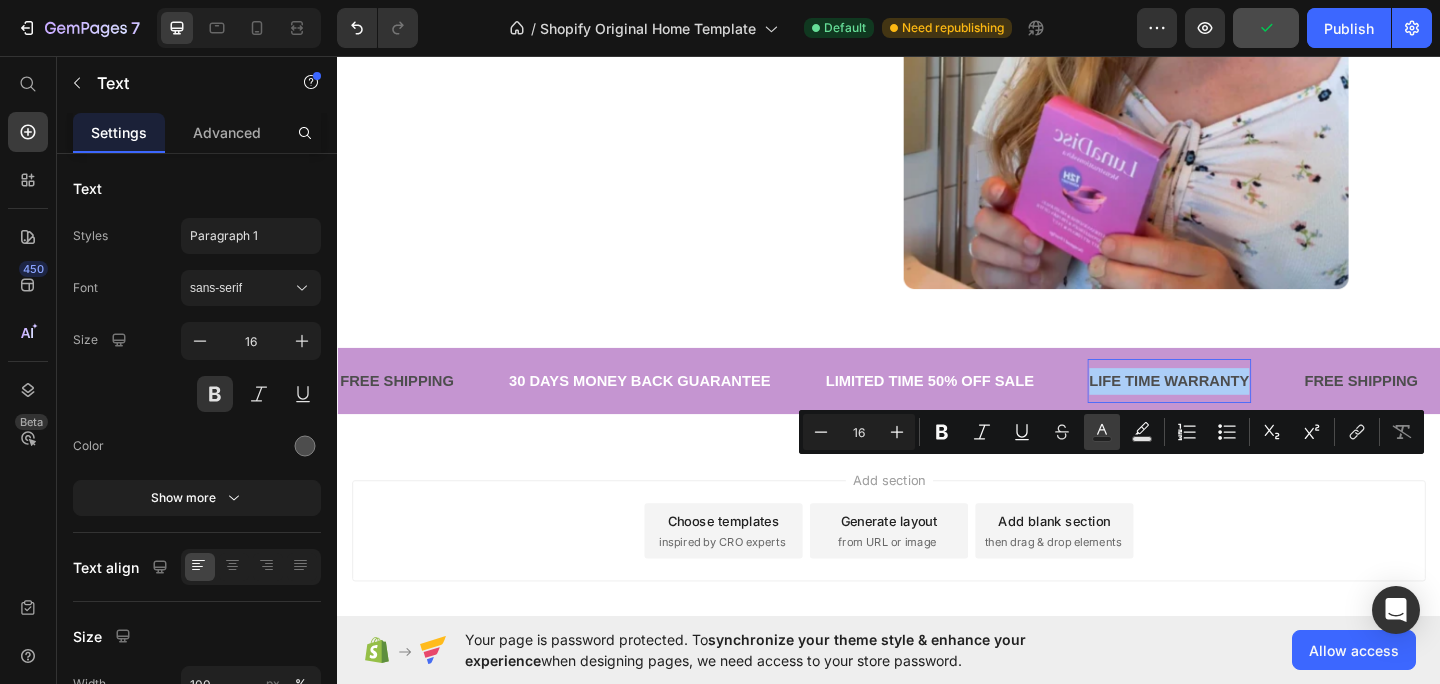 click 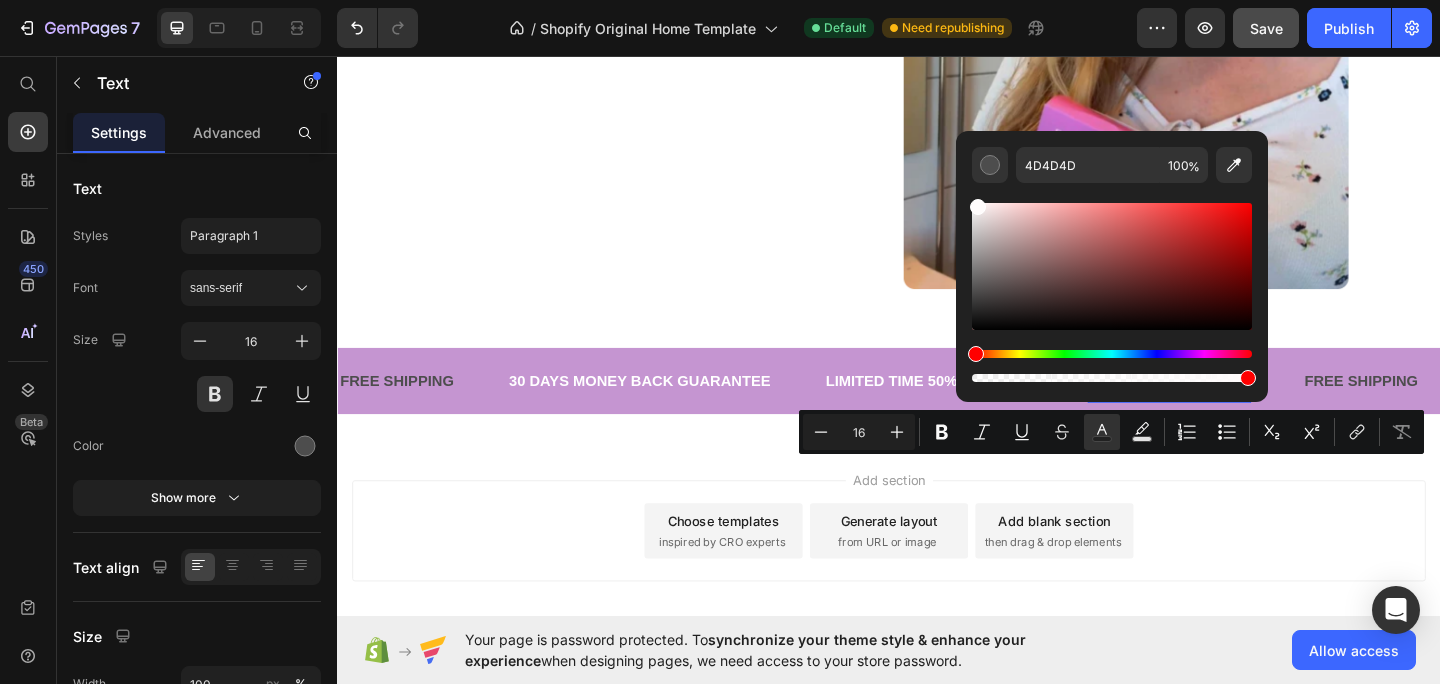 drag, startPoint x: 978, startPoint y: 297, endPoint x: 970, endPoint y: 164, distance: 133.24039 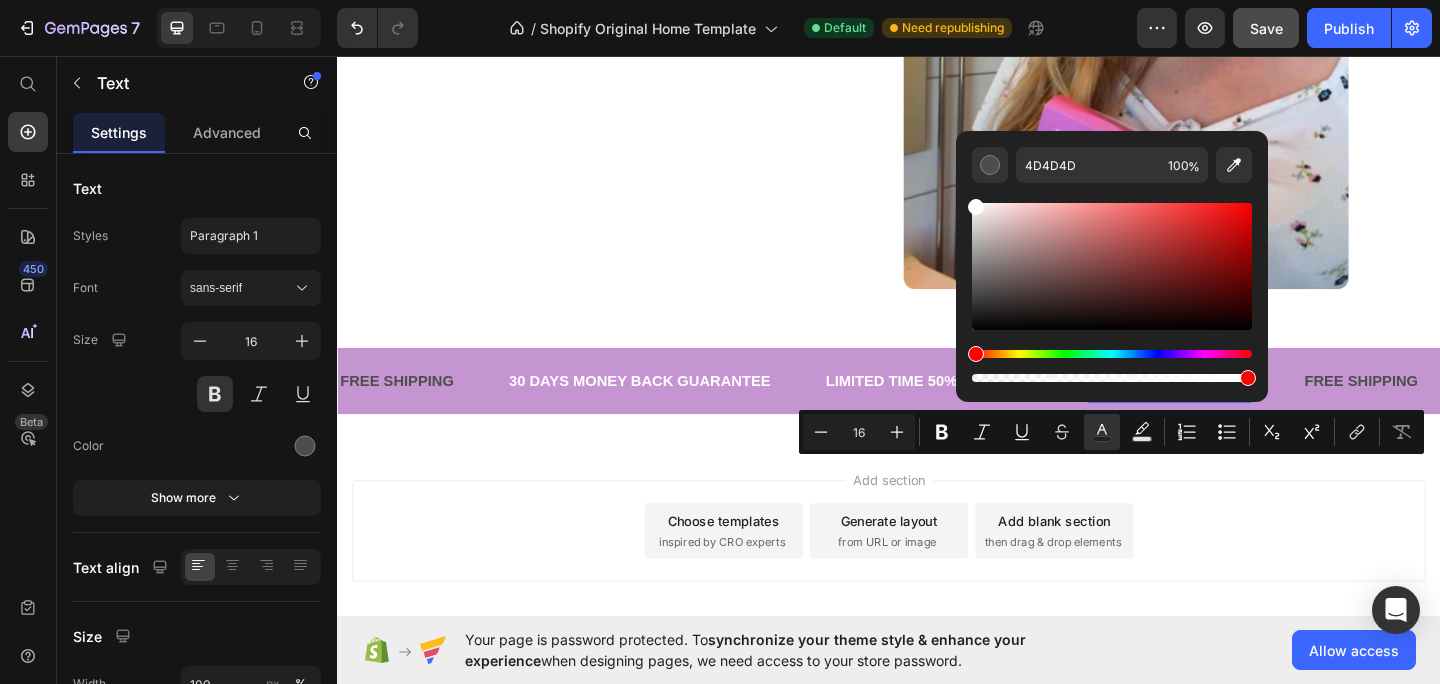type on "FFFFFF" 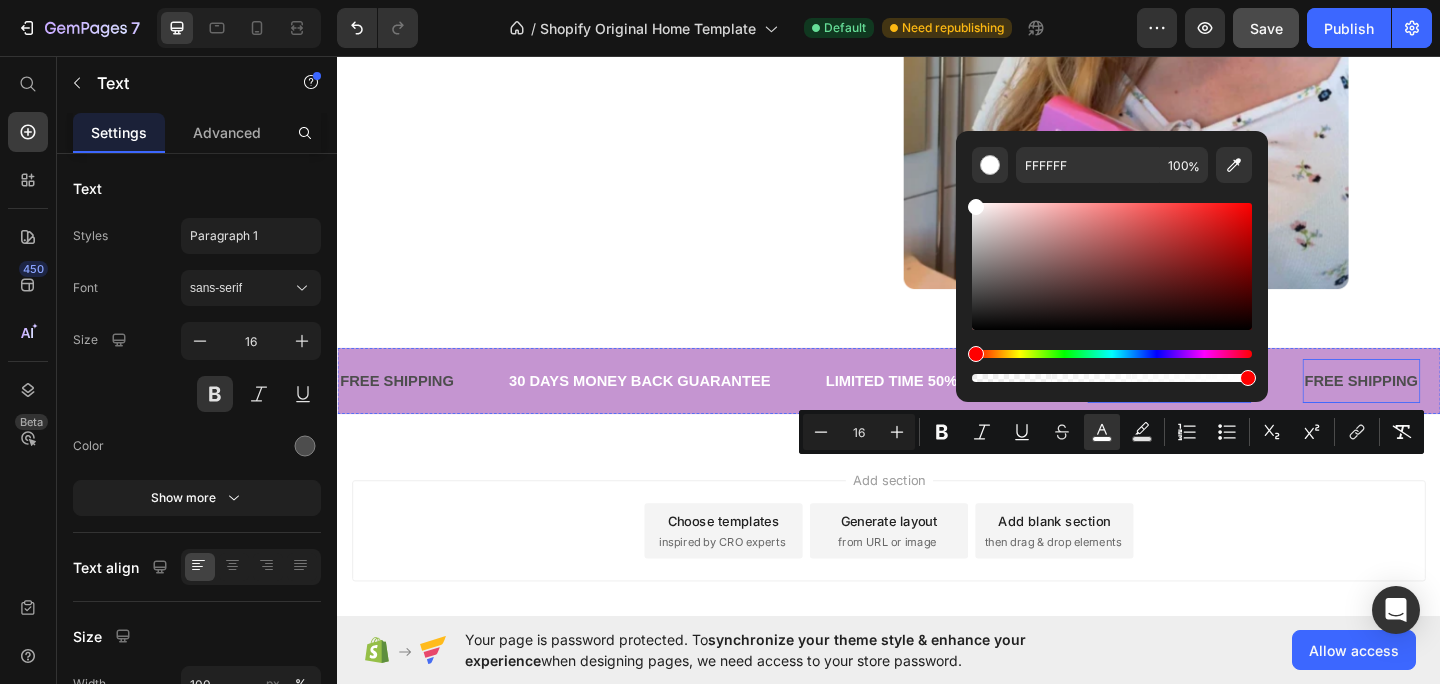 click on "FREE SHIPPING" at bounding box center (1451, 410) 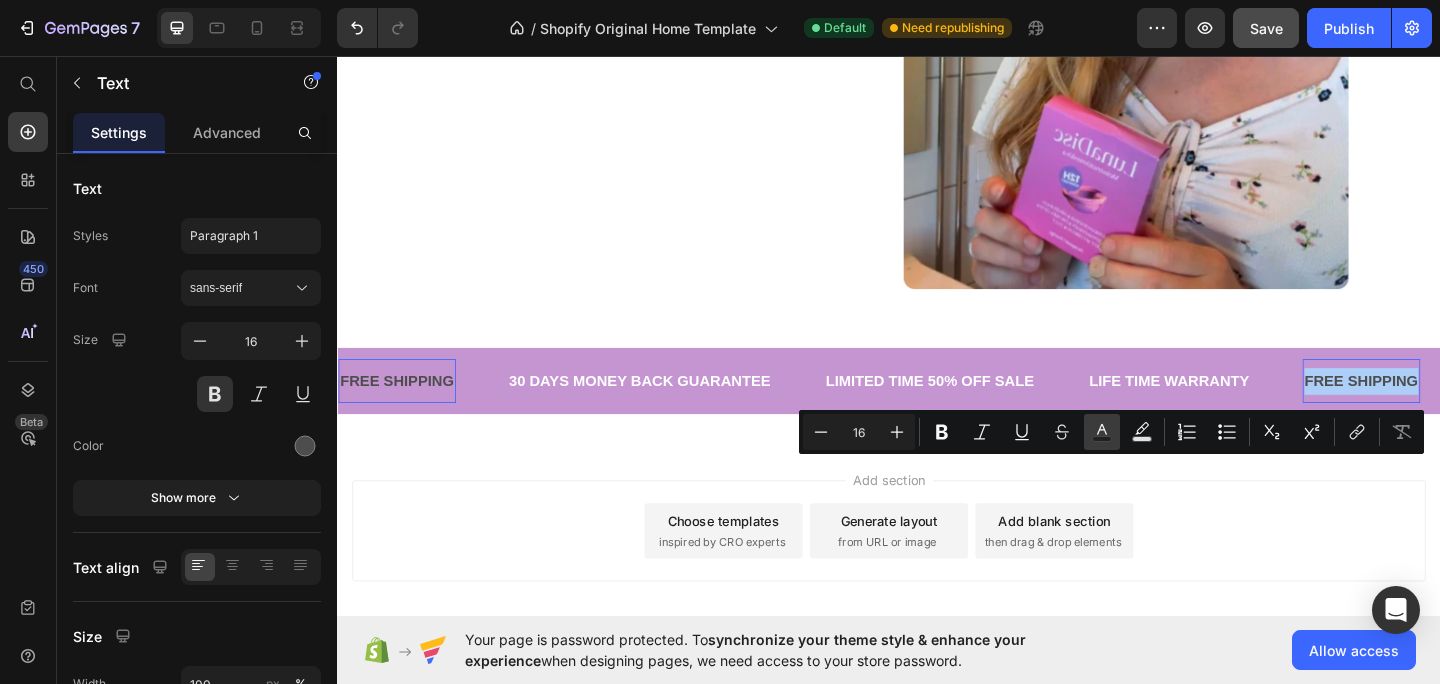 click 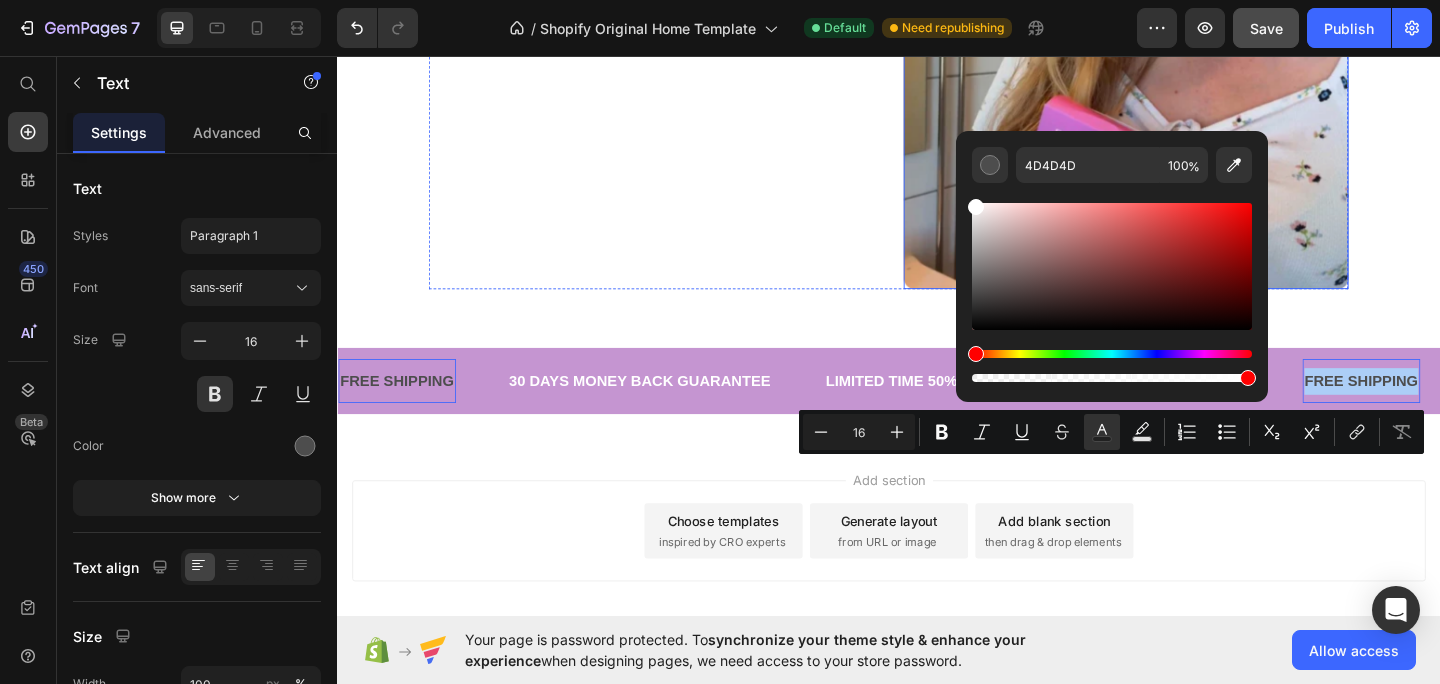 drag, startPoint x: 1320, startPoint y: 356, endPoint x: 994, endPoint y: 159, distance: 380.90024 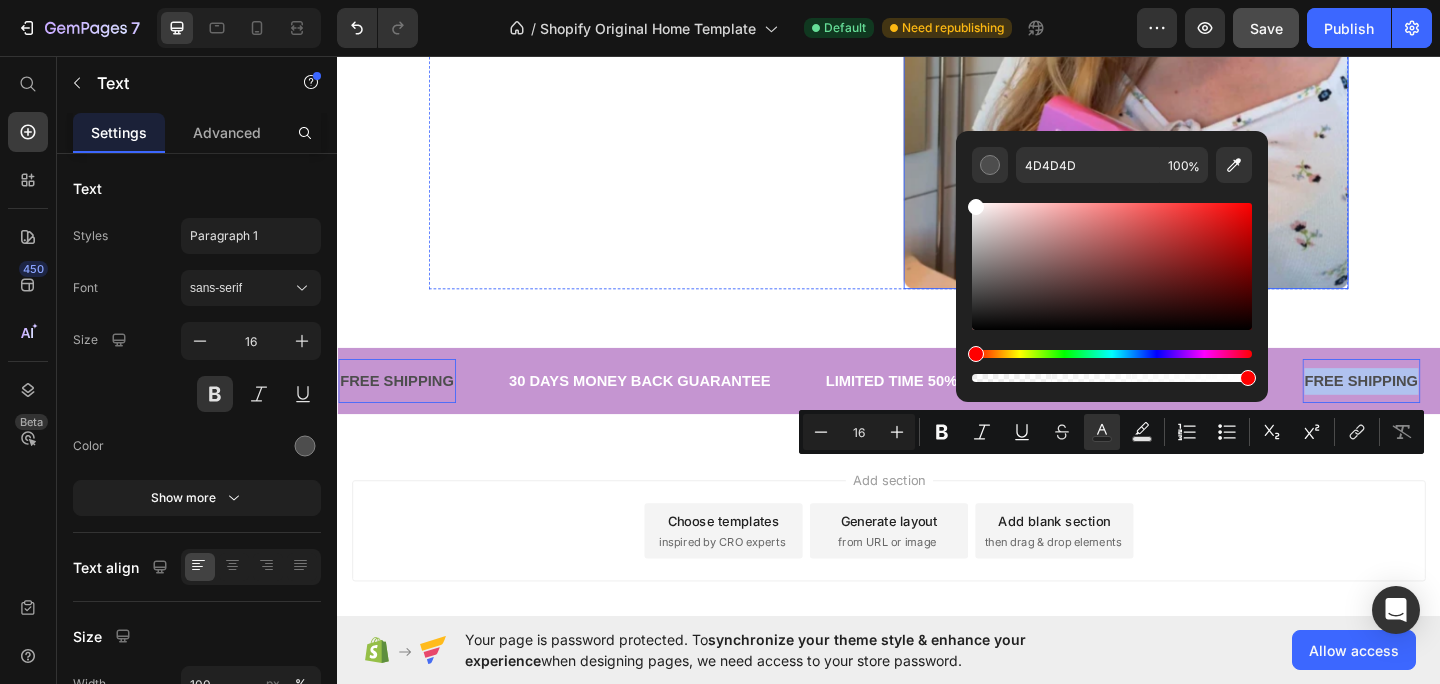 type on "FFFFFF" 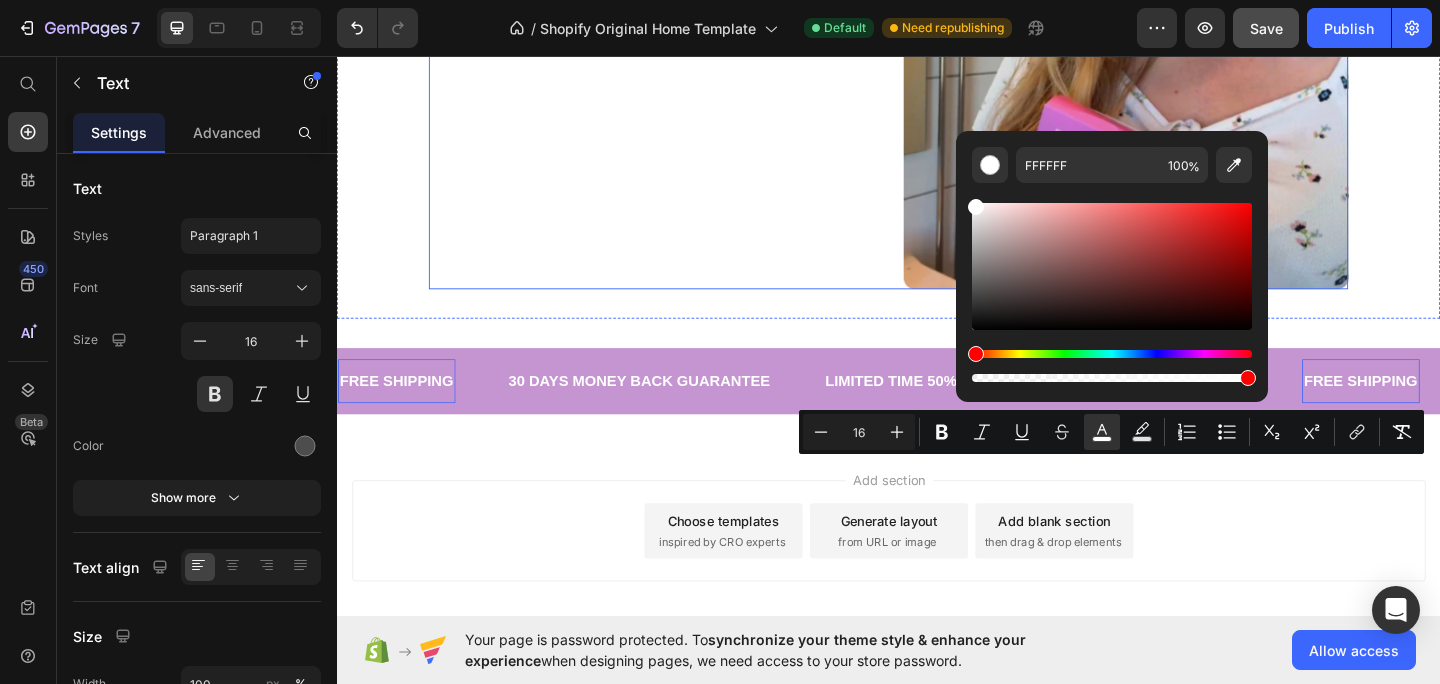click on "Product Images" at bounding box center (679, -2286) 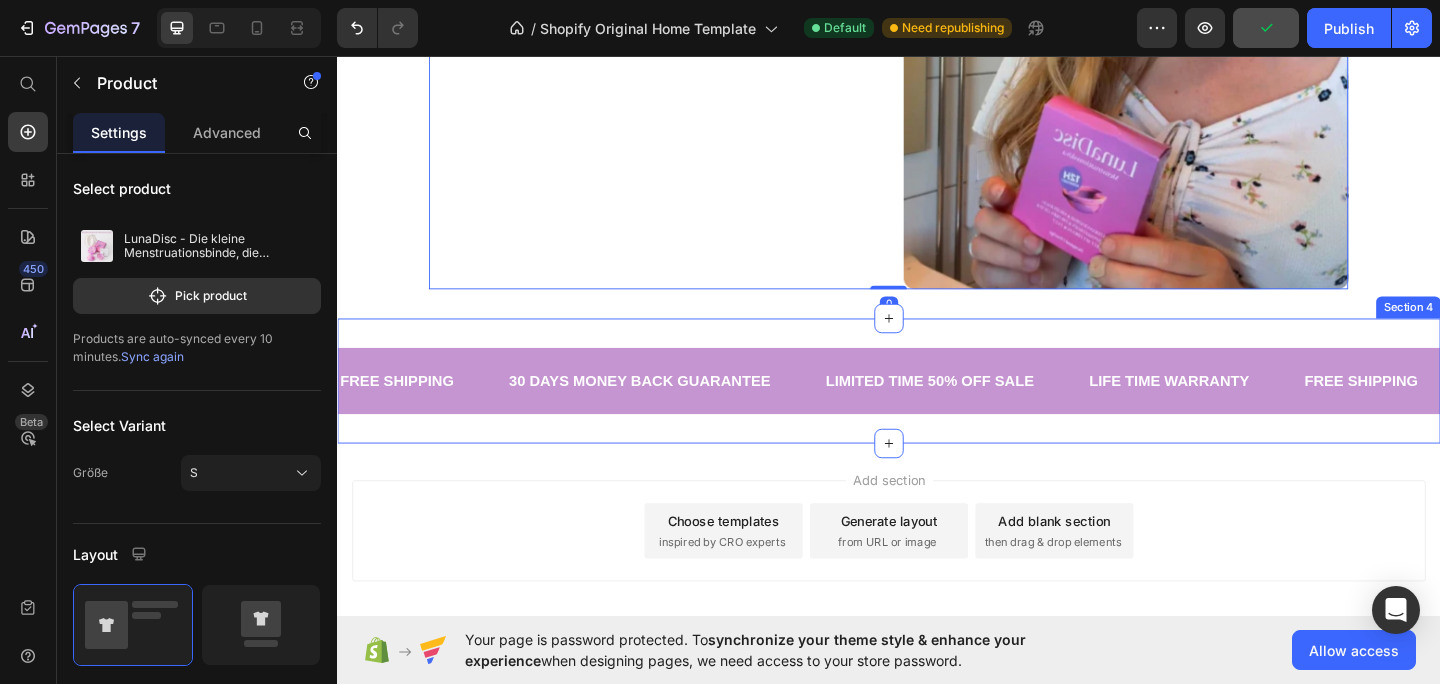 click on "FREE SHIPPING Text 30 DAYS MONEY BACK GUARANTEE Text LIMITED TIME 50% OFF SALE Text LIFE TIME WARRANTY Text FREE SHIPPING Text 30 DAYS MONEY BACK GUARANTEE Text LIMITED TIME 50% OFF SALE Text LIFE TIME WARRANTY Text FREE SHIPPING Text 30 DAYS MONEY BACK GUARANTEE Text LIMITED TIME 50% OFF SALE Text LIFE TIME WARRANTY Text FREE SHIPPING Text 30 DAYS MONEY BACK GUARANTEE Text LIMITED TIME 50% OFF SALE Text LIFE TIME WARRANTY Text FREE SHIPPING Text 30 DAYS MONEY BACK GUARANTEE Text LIMITED TIME 50% OFF SALE Text LIFE TIME WARRANTY Text FREE SHIPPING Text 30 DAYS MONEY BACK GUARANTEE Text LIMITED TIME 50% OFF SALE Text LIFE TIME WARRANTY Text Marquee Section 4" at bounding box center (937, 410) 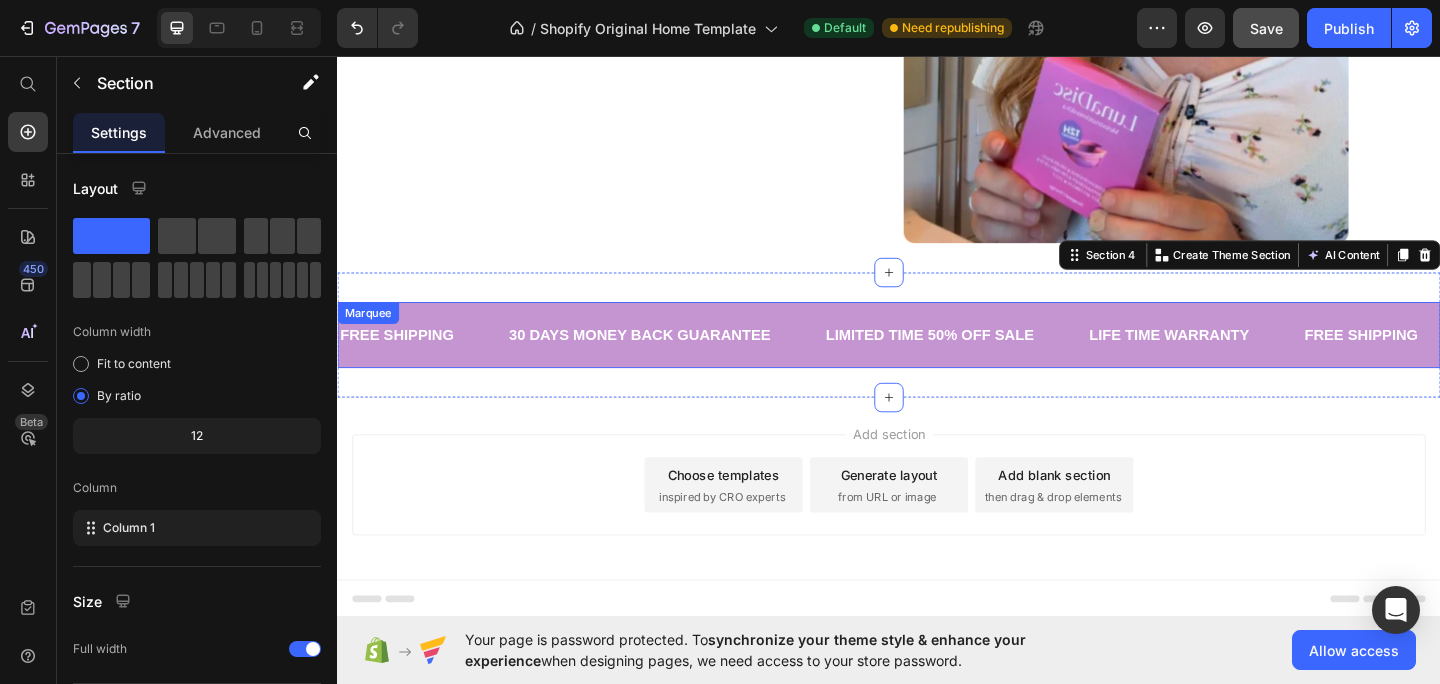 scroll, scrollTop: 5366, scrollLeft: 0, axis: vertical 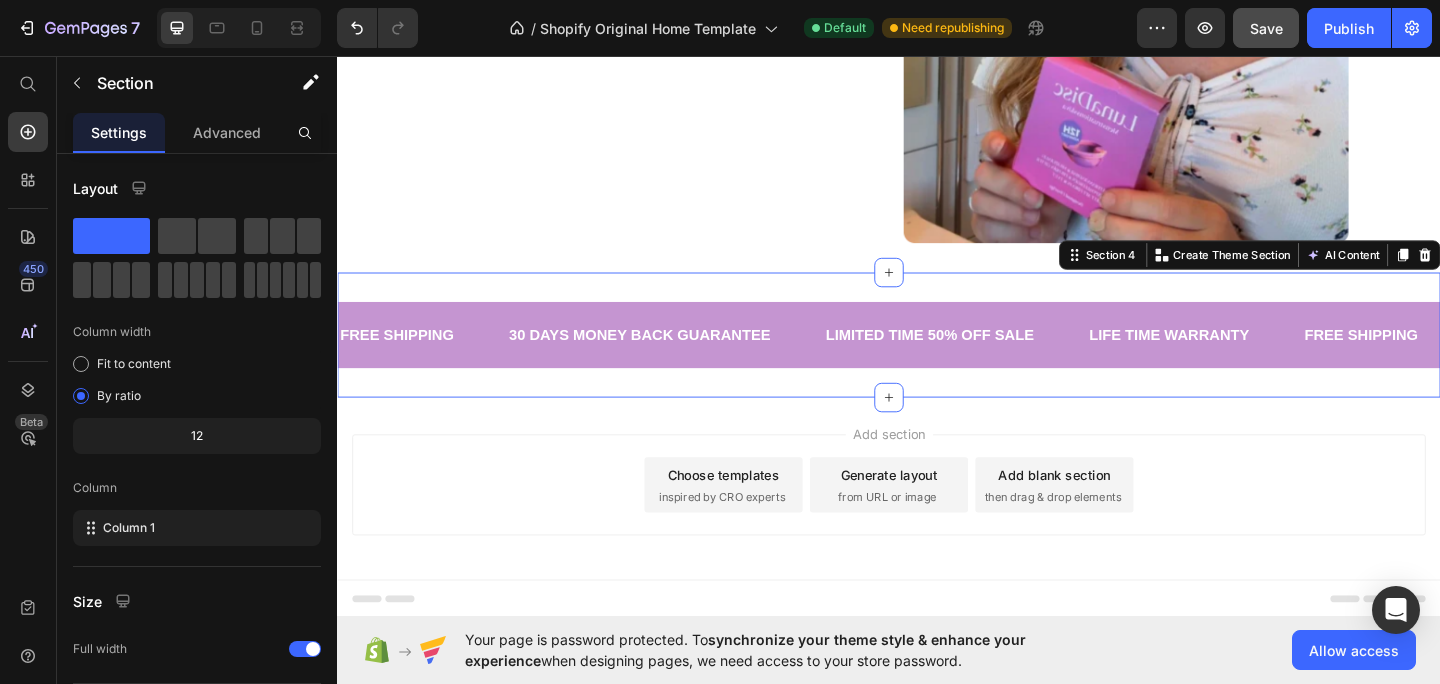 click on "Add blank section then drag & drop elements" at bounding box center [1117, 523] 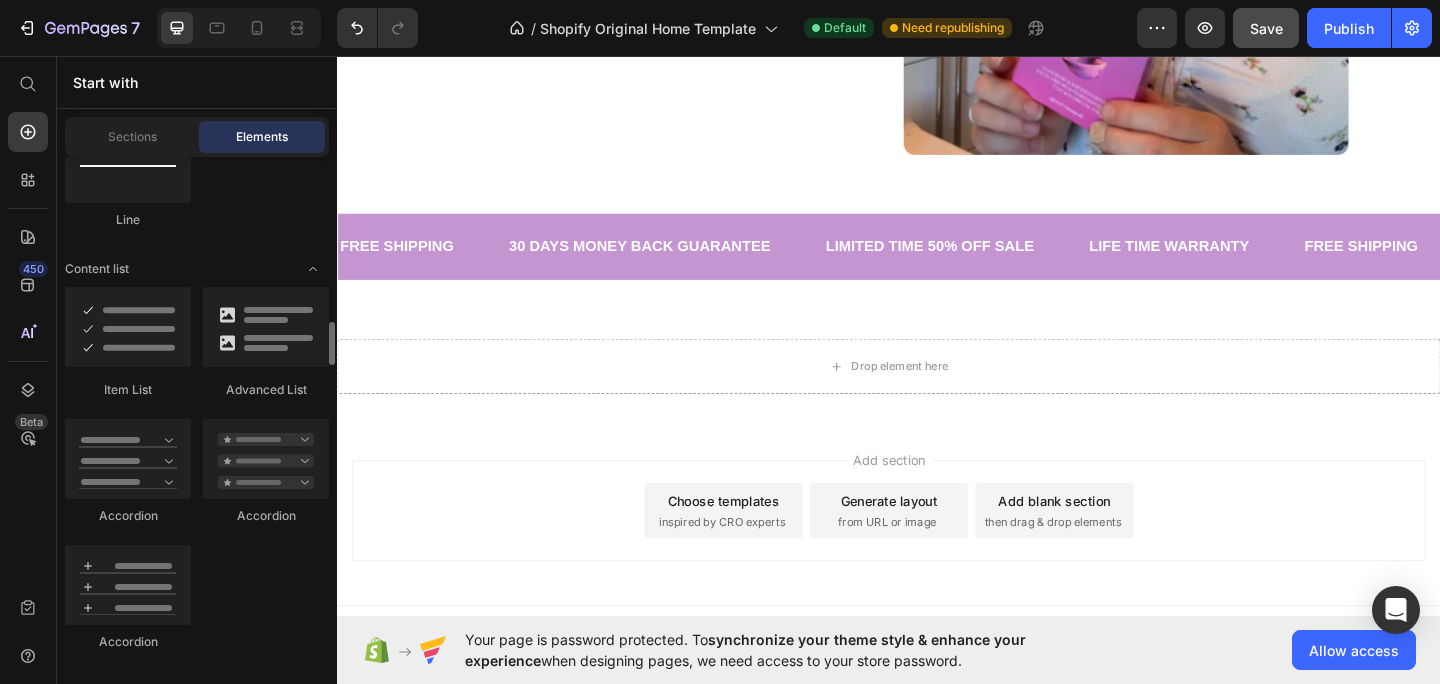 scroll, scrollTop: 1647, scrollLeft: 0, axis: vertical 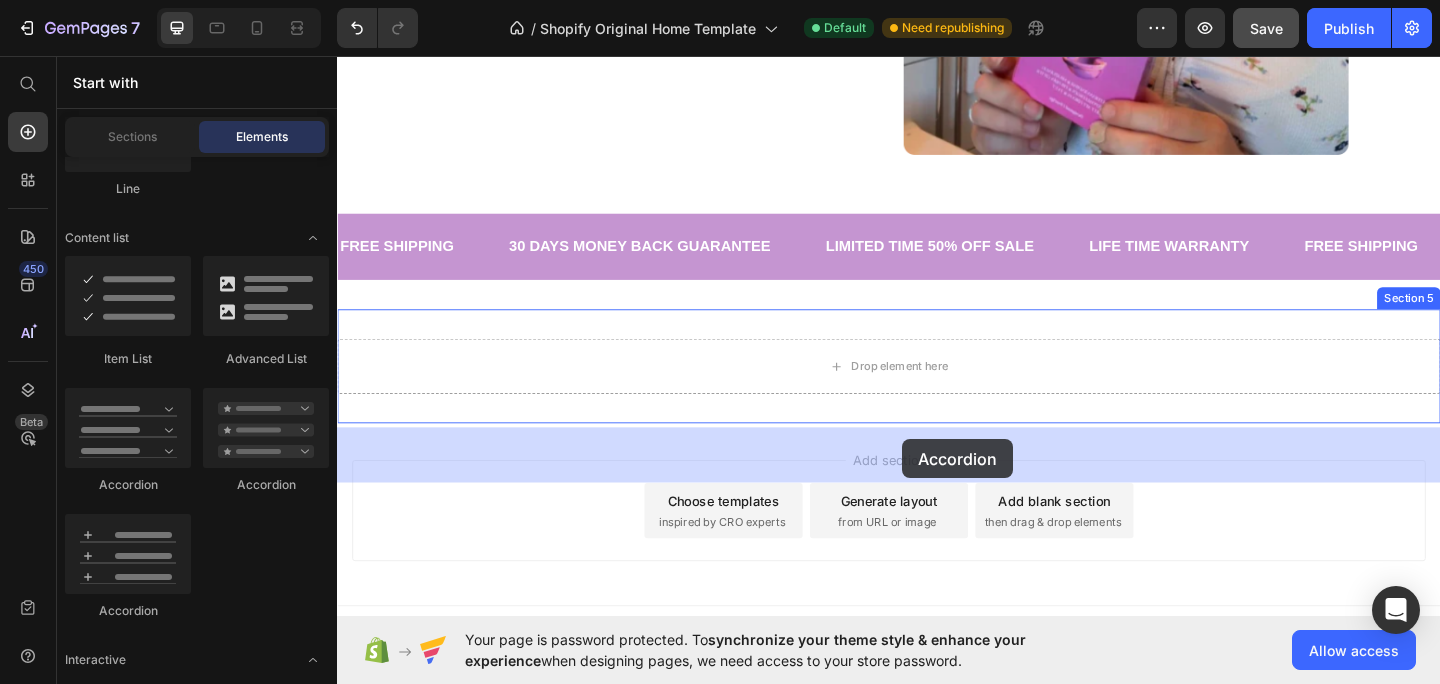 drag, startPoint x: 576, startPoint y: 497, endPoint x: 952, endPoint y: 473, distance: 376.76517 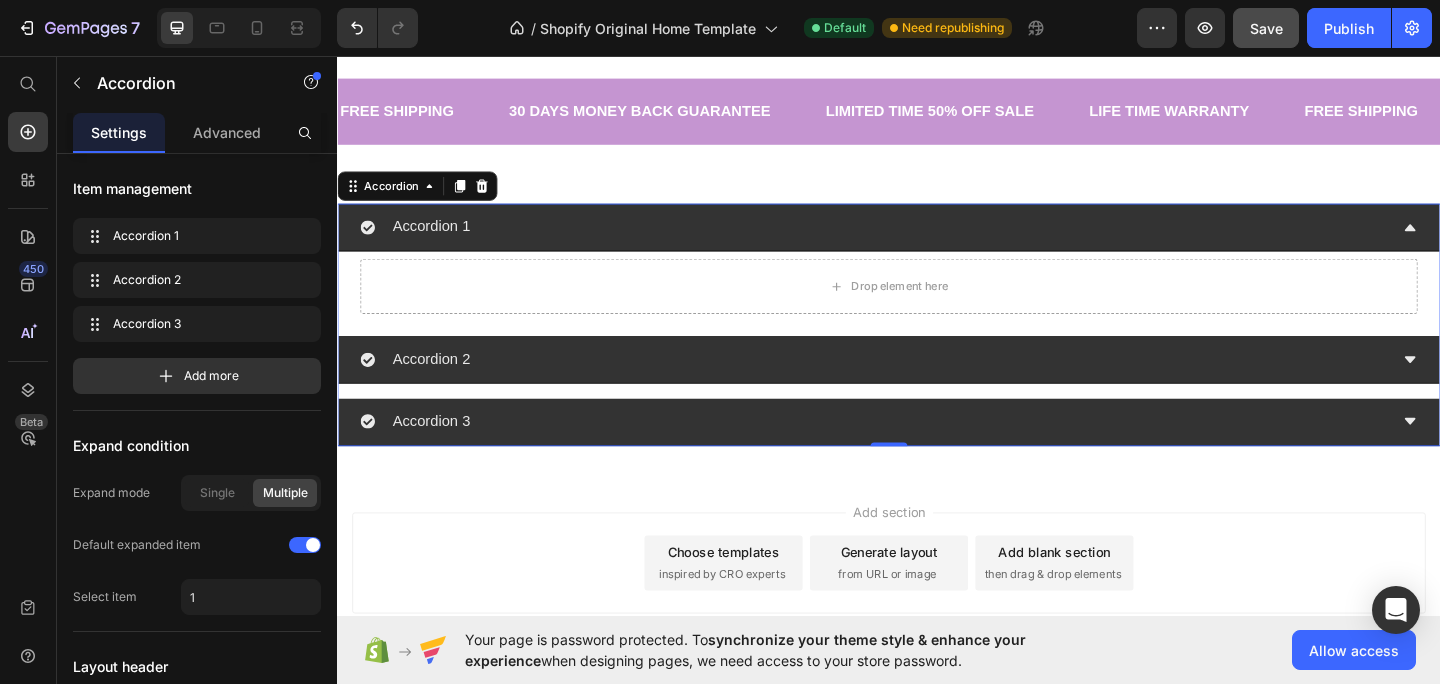 scroll, scrollTop: 5527, scrollLeft: 0, axis: vertical 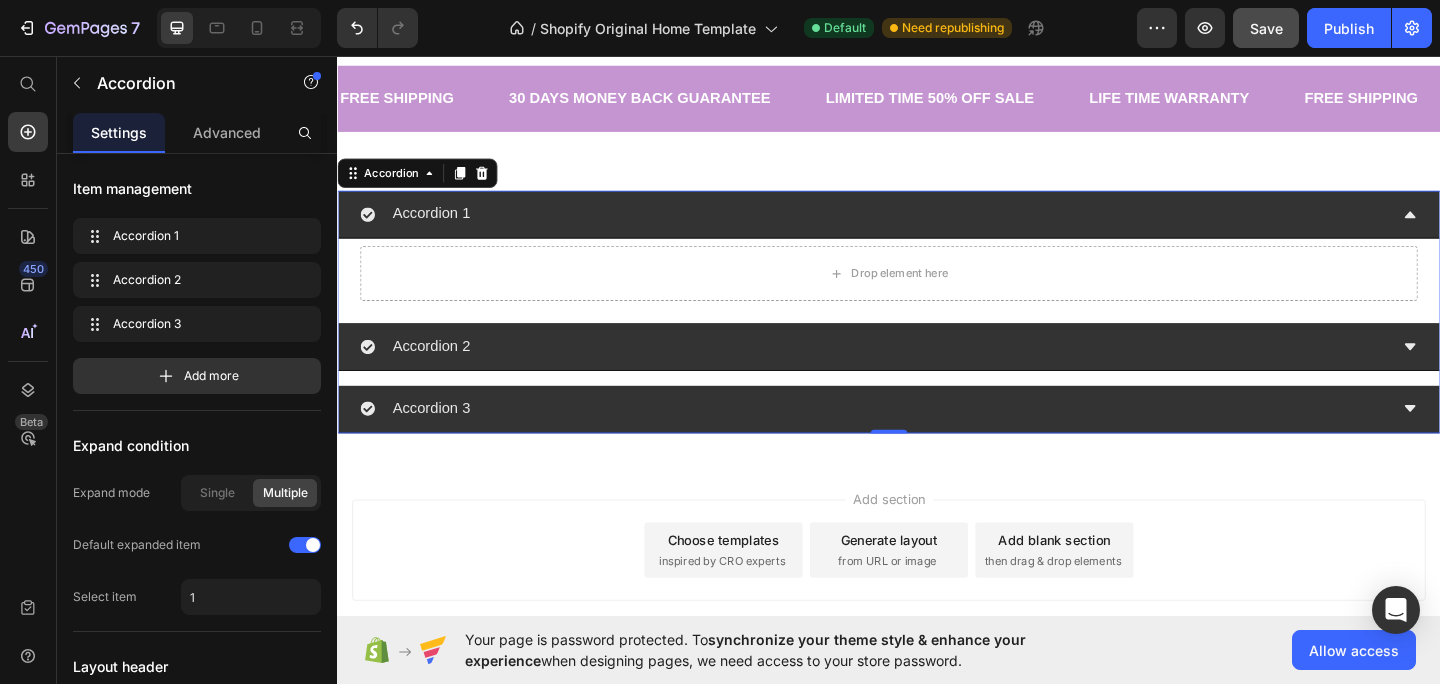 click 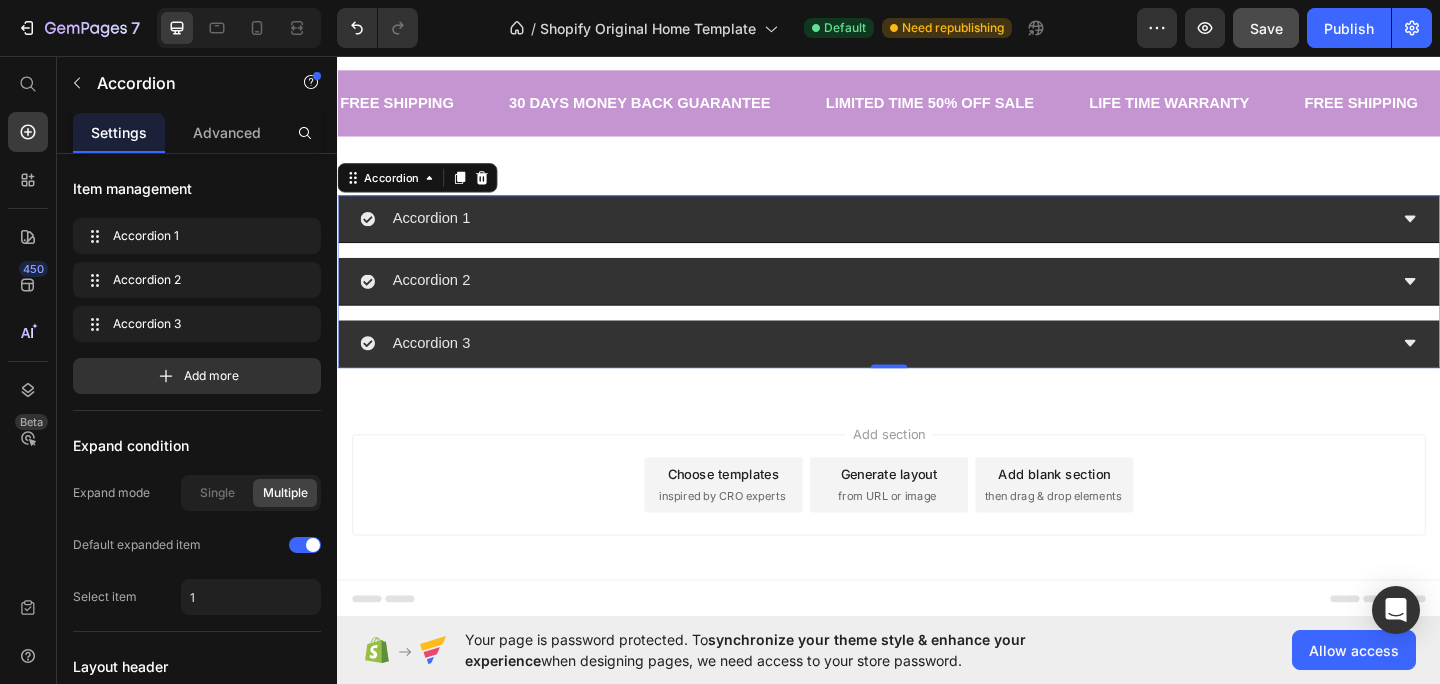 scroll, scrollTop: 5617, scrollLeft: 0, axis: vertical 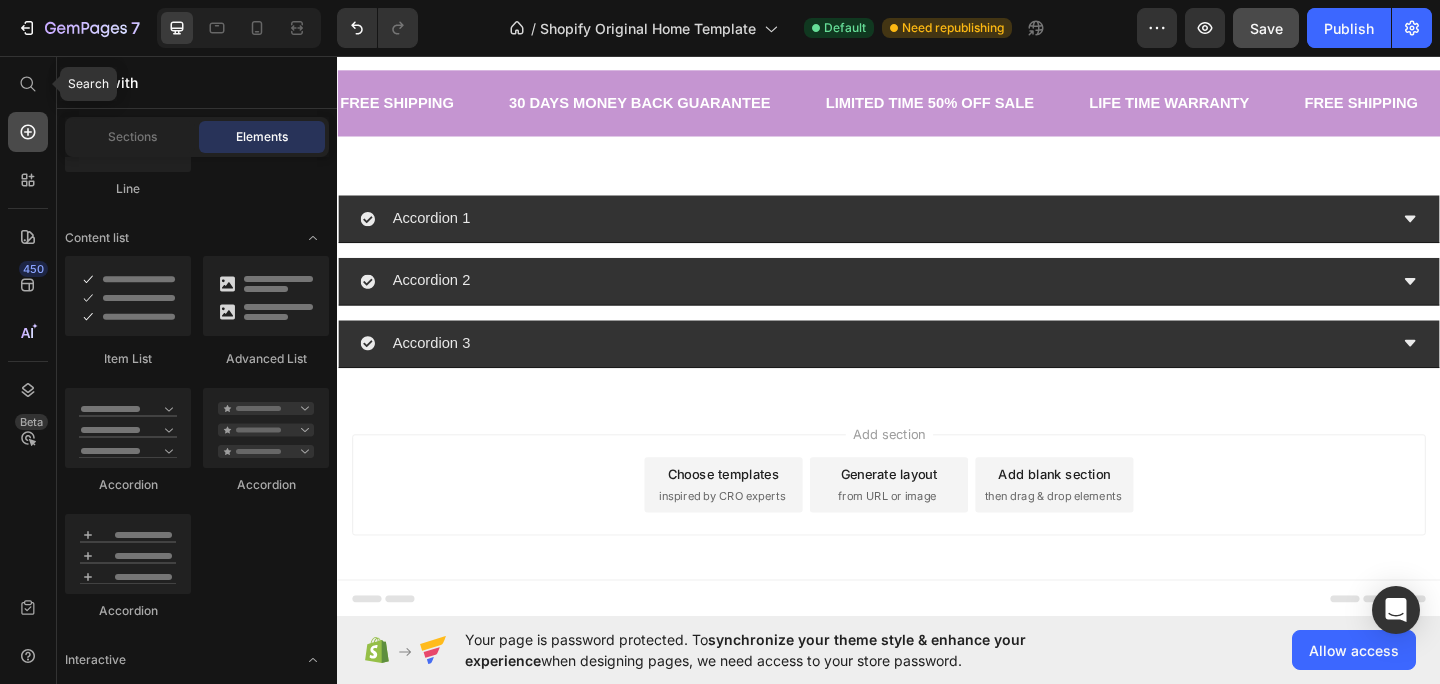 click 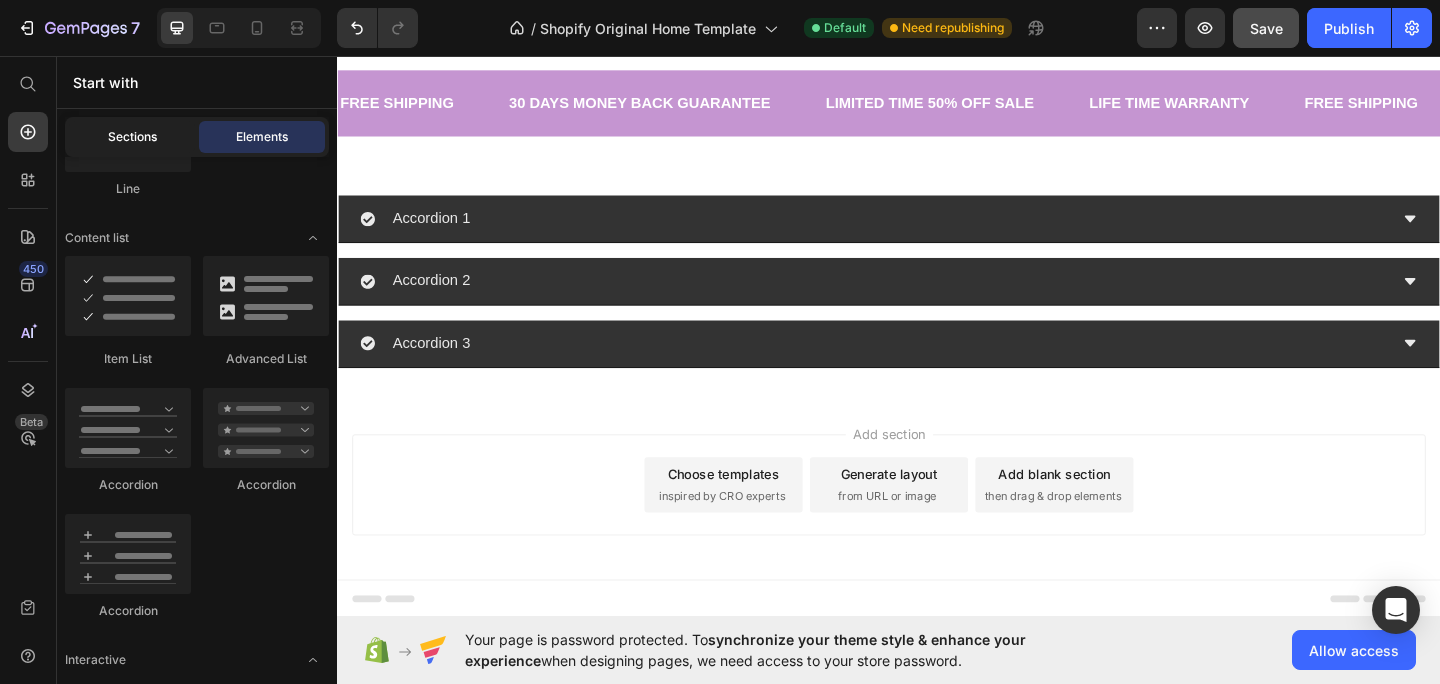 click on "Sections" at bounding box center (132, 137) 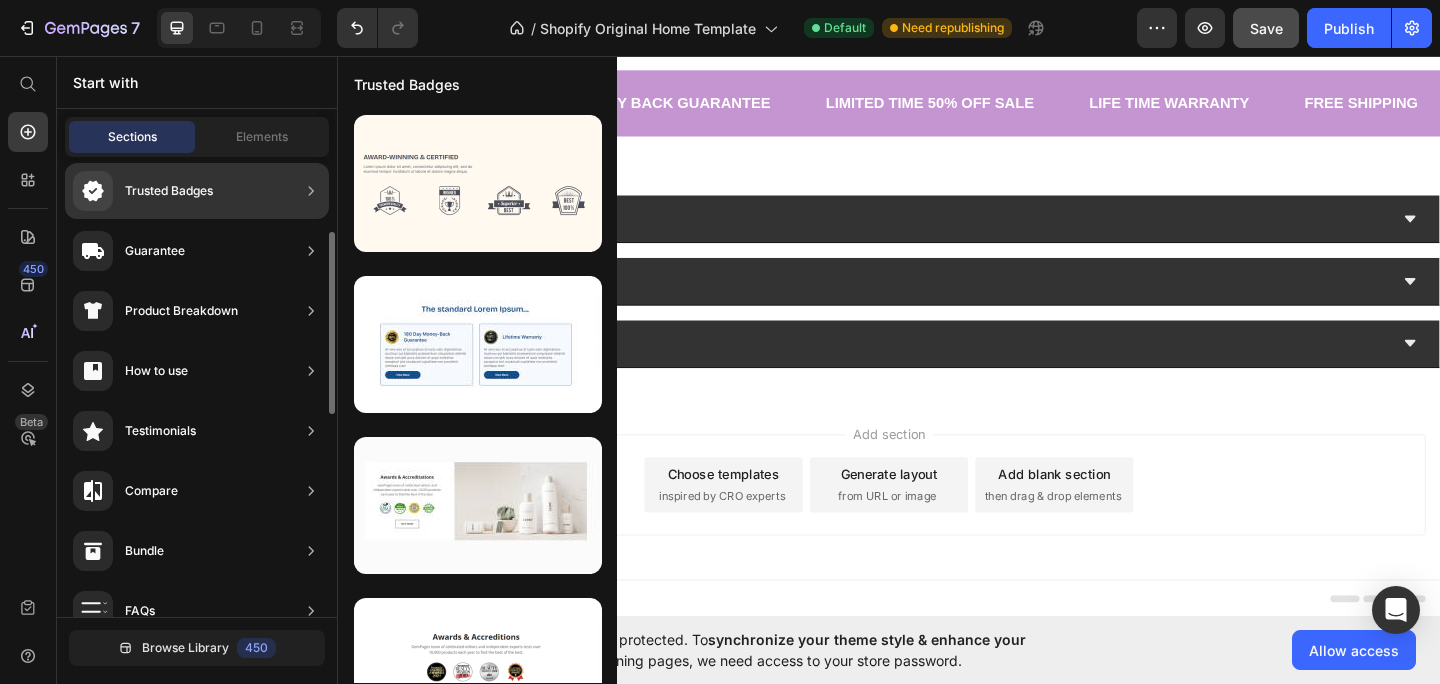 scroll, scrollTop: 183, scrollLeft: 0, axis: vertical 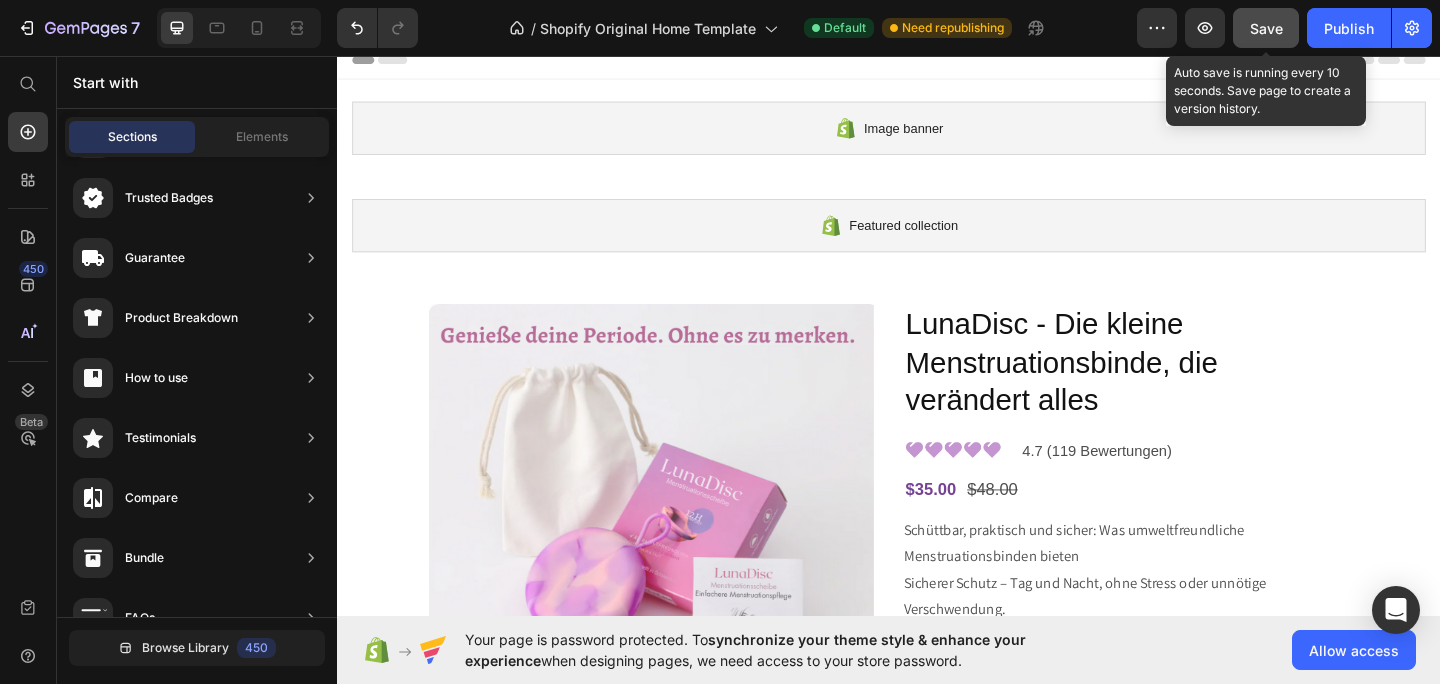 click on "Save" 